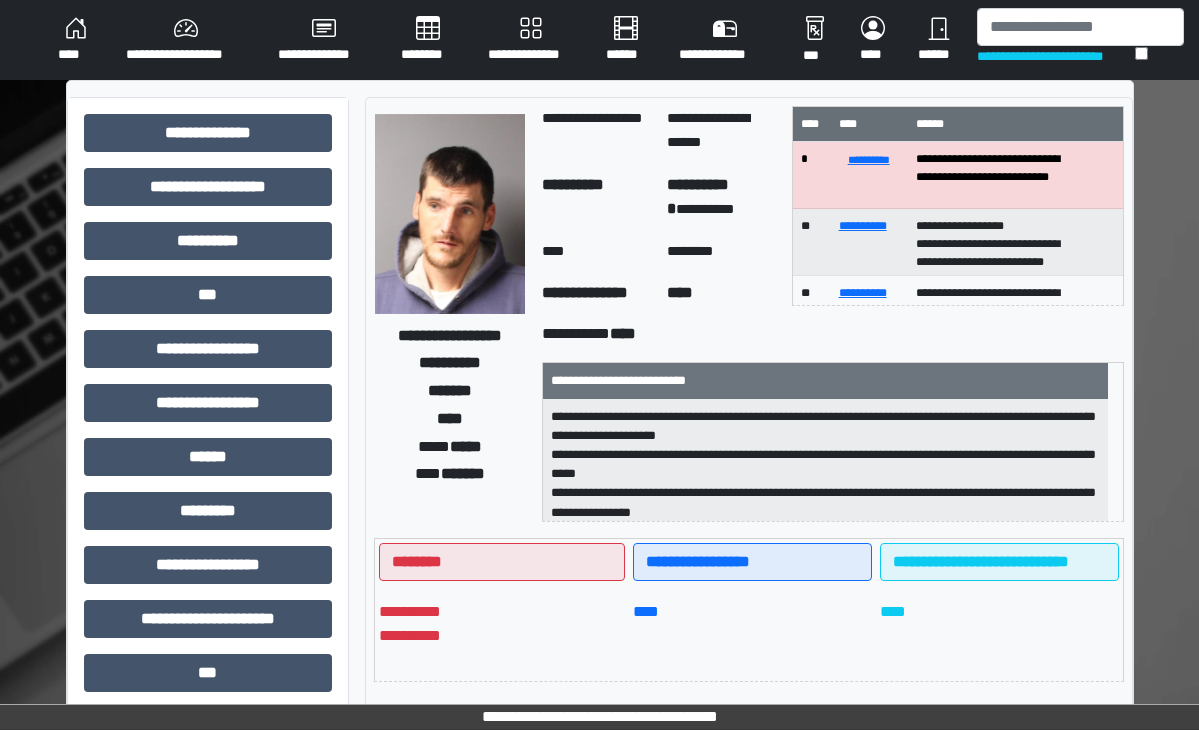scroll, scrollTop: 300, scrollLeft: 0, axis: vertical 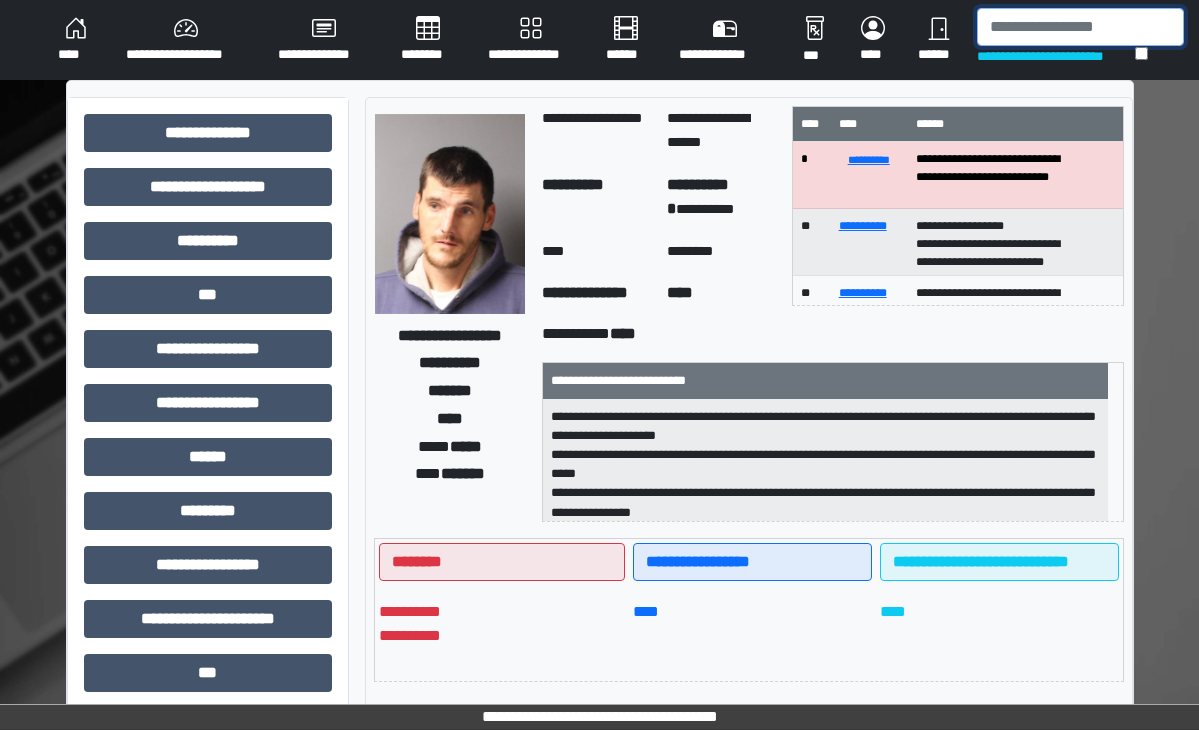 click at bounding box center [1080, 27] 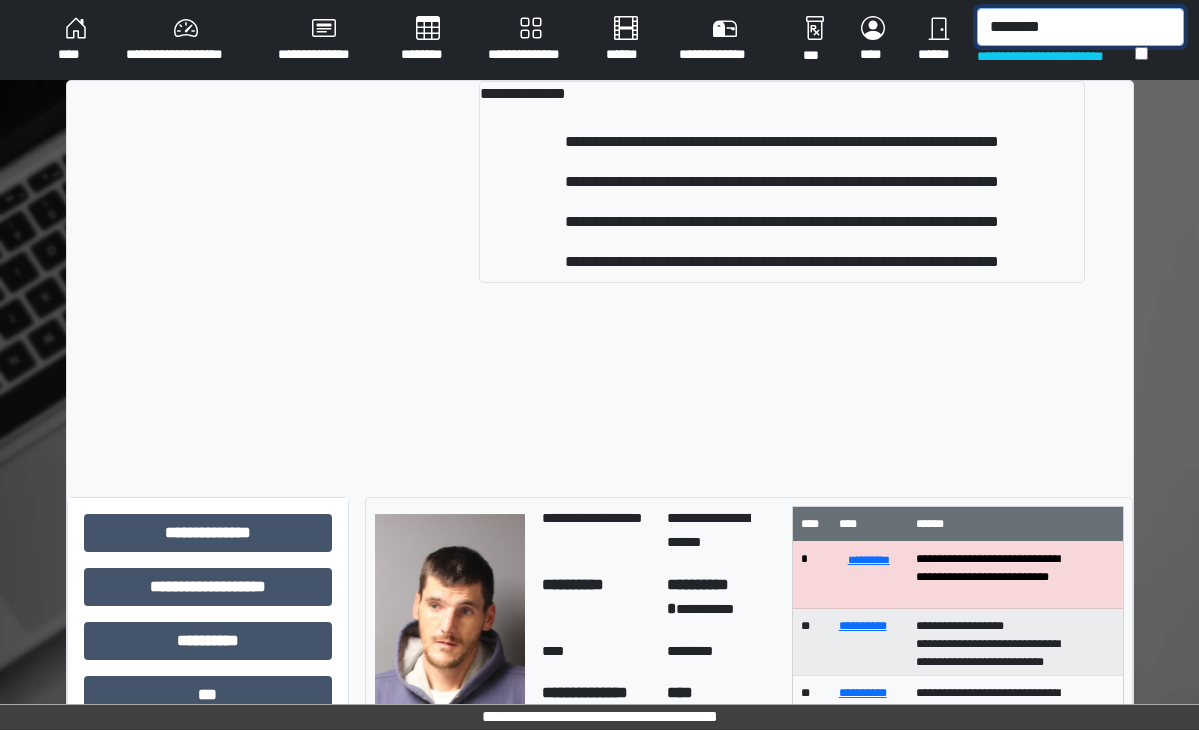 type on "********" 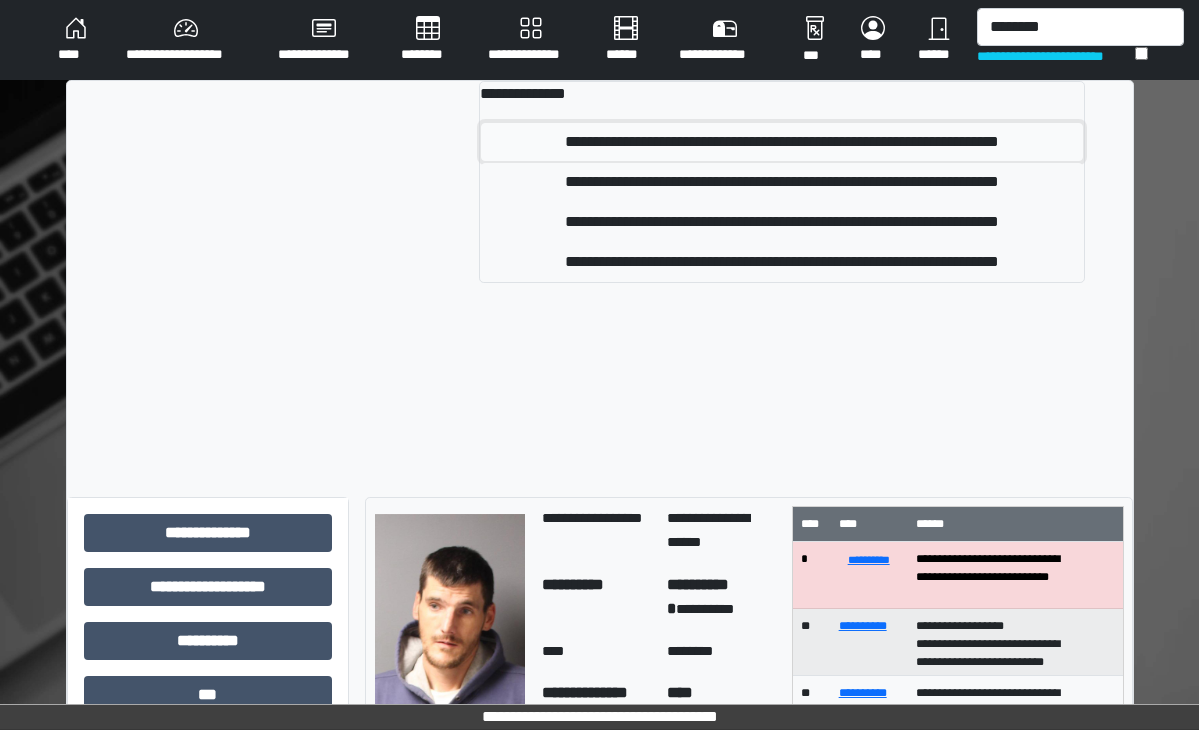 click on "**********" at bounding box center (782, 142) 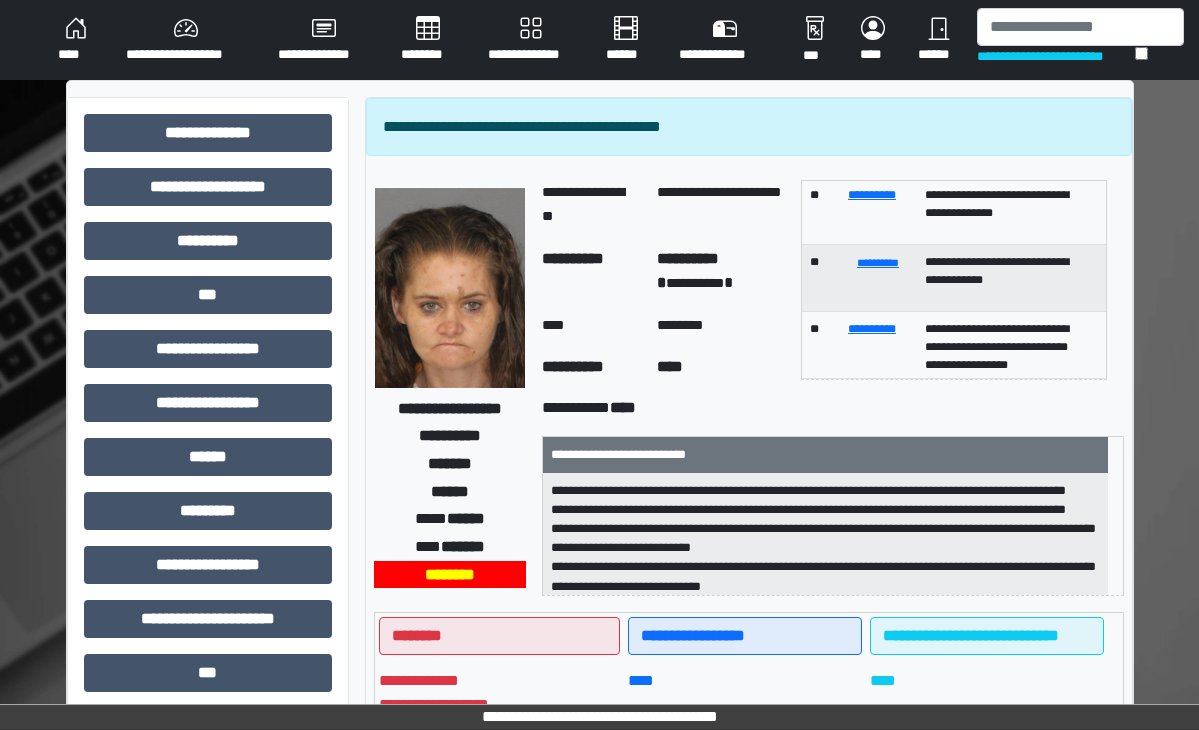 scroll, scrollTop: 200, scrollLeft: 0, axis: vertical 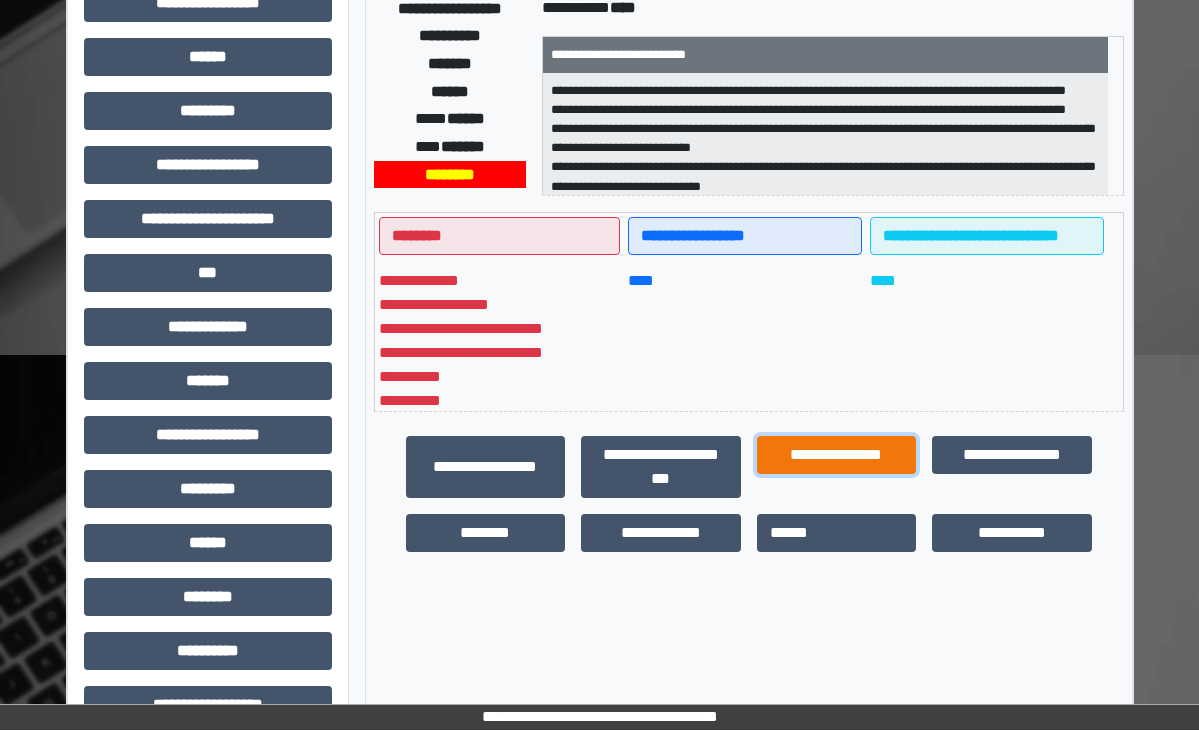 click on "**********" at bounding box center (837, 455) 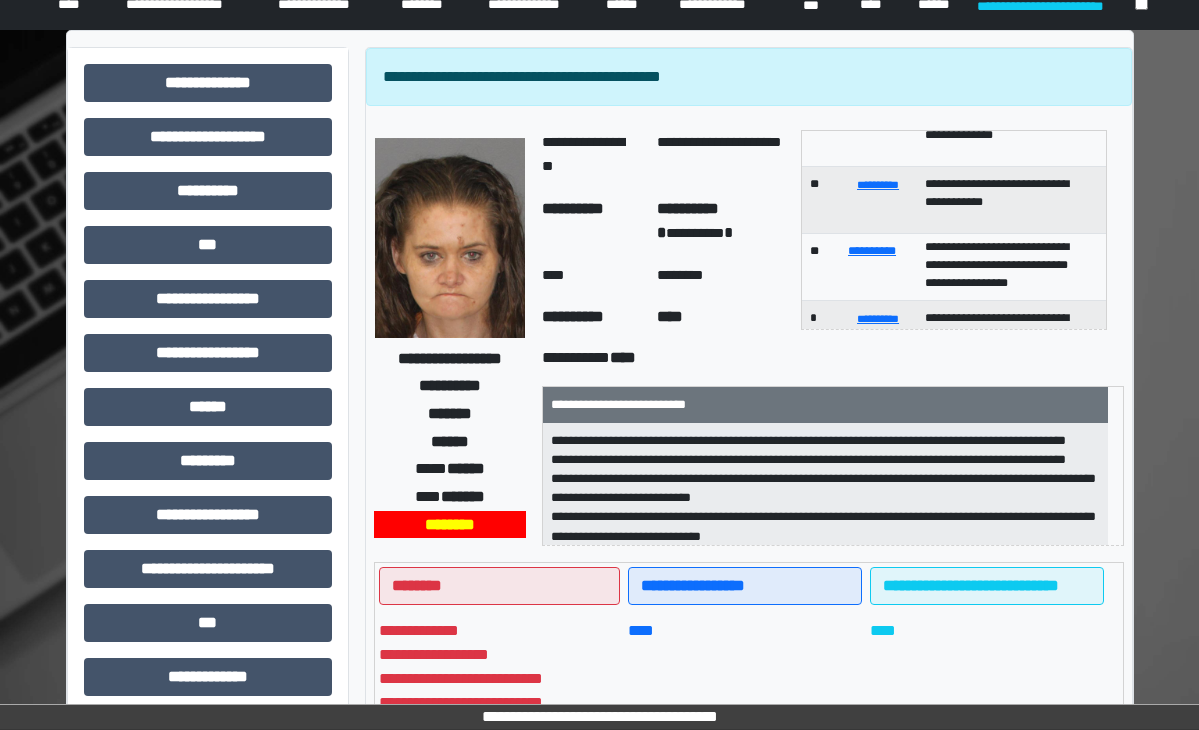 scroll, scrollTop: 0, scrollLeft: 0, axis: both 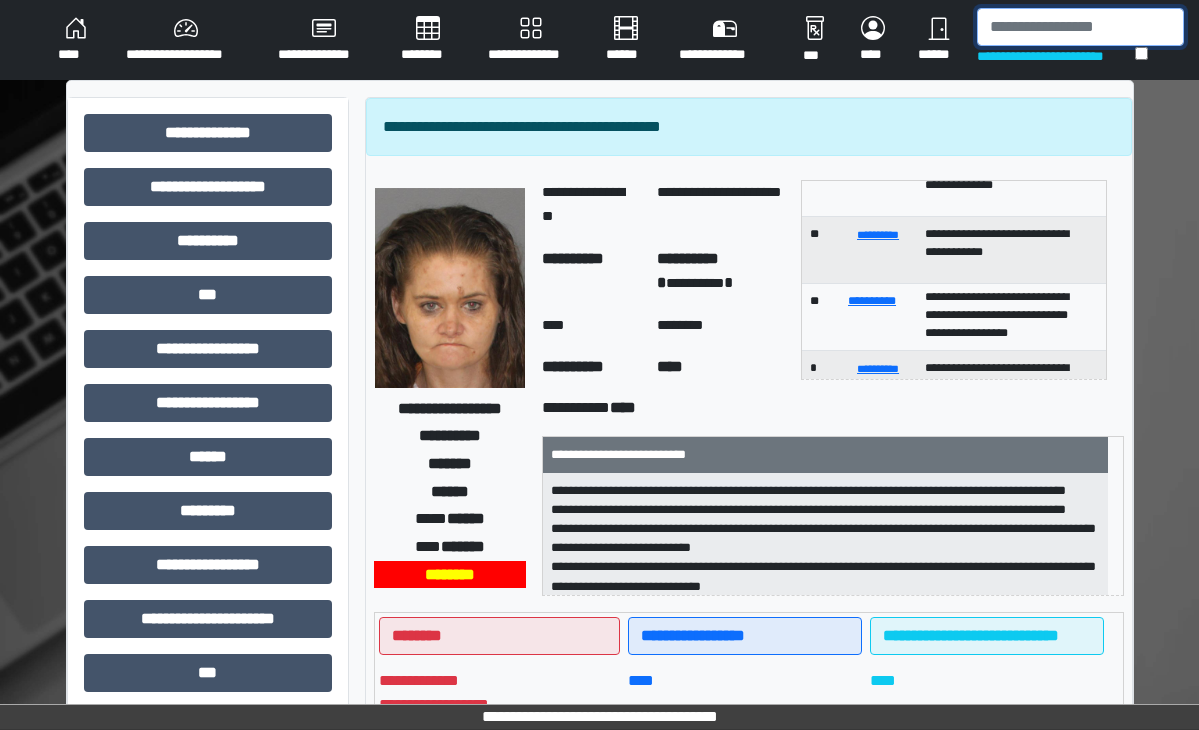 click at bounding box center [1080, 27] 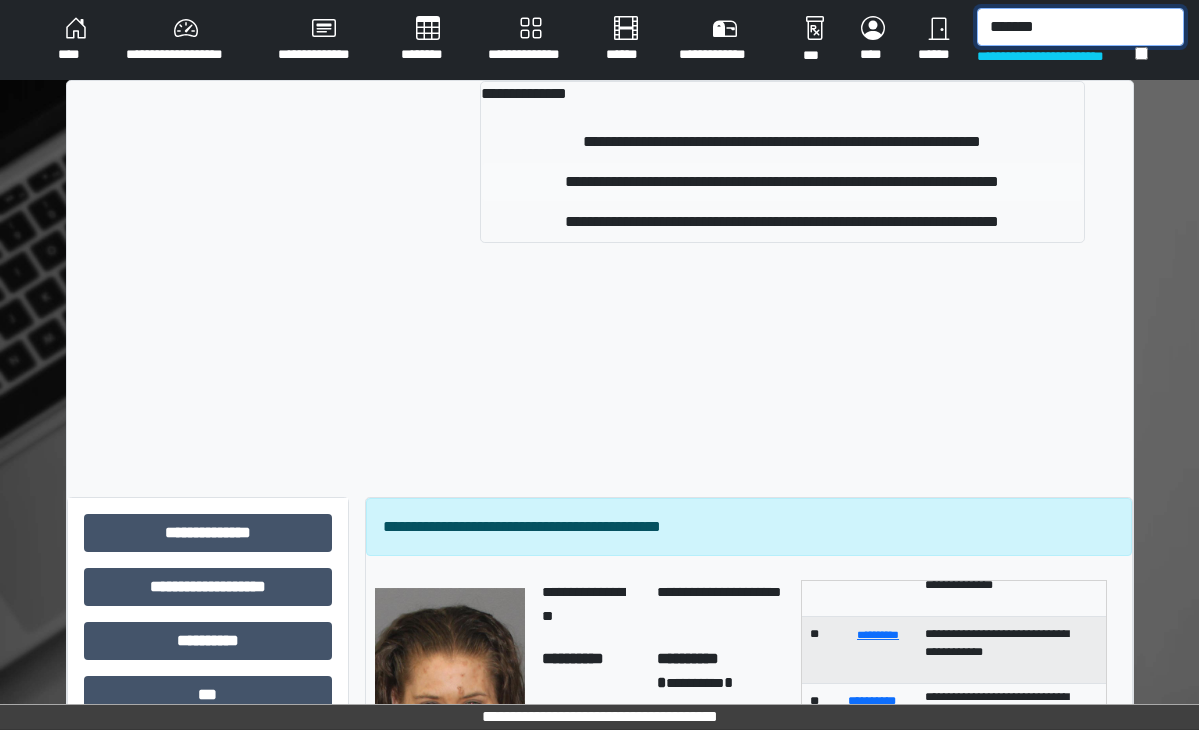 type on "*******" 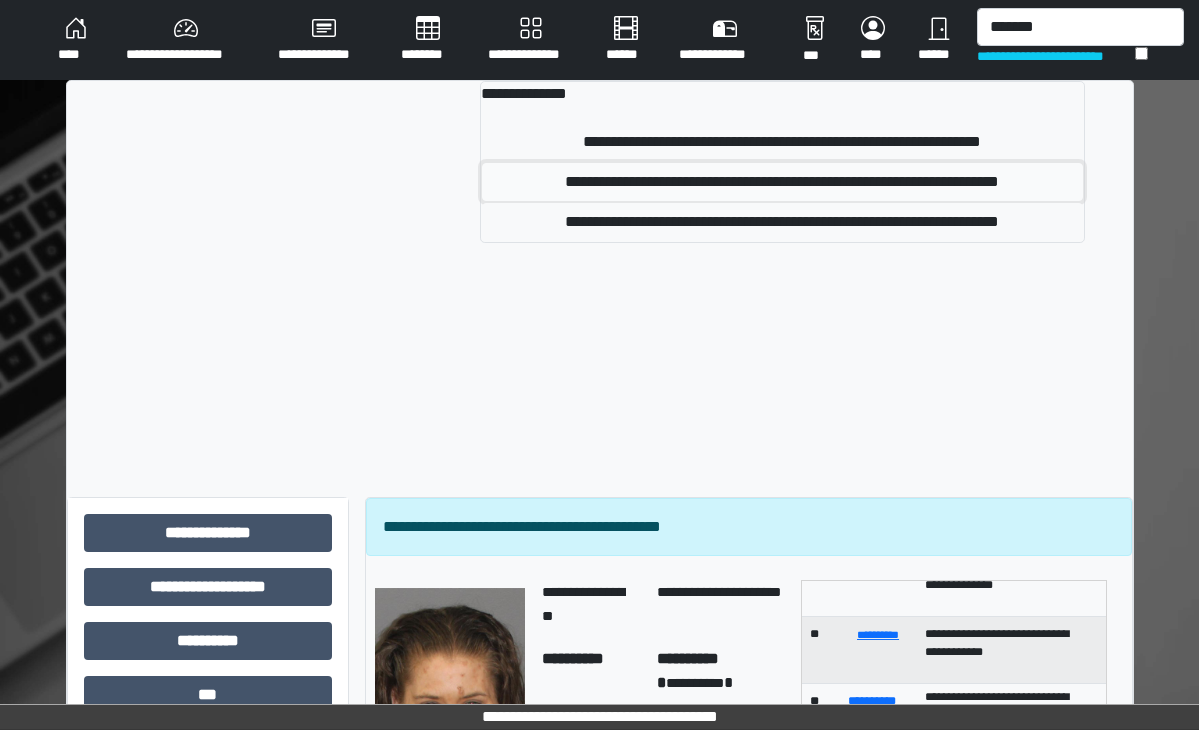click on "**********" at bounding box center [782, 182] 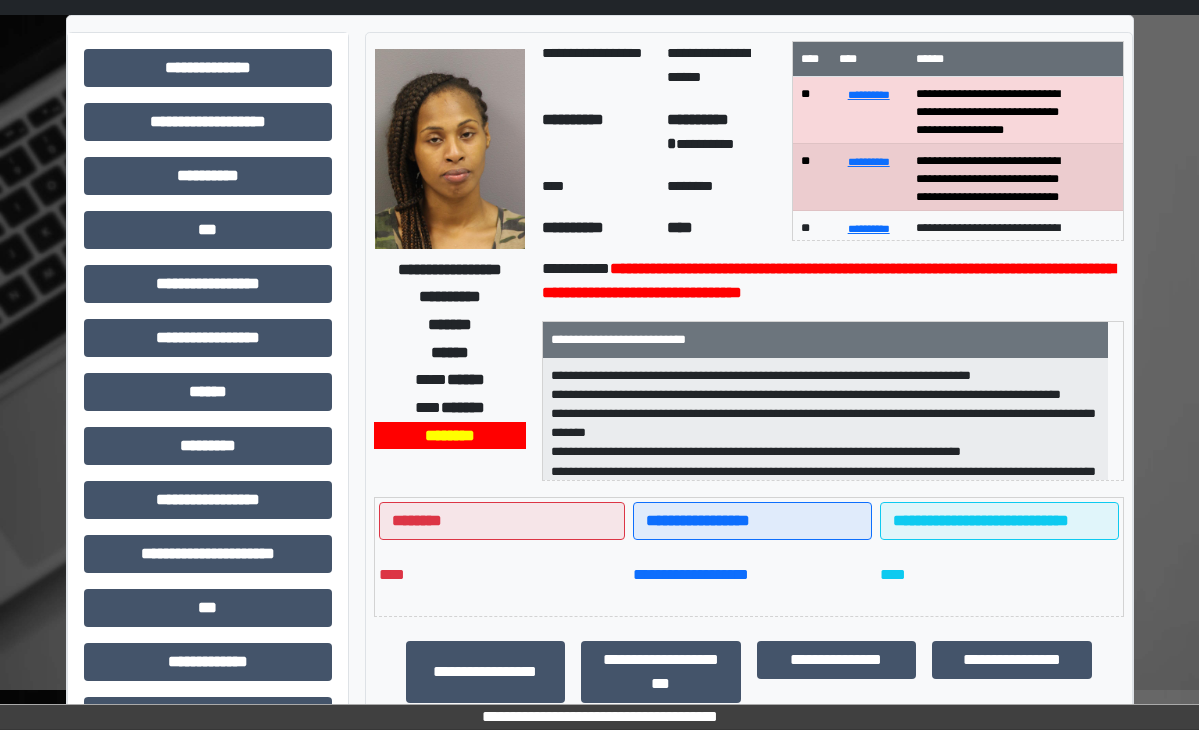 scroll, scrollTop: 100, scrollLeft: 0, axis: vertical 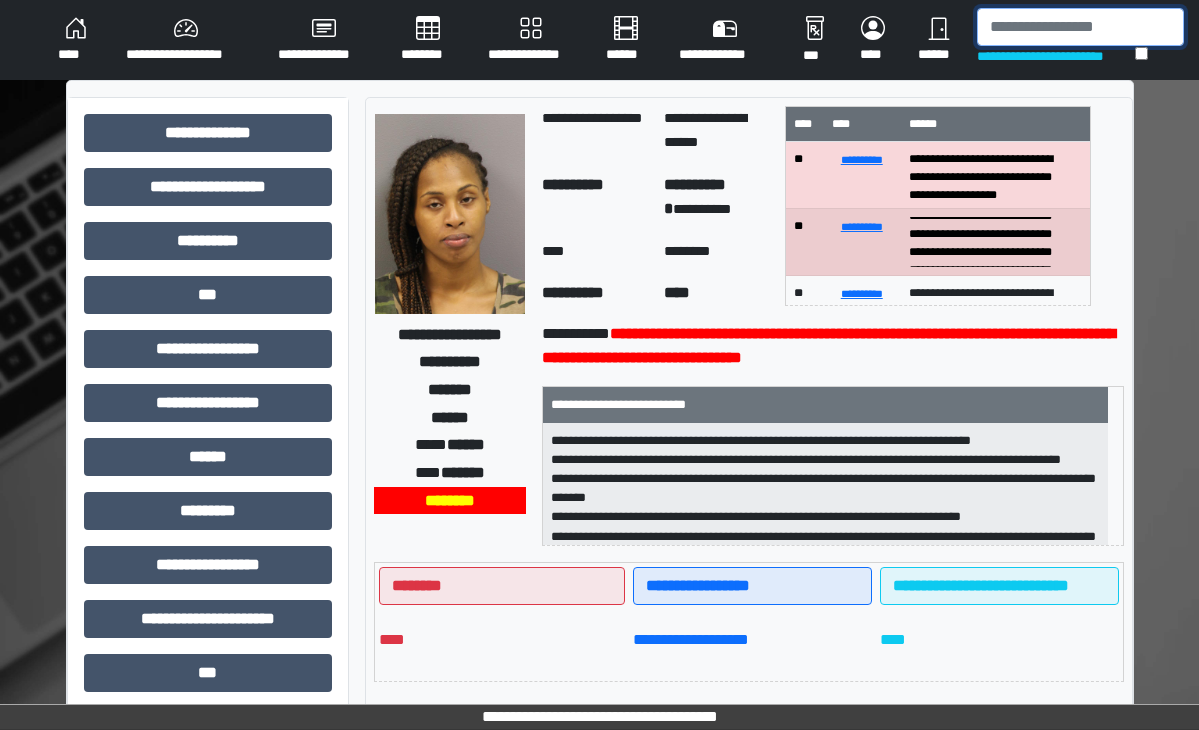 click at bounding box center (1080, 27) 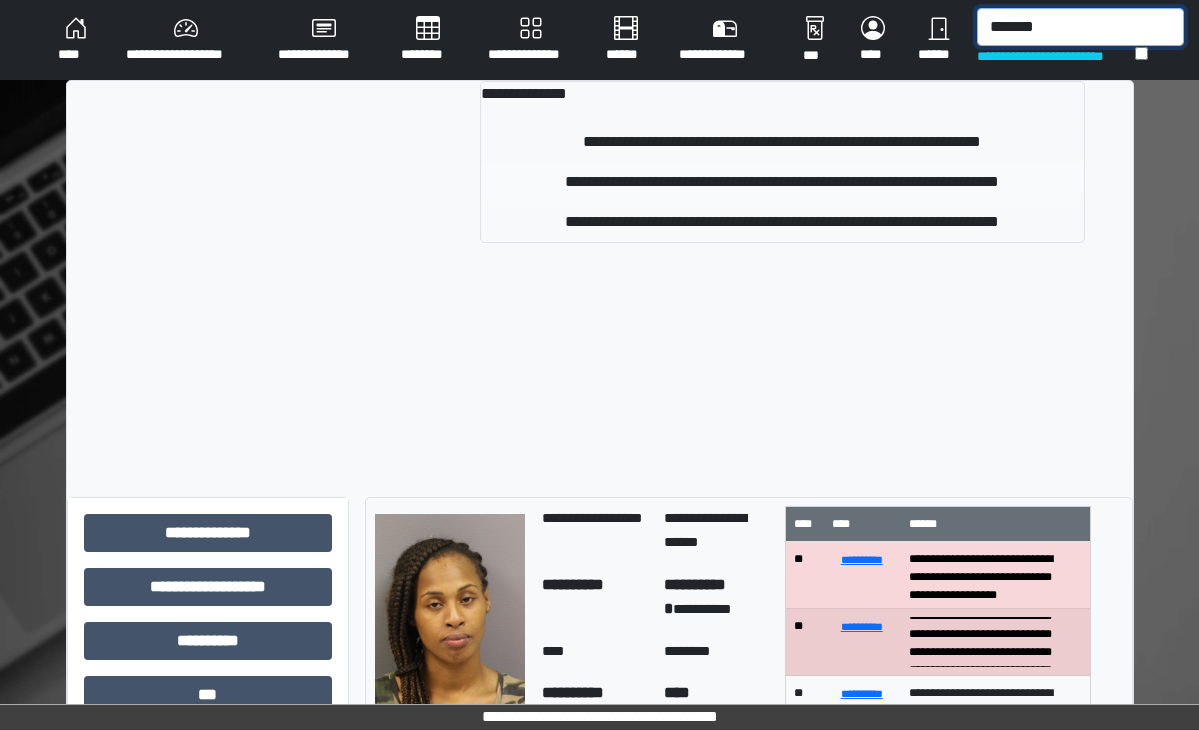 type on "*******" 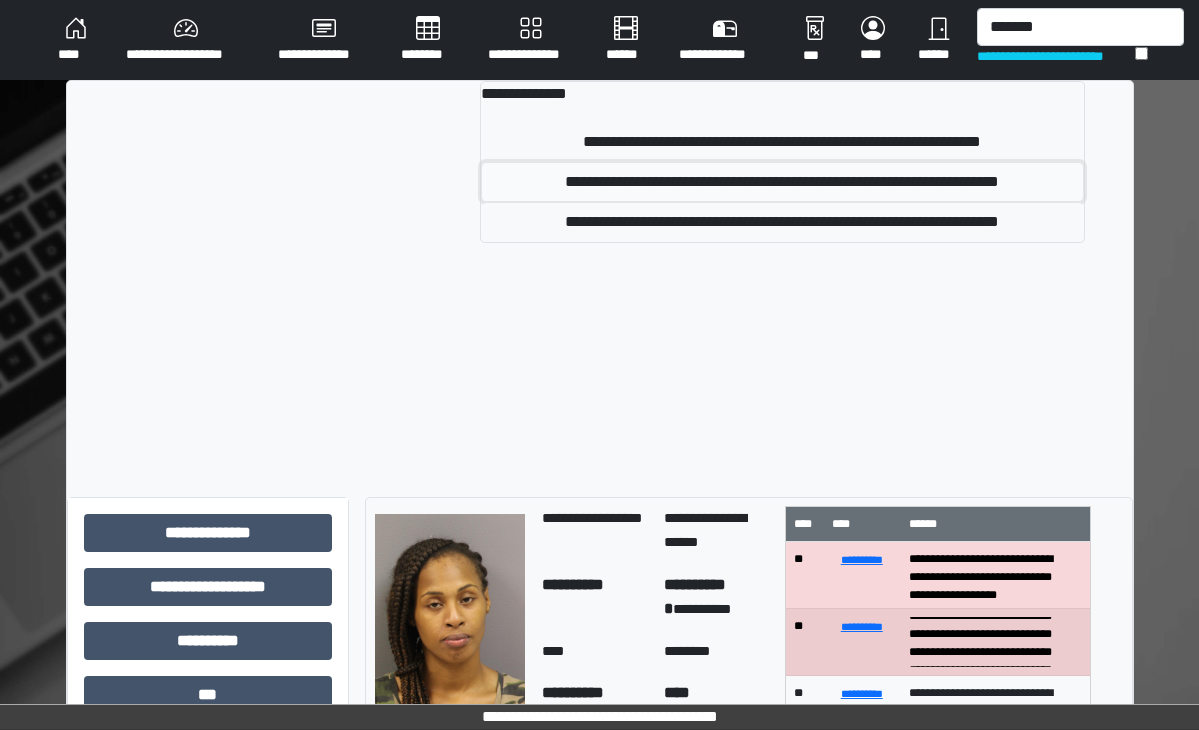 click on "**********" at bounding box center [782, 182] 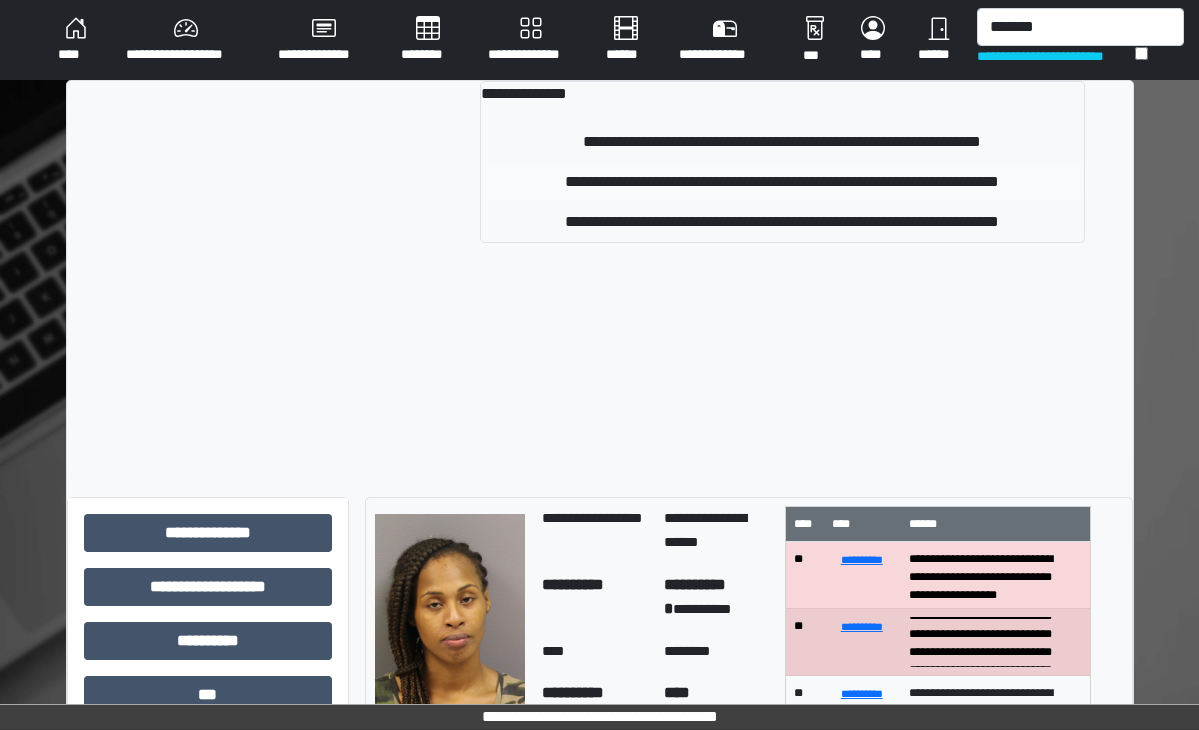 type 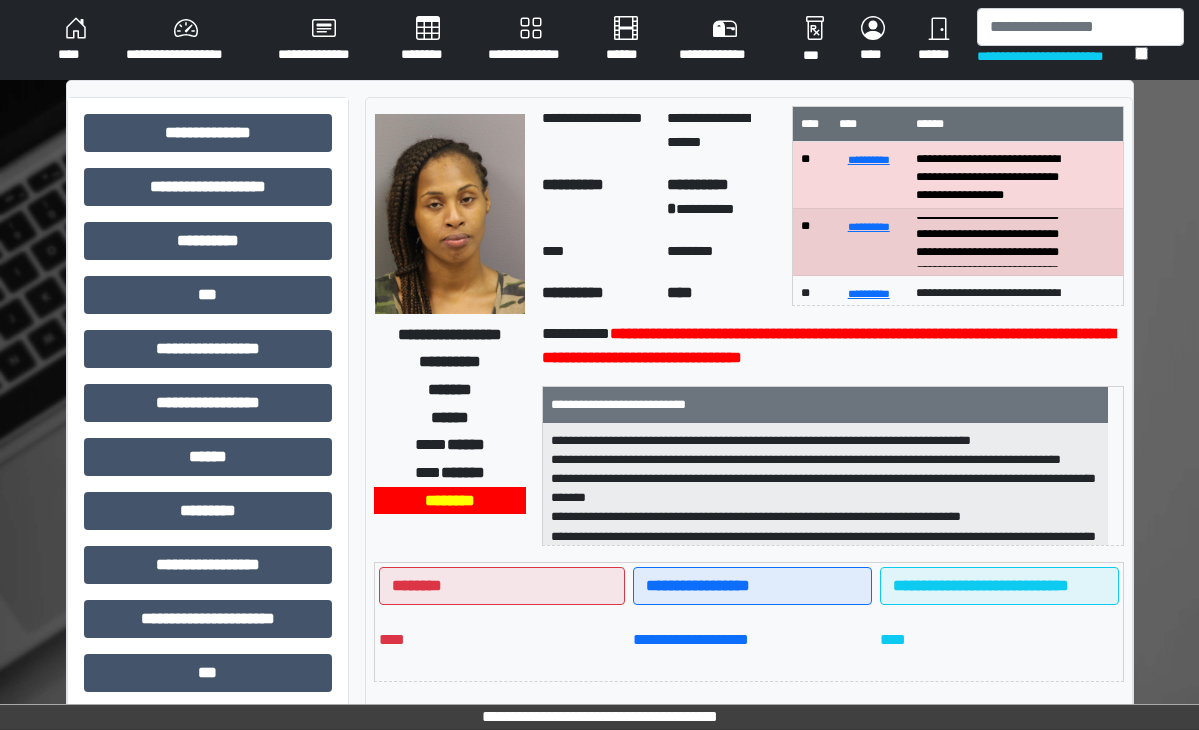 scroll, scrollTop: 100, scrollLeft: 0, axis: vertical 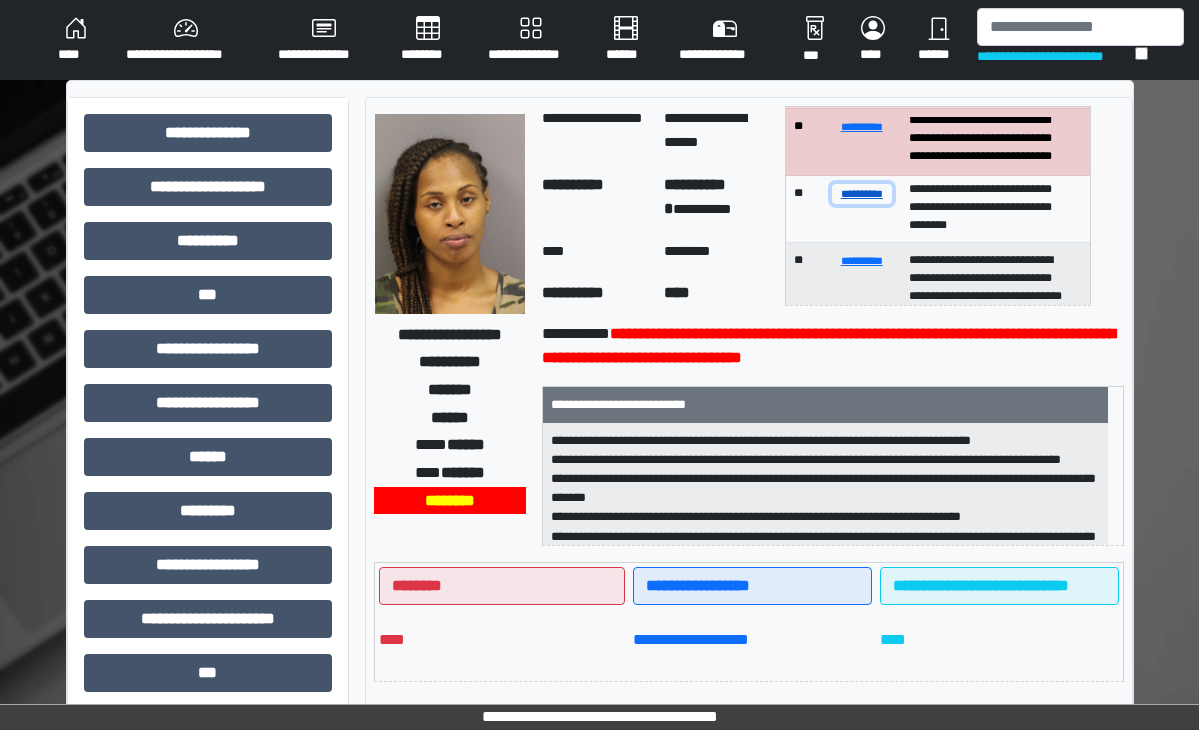 click on "**********" at bounding box center (862, 193) 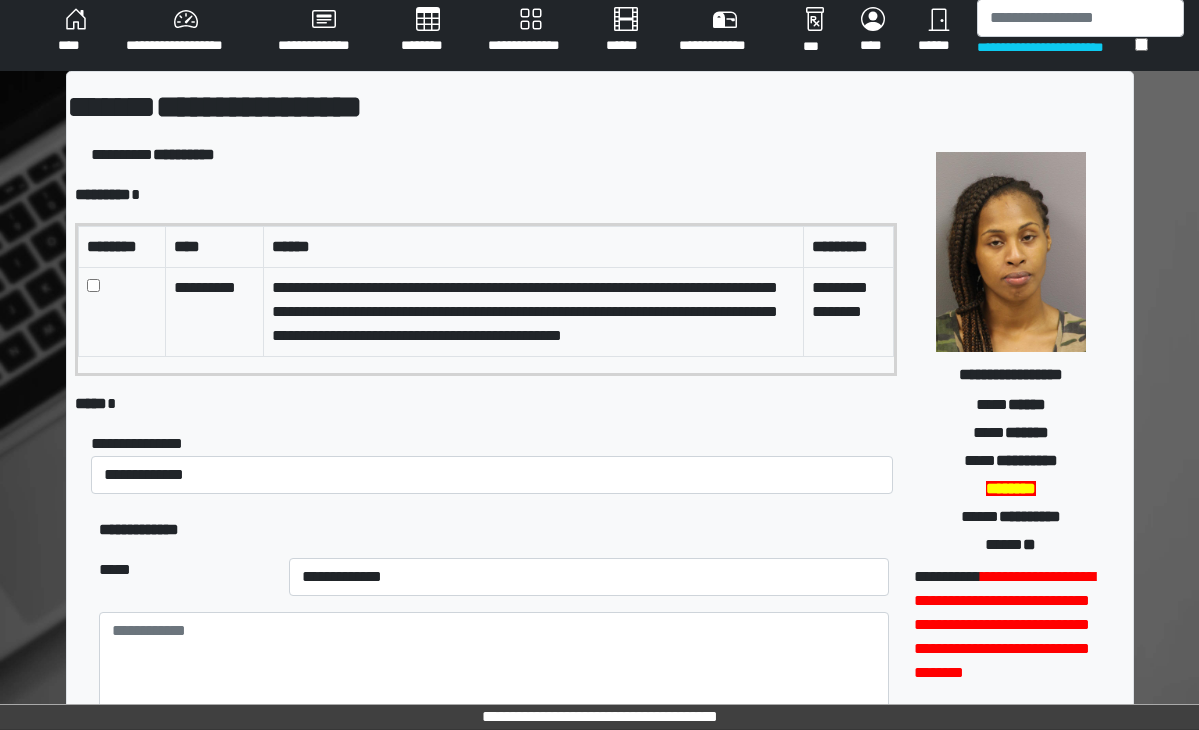 scroll, scrollTop: 0, scrollLeft: 0, axis: both 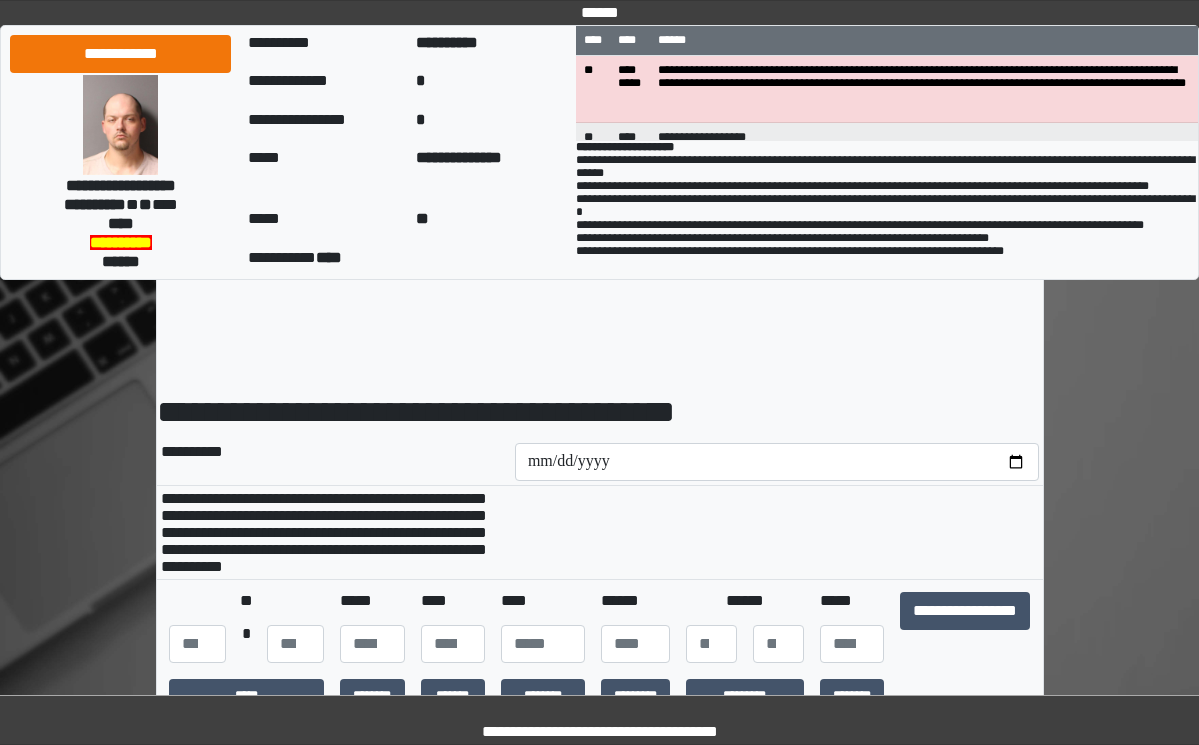 select on "*" 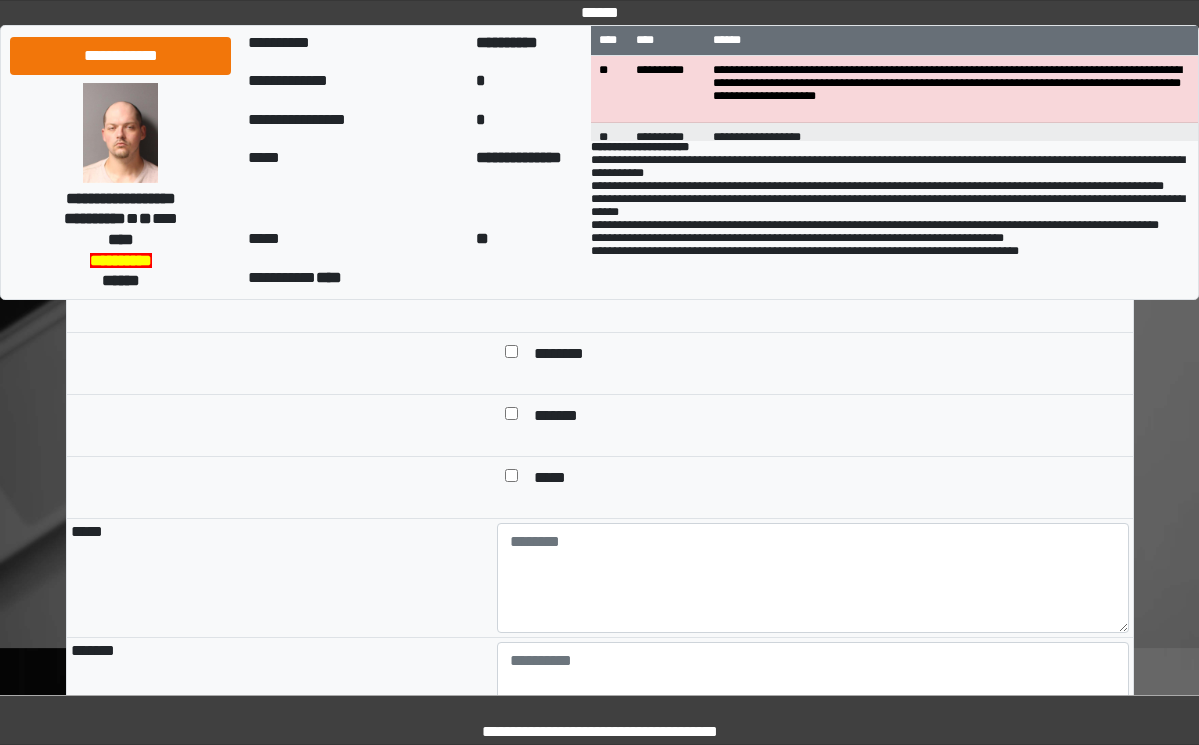 scroll, scrollTop: 1600, scrollLeft: 0, axis: vertical 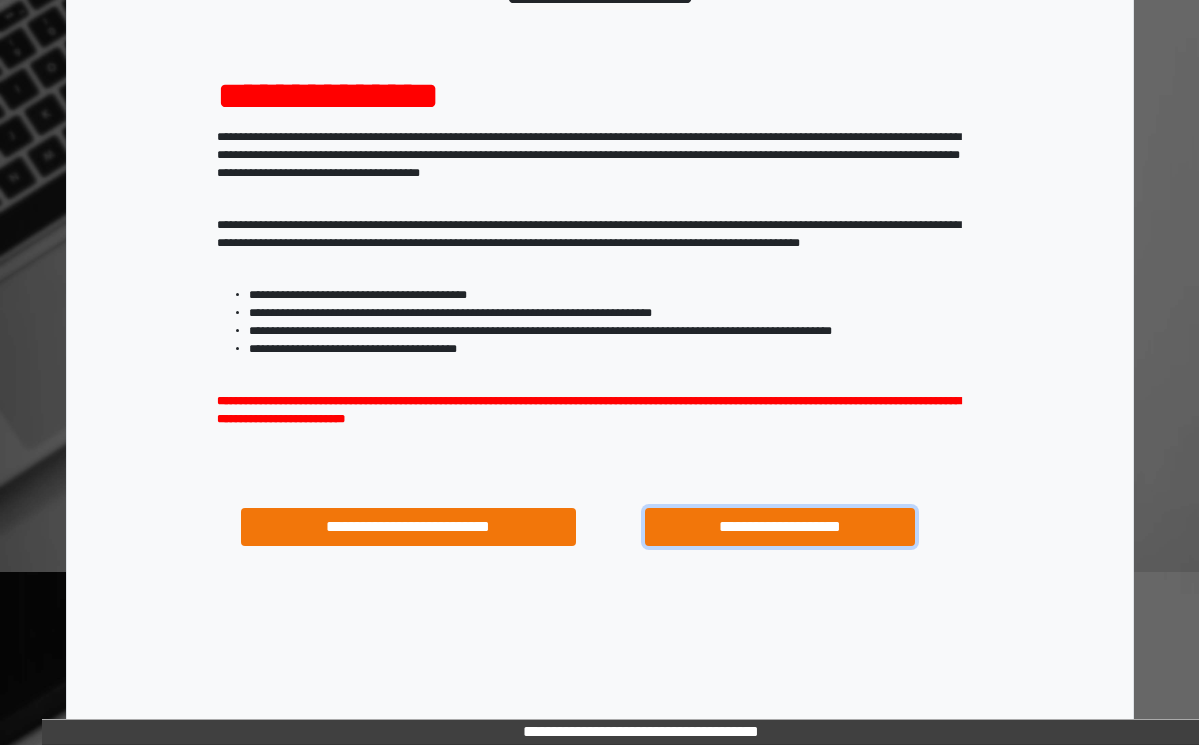 click on "**********" at bounding box center [779, 527] 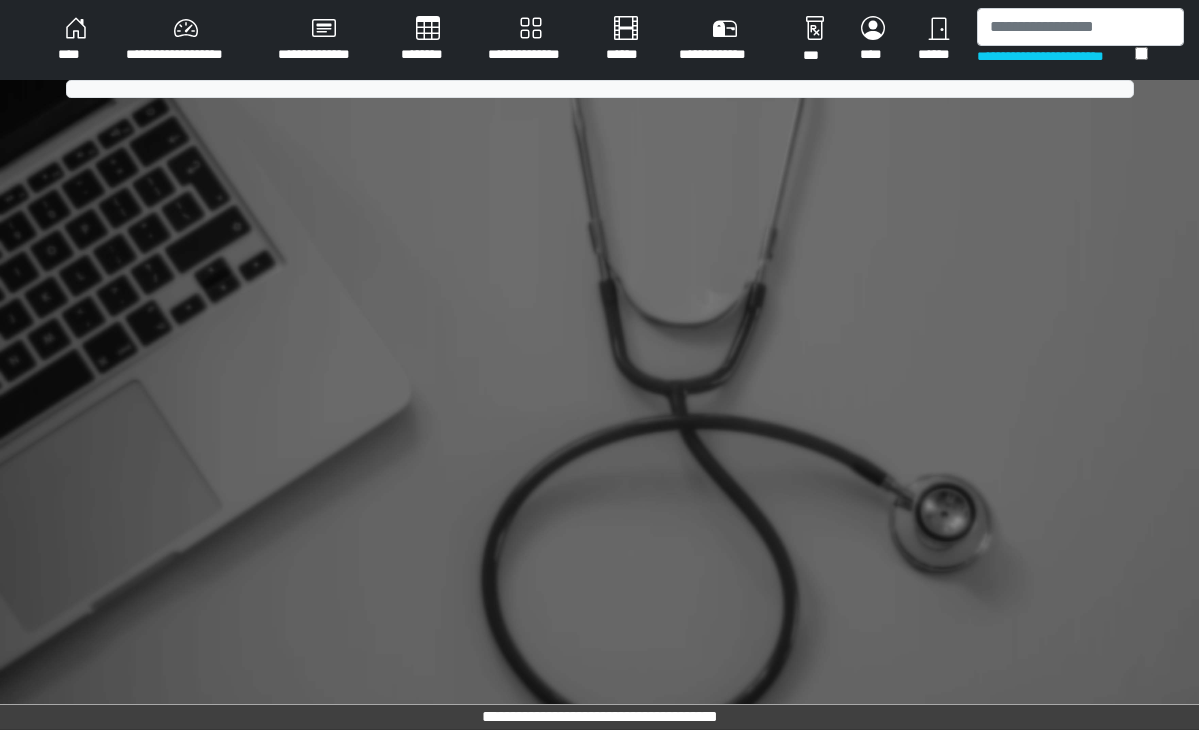 scroll, scrollTop: 0, scrollLeft: 0, axis: both 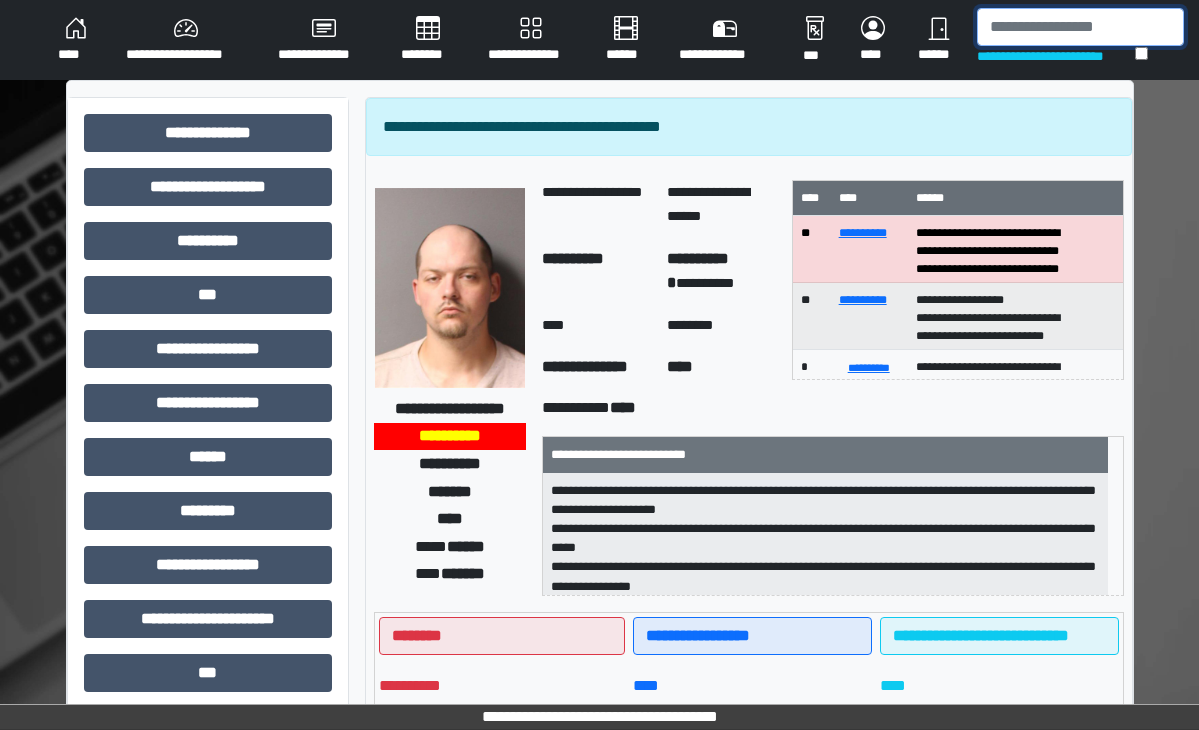 click at bounding box center [1080, 27] 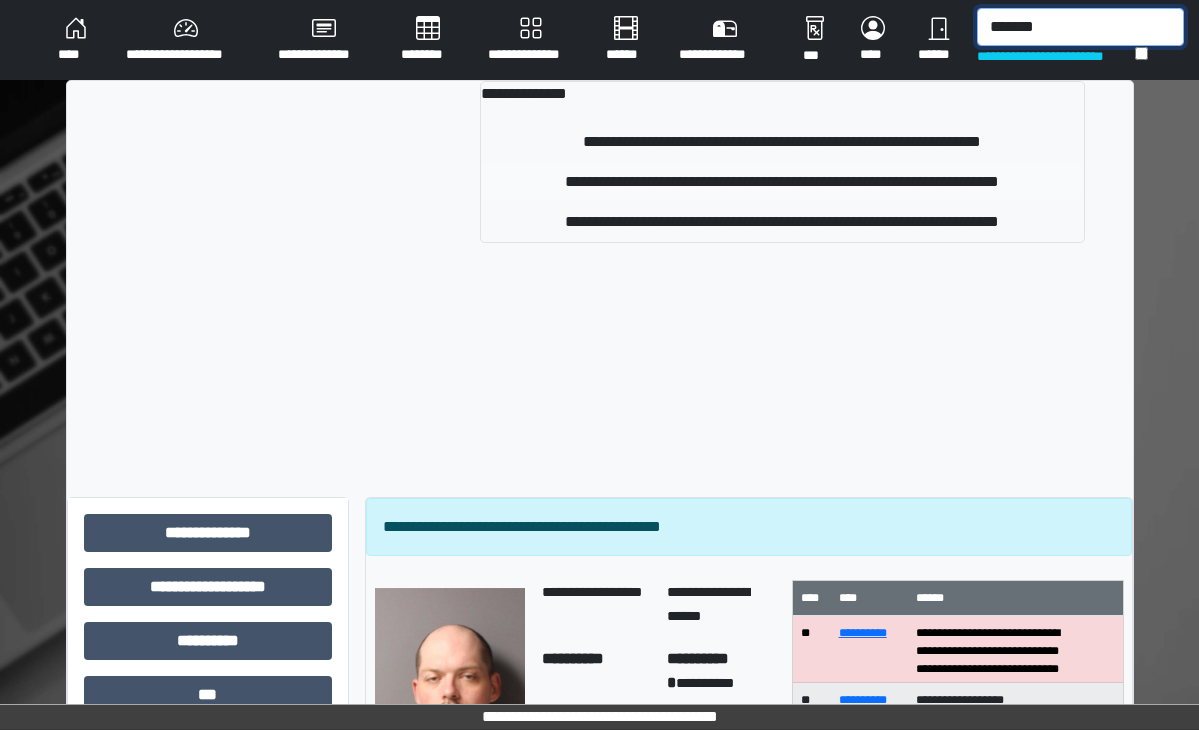type on "*******" 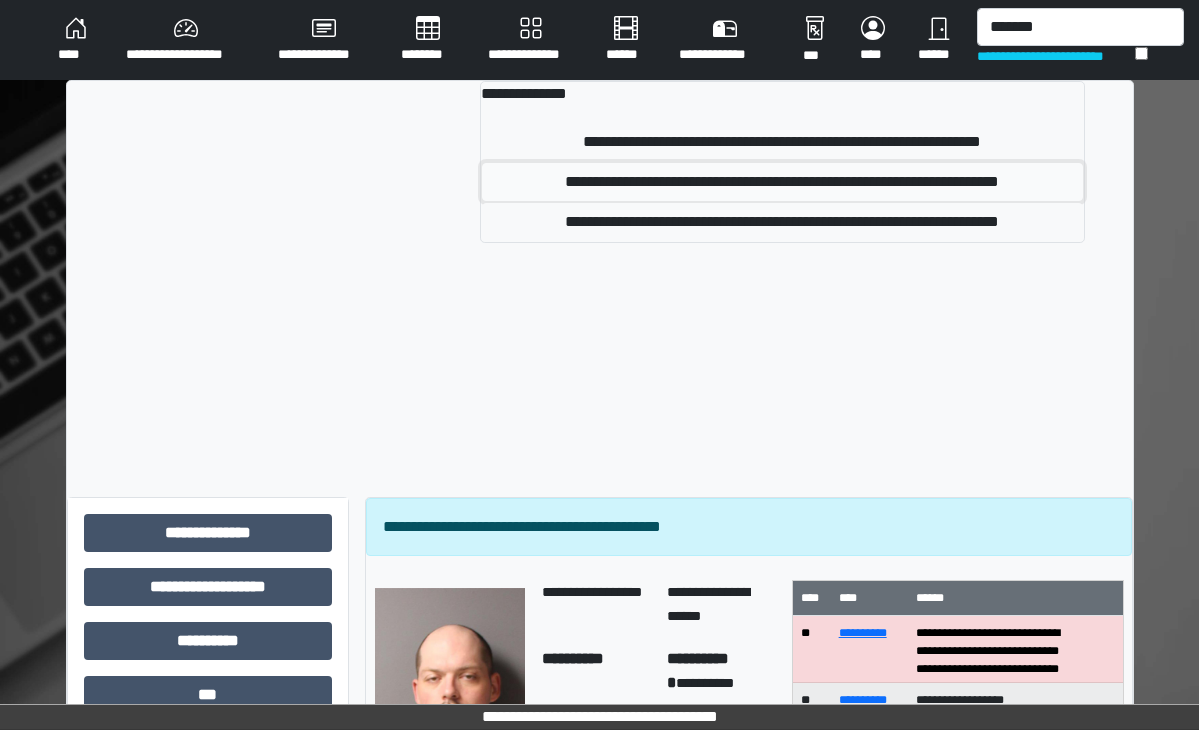 click on "**********" at bounding box center [782, 182] 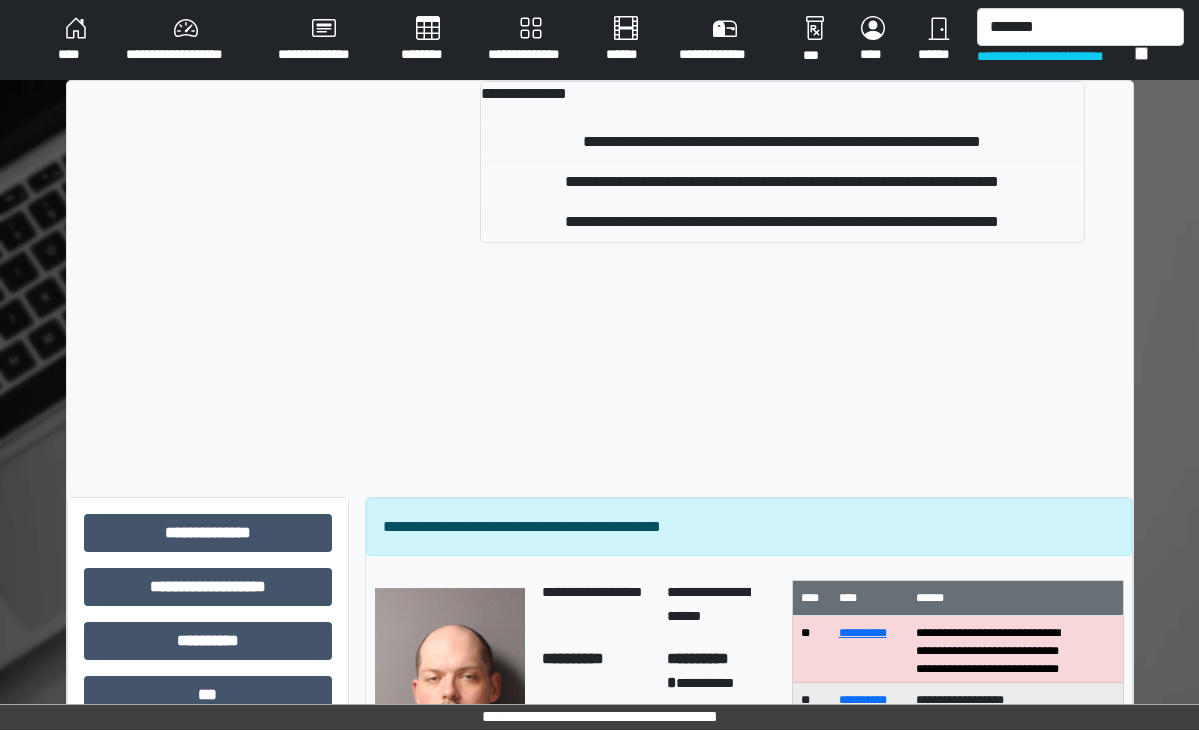 type 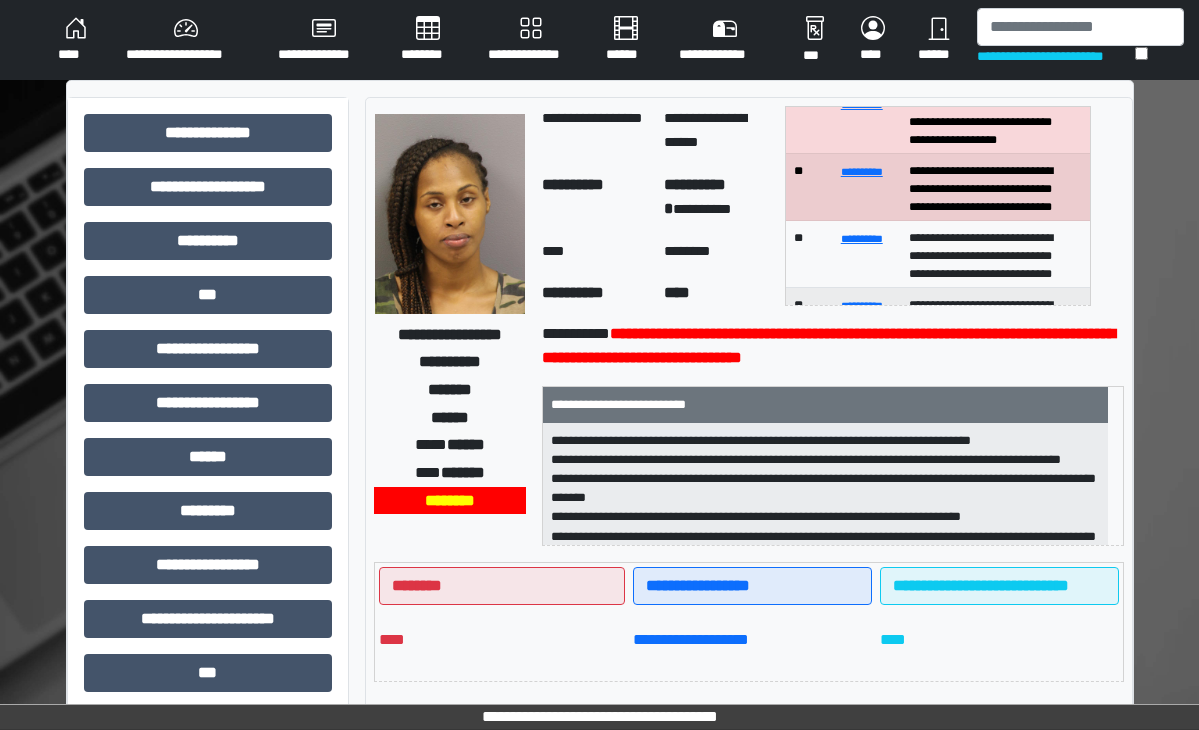 scroll, scrollTop: 100, scrollLeft: 0, axis: vertical 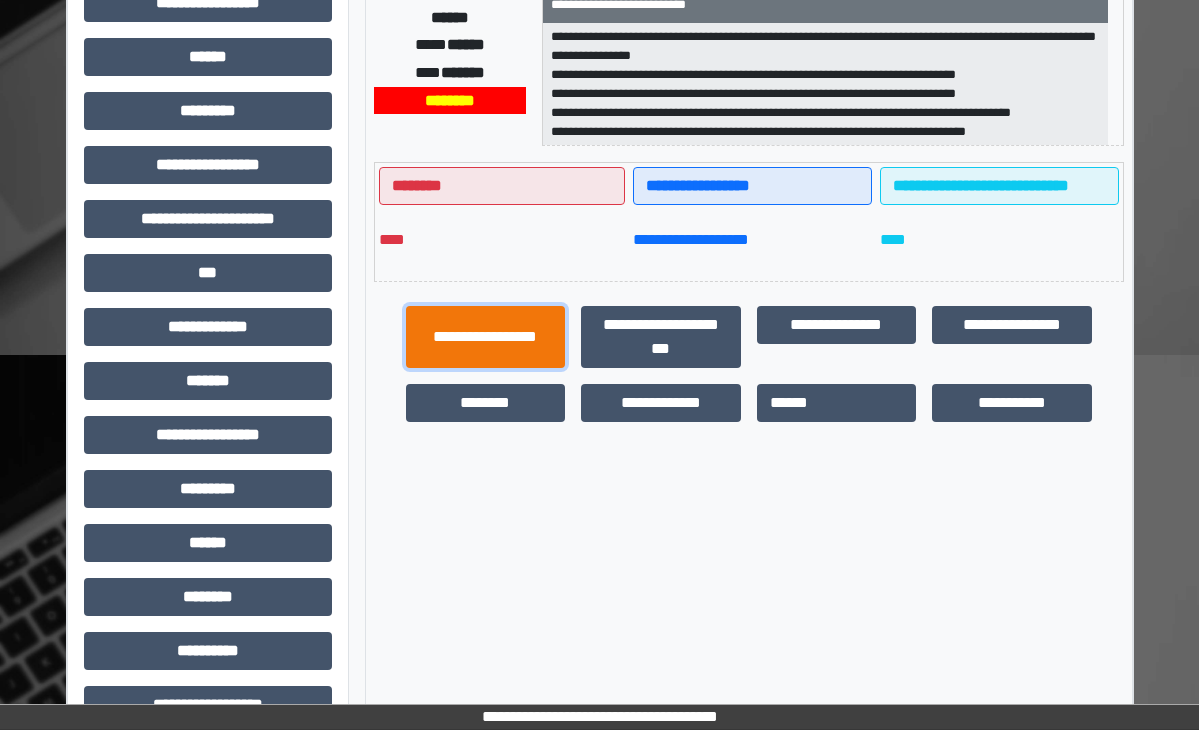 click on "**********" at bounding box center (486, 337) 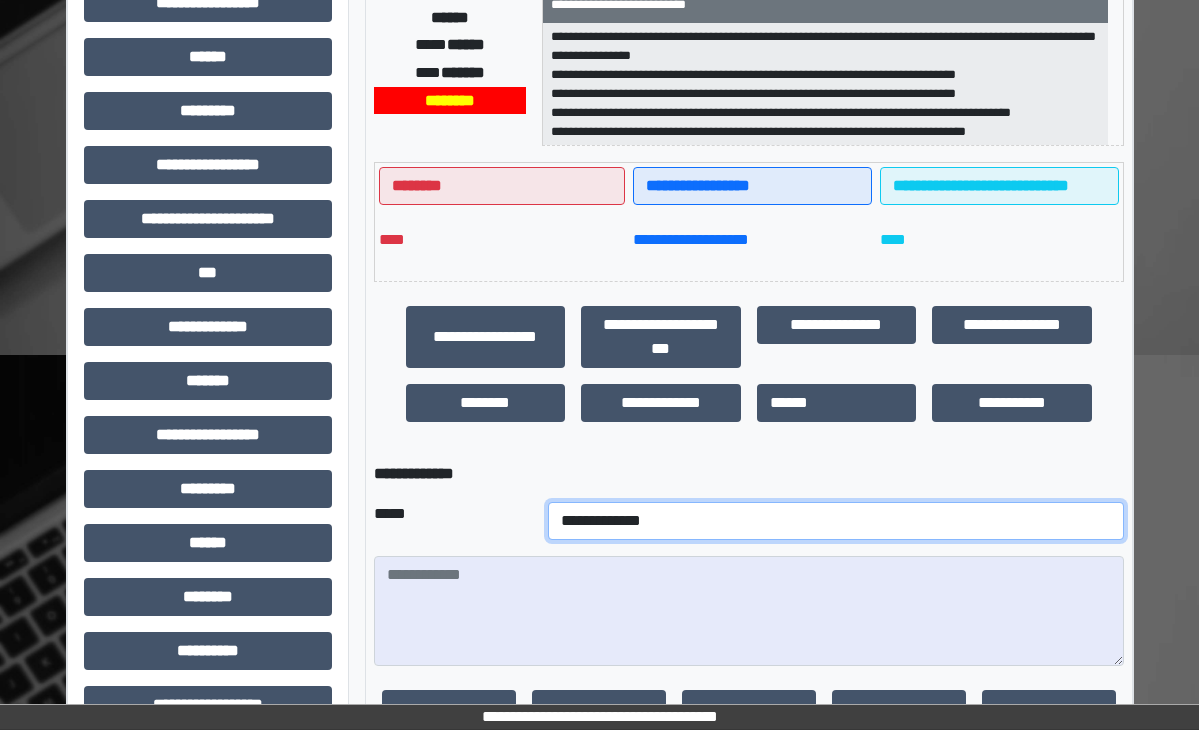 click on "**********" at bounding box center (836, 521) 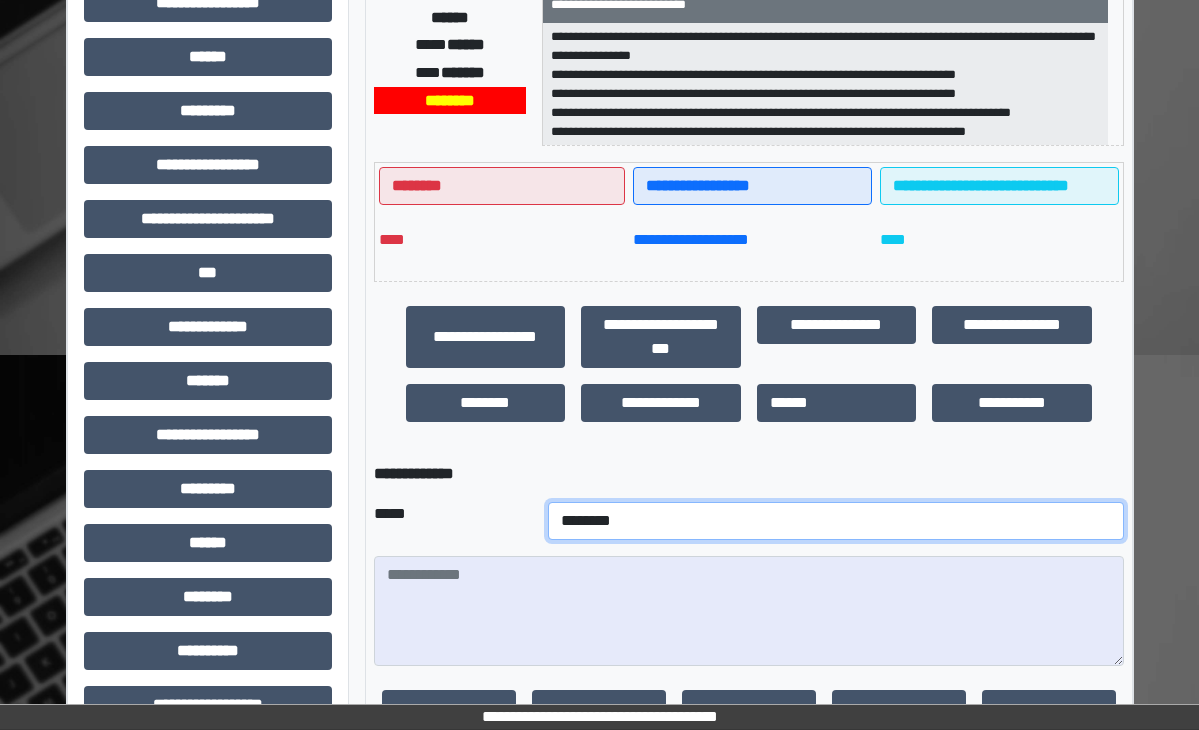 click on "**********" at bounding box center (836, 521) 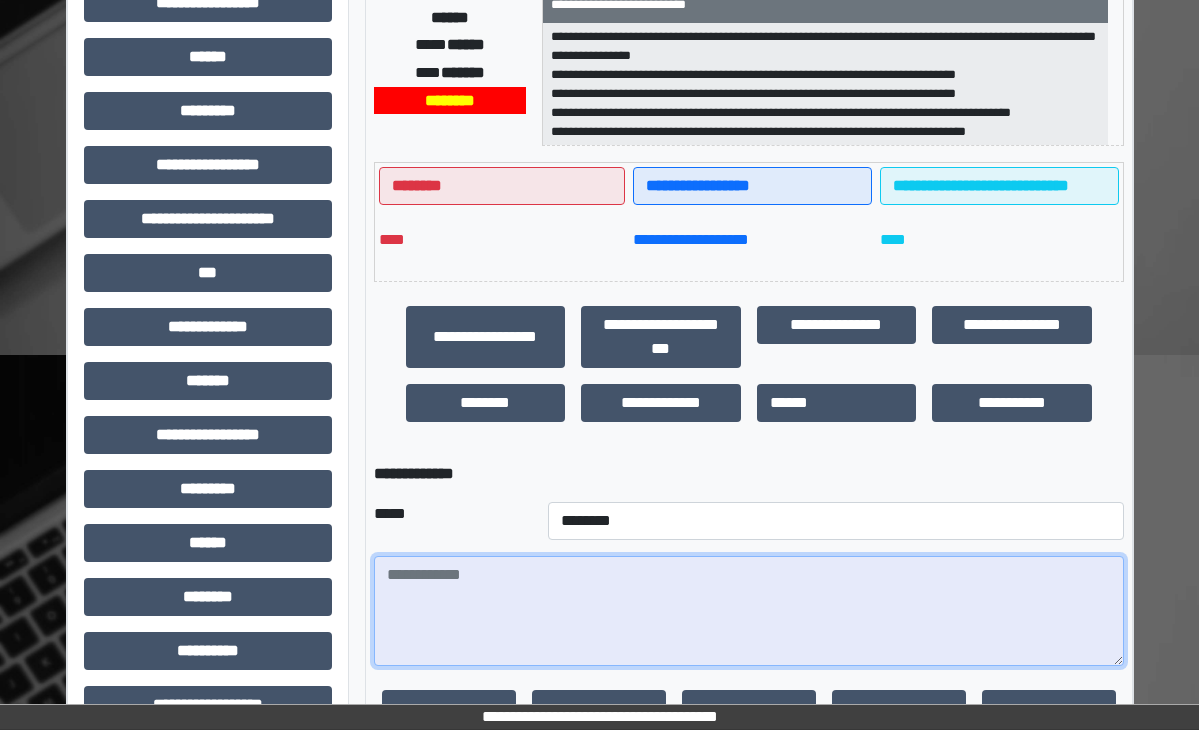 click at bounding box center [749, 611] 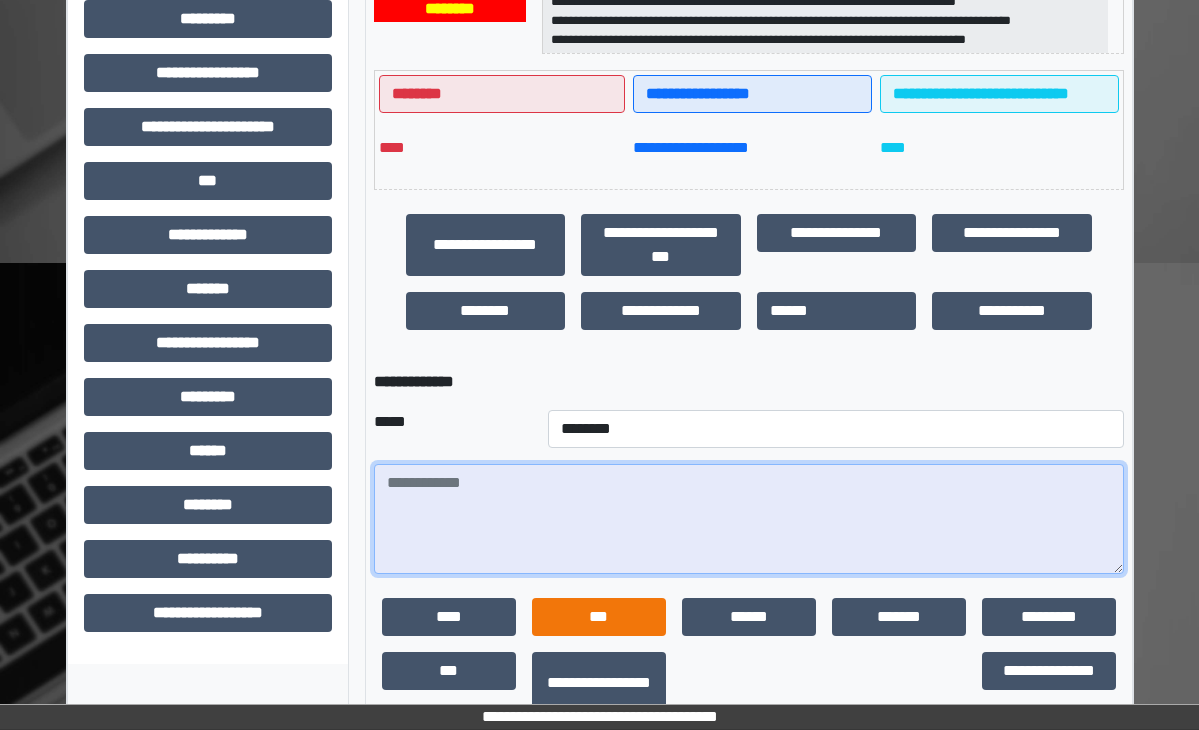 scroll, scrollTop: 596, scrollLeft: 0, axis: vertical 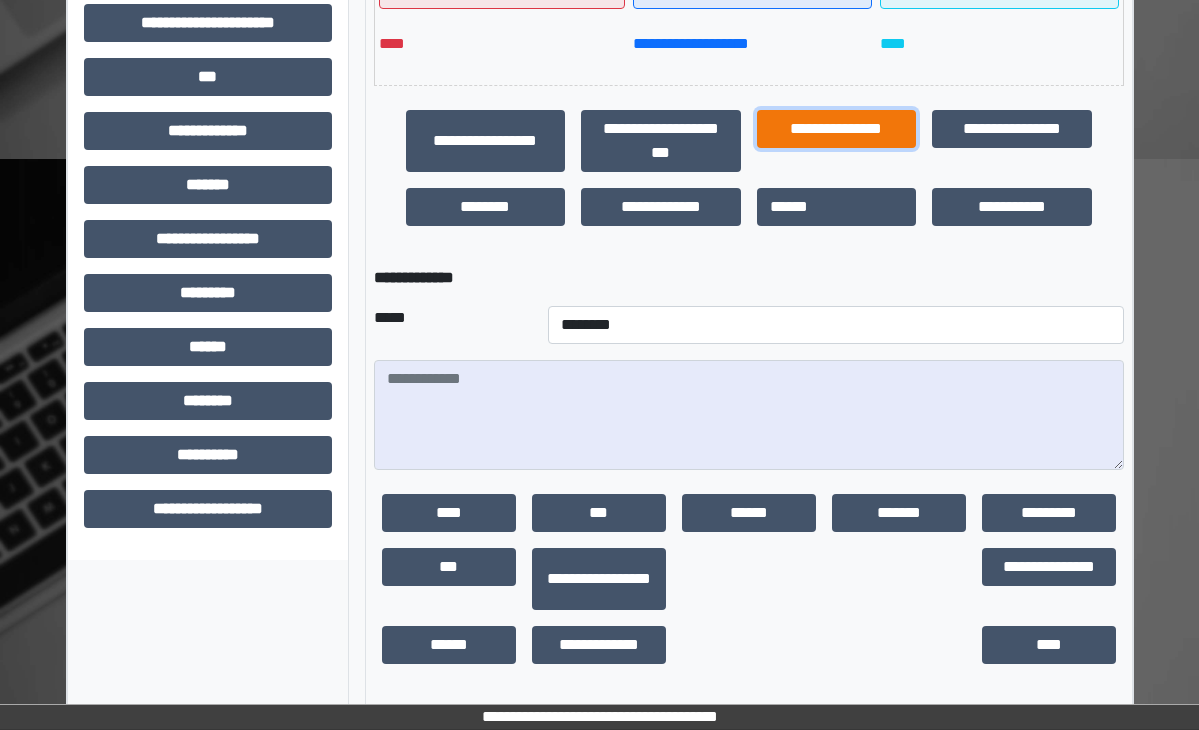 click on "**********" at bounding box center [837, 129] 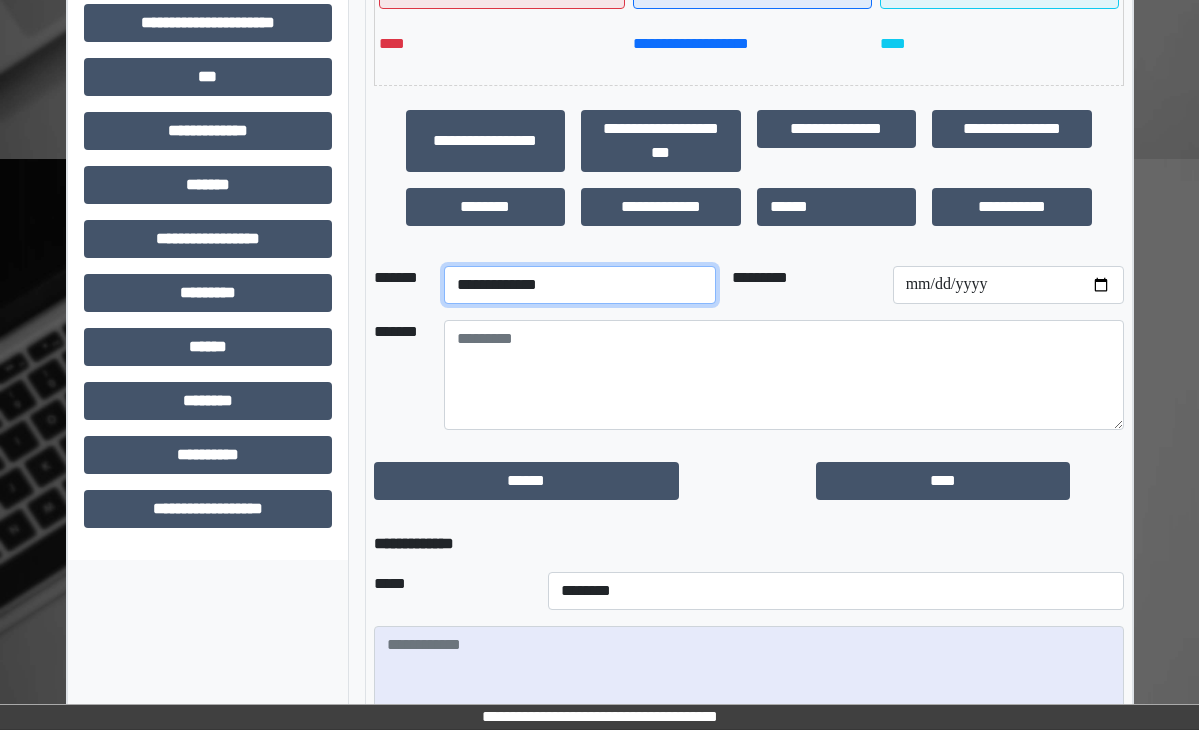 click on "**********" at bounding box center (580, 285) 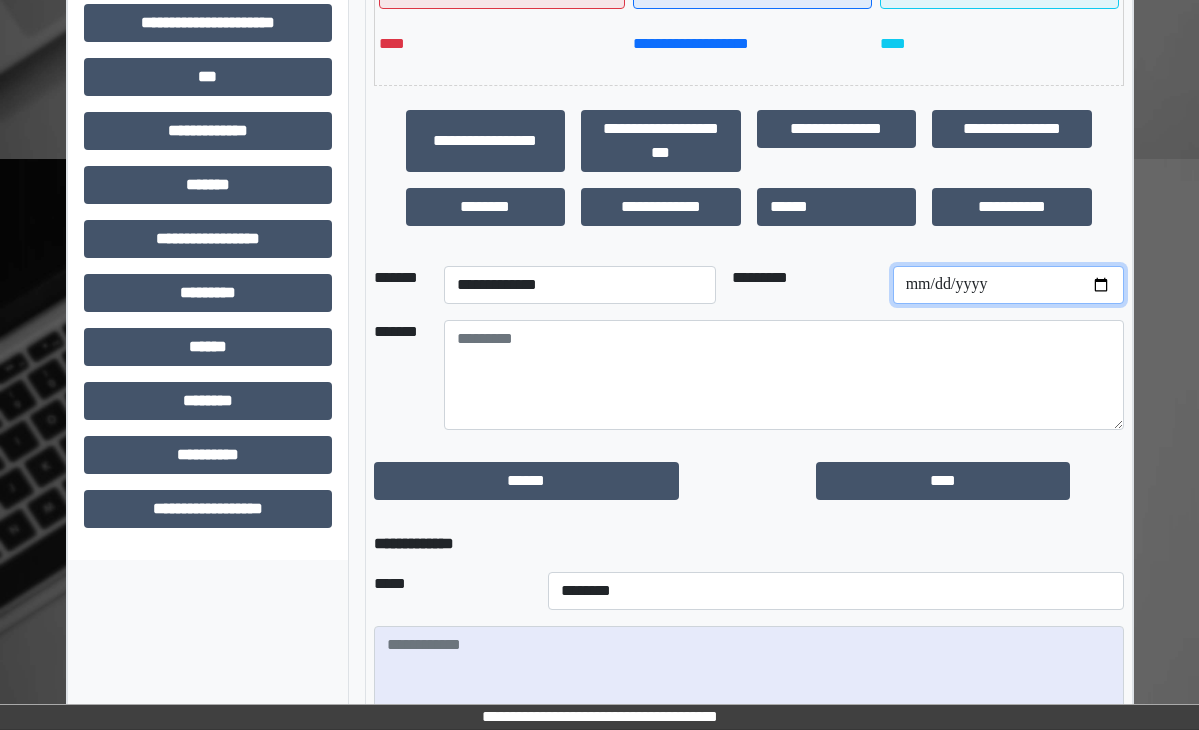 click at bounding box center [1008, 285] 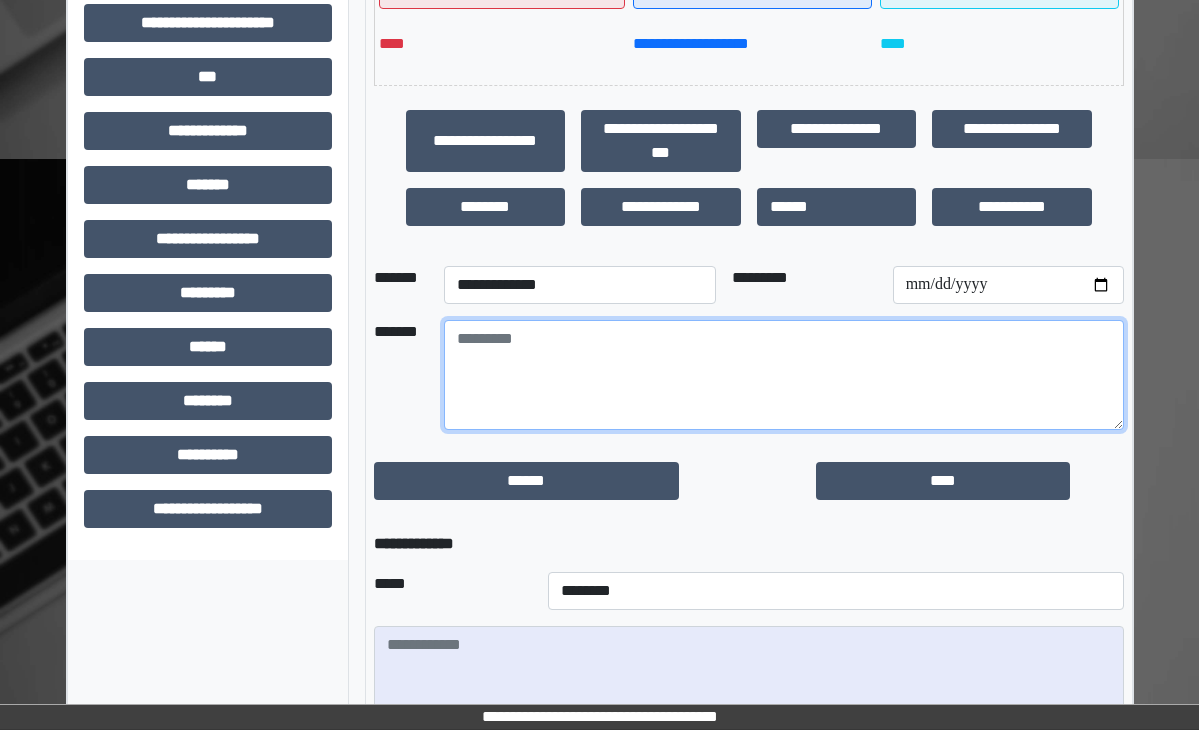 click at bounding box center (784, 375) 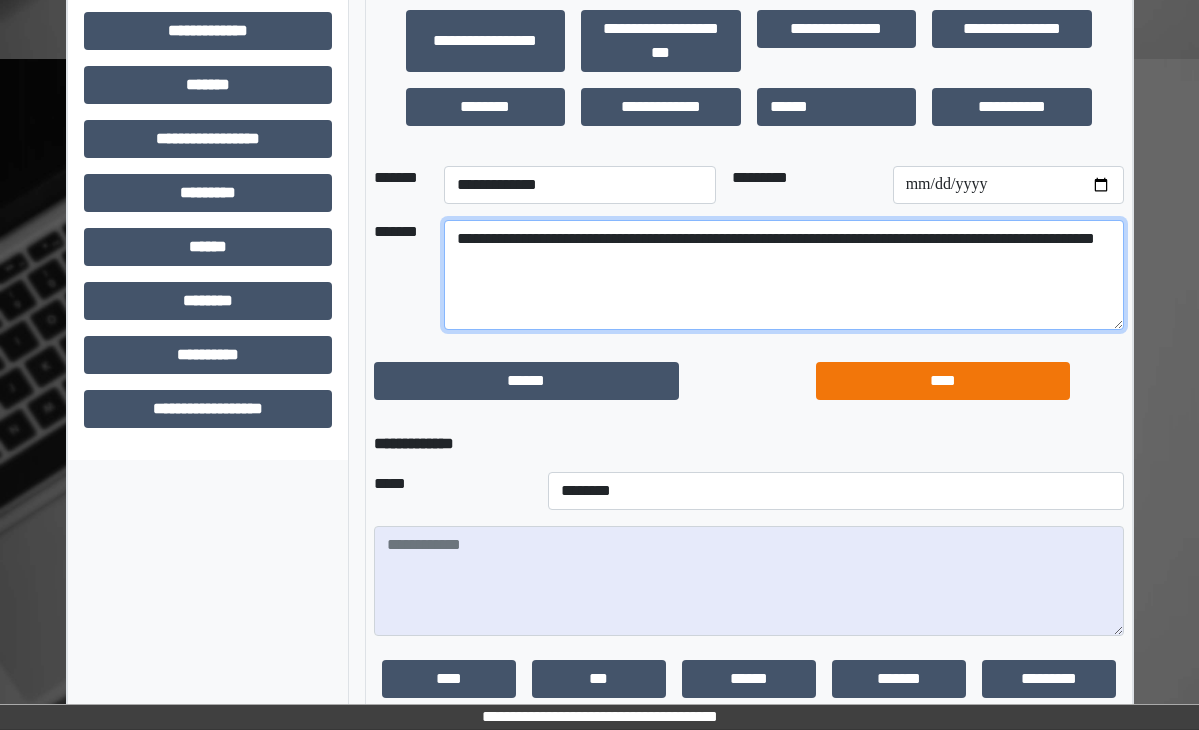type on "**********" 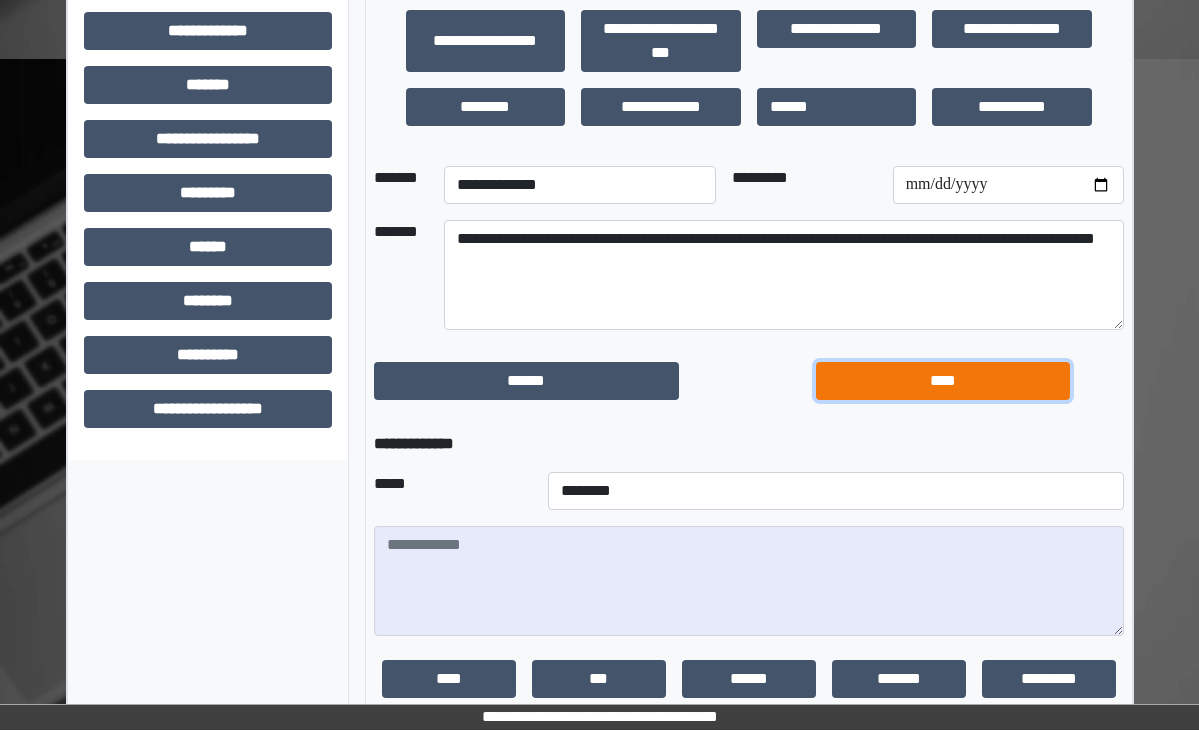 click on "****" at bounding box center (943, 381) 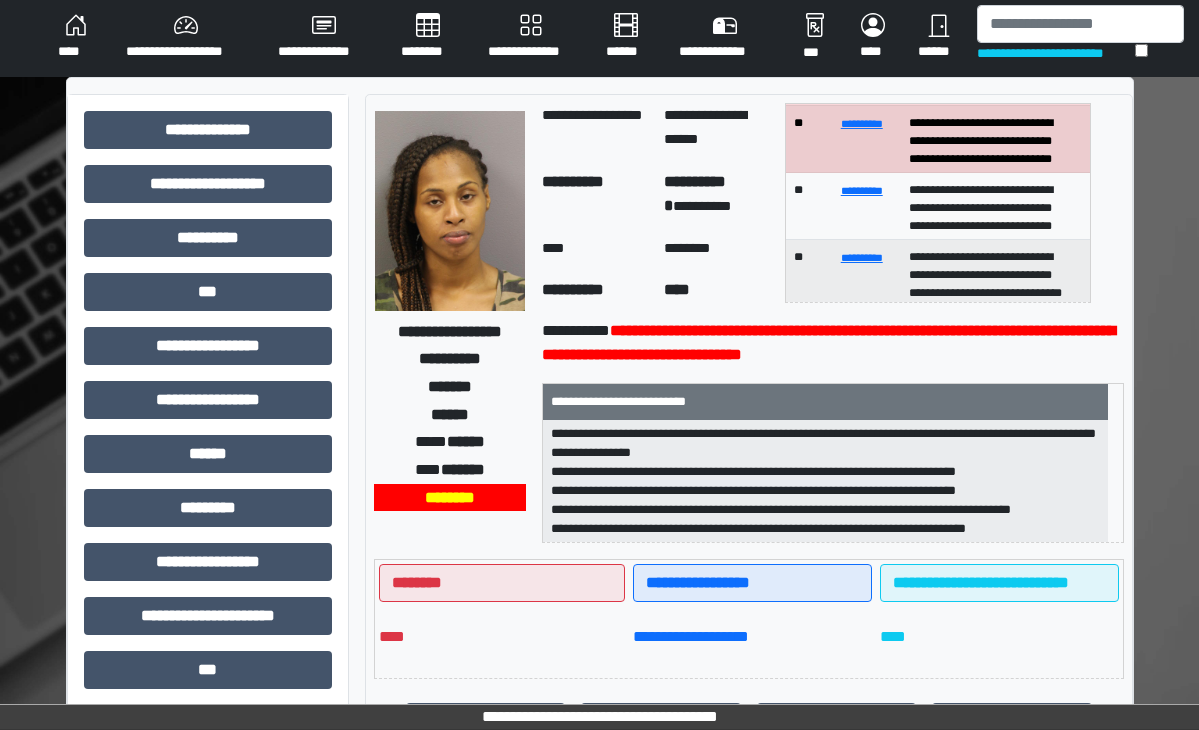 scroll, scrollTop: 0, scrollLeft: 0, axis: both 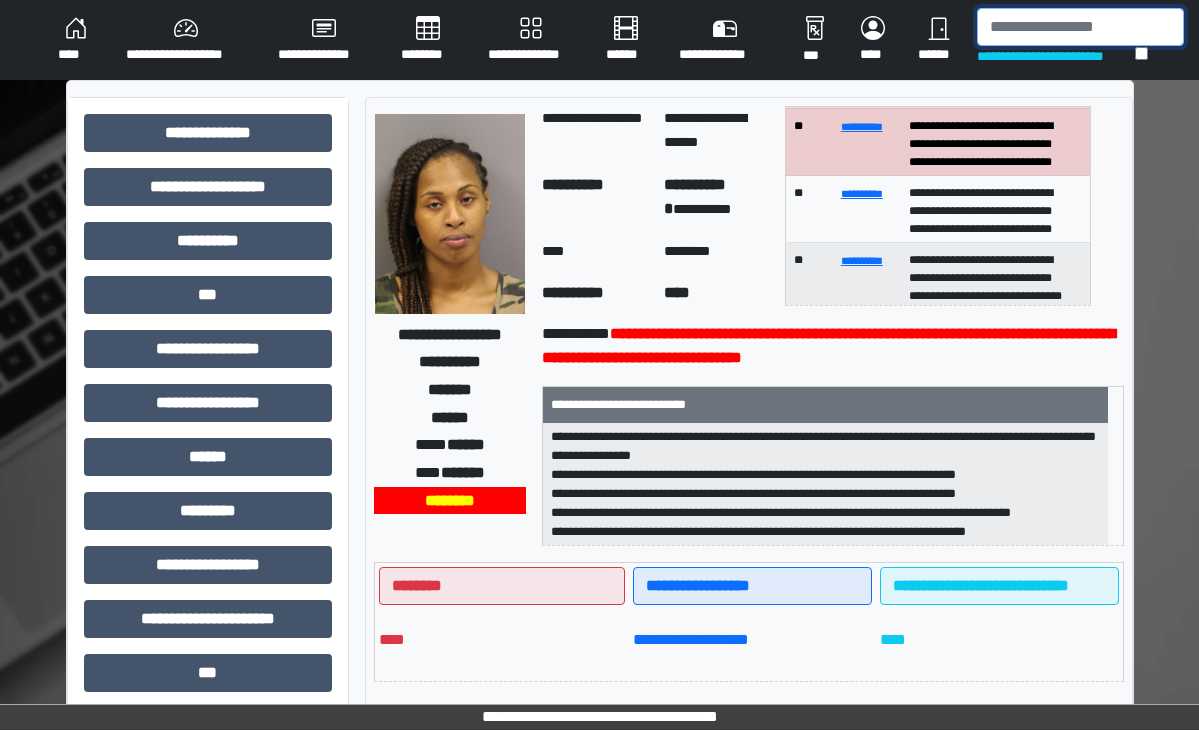 click at bounding box center [1080, 27] 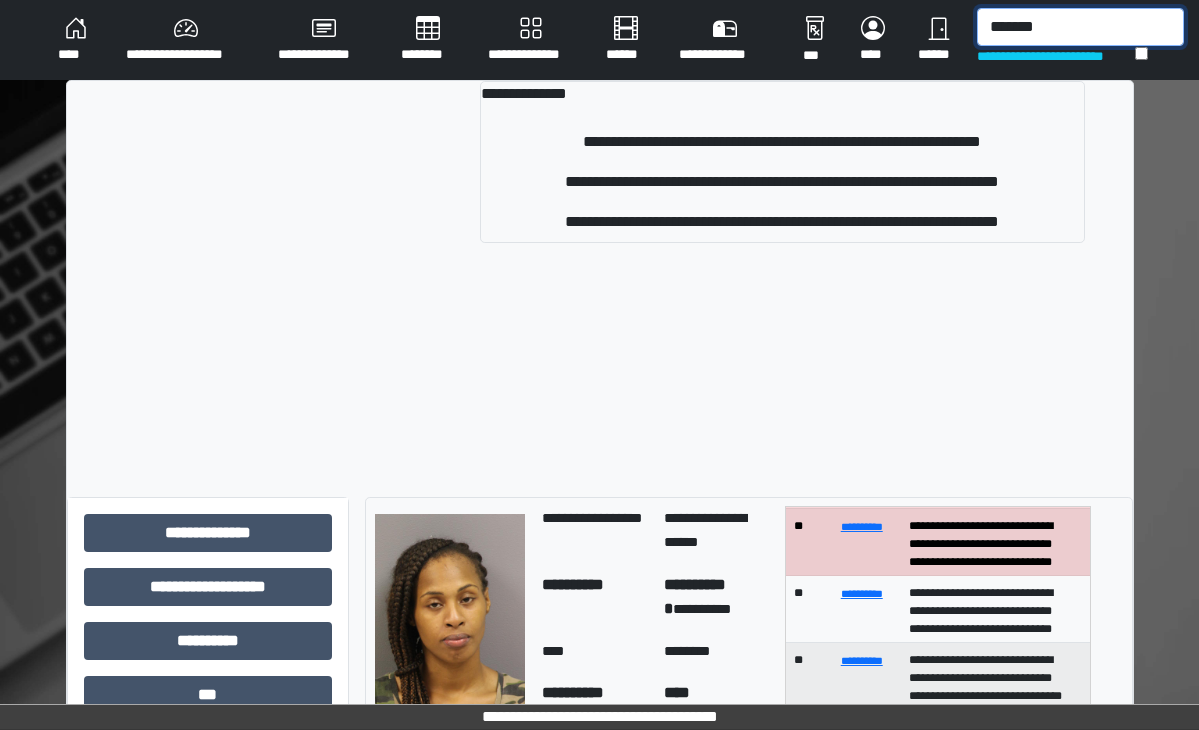 type on "*******" 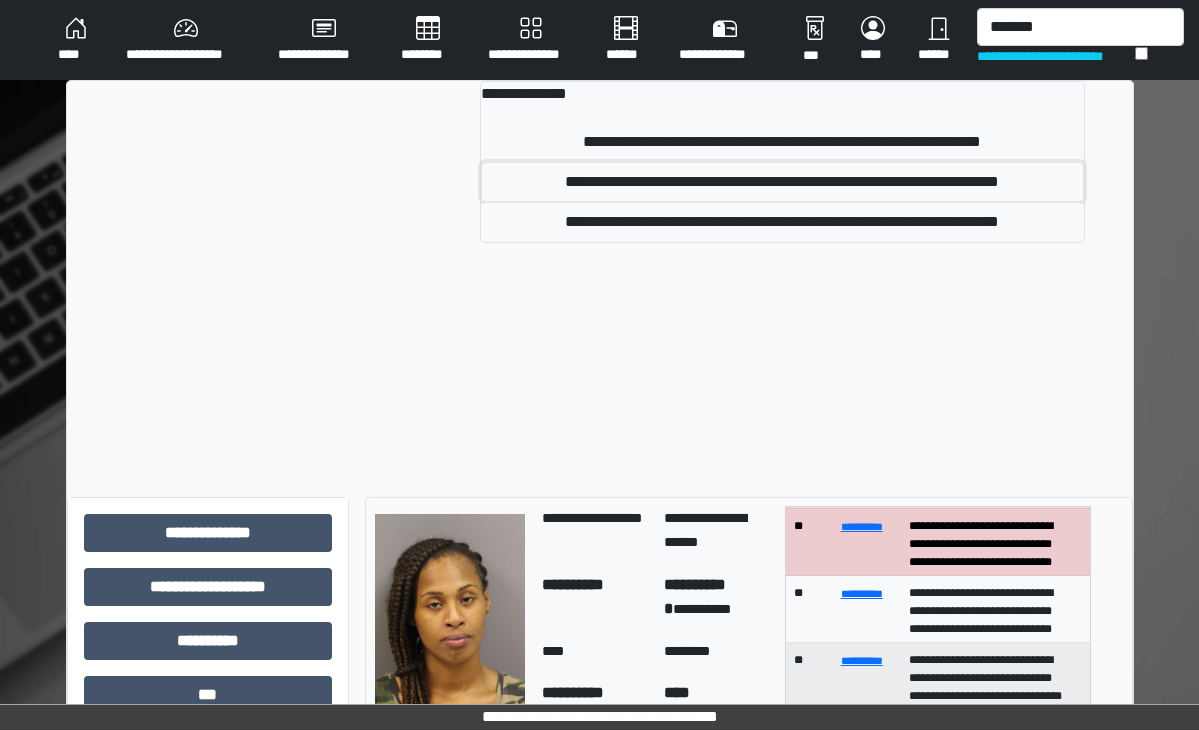 click on "**********" at bounding box center (782, 182) 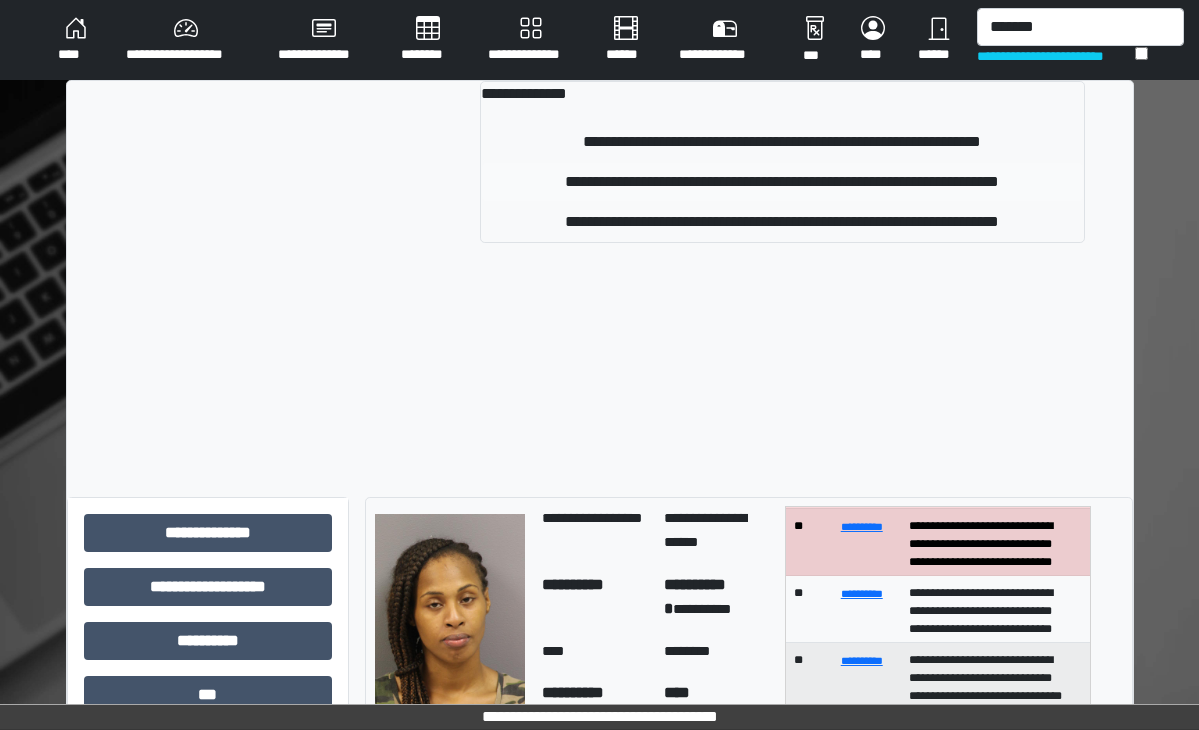 type 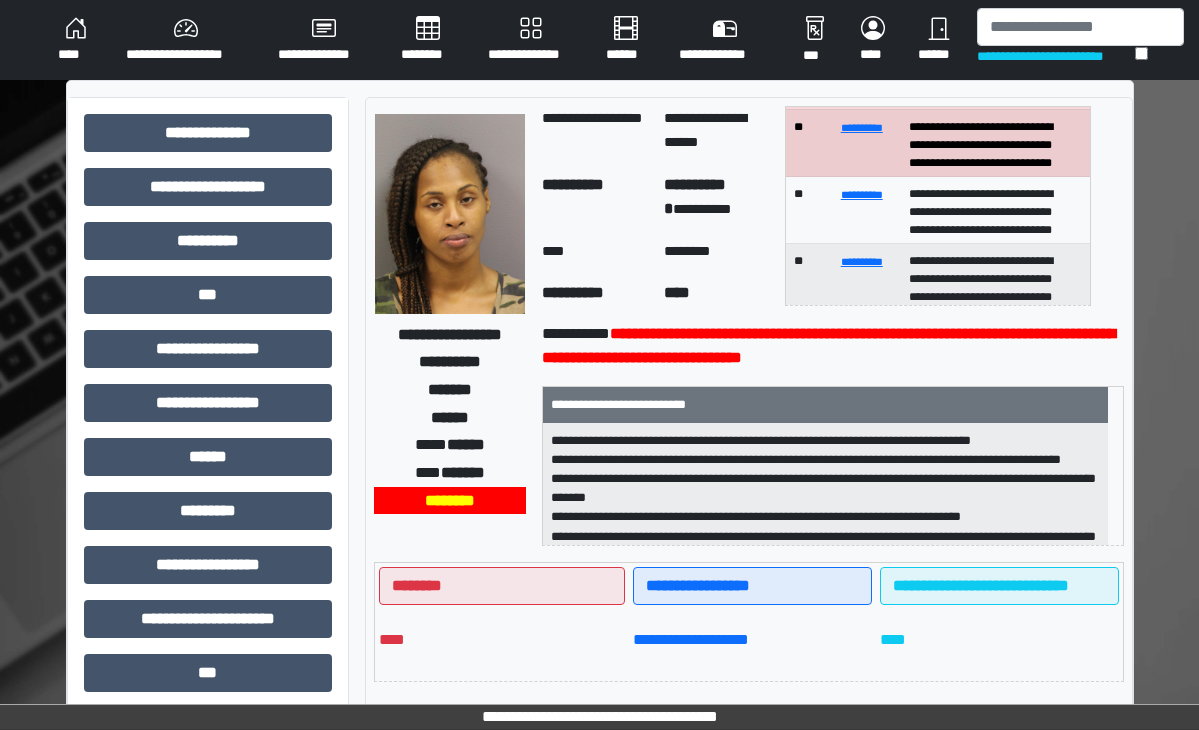 scroll, scrollTop: 100, scrollLeft: 0, axis: vertical 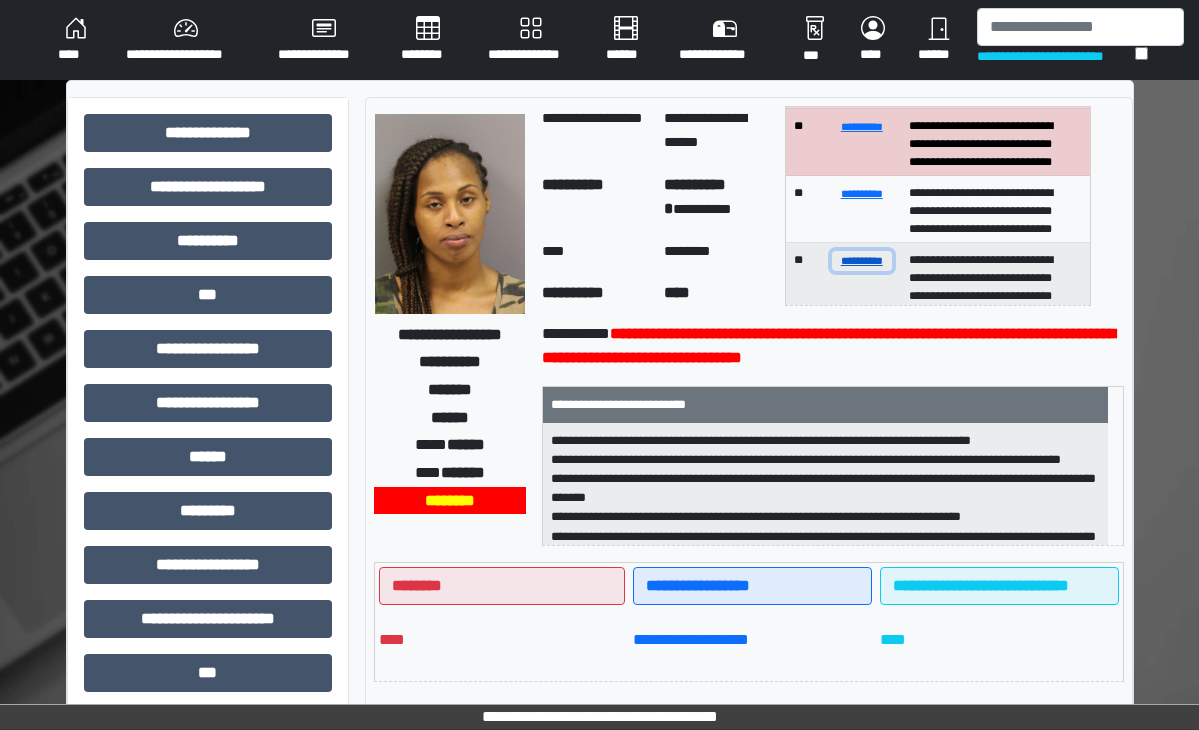 click on "**********" at bounding box center [862, 260] 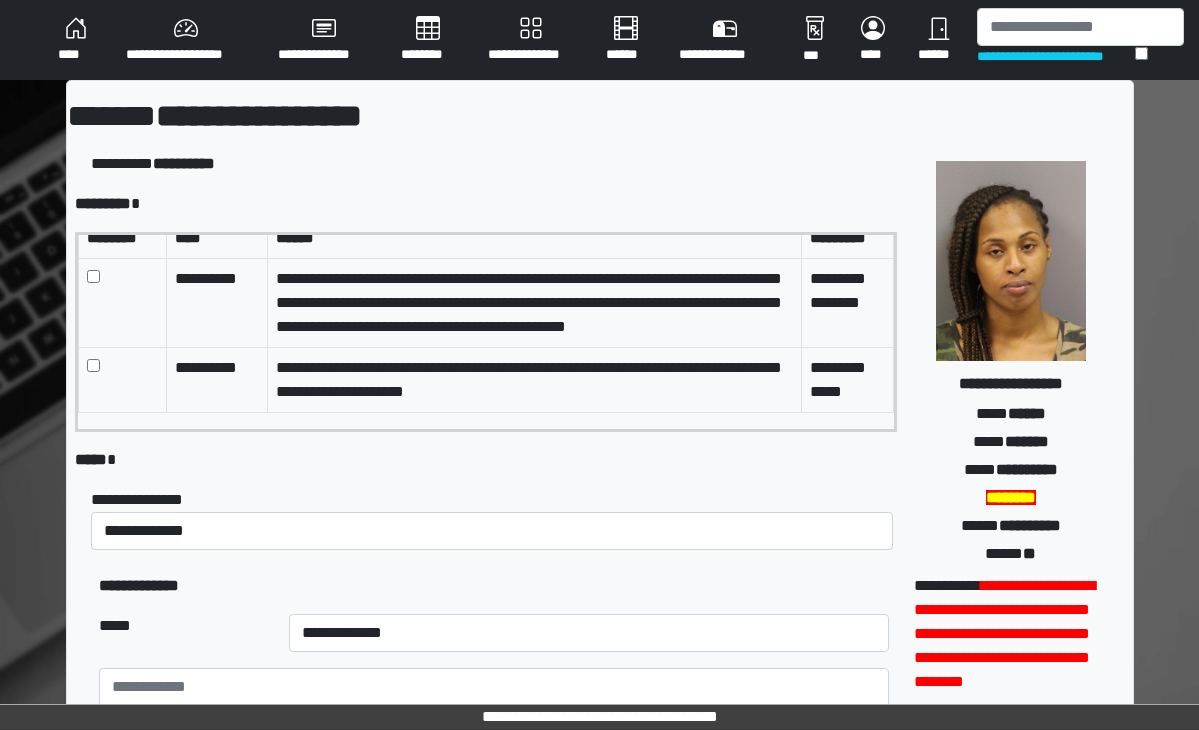 scroll, scrollTop: 66, scrollLeft: 0, axis: vertical 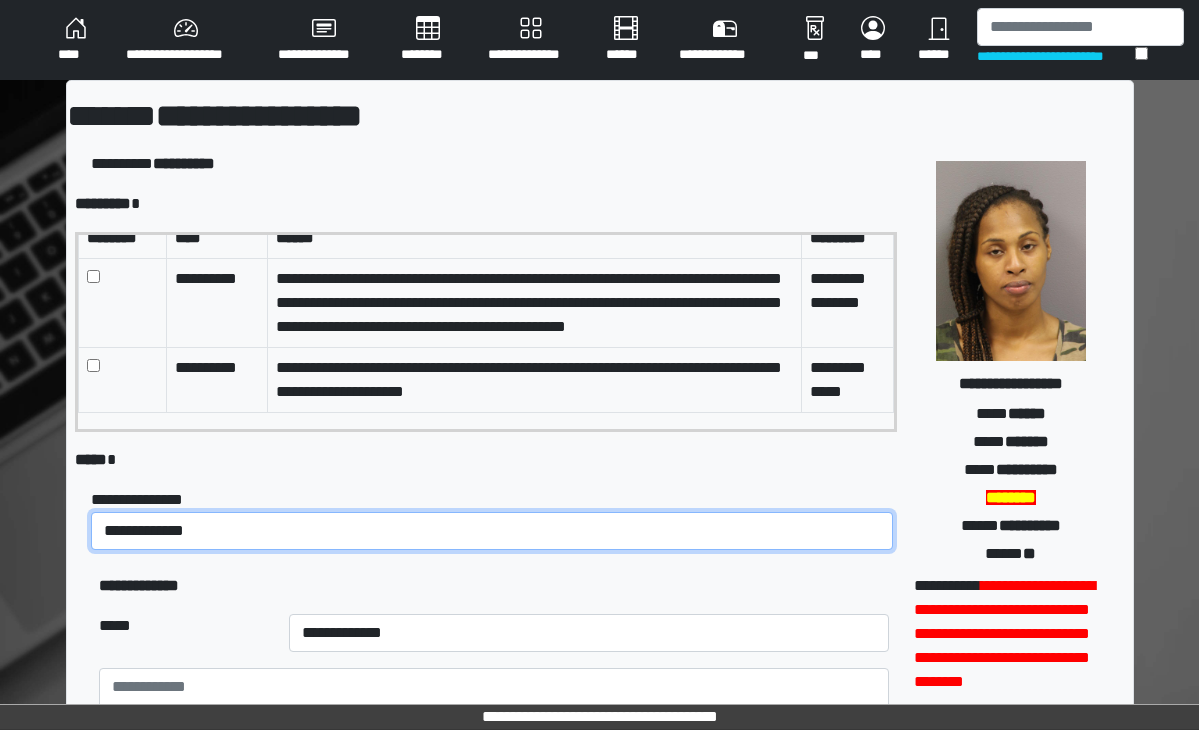 click on "**********" at bounding box center (492, 531) 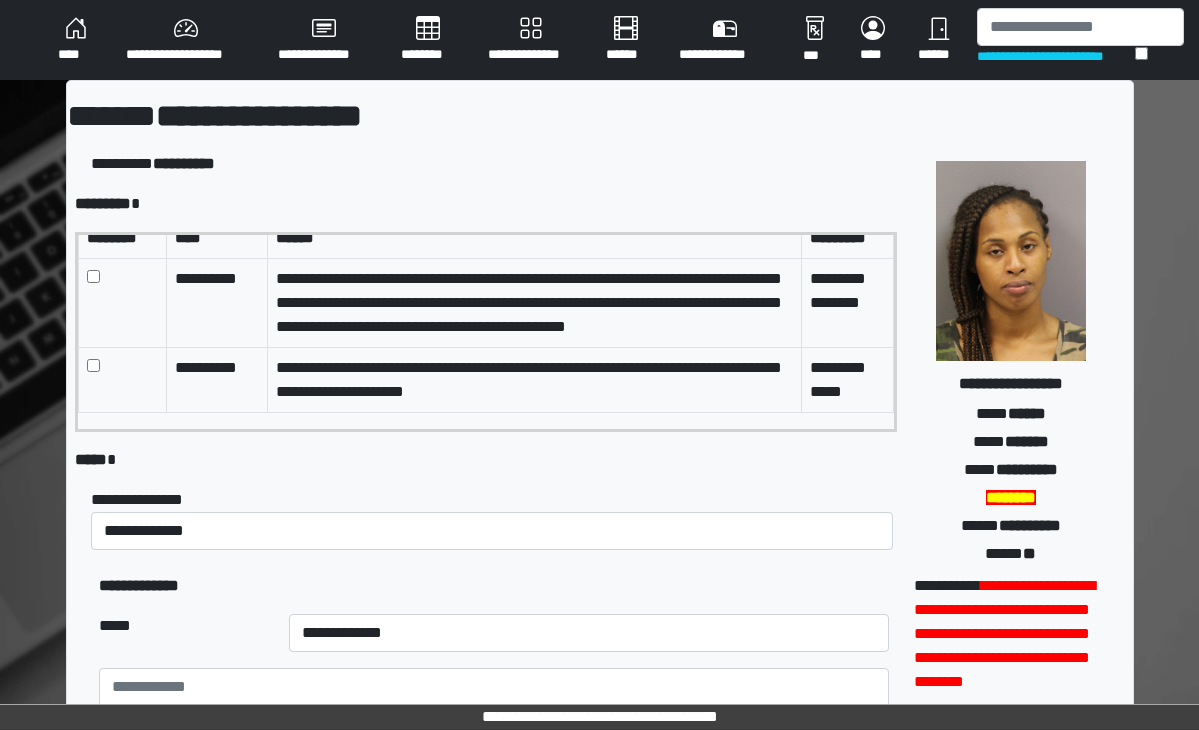 click on "**********" at bounding box center [494, 519] 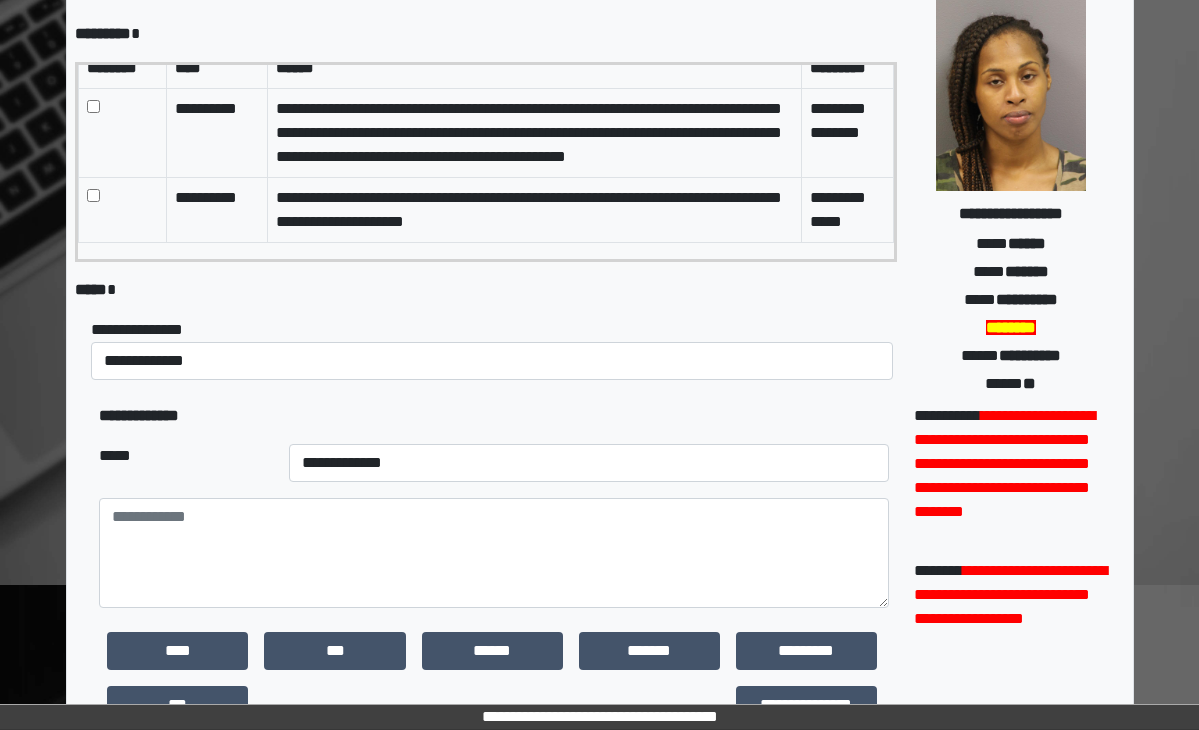 scroll, scrollTop: 200, scrollLeft: 0, axis: vertical 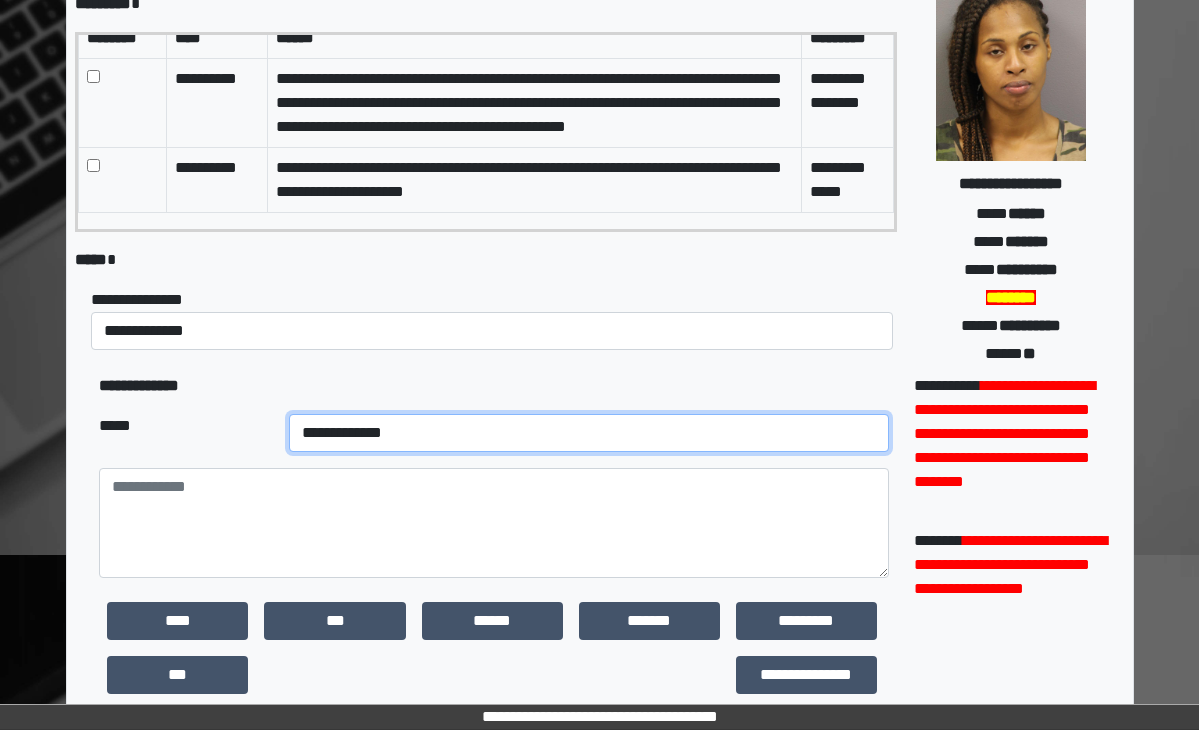 click on "**********" at bounding box center (589, 433) 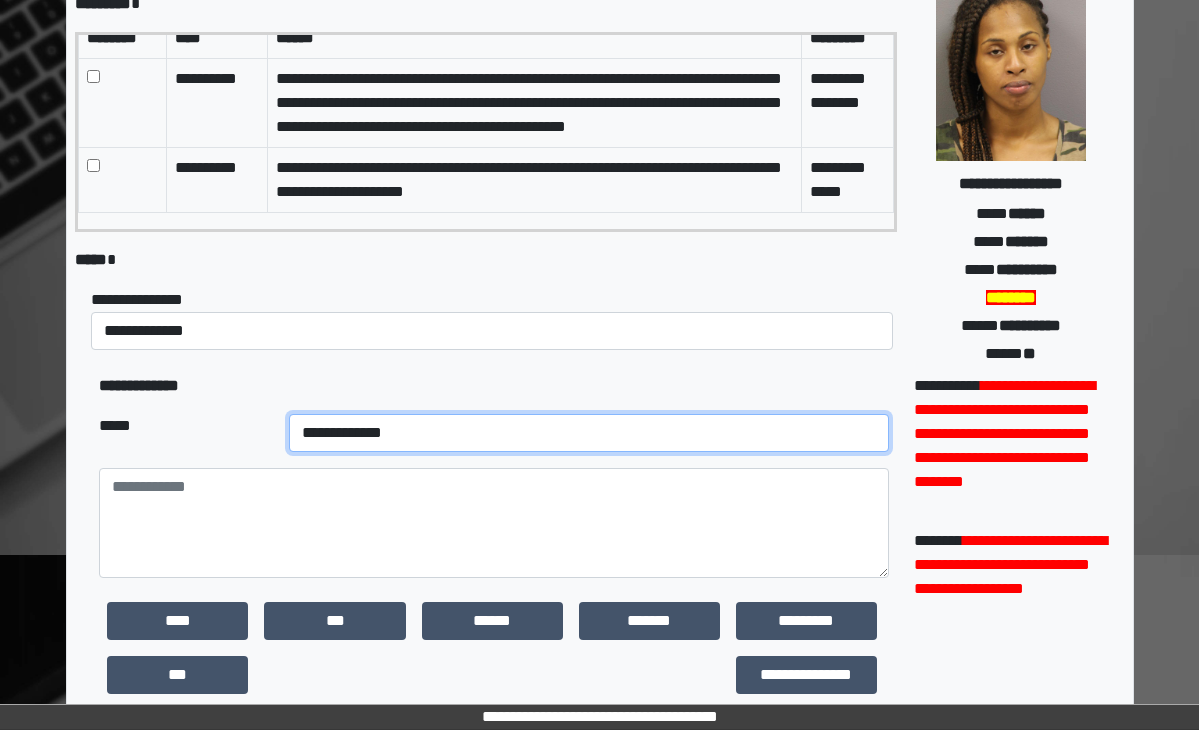select on "**" 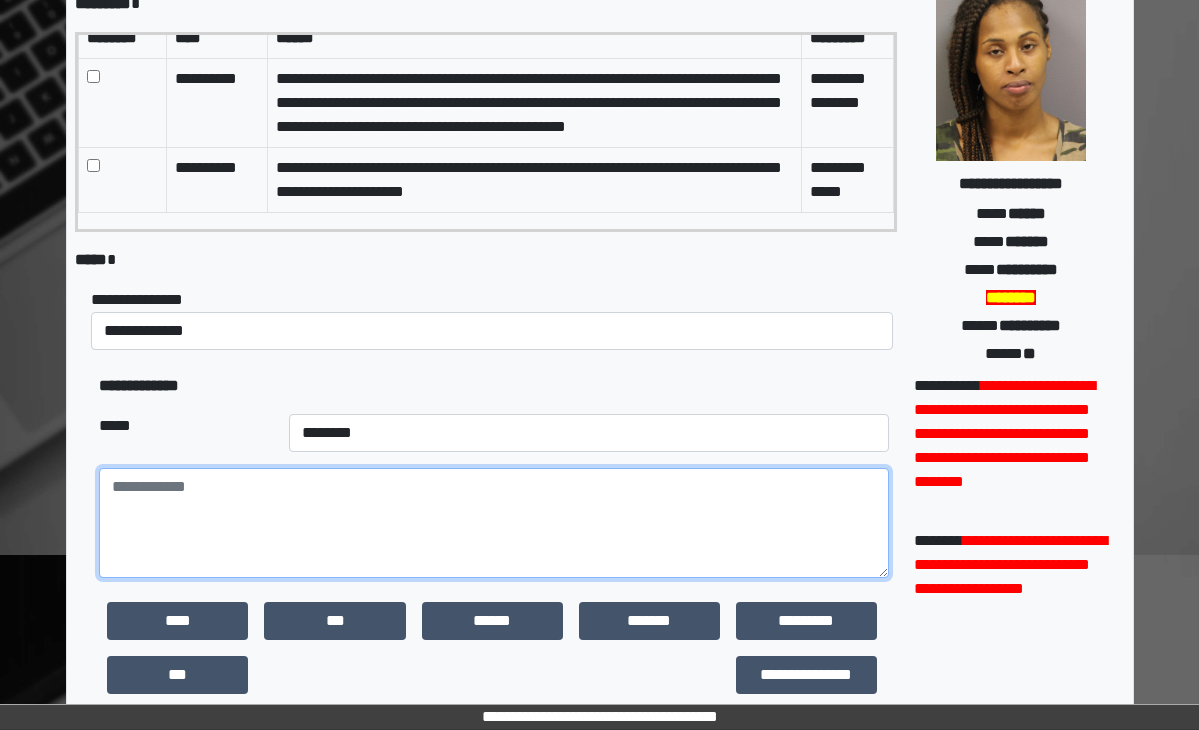 click at bounding box center [494, 523] 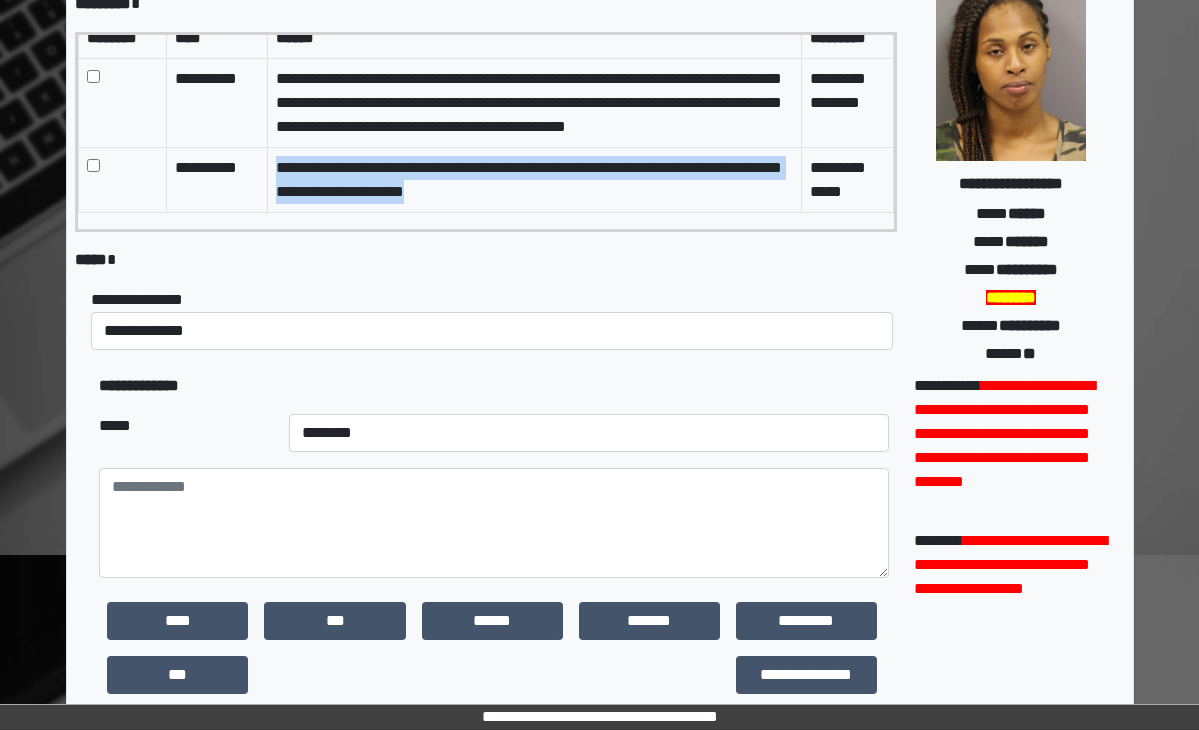 drag, startPoint x: 543, startPoint y: 168, endPoint x: 307, endPoint y: 159, distance: 236.17155 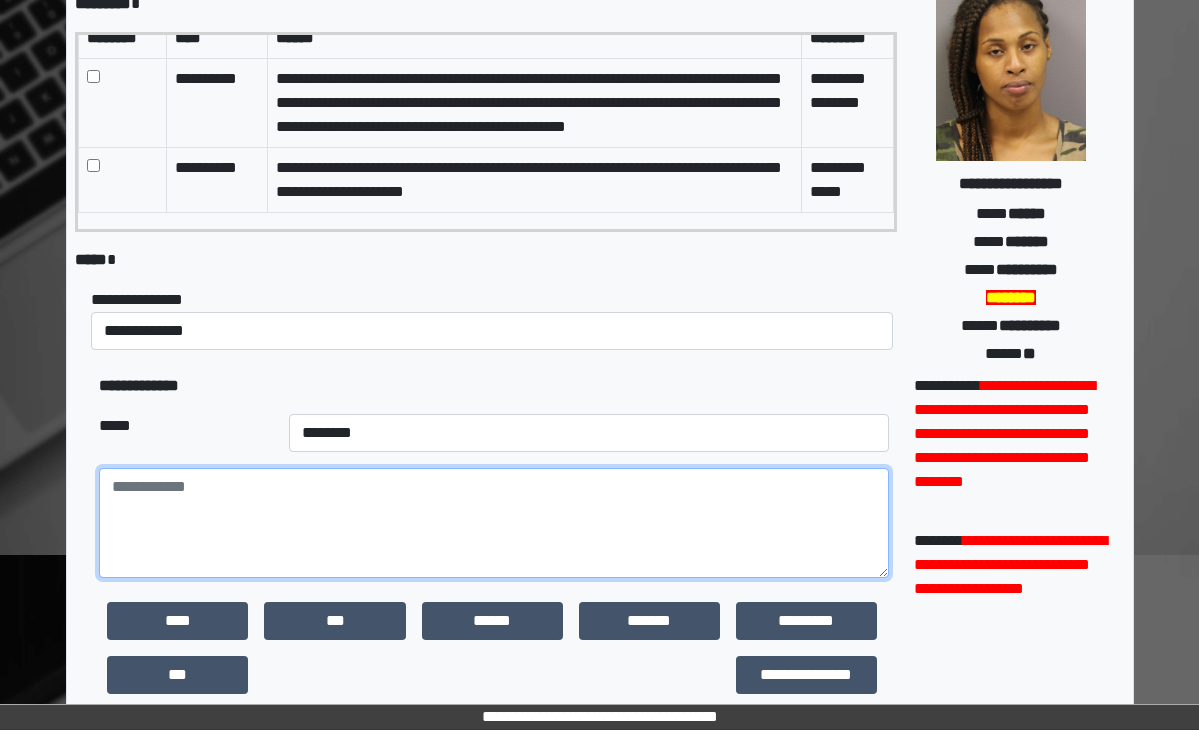 click at bounding box center (494, 523) 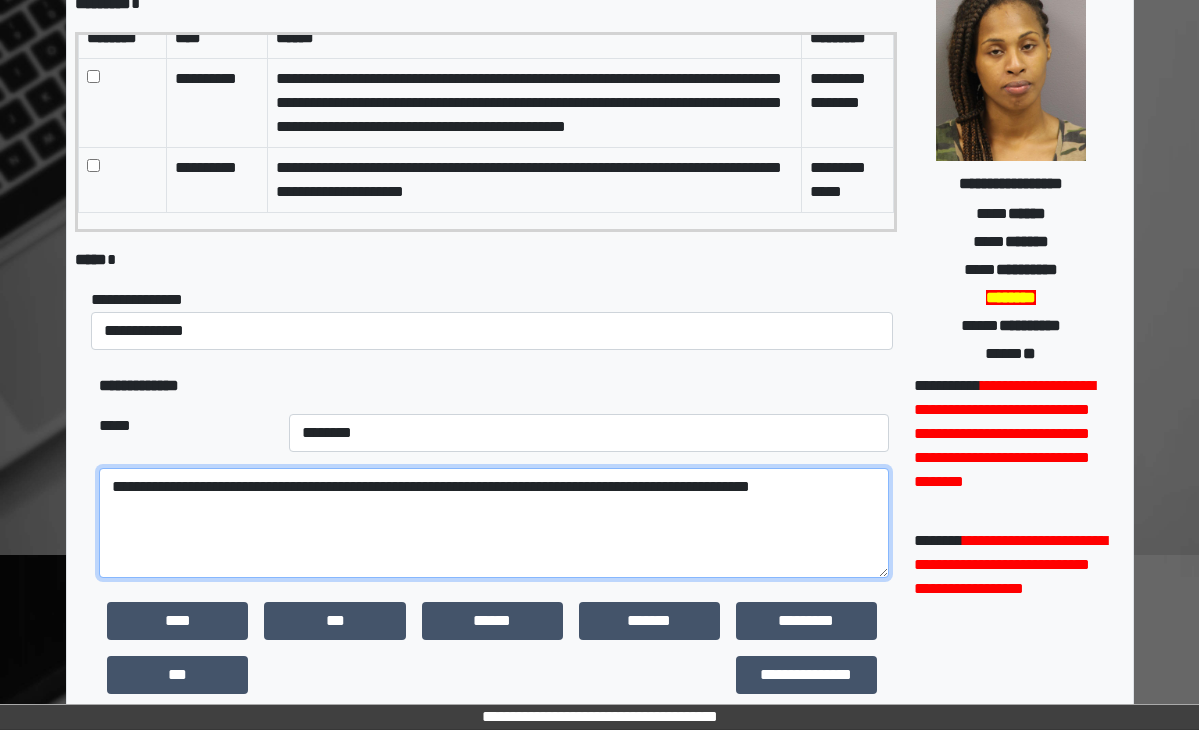 type on "**********" 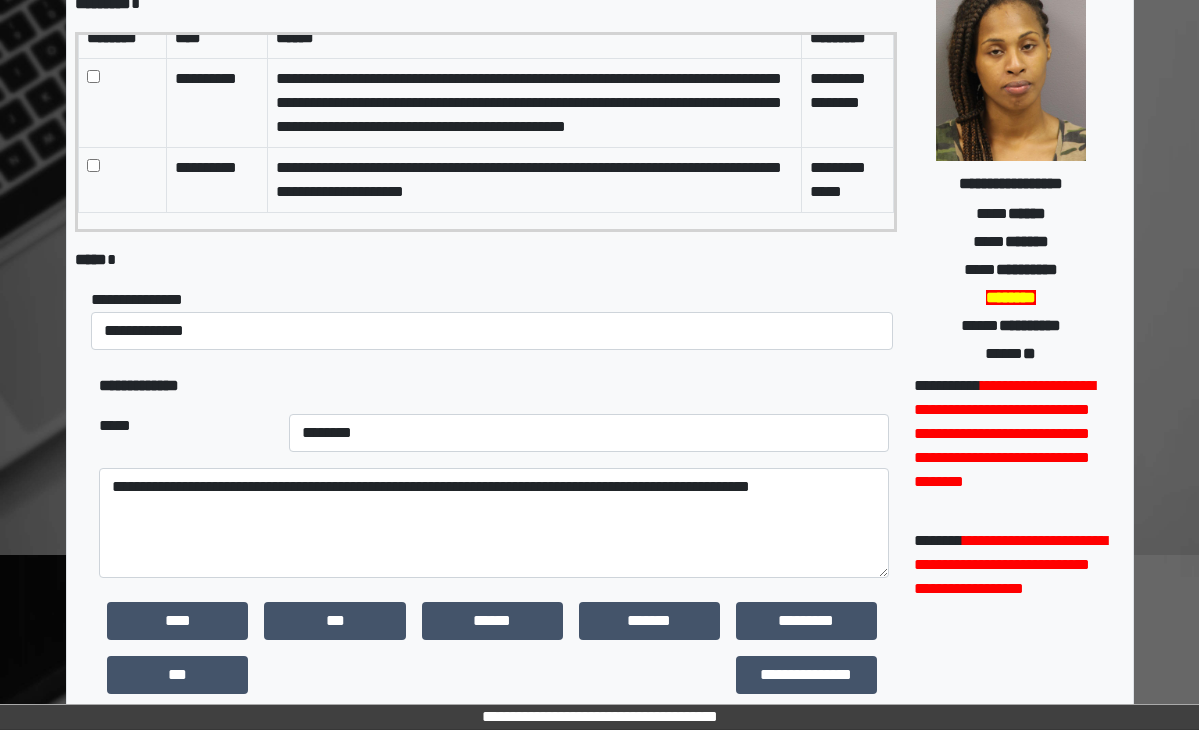 click on "**********" at bounding box center (494, 386) 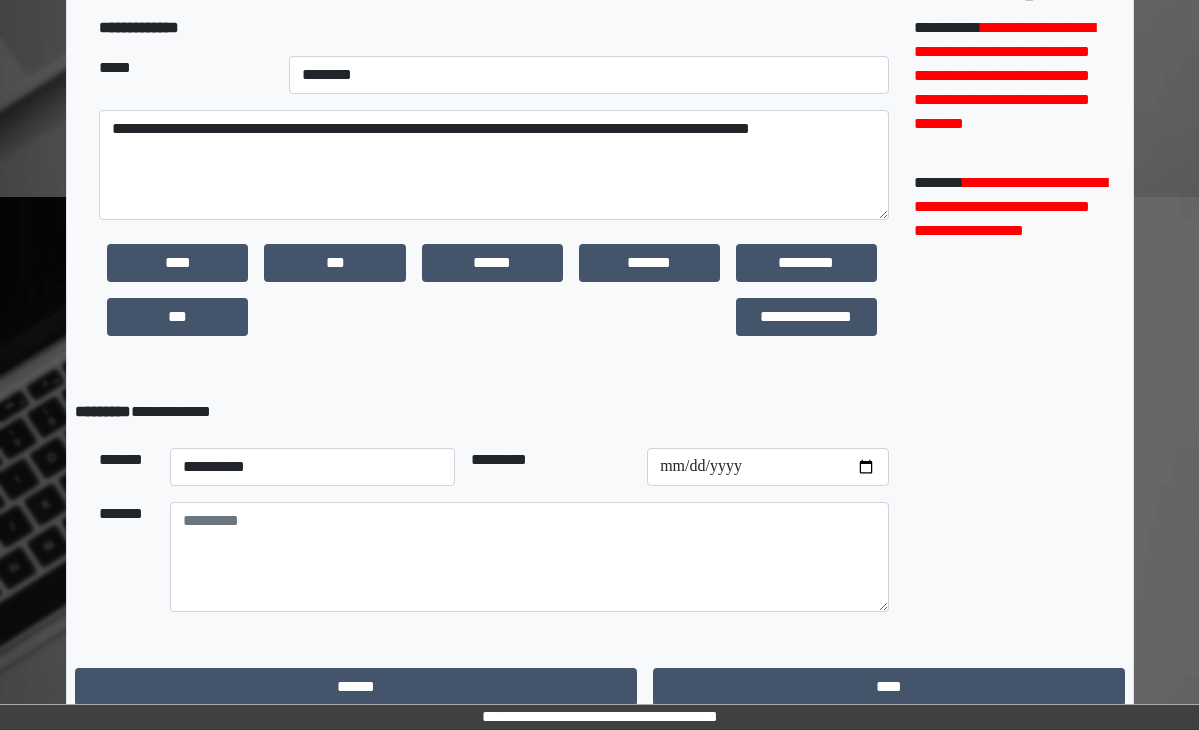 scroll, scrollTop: 575, scrollLeft: 0, axis: vertical 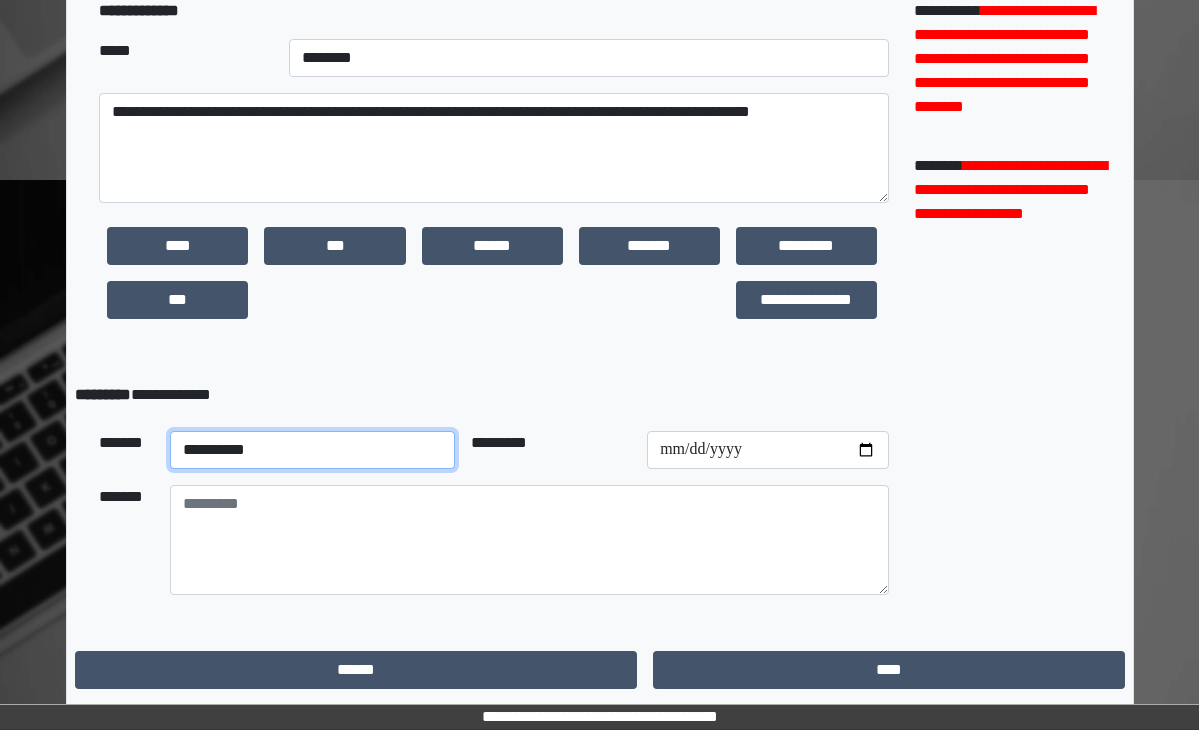 click on "**********" at bounding box center (312, 450) 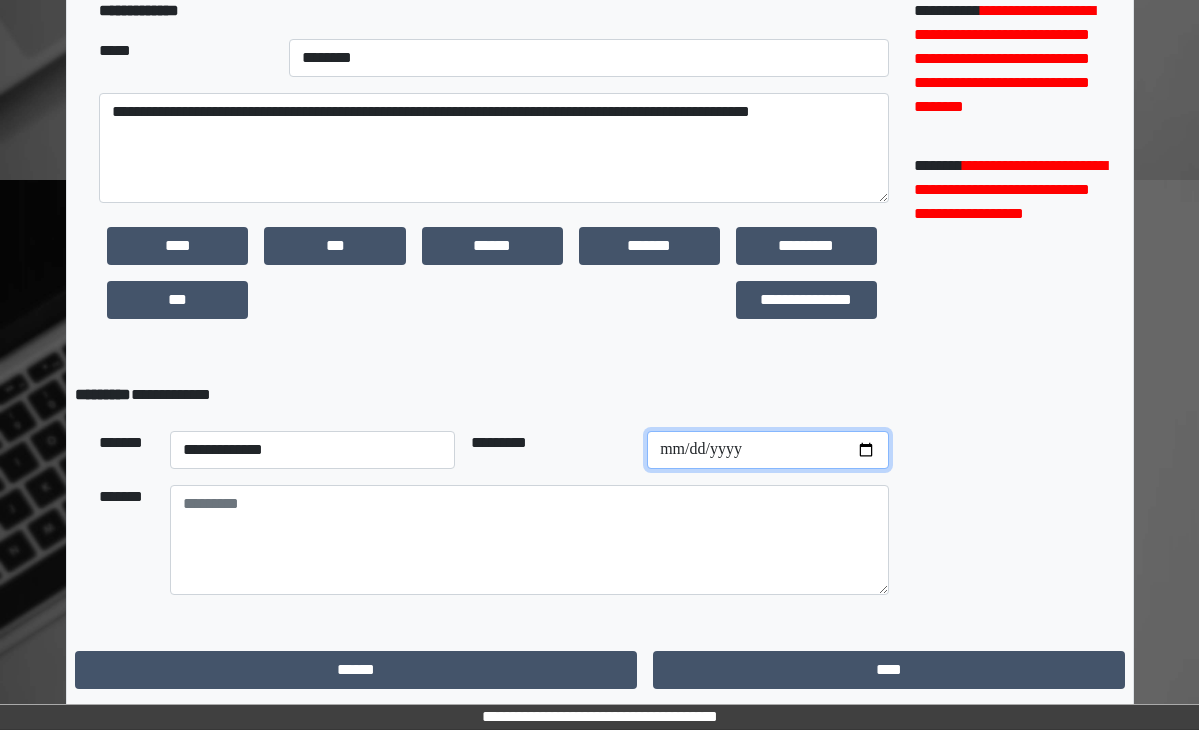 click at bounding box center (768, 450) 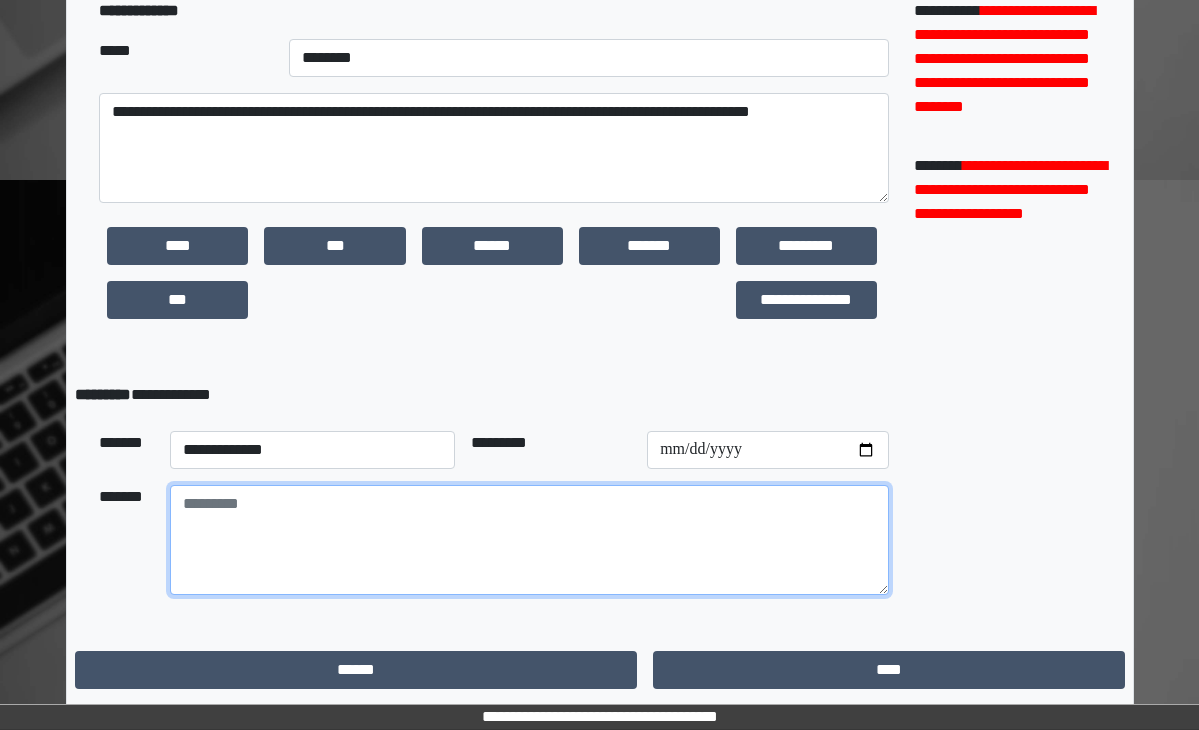 click at bounding box center [529, 540] 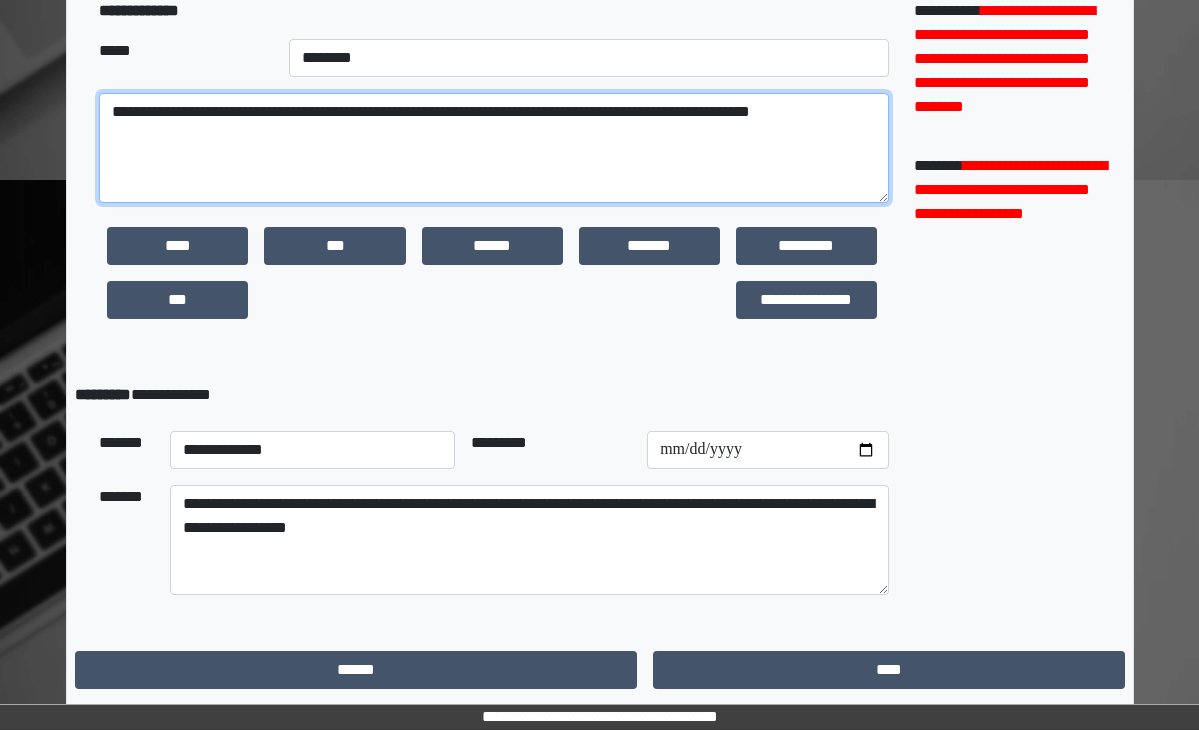 drag, startPoint x: 155, startPoint y: 140, endPoint x: 78, endPoint y: 84, distance: 95.2103 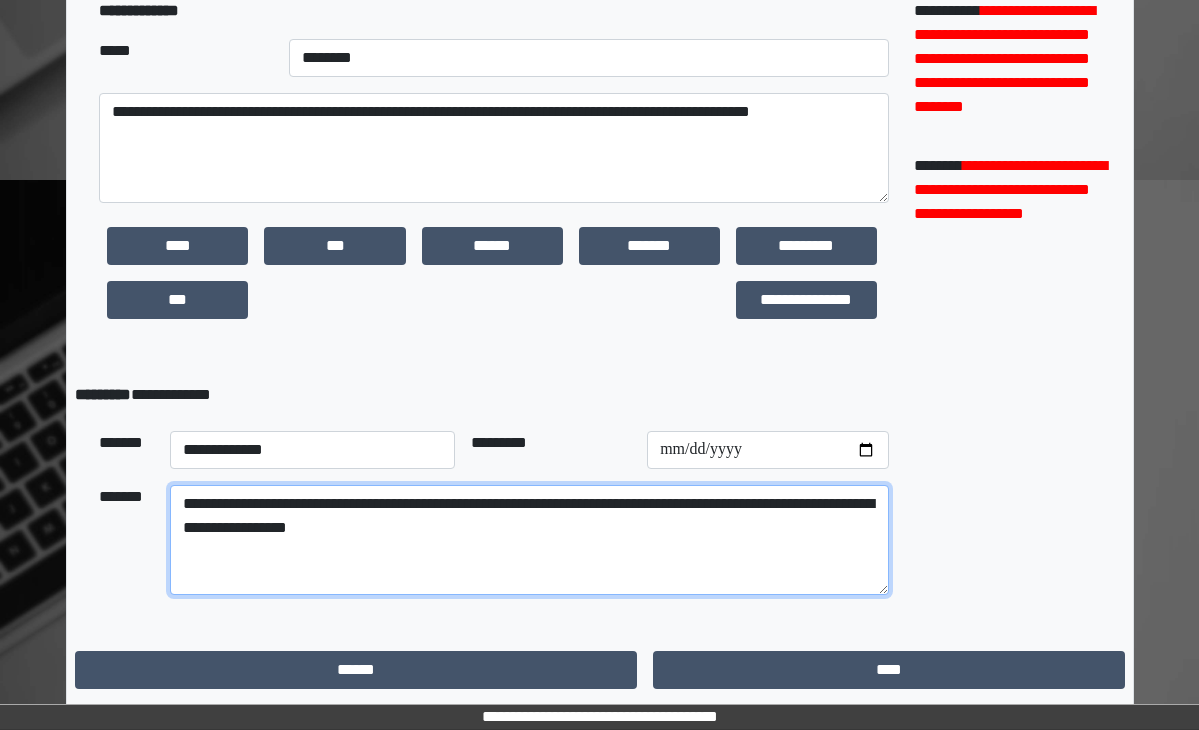 click on "**********" at bounding box center (529, 540) 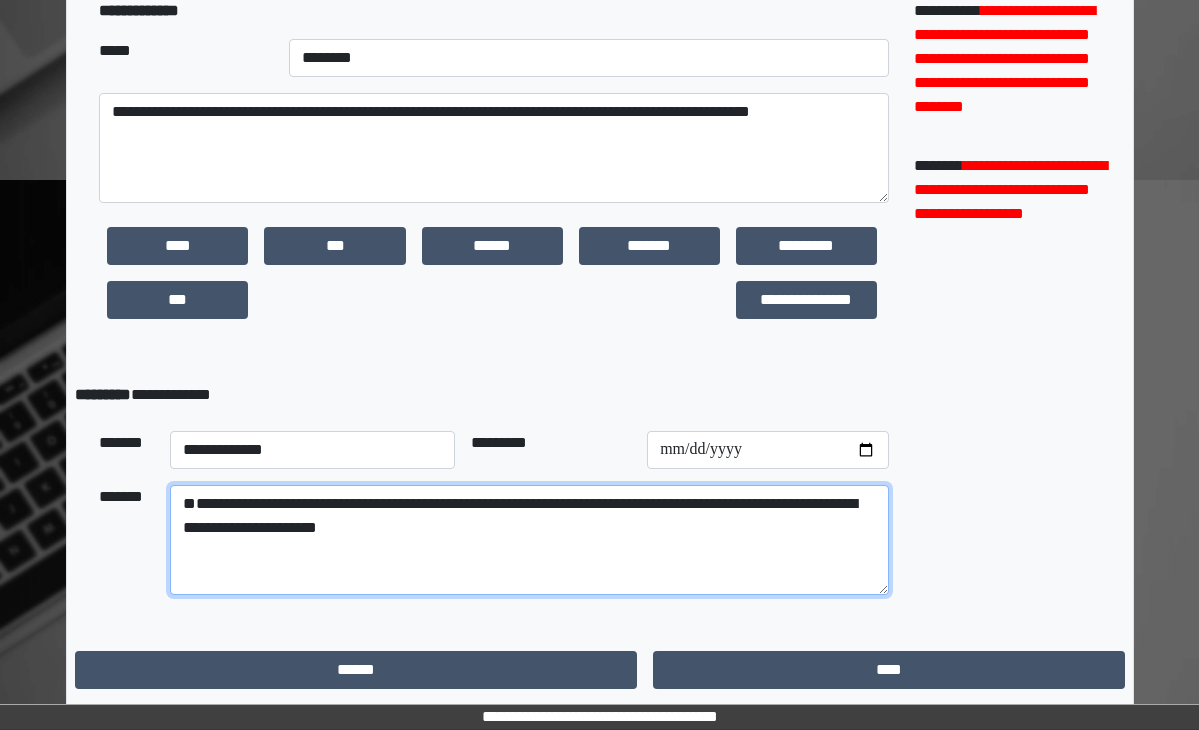 click on "**********" at bounding box center [529, 540] 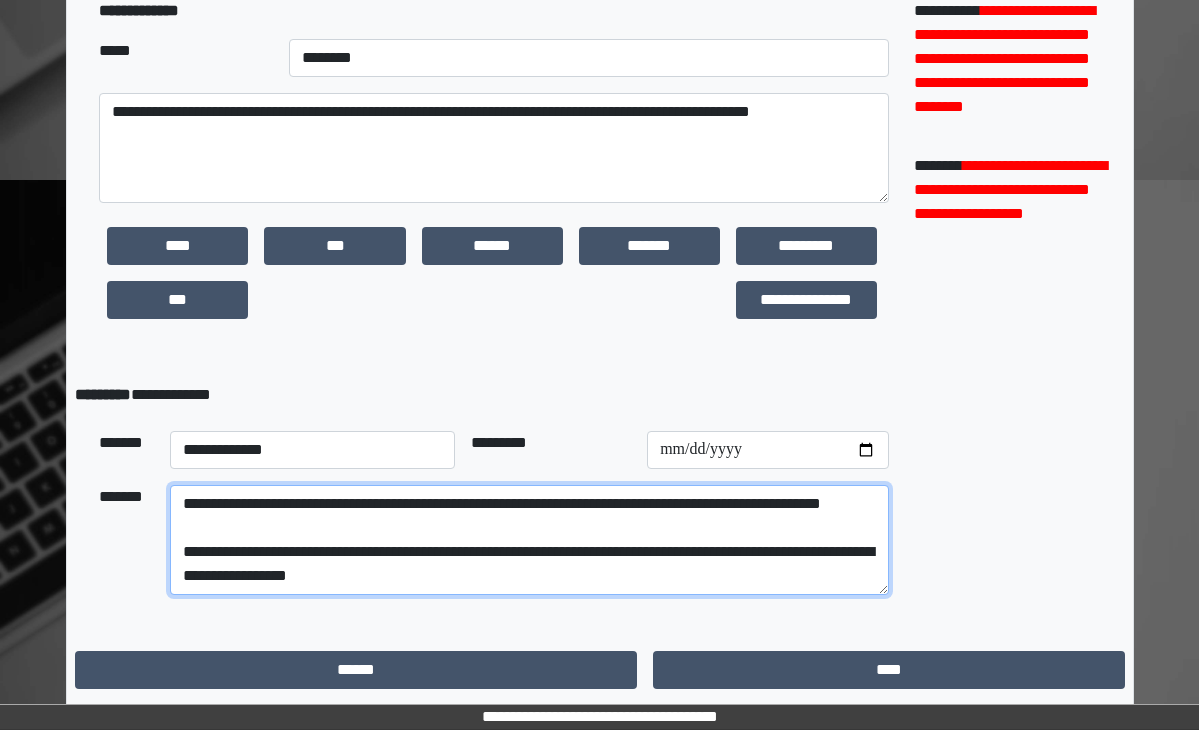 type on "**********" 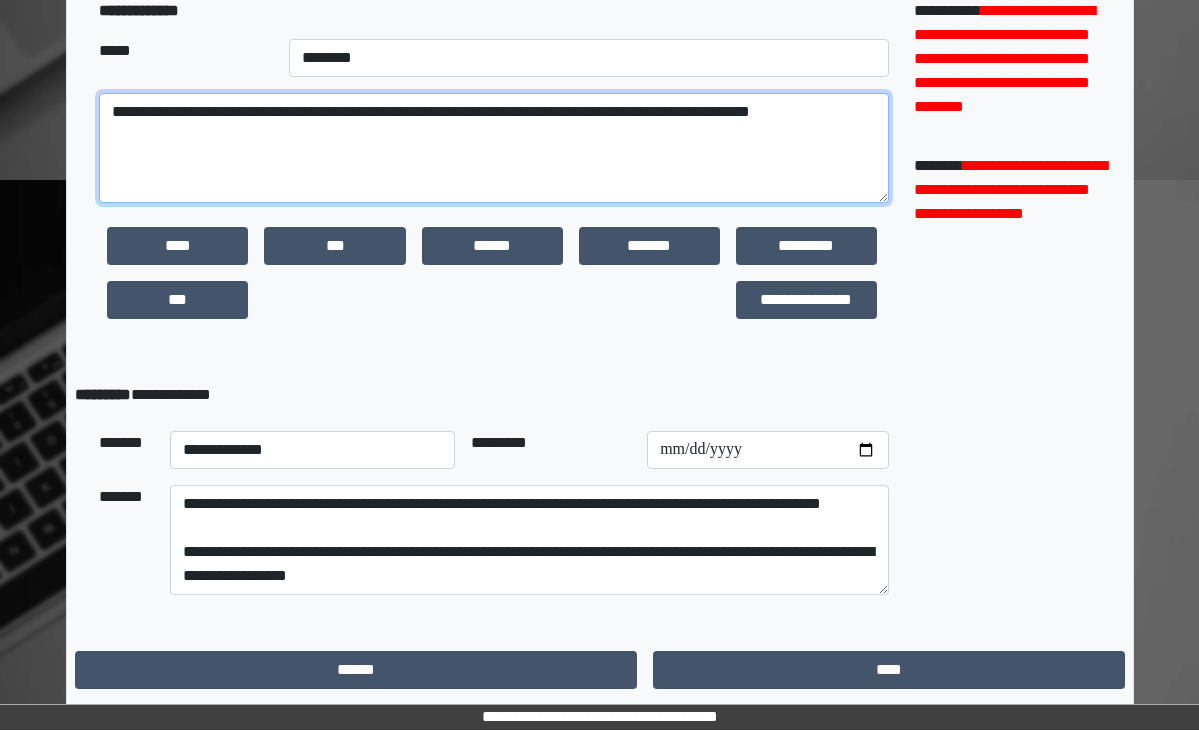 click on "**********" at bounding box center (494, 148) 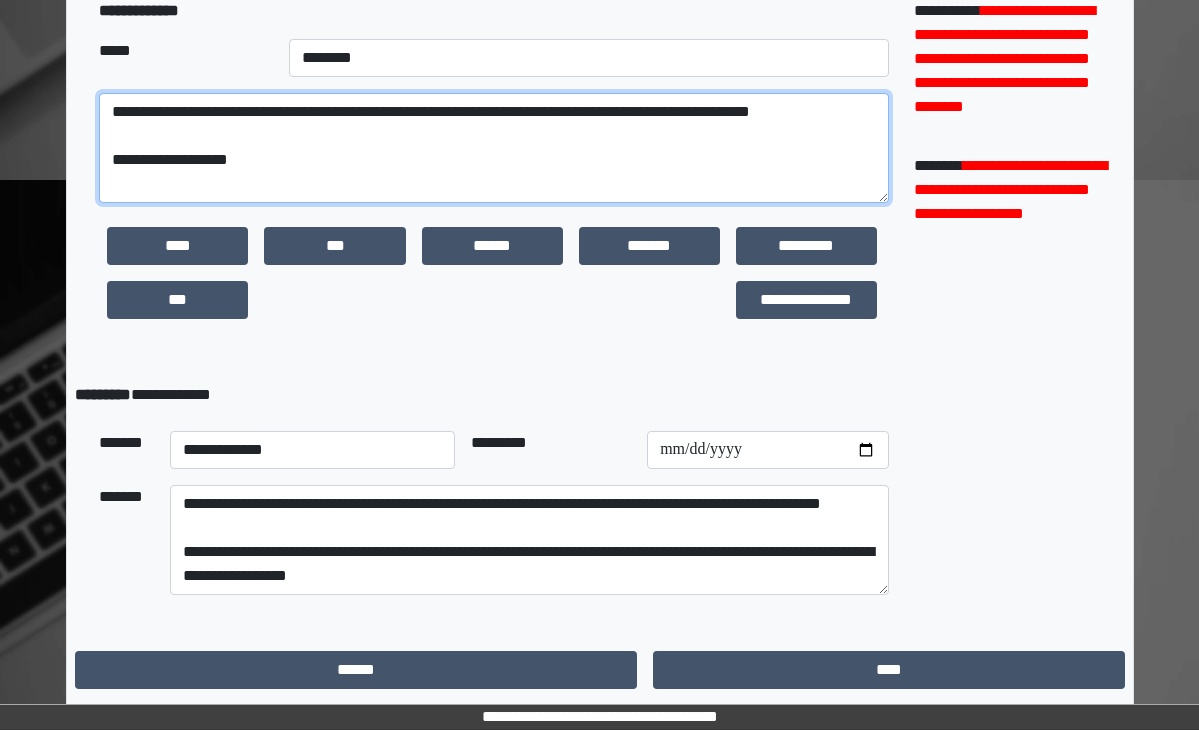 scroll, scrollTop: 16, scrollLeft: 0, axis: vertical 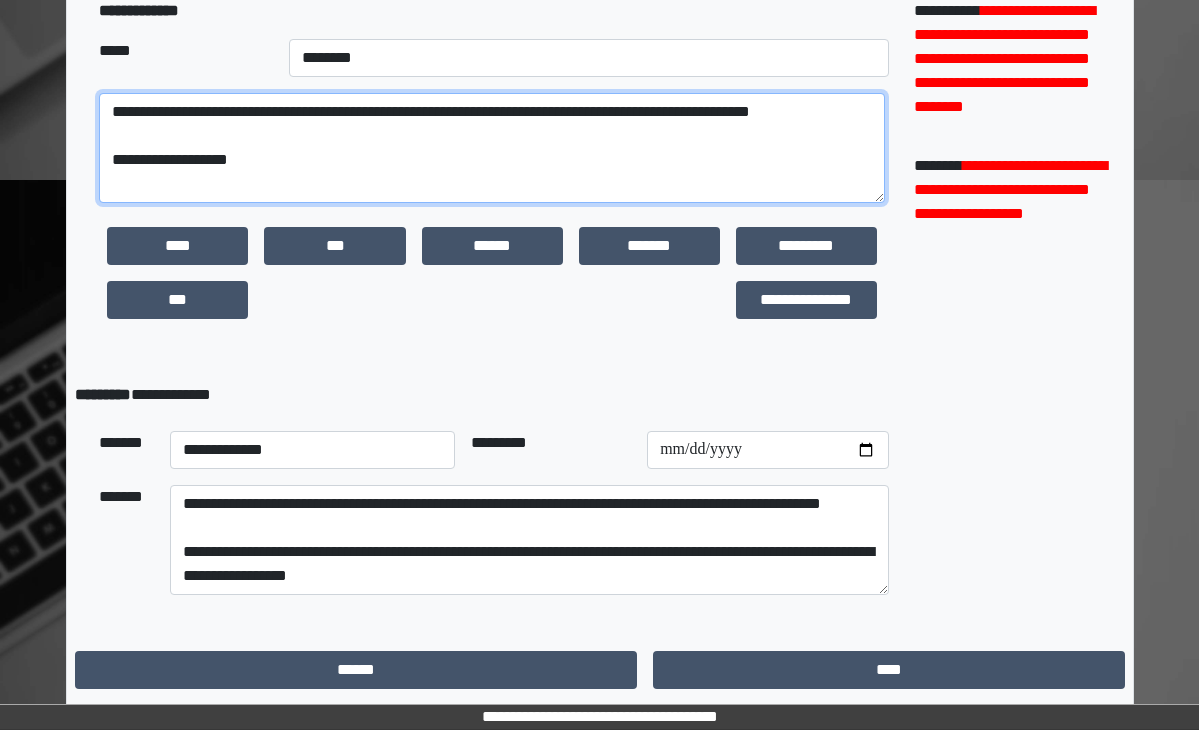 paste on "**********" 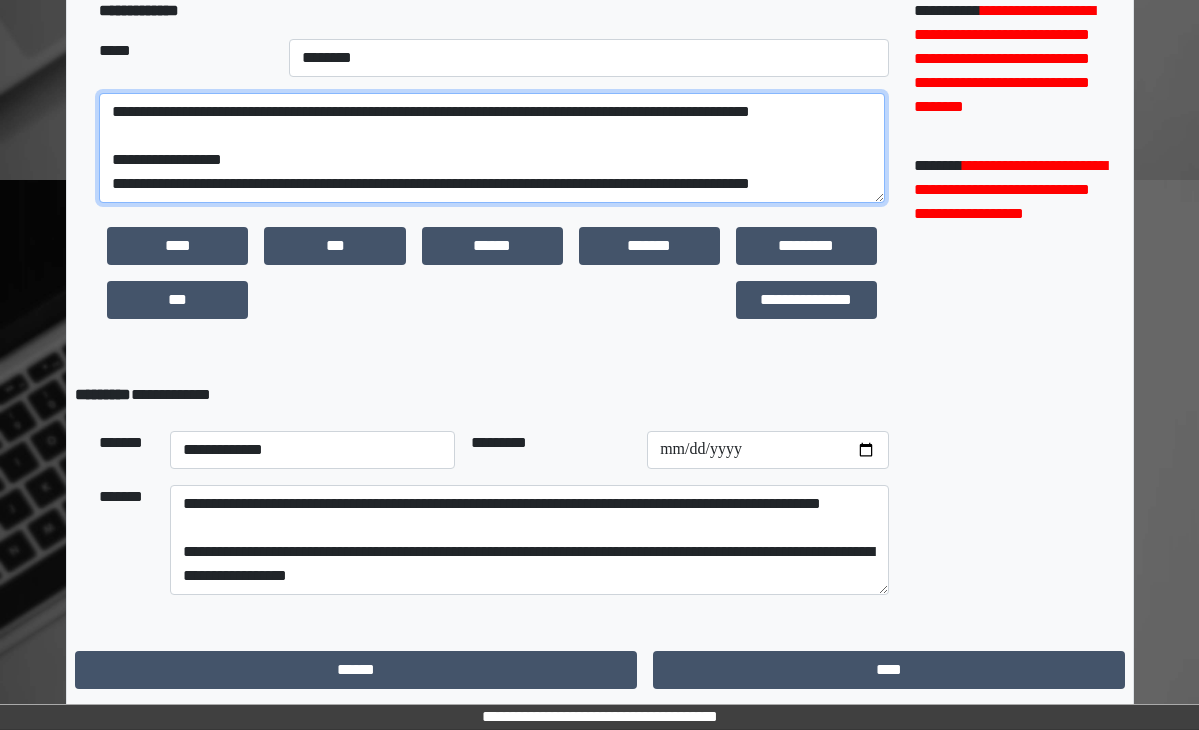 scroll, scrollTop: 40, scrollLeft: 0, axis: vertical 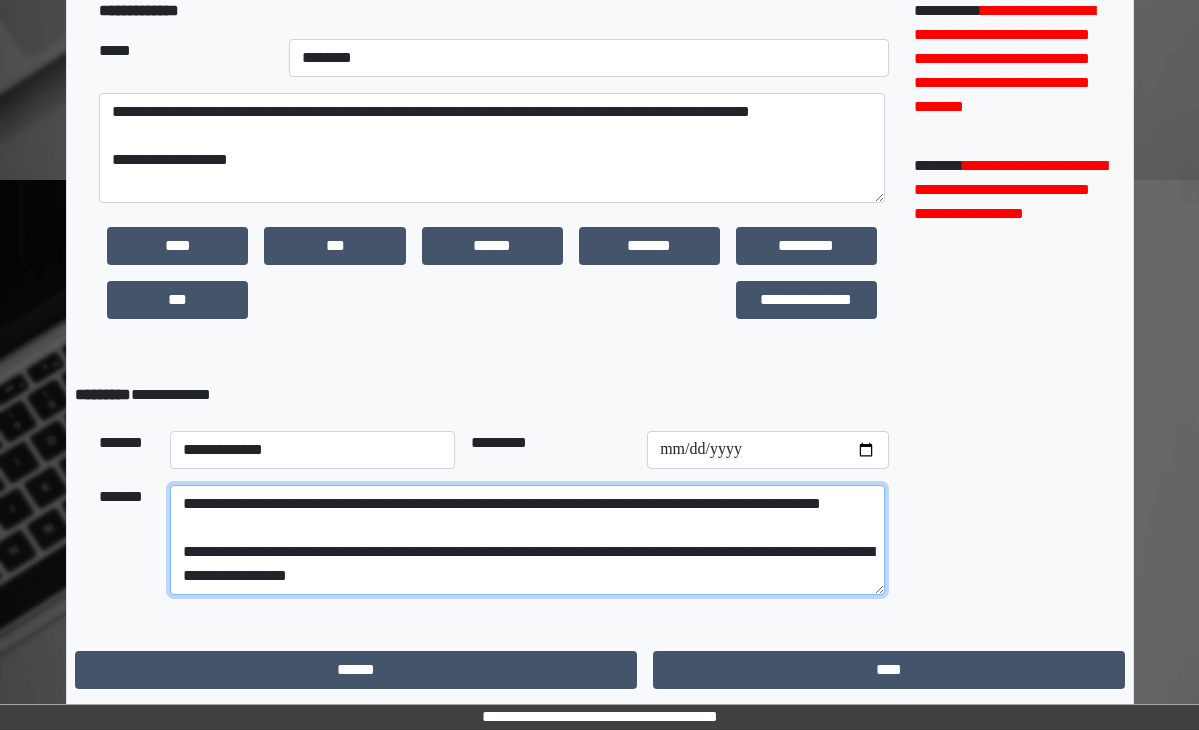 drag, startPoint x: 424, startPoint y: 583, endPoint x: 256, endPoint y: 555, distance: 170.31735 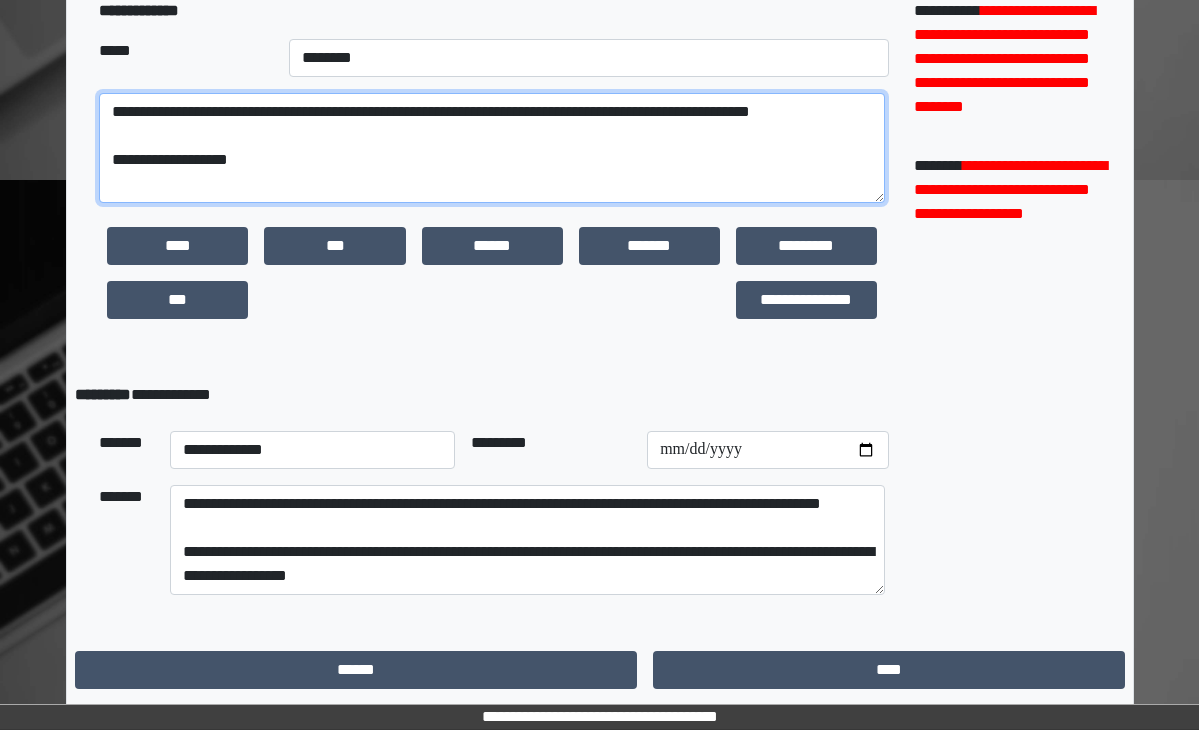click on "**********" at bounding box center [492, 148] 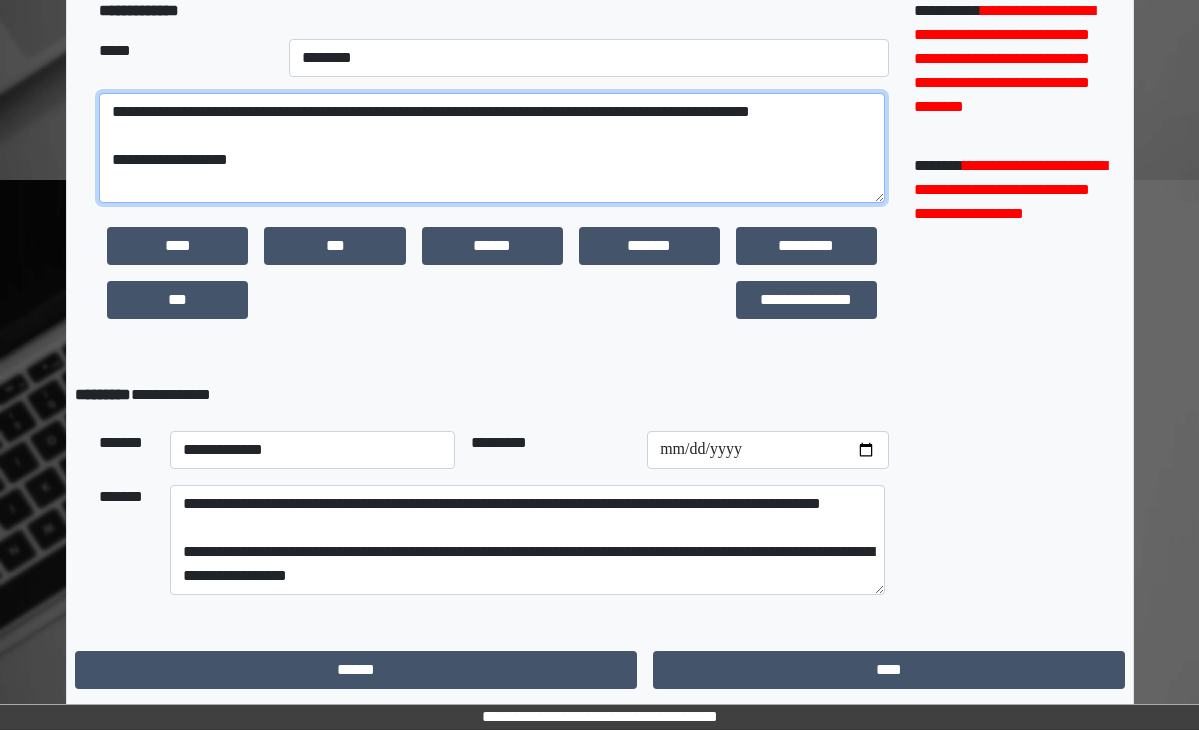 paste on "**********" 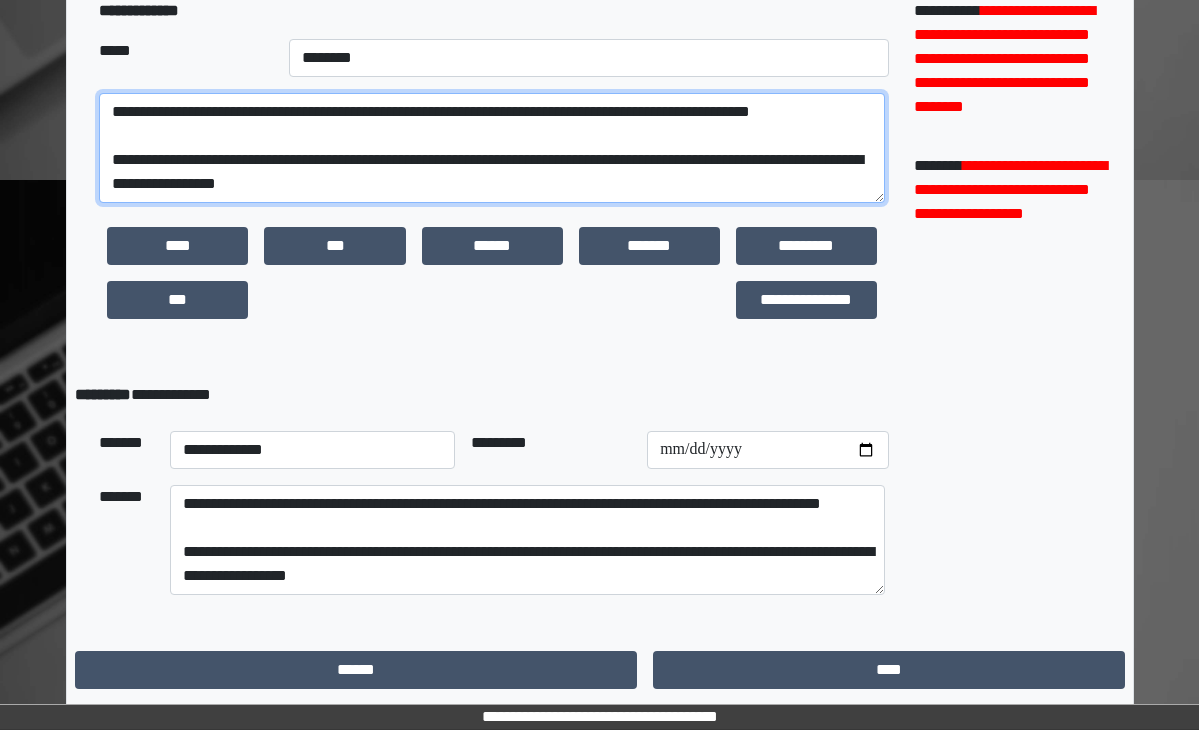 scroll, scrollTop: 40, scrollLeft: 0, axis: vertical 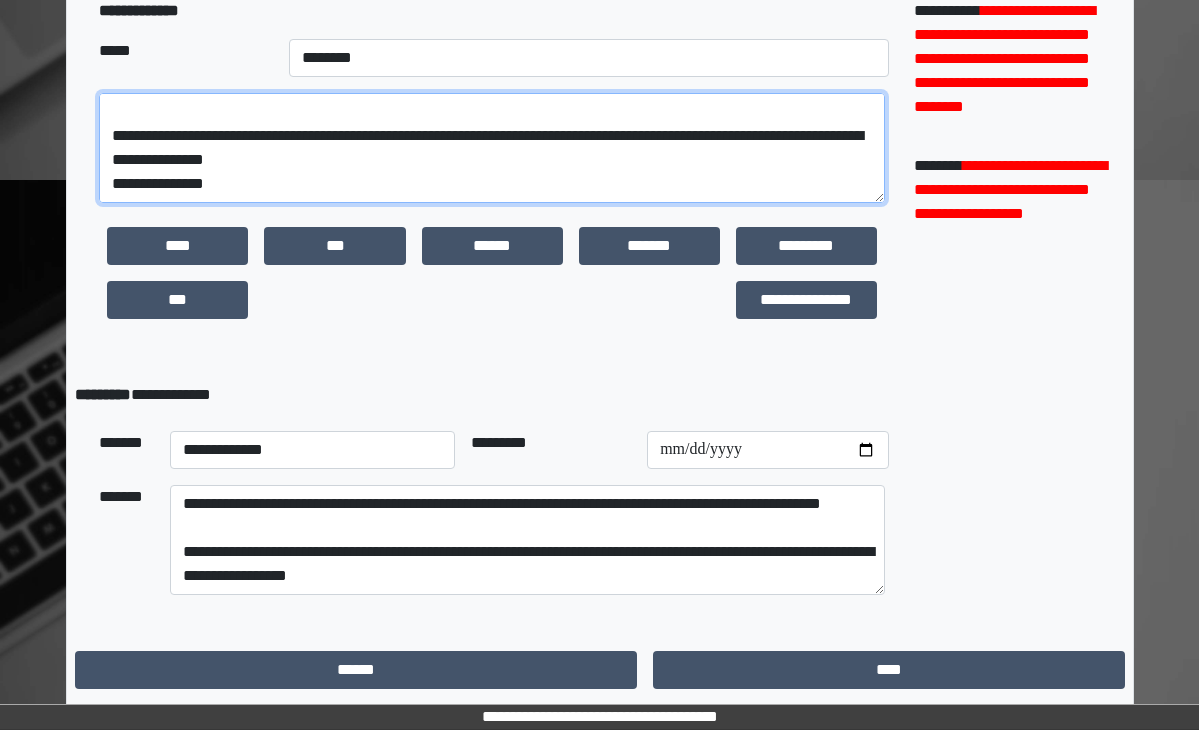 type on "**********" 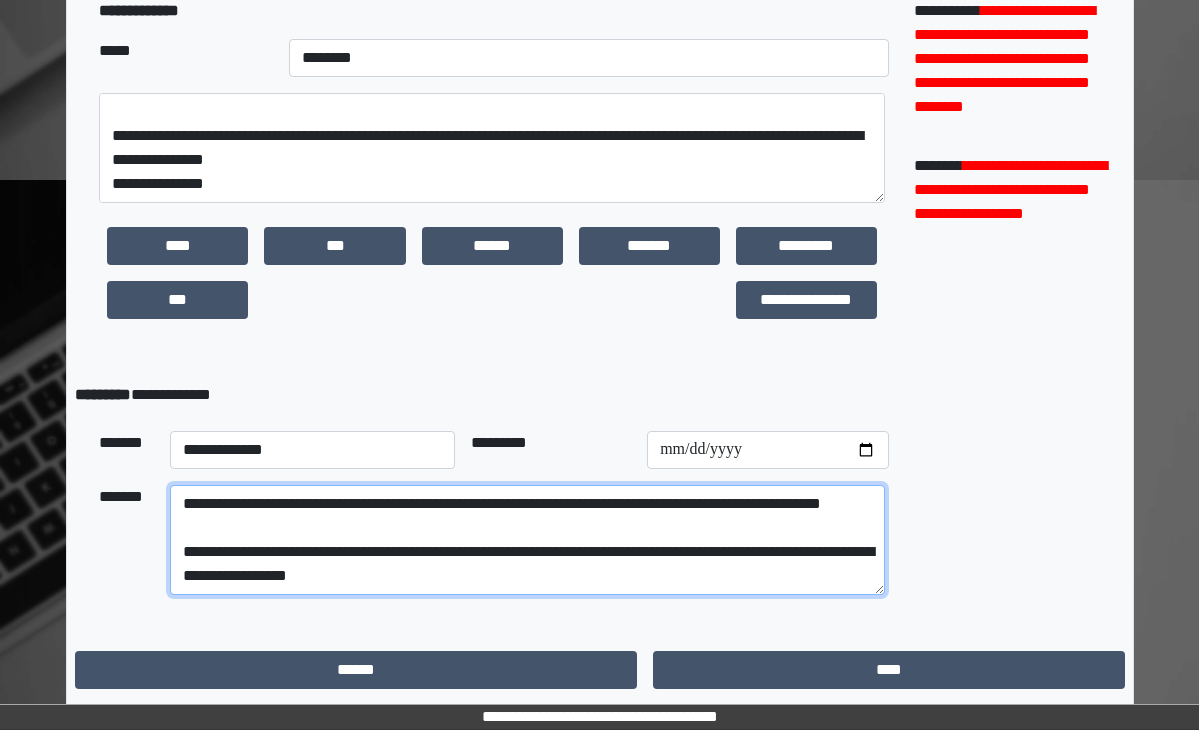click on "**********" at bounding box center [527, 540] 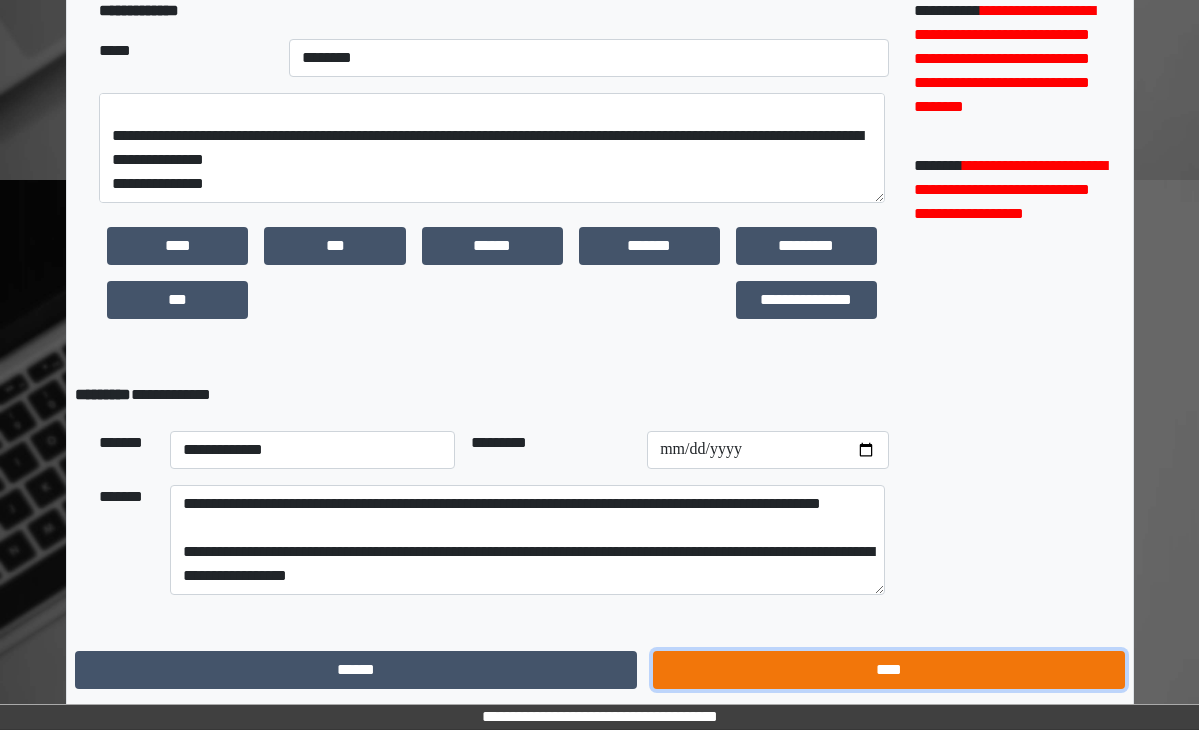 click on "****" at bounding box center [888, 670] 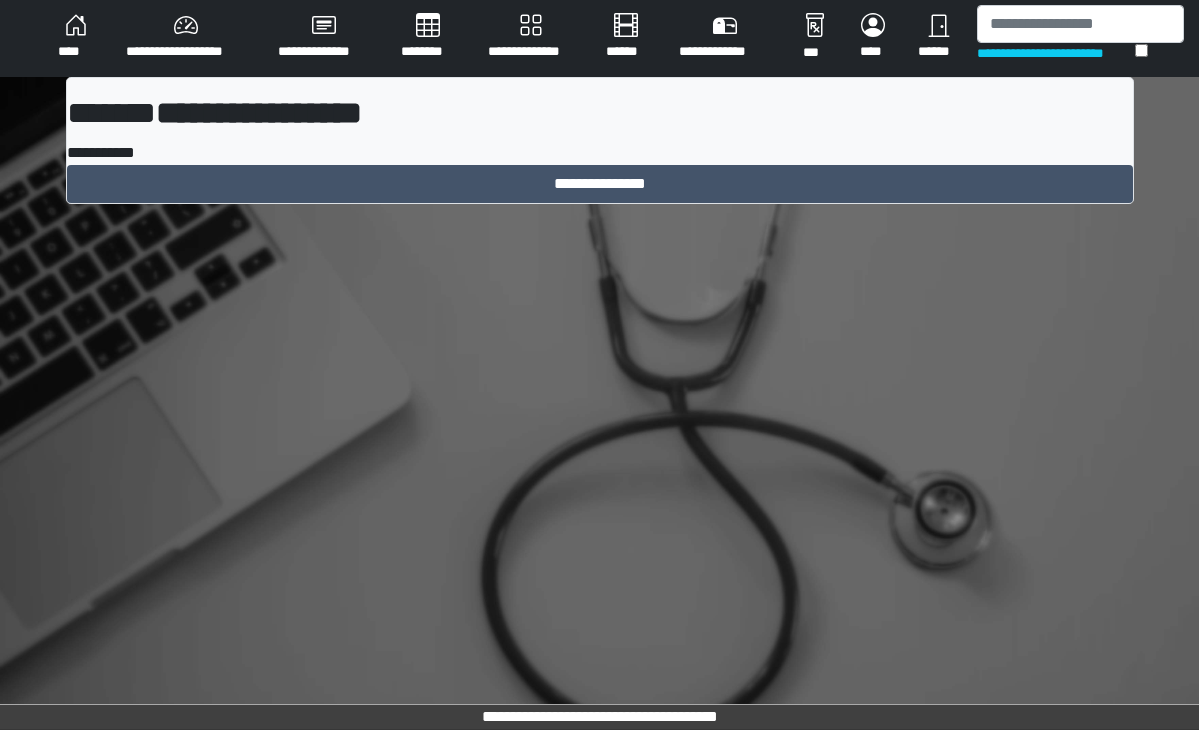 scroll, scrollTop: 0, scrollLeft: 0, axis: both 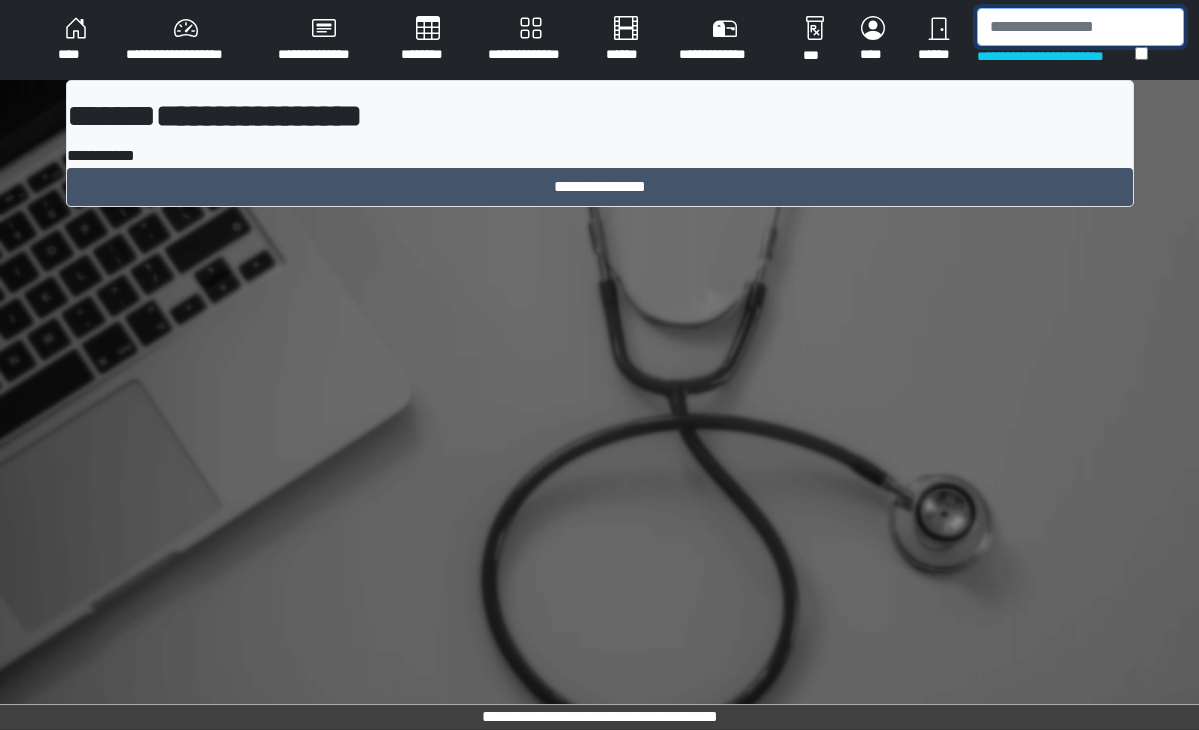 click at bounding box center [1080, 27] 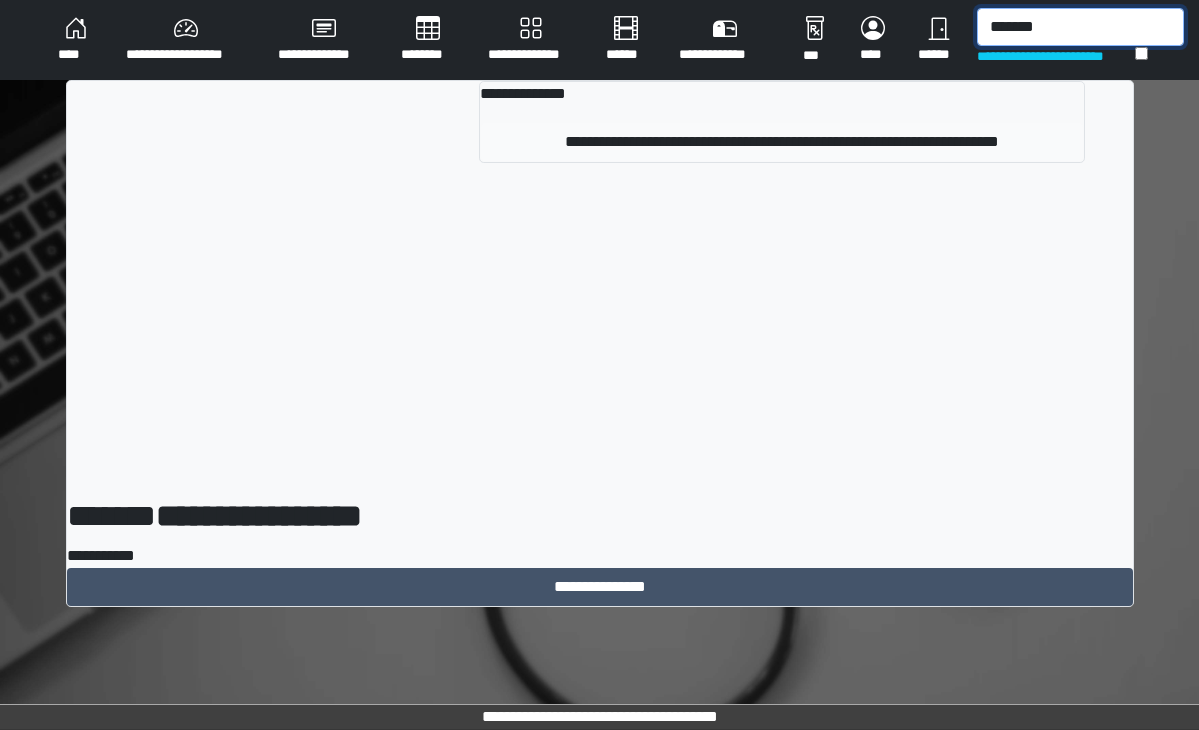 type on "*******" 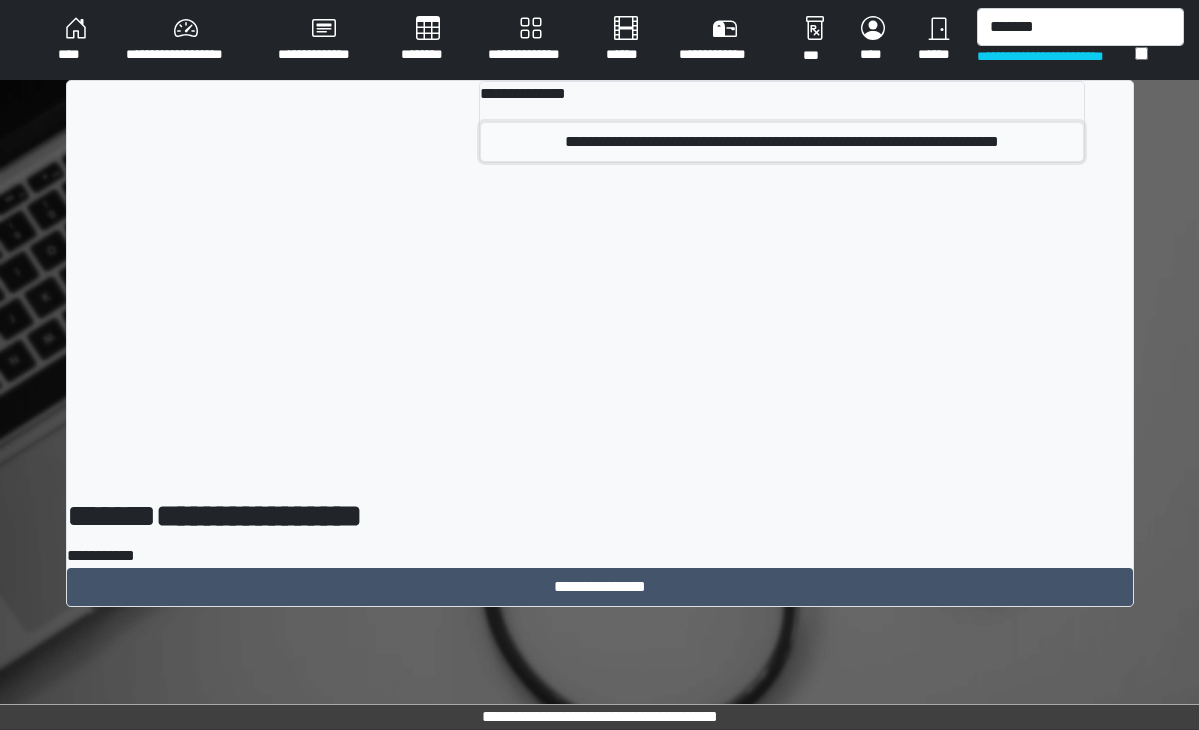 click on "**********" at bounding box center [782, 142] 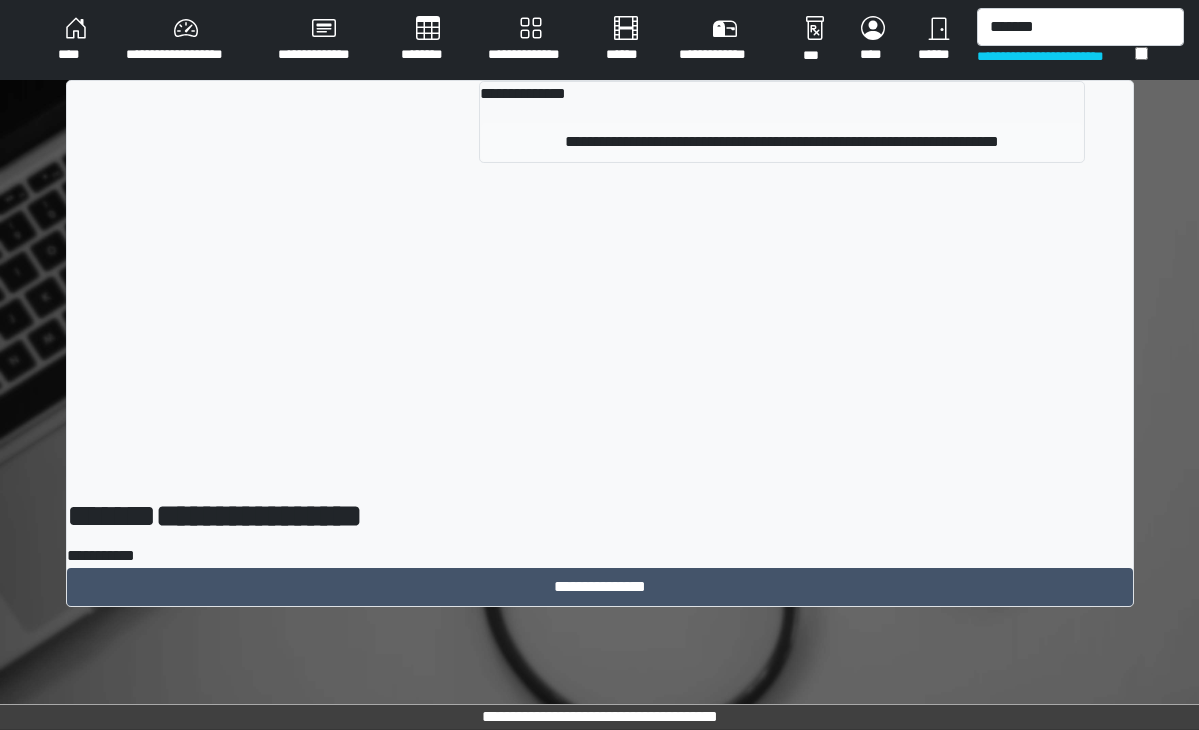 type 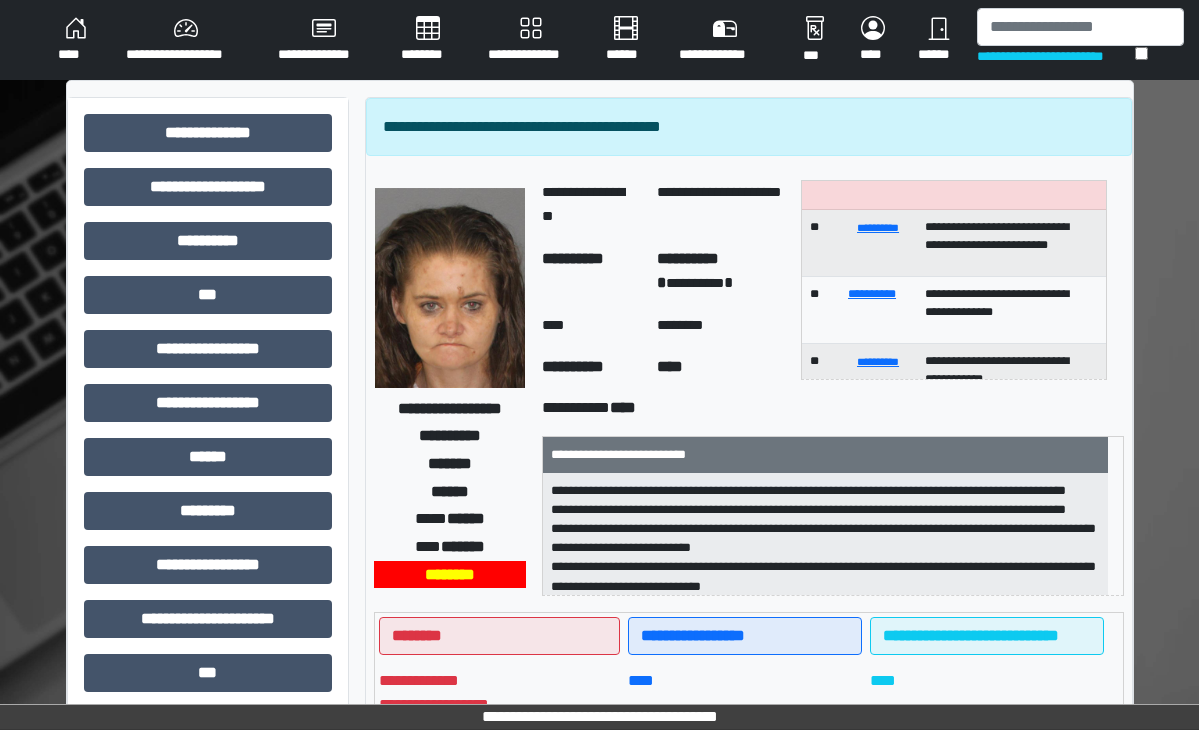 scroll, scrollTop: 55, scrollLeft: 0, axis: vertical 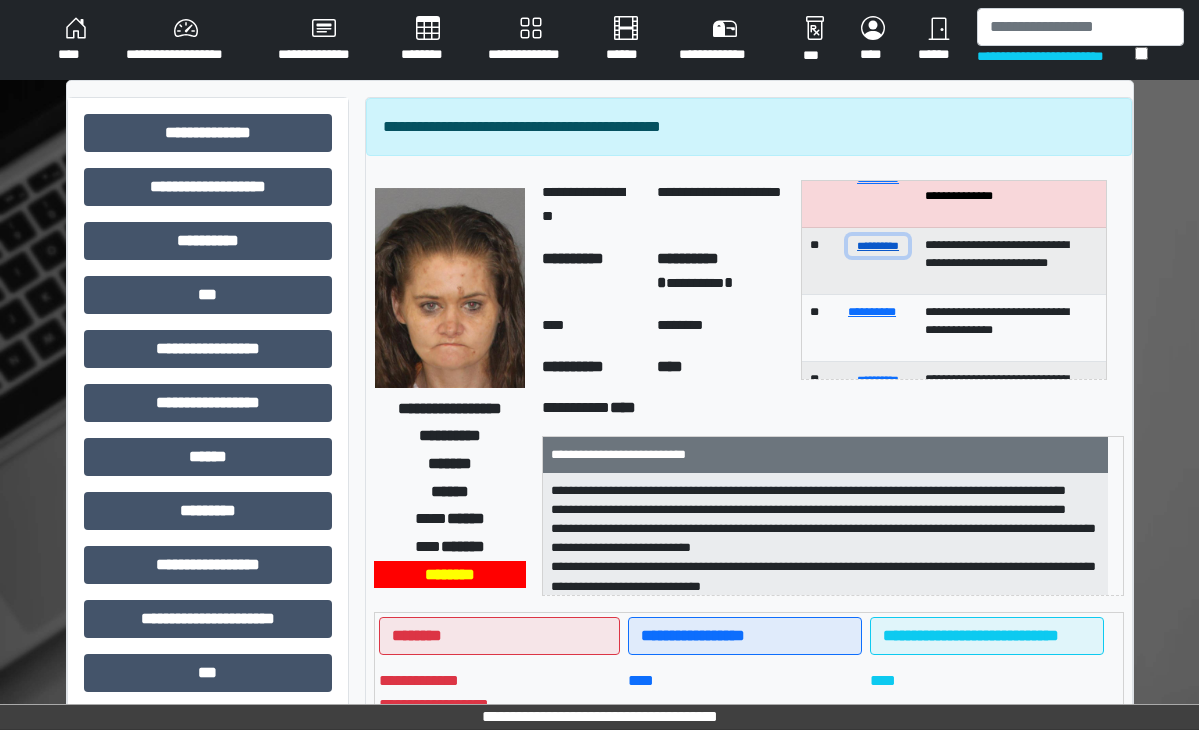 click on "**********" at bounding box center (878, 245) 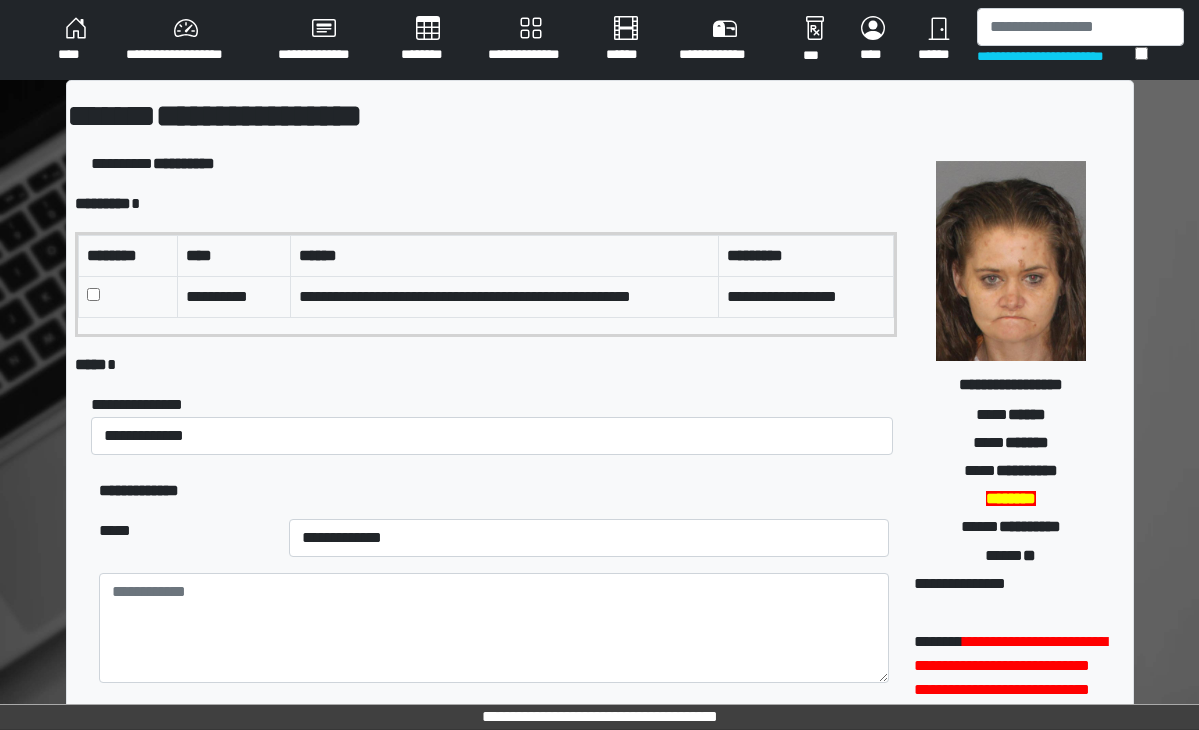 click on "****" at bounding box center [76, 40] 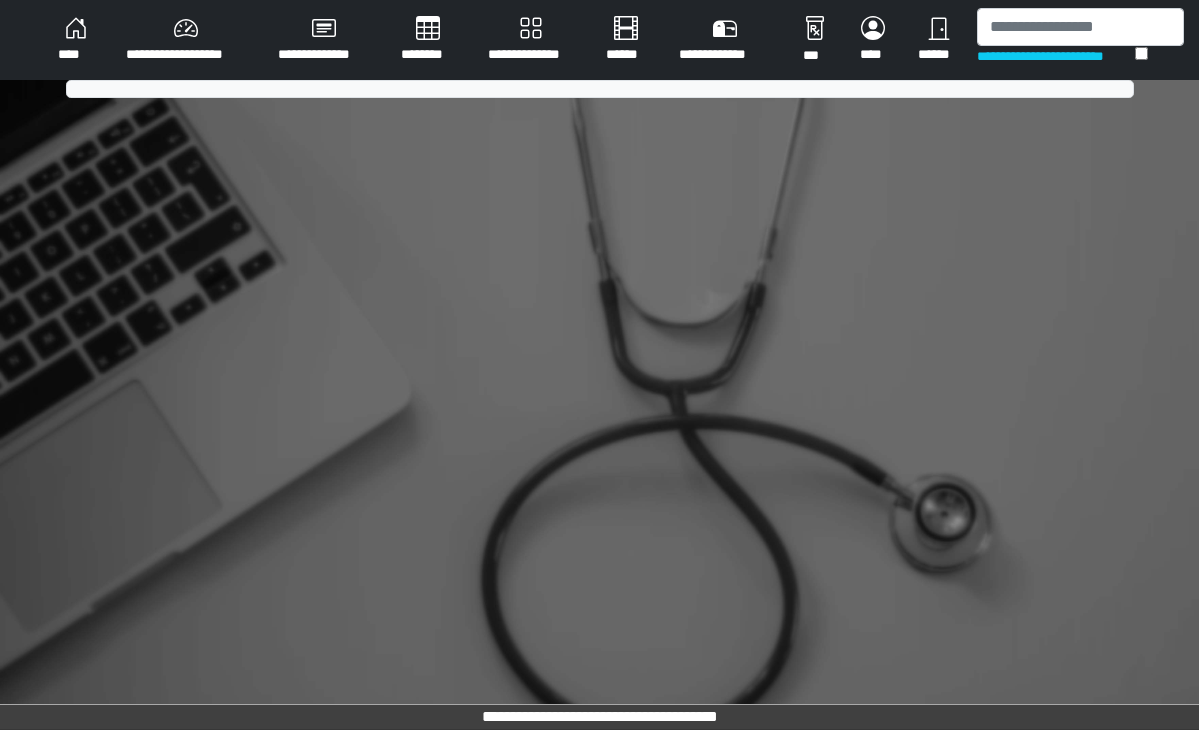 scroll, scrollTop: 0, scrollLeft: 0, axis: both 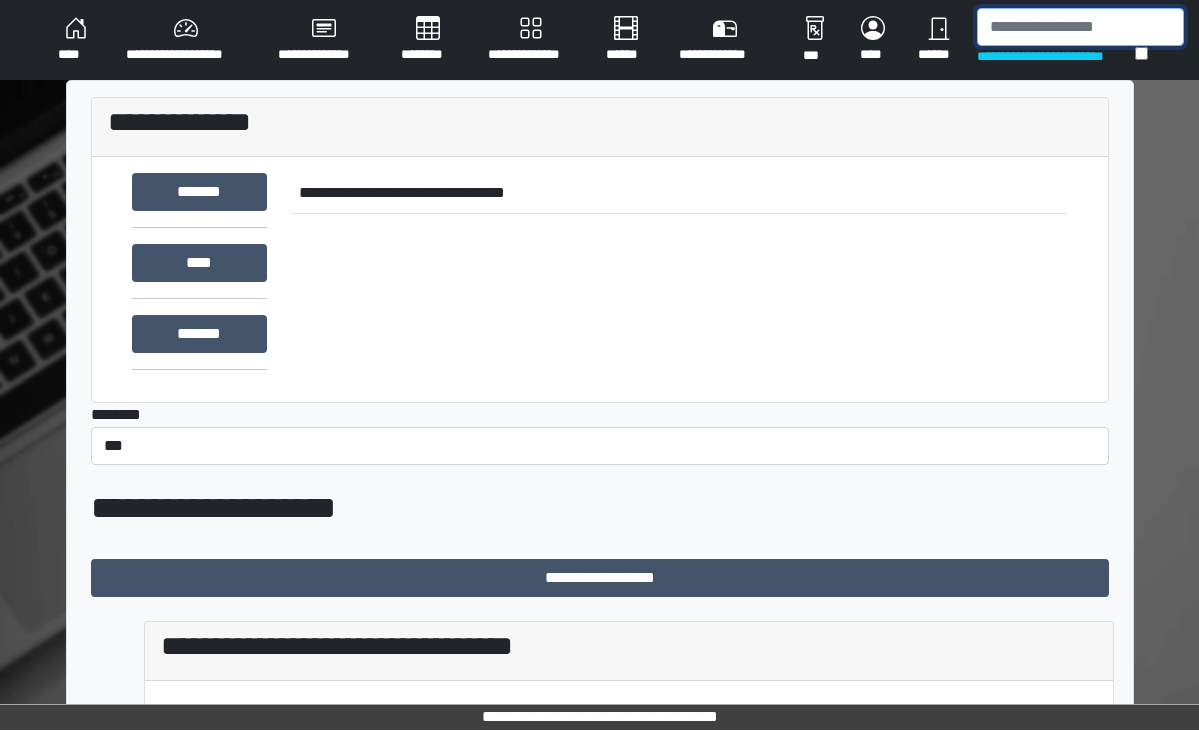 click at bounding box center (1080, 27) 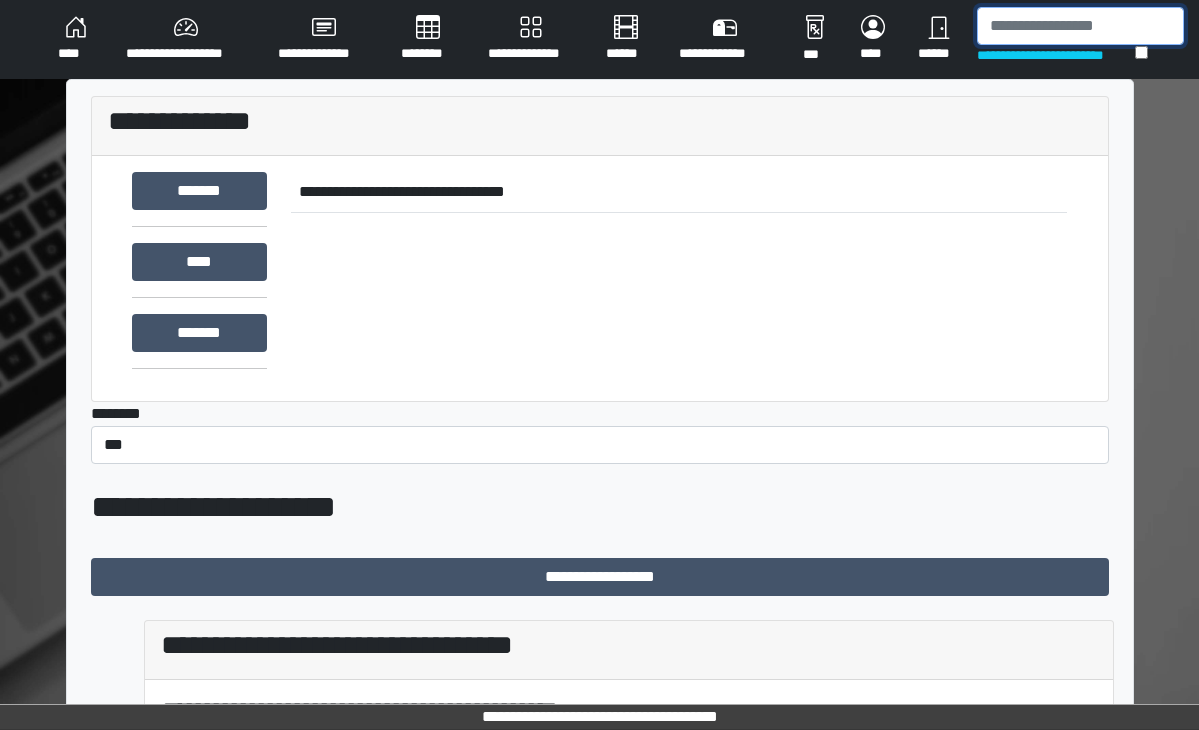 scroll, scrollTop: 0, scrollLeft: 0, axis: both 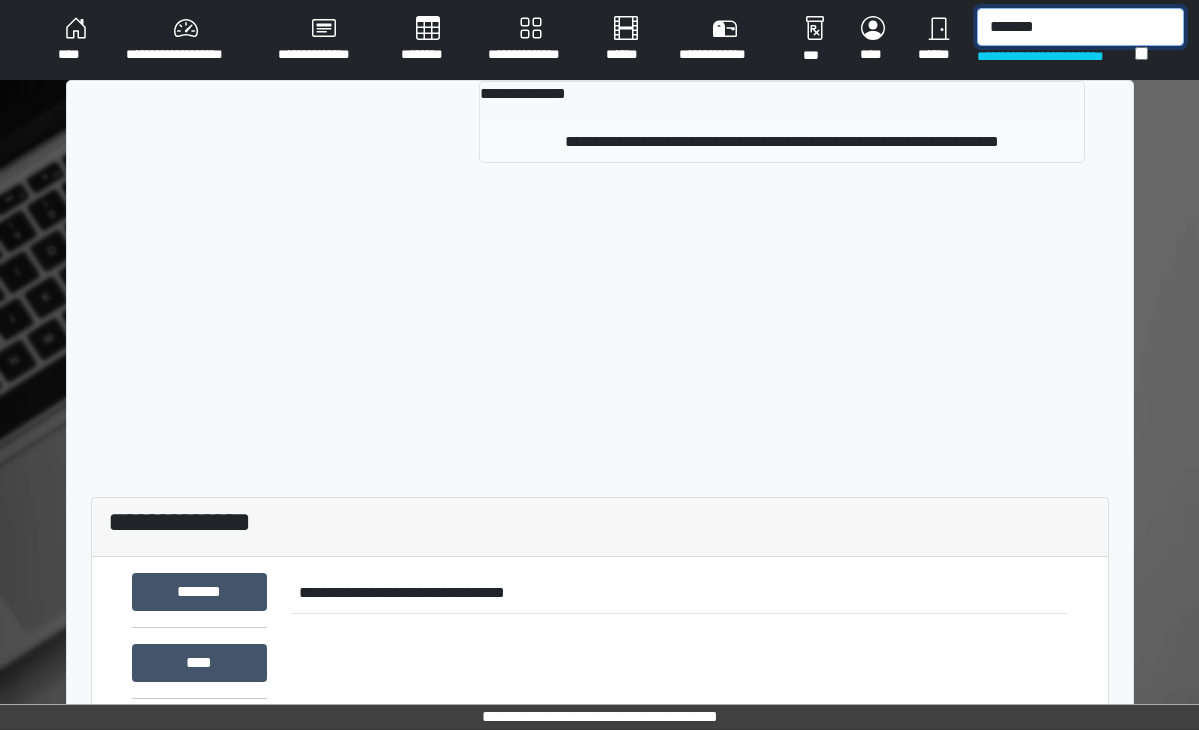 type on "*******" 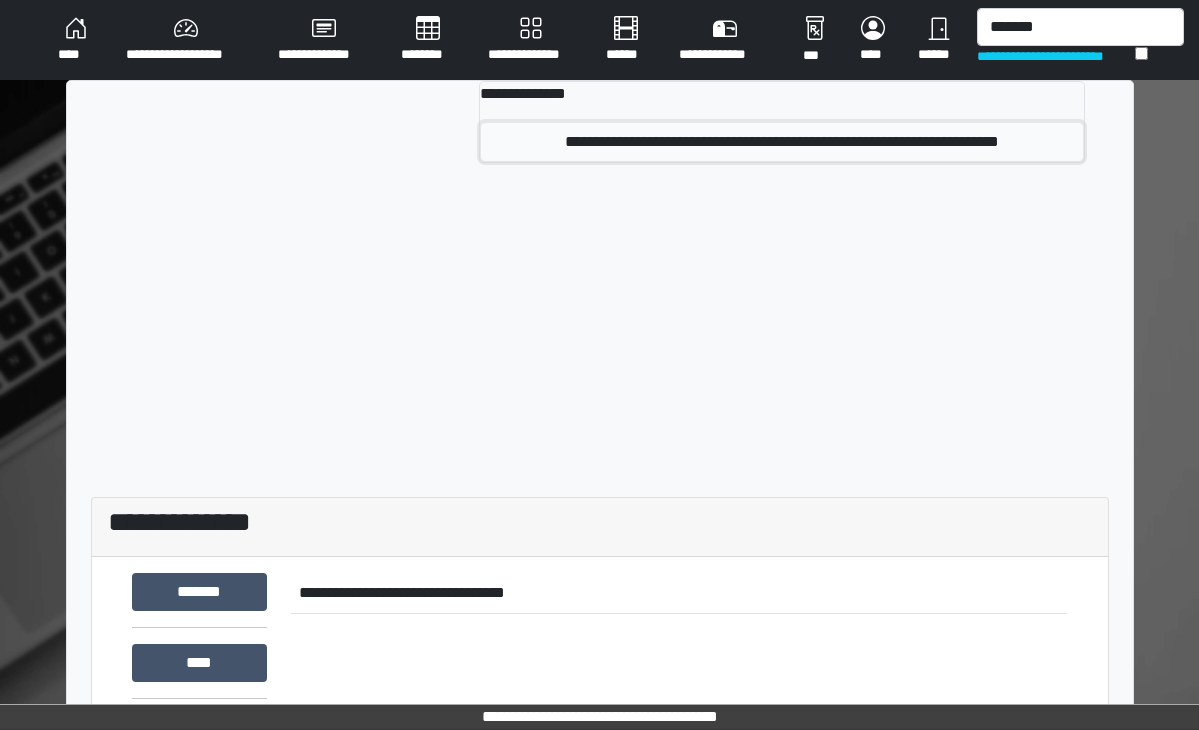 click on "**********" at bounding box center [782, 142] 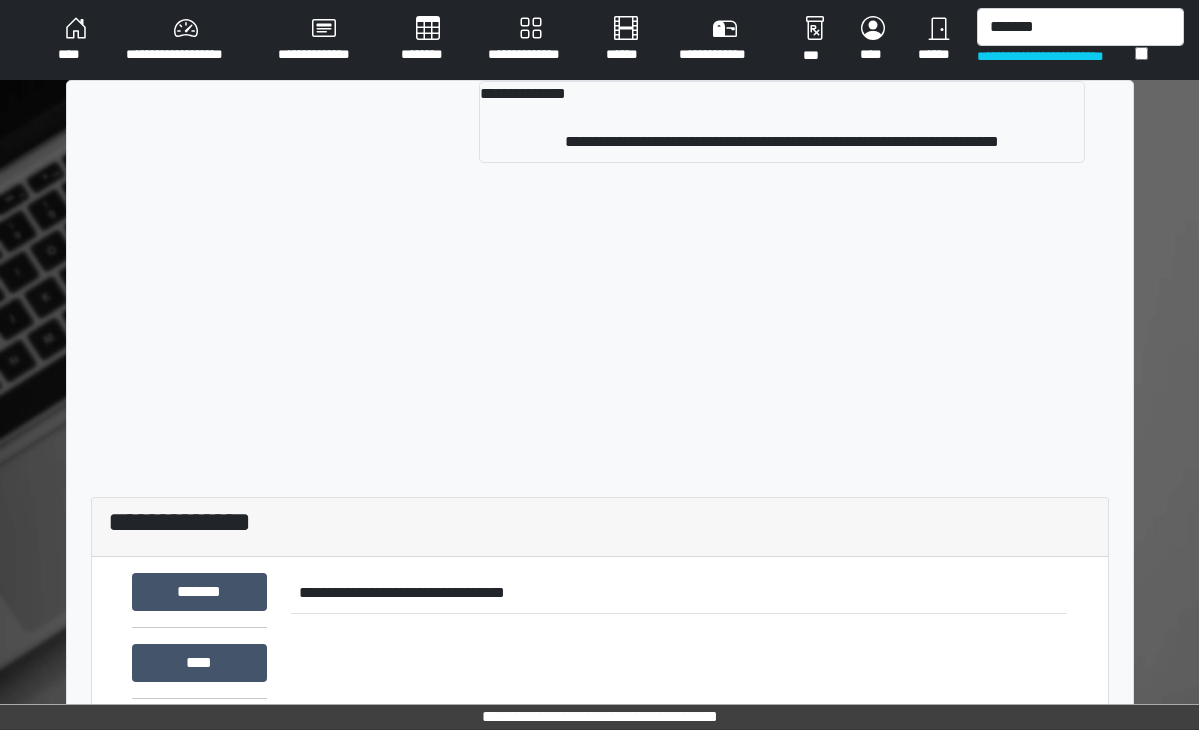 type 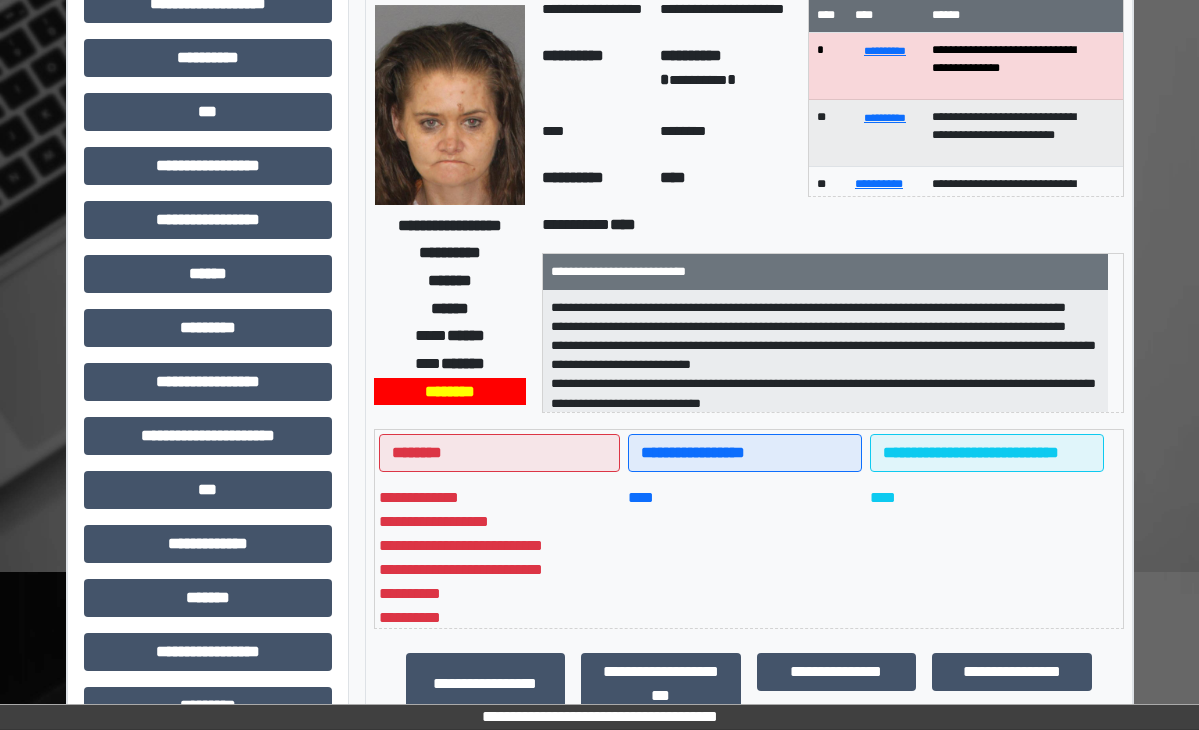 scroll, scrollTop: 200, scrollLeft: 0, axis: vertical 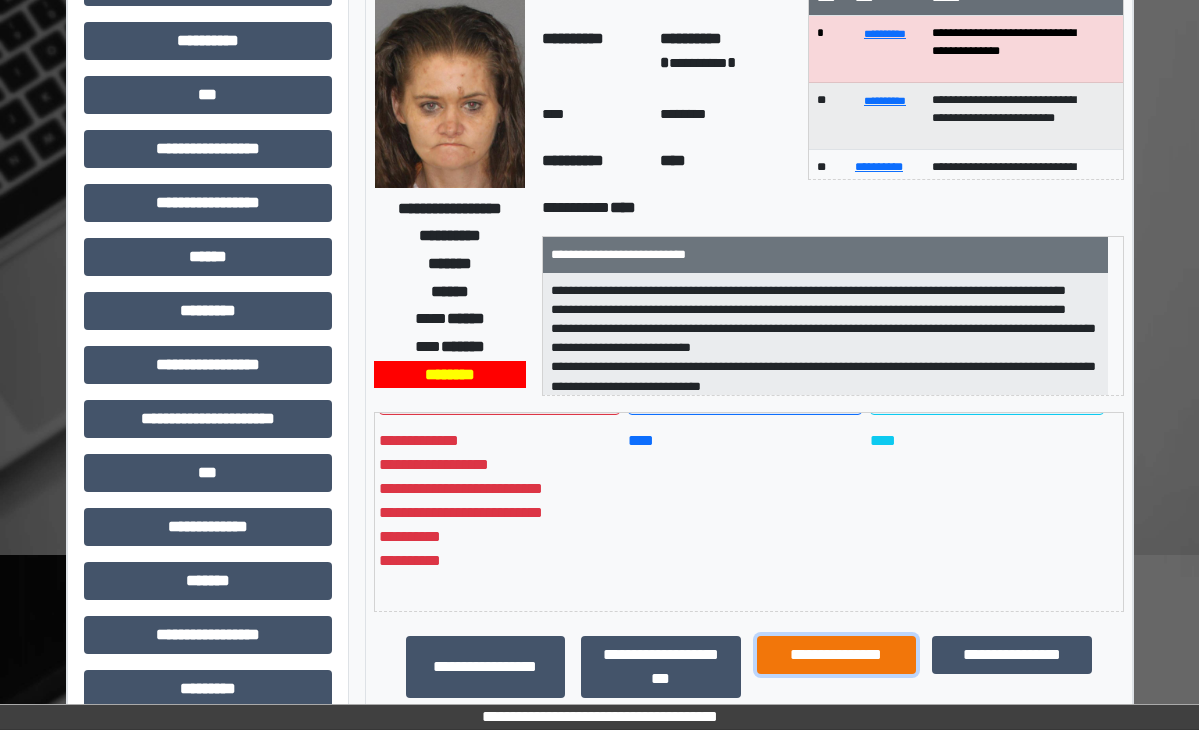 click on "**********" at bounding box center (837, 655) 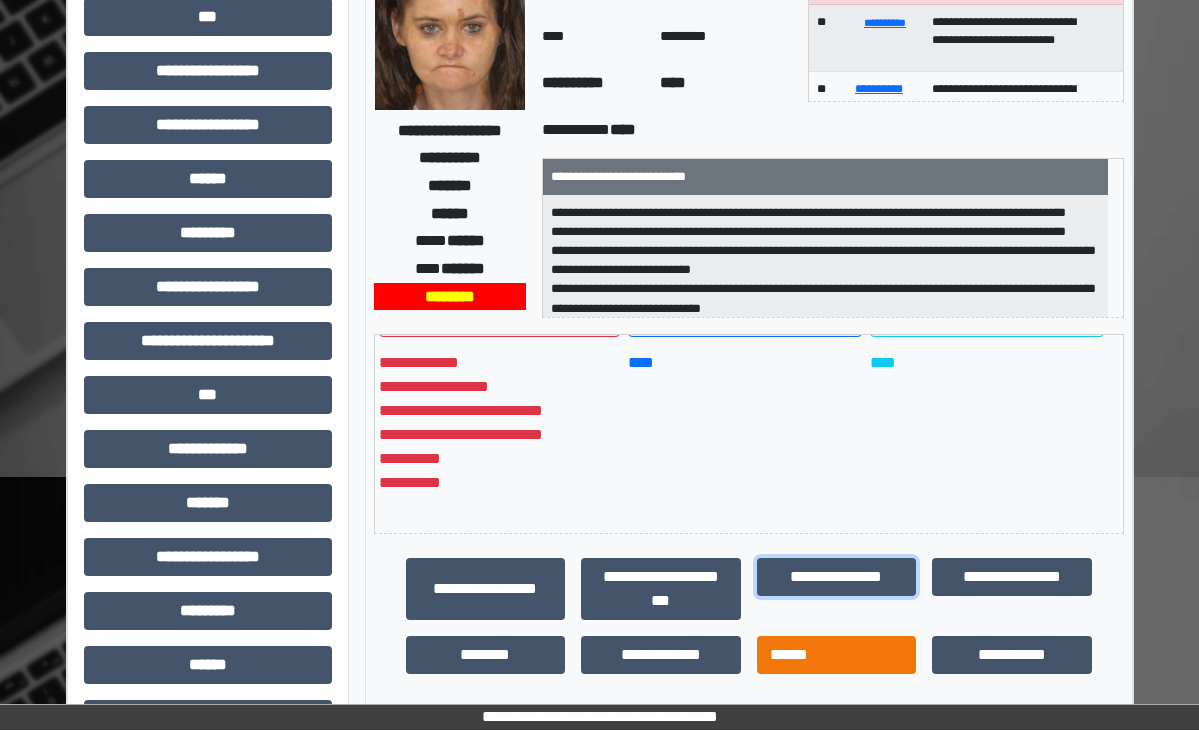 scroll, scrollTop: 538, scrollLeft: 0, axis: vertical 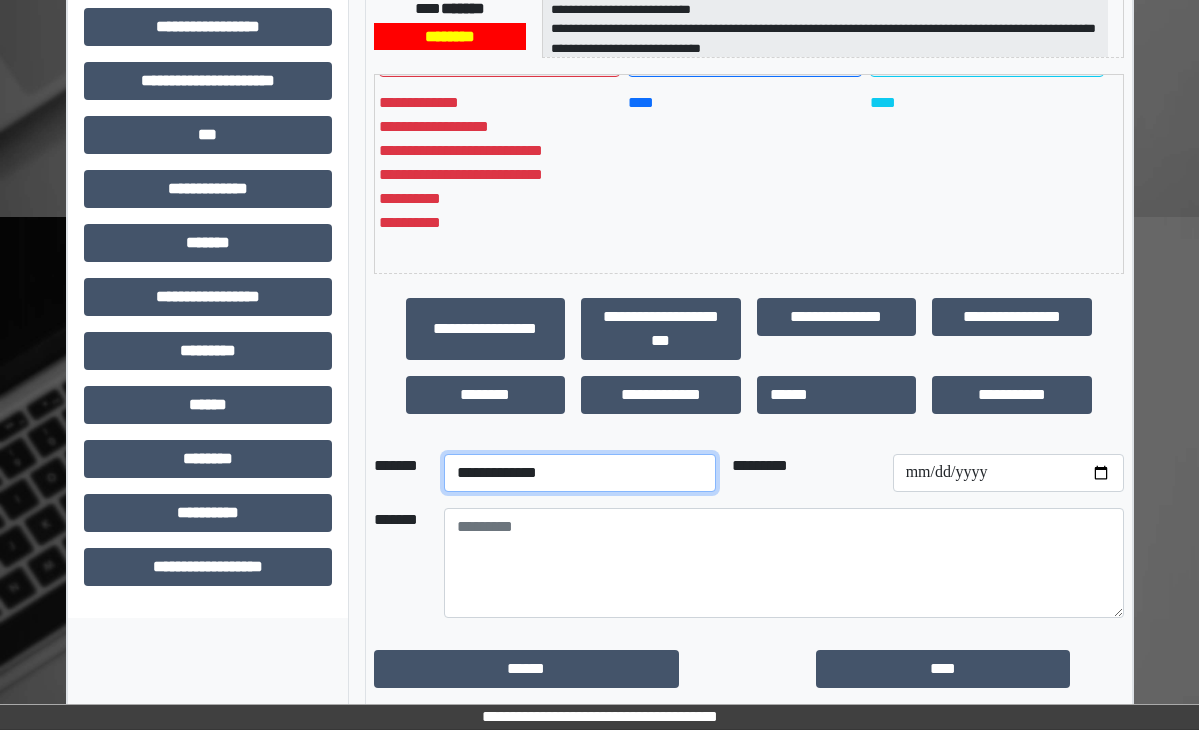 click on "**********" at bounding box center (580, 473) 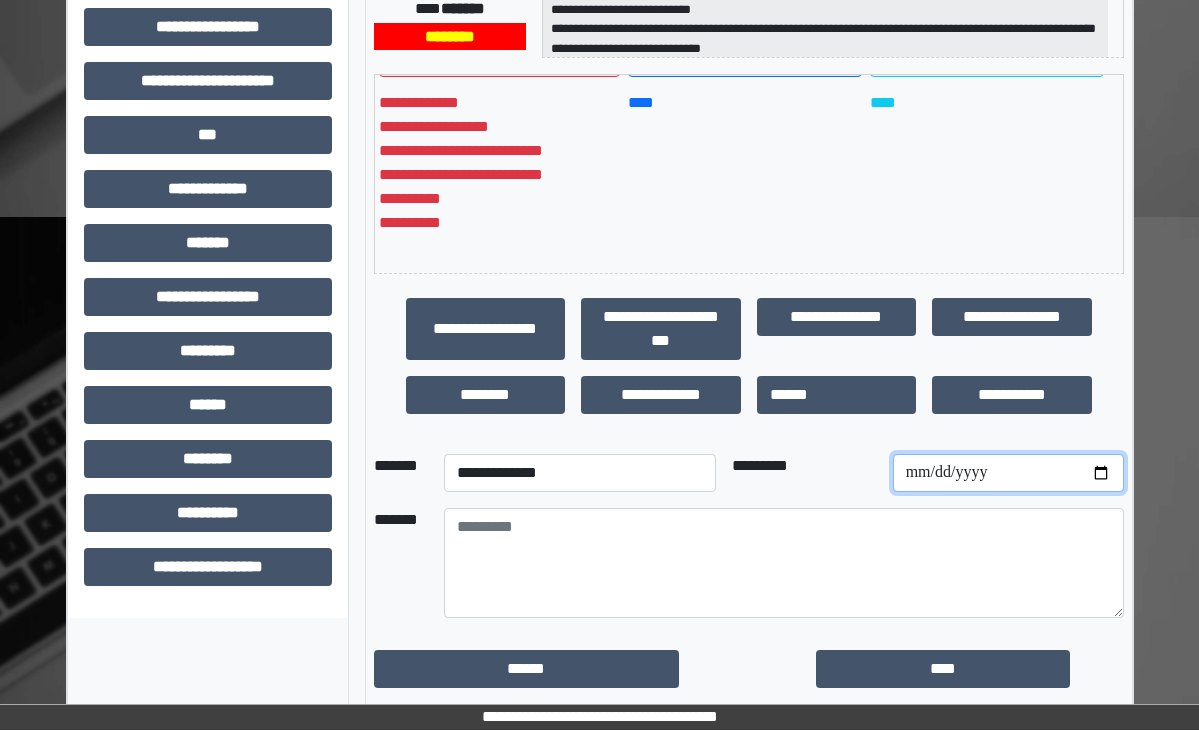 click at bounding box center [1008, 473] 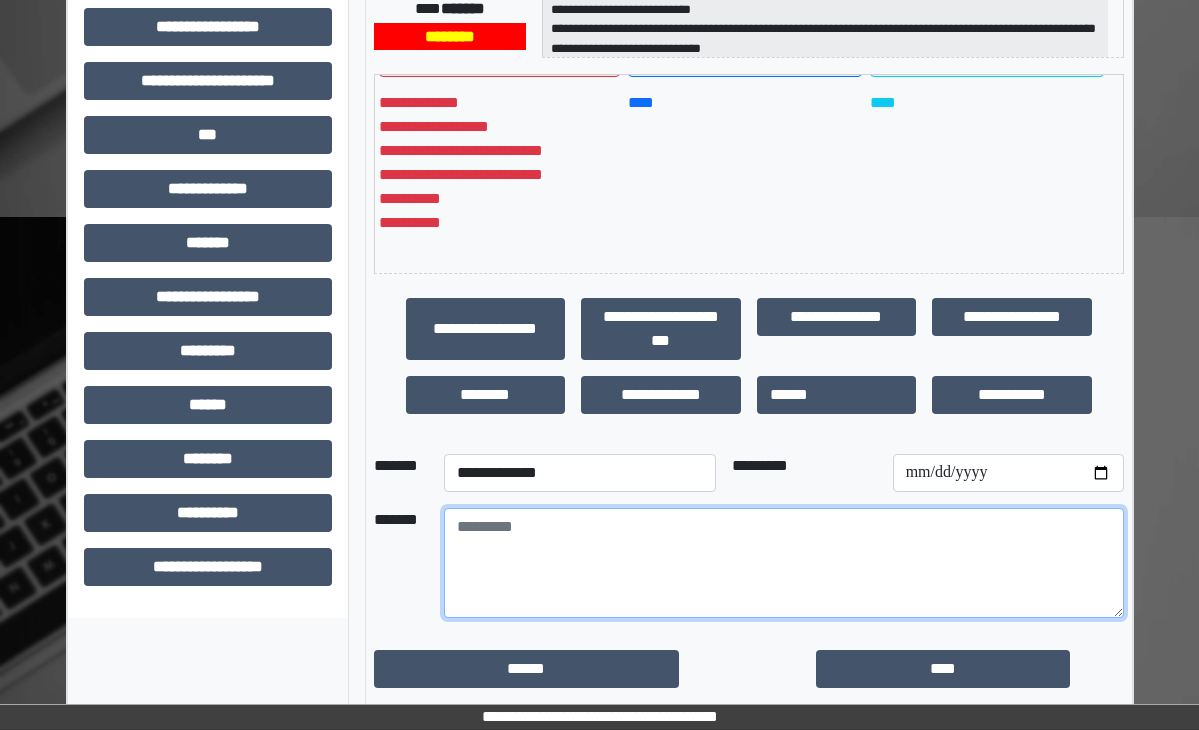 click at bounding box center [784, 563] 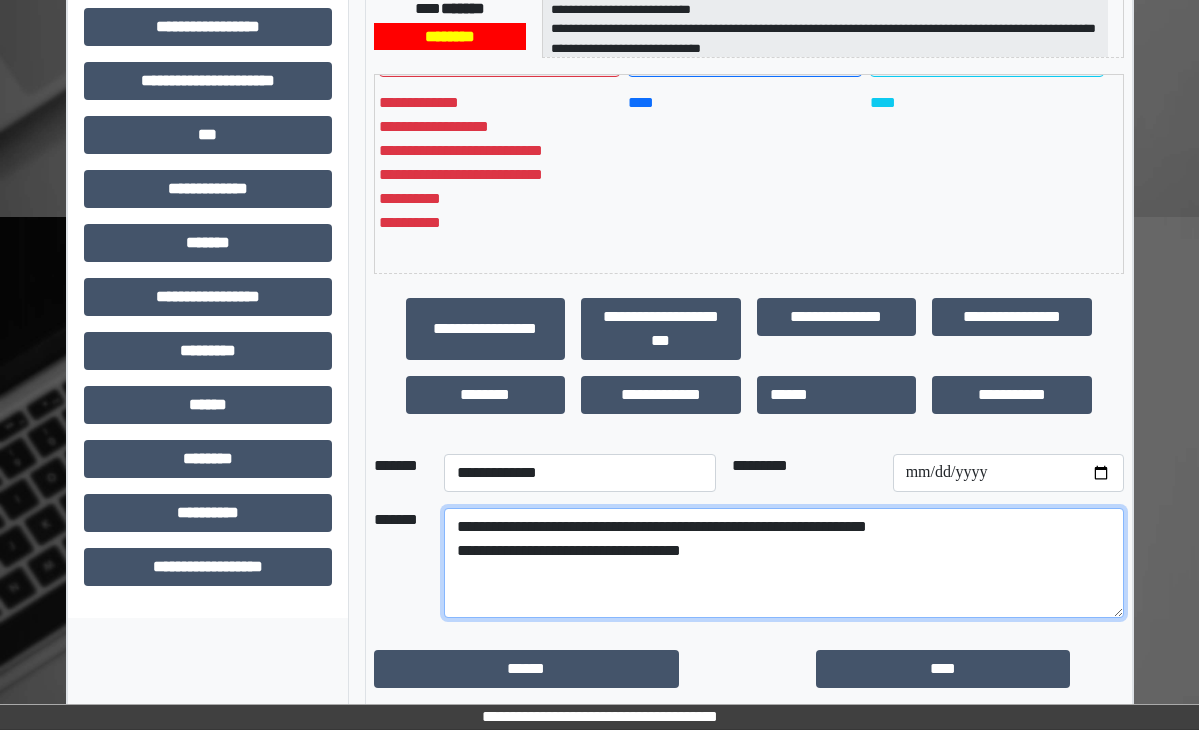 click on "**********" at bounding box center [784, 563] 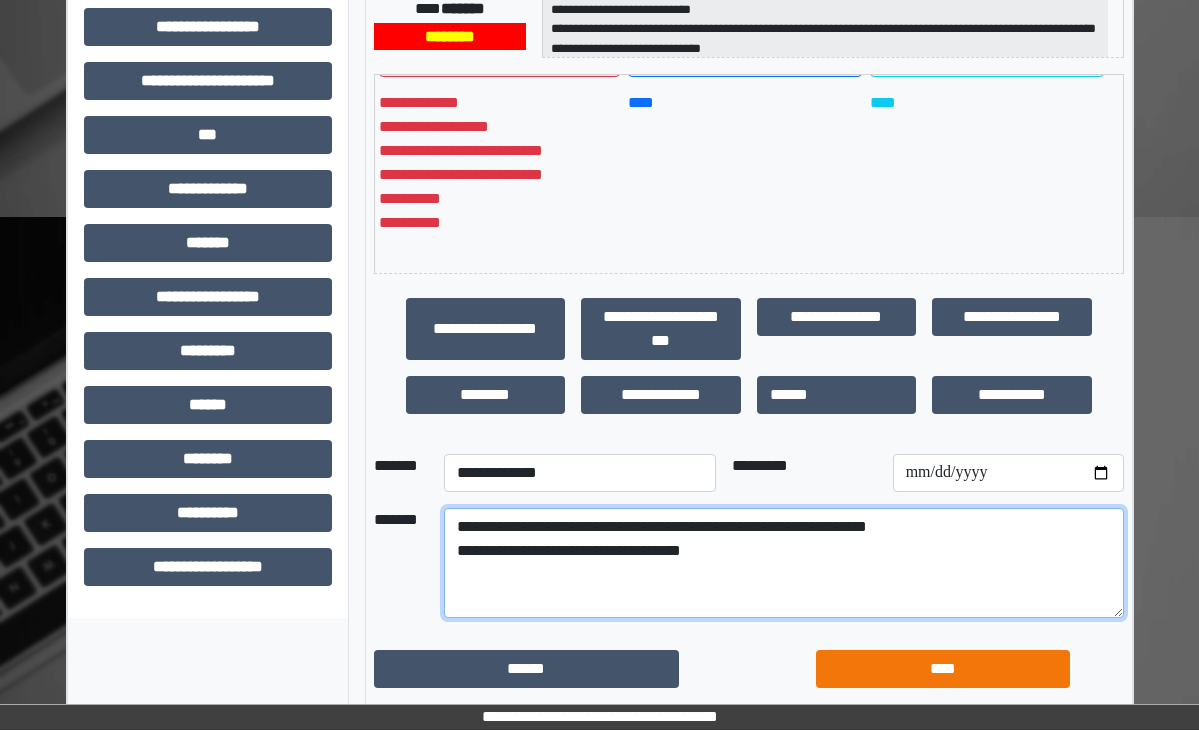 type on "**********" 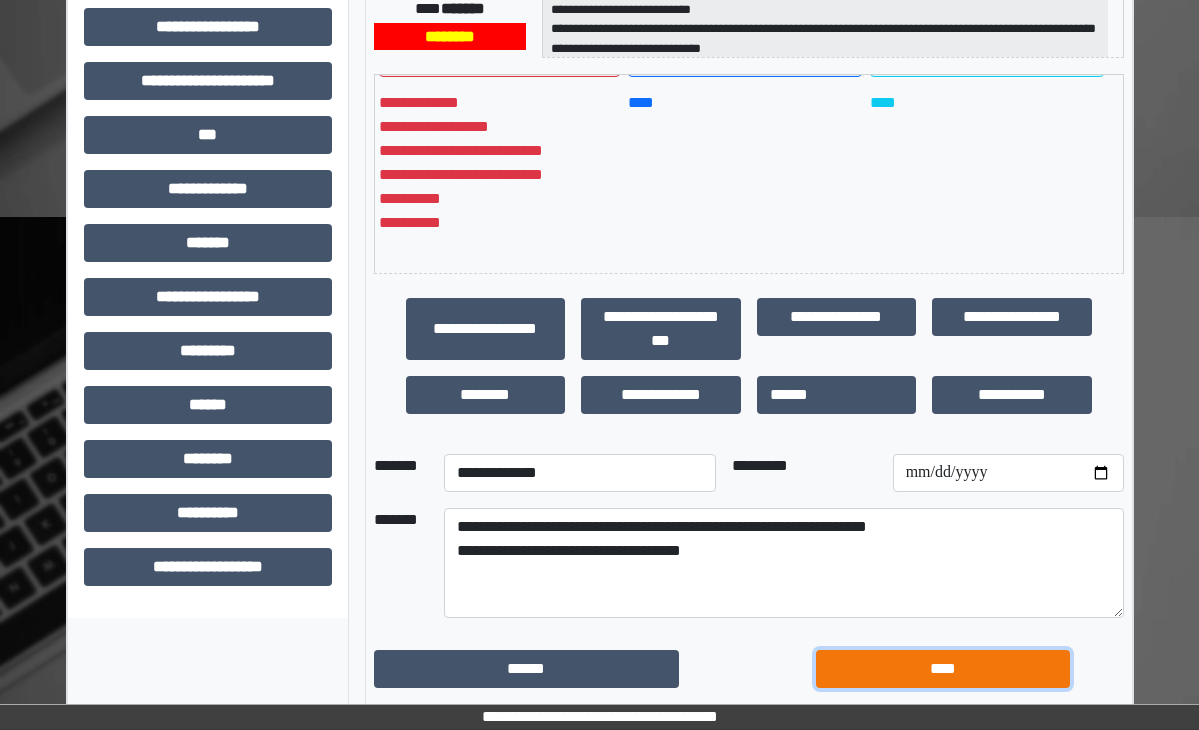 click on "****" at bounding box center (943, 669) 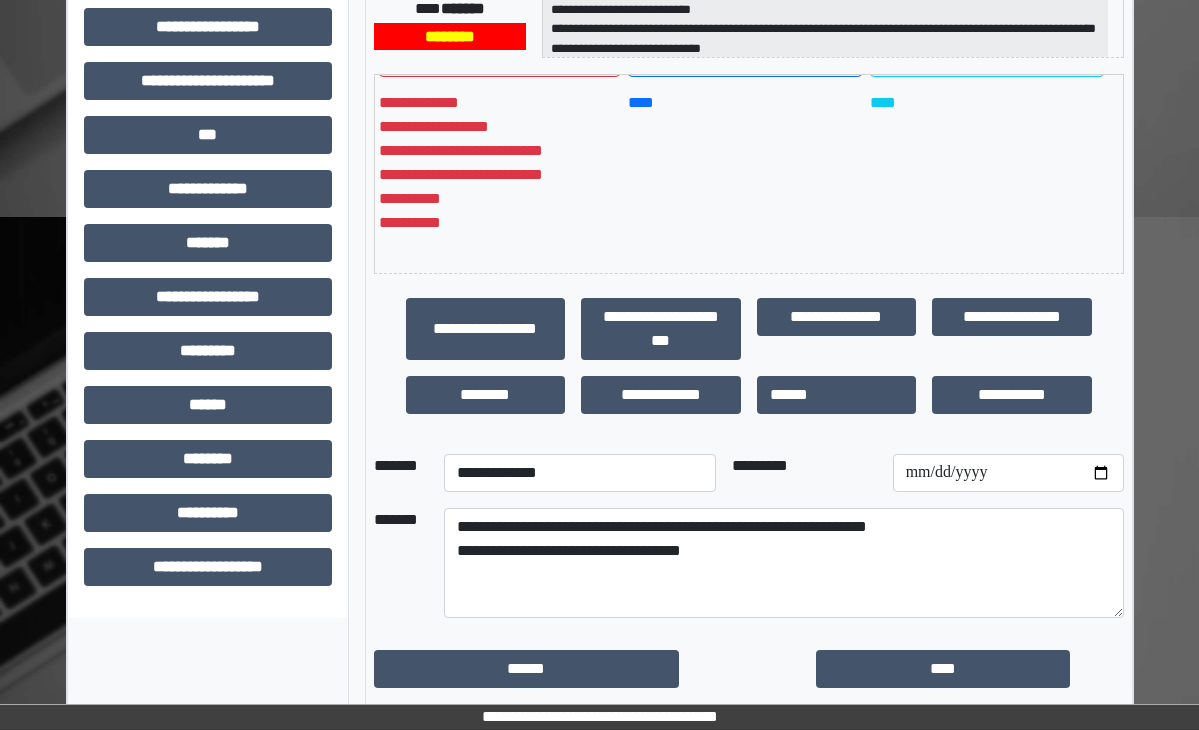 scroll, scrollTop: 444, scrollLeft: 0, axis: vertical 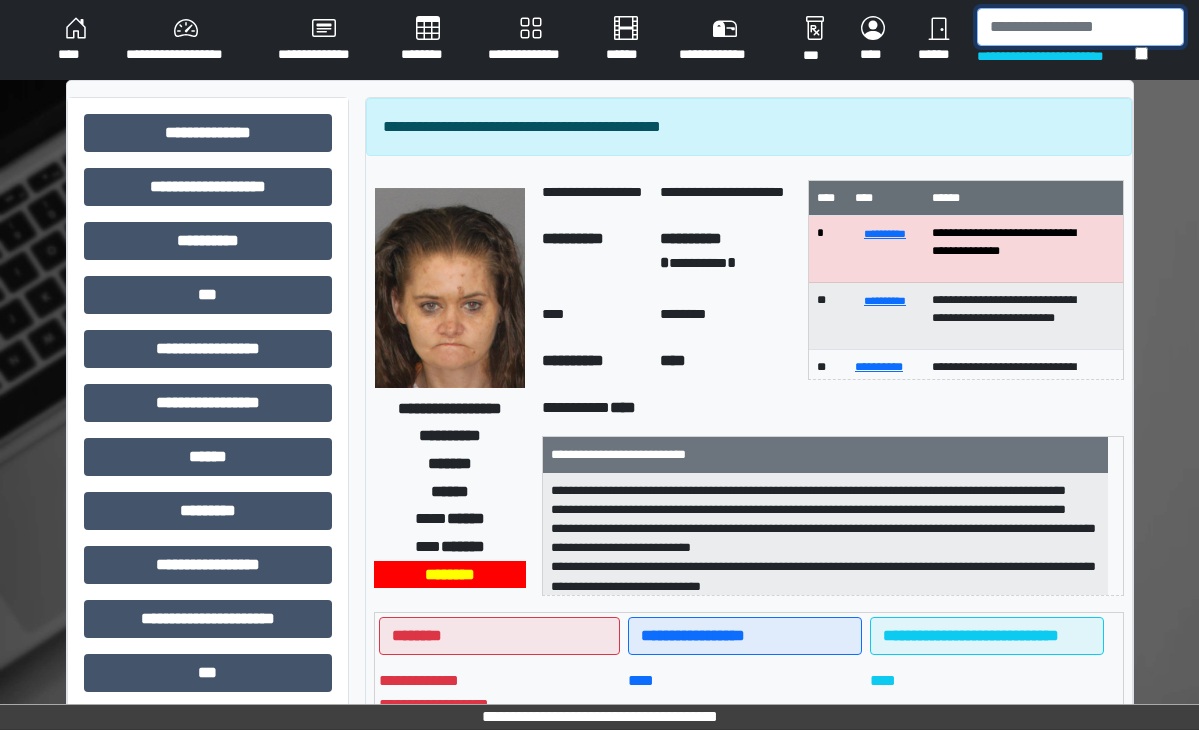 click at bounding box center (1080, 27) 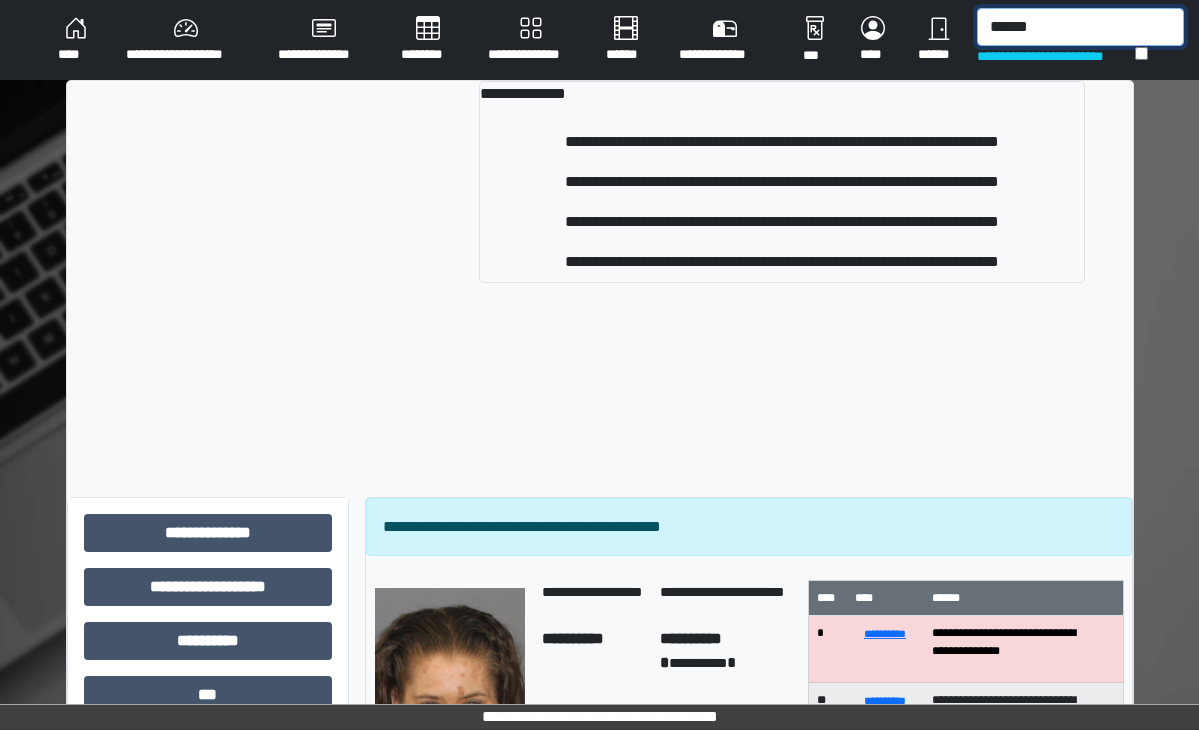 type on "******" 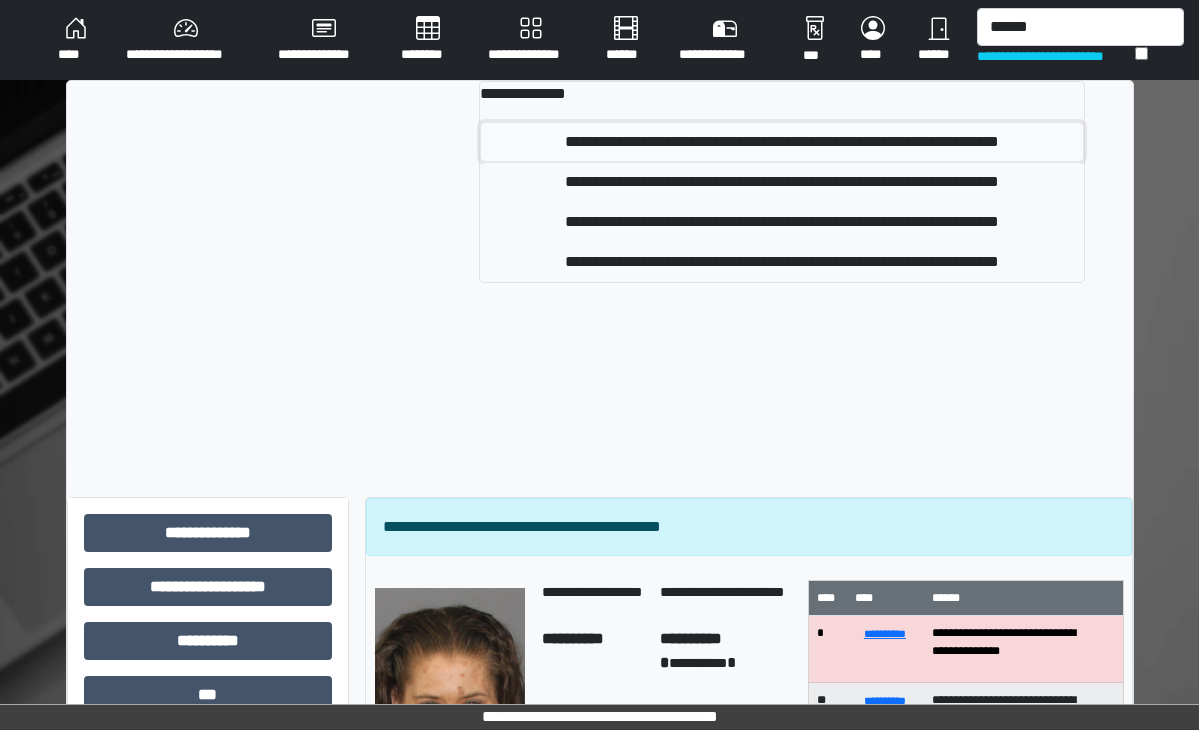 click on "**********" at bounding box center (782, 142) 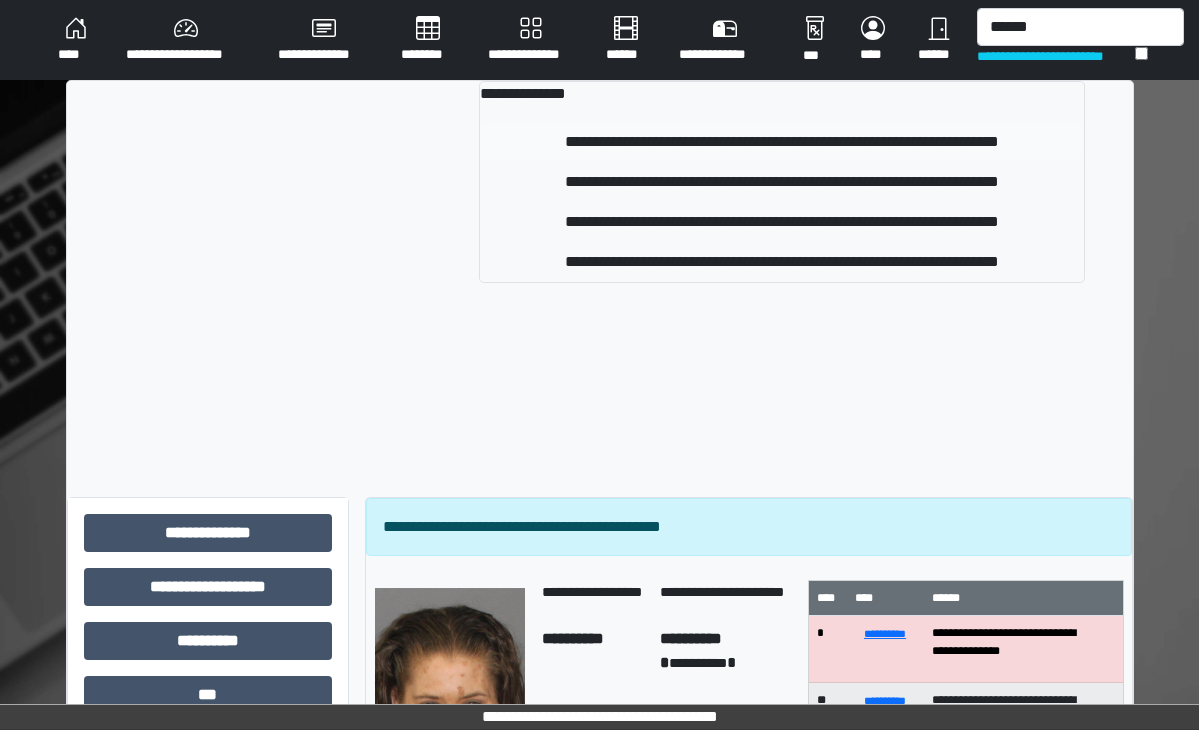 type 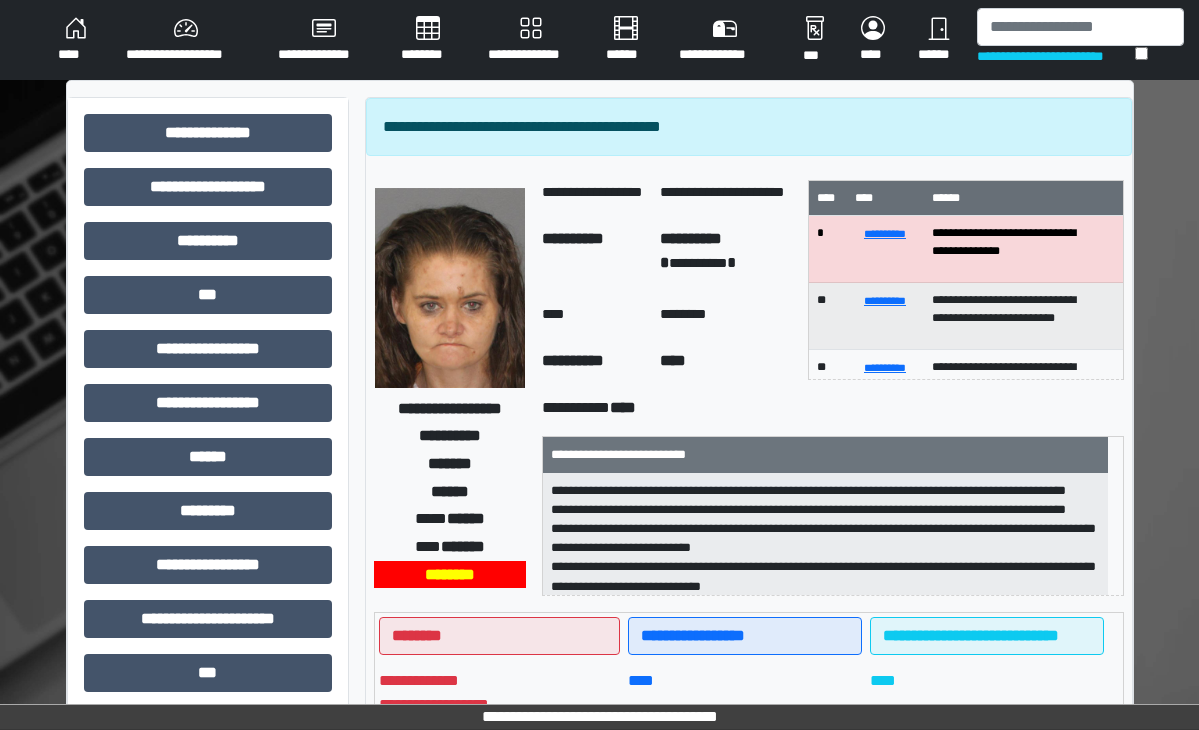 scroll, scrollTop: 100, scrollLeft: 0, axis: vertical 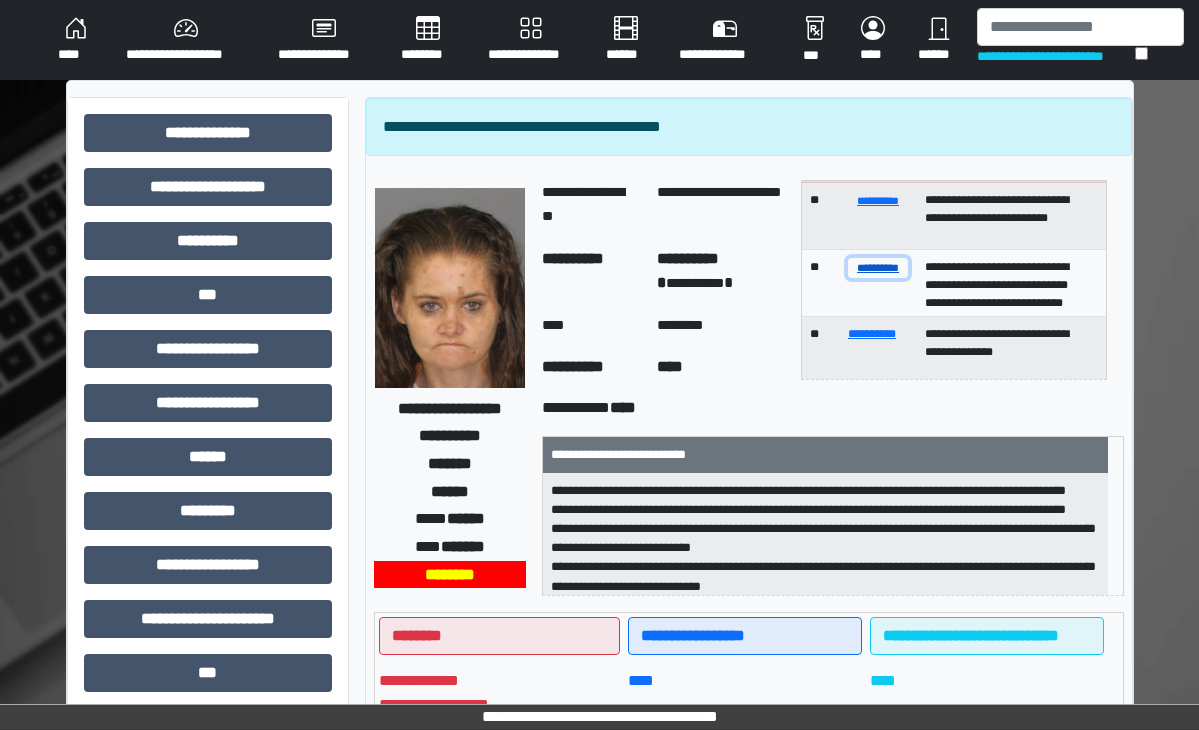 click on "**********" at bounding box center (878, 267) 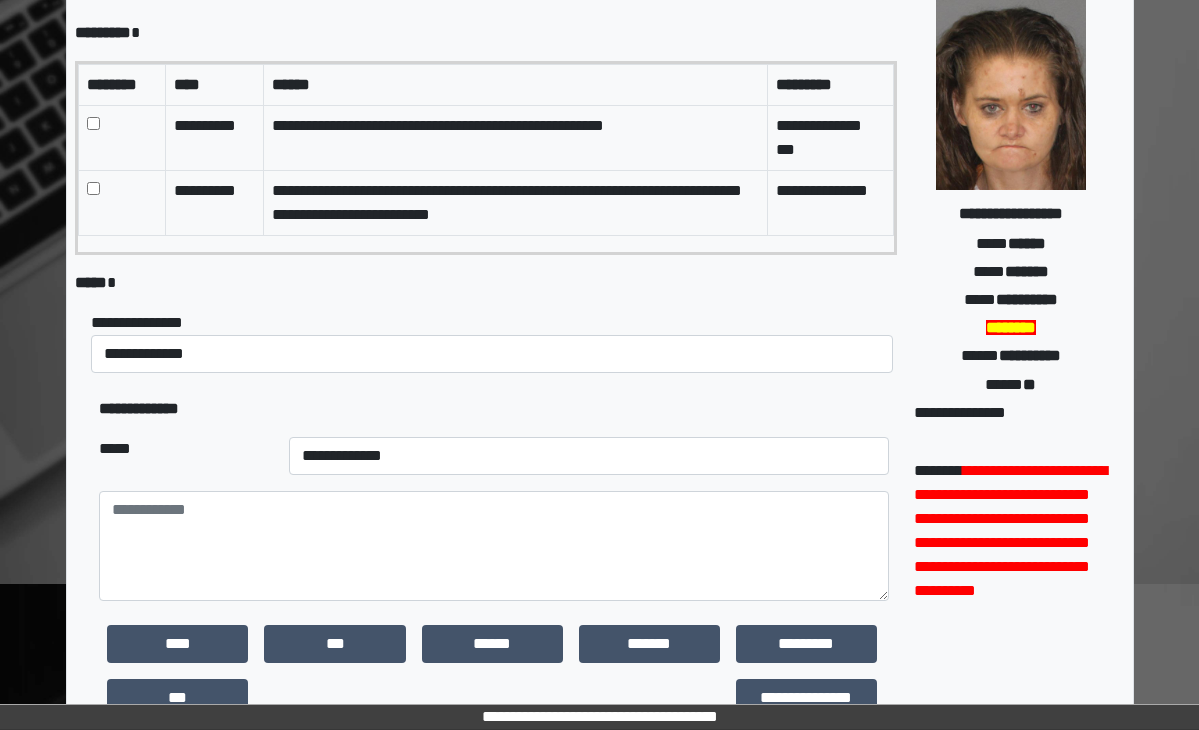 scroll, scrollTop: 200, scrollLeft: 0, axis: vertical 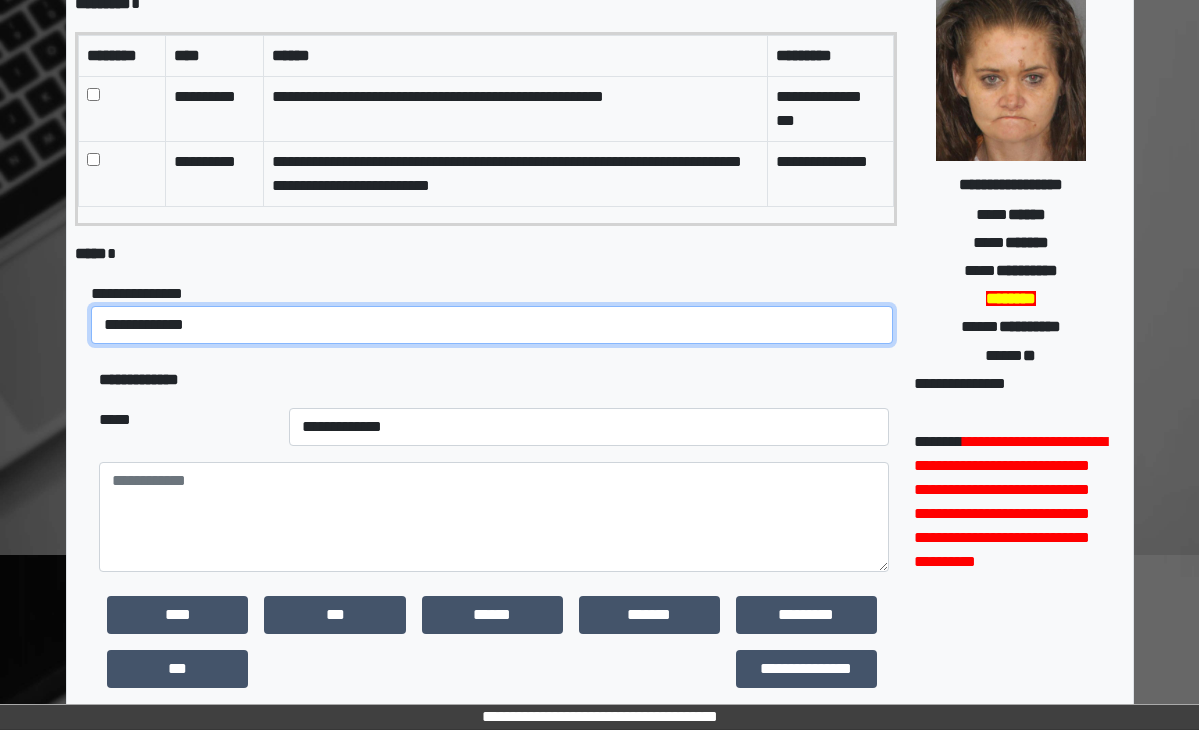 click on "**********" at bounding box center (492, 325) 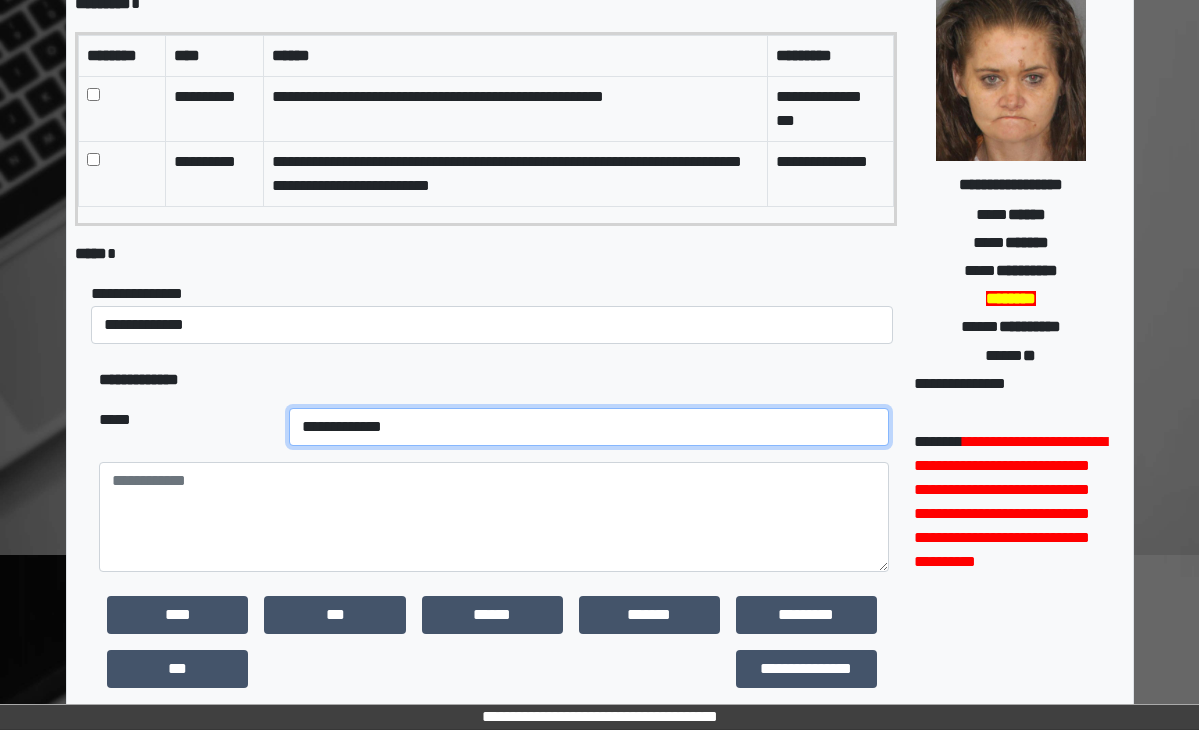 click on "**********" at bounding box center (589, 427) 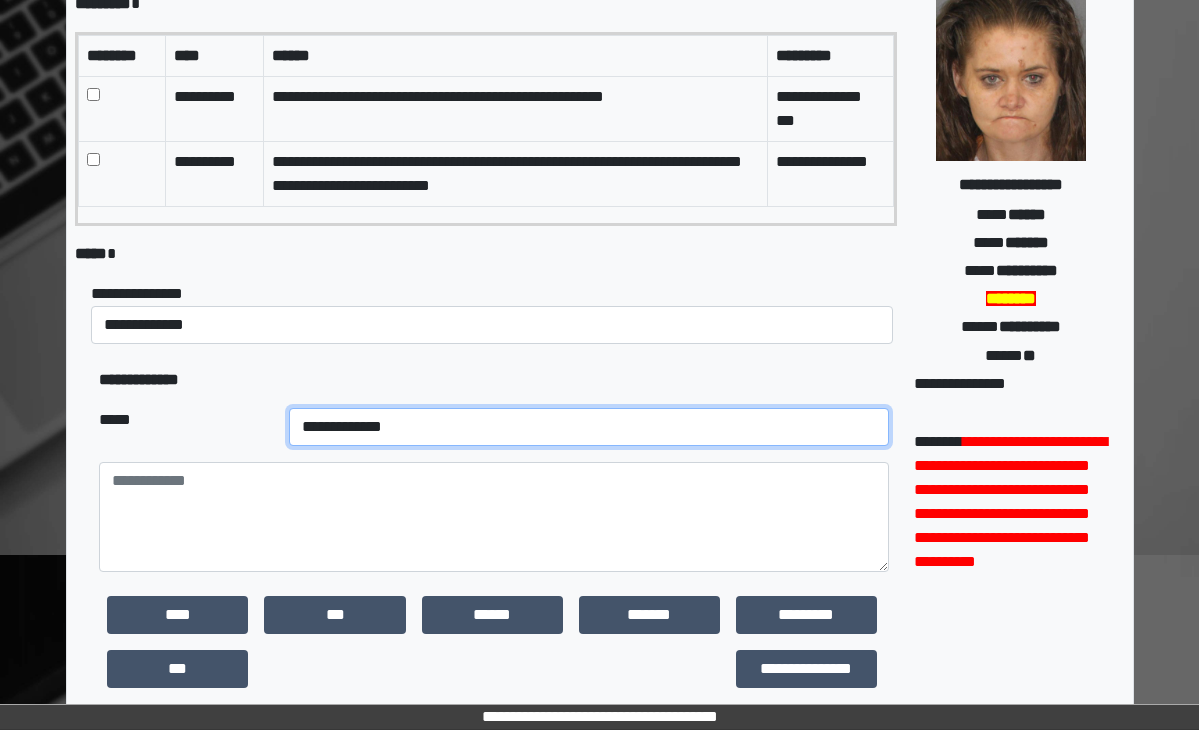 select on "**" 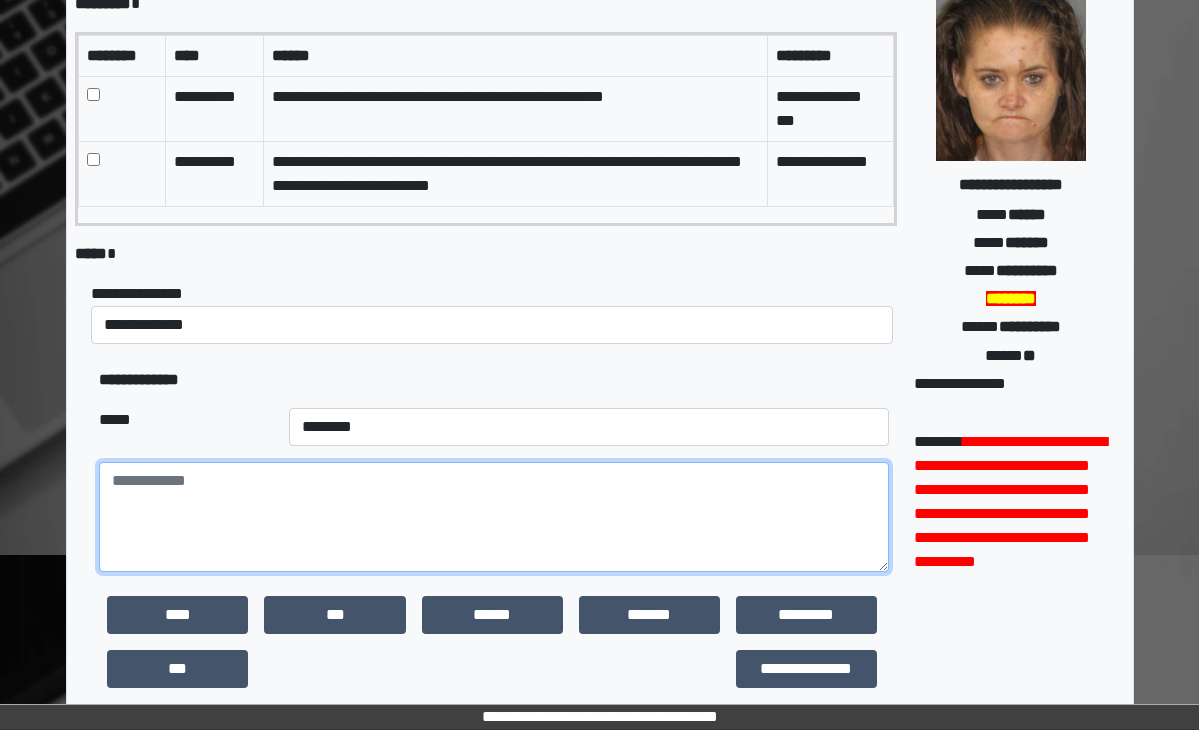 click at bounding box center [494, 517] 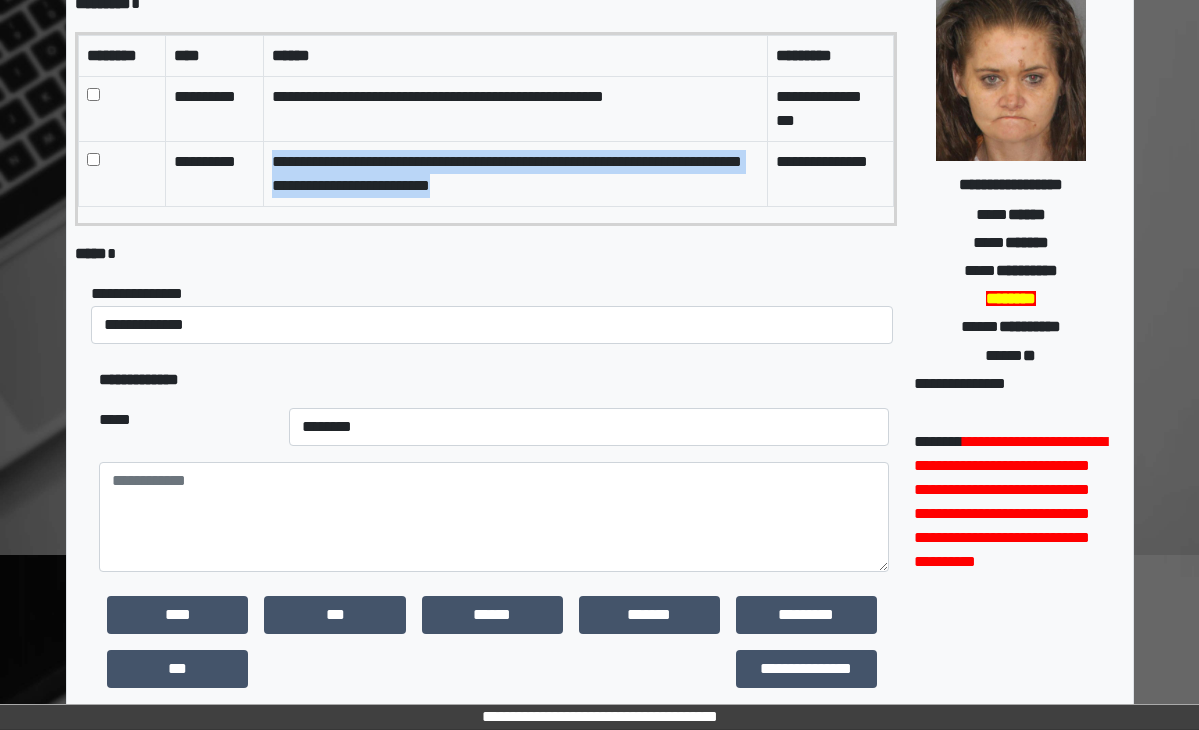 drag, startPoint x: 542, startPoint y: 189, endPoint x: 270, endPoint y: 161, distance: 273.43738 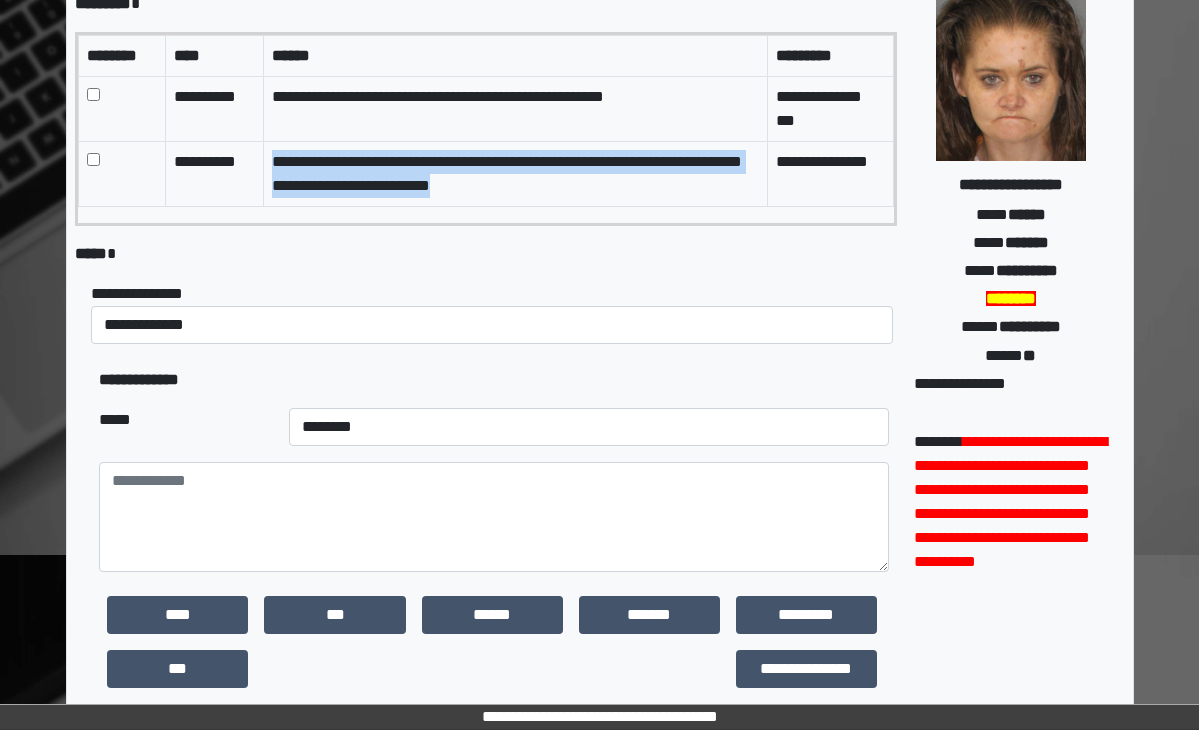 copy on "**********" 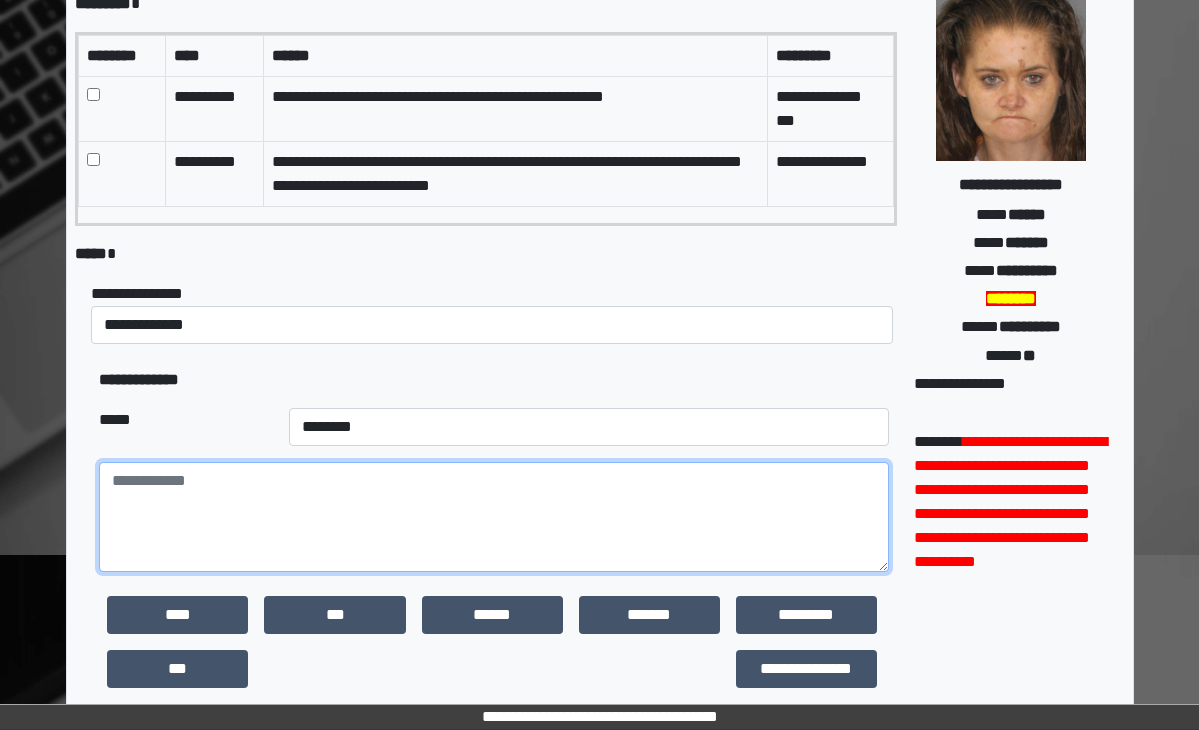 click at bounding box center (494, 517) 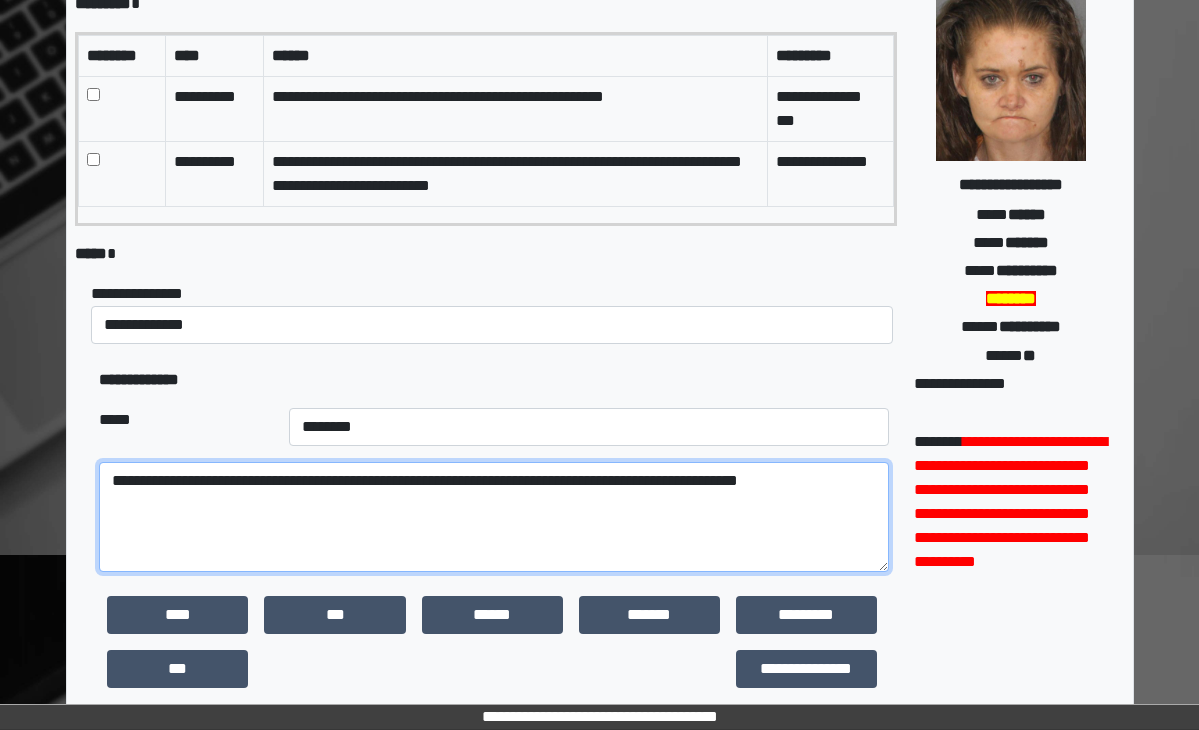 click on "**********" at bounding box center [494, 517] 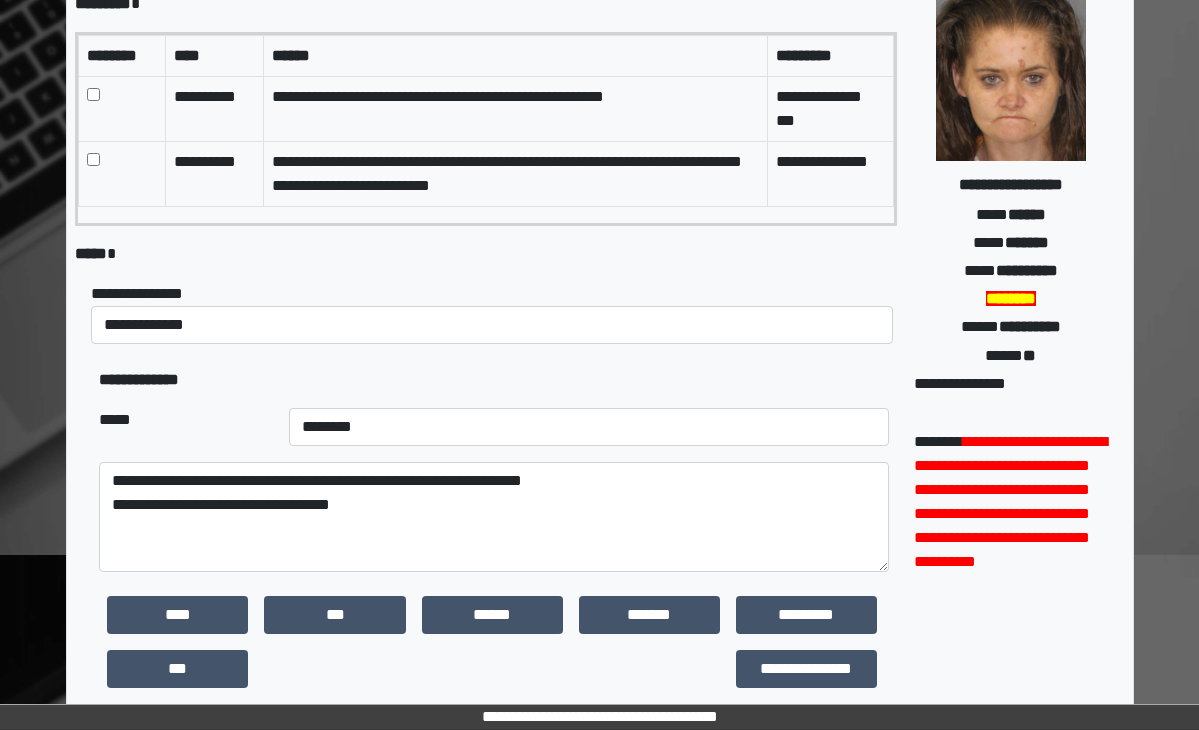 click on "**********" at bounding box center [494, 380] 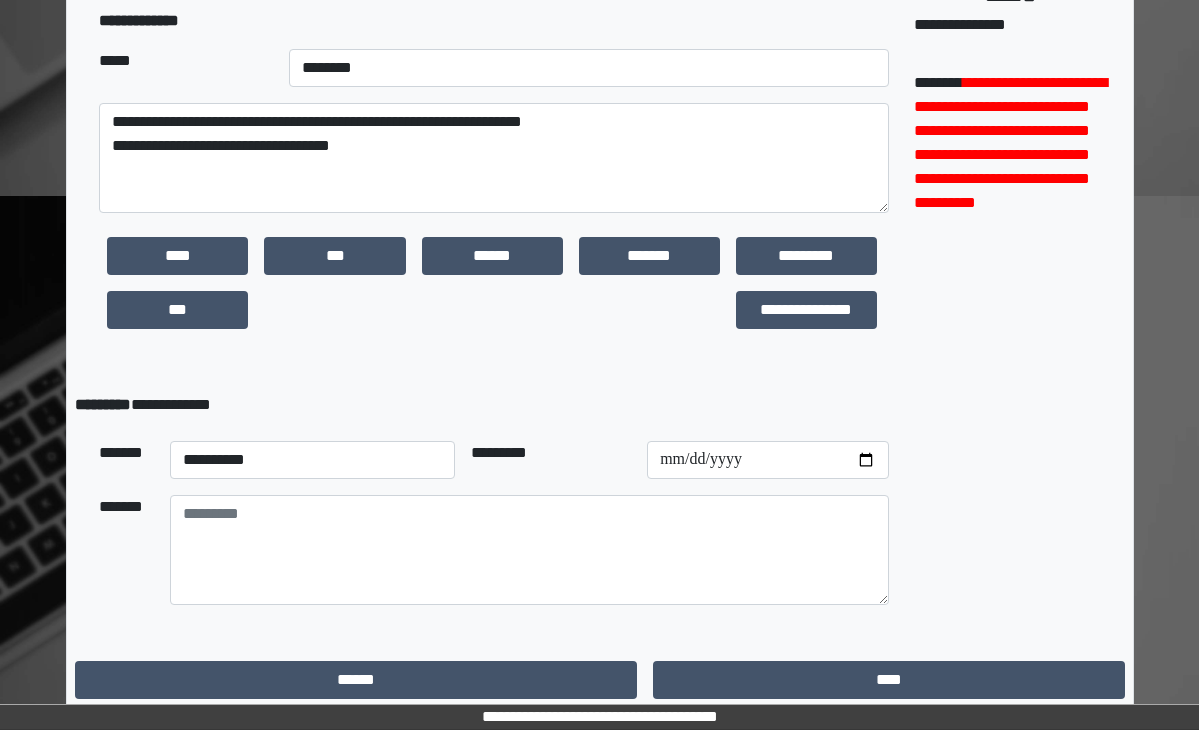 scroll, scrollTop: 569, scrollLeft: 0, axis: vertical 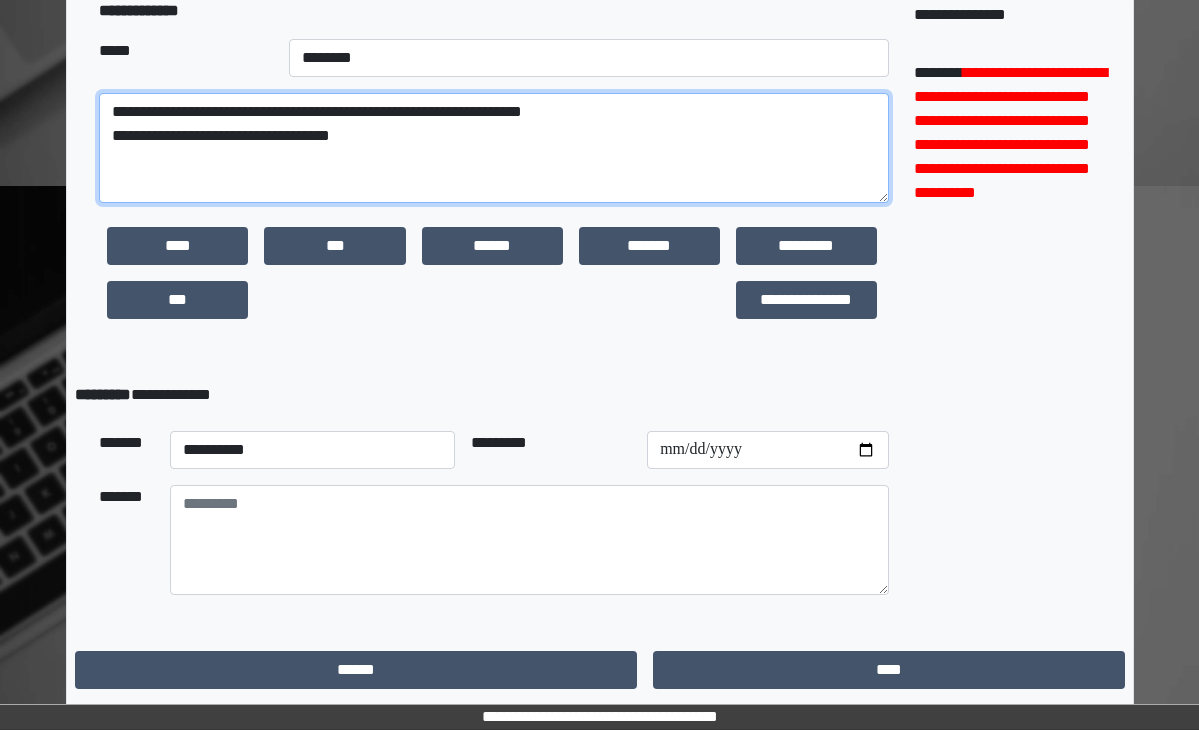 drag, startPoint x: 409, startPoint y: 134, endPoint x: 408, endPoint y: 144, distance: 10.049875 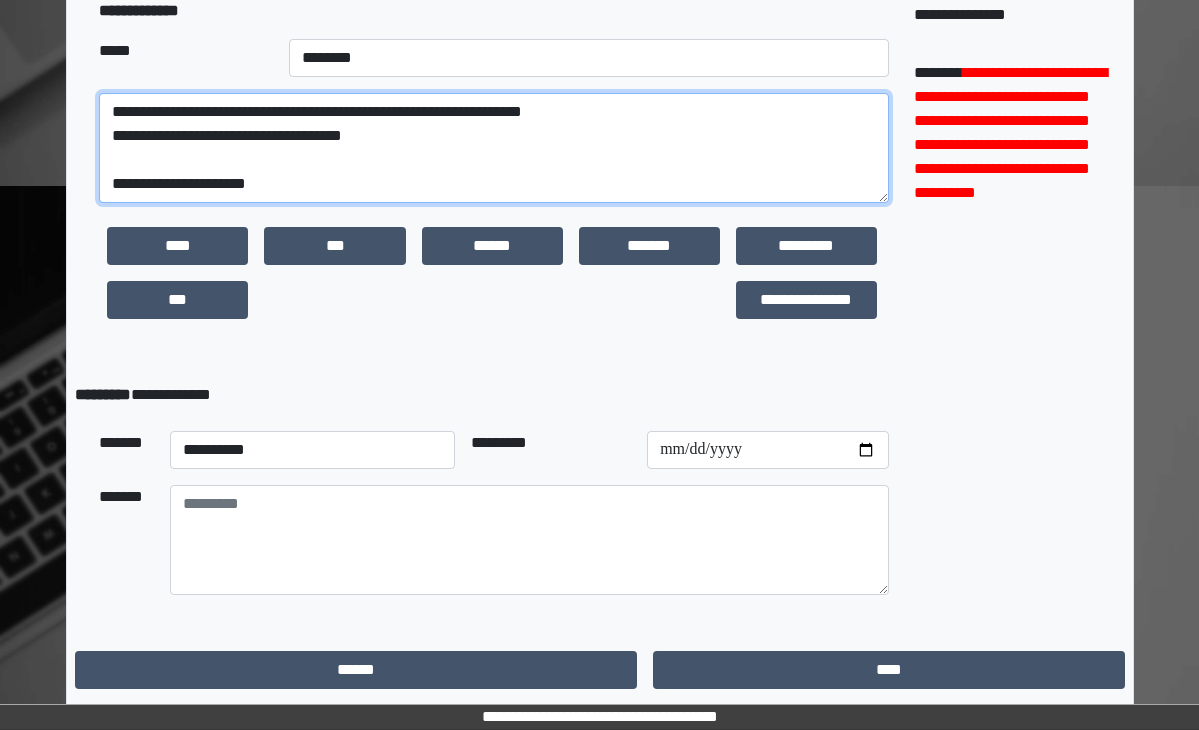 type on "**********" 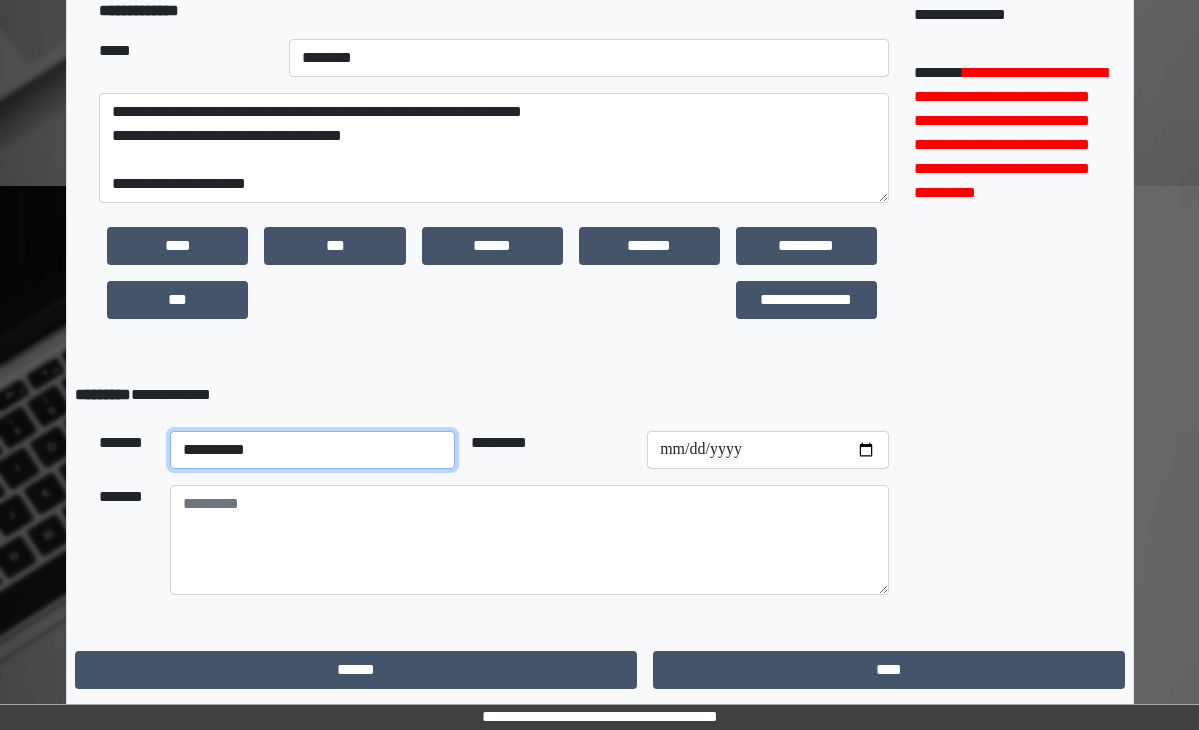click on "**********" at bounding box center [312, 450] 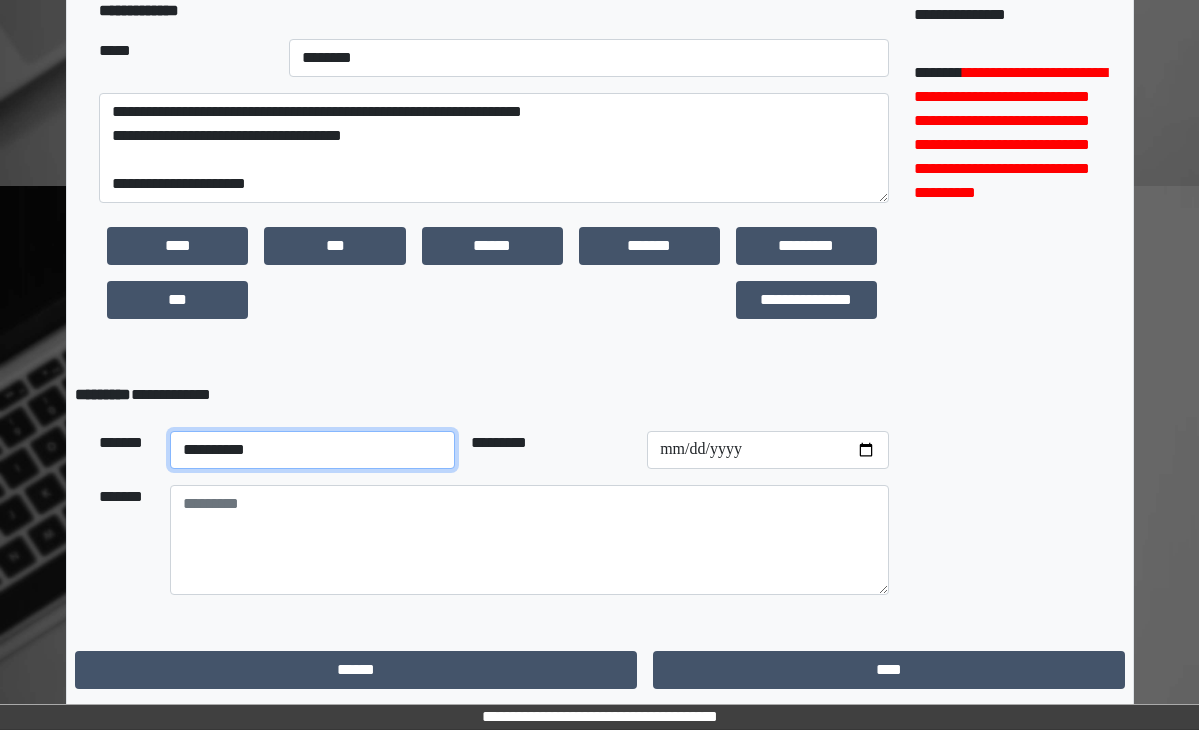 select on "**" 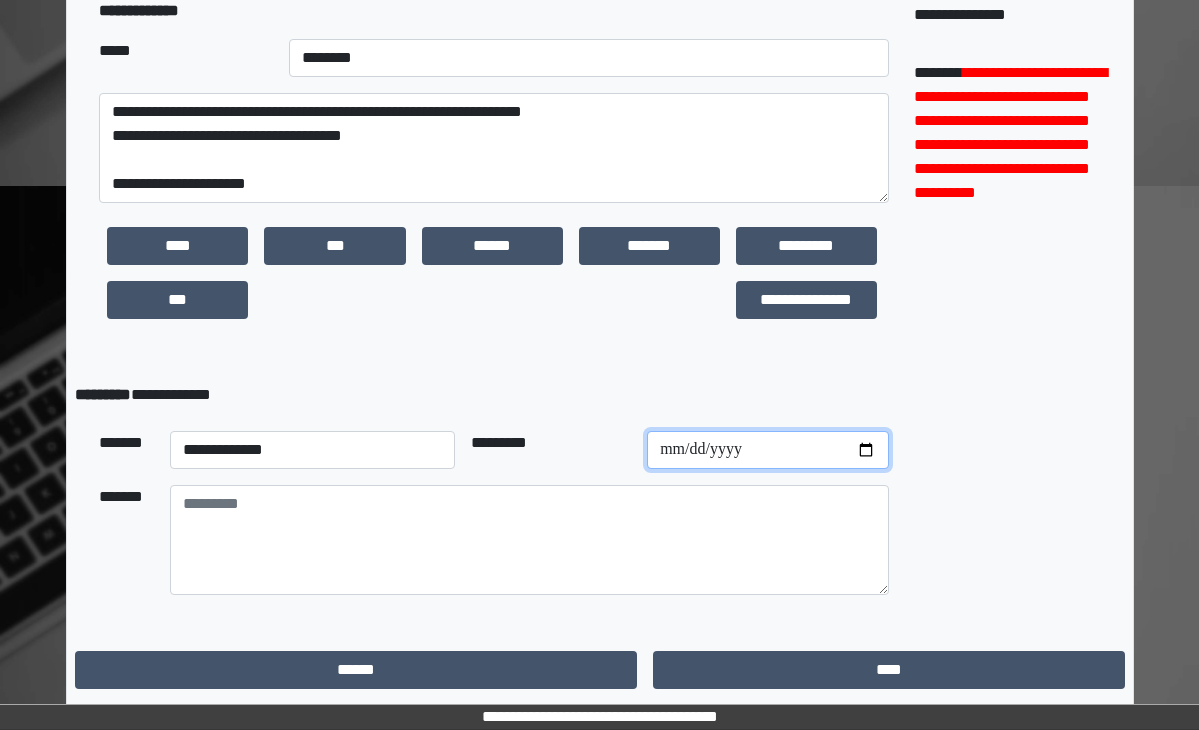 click at bounding box center (768, 450) 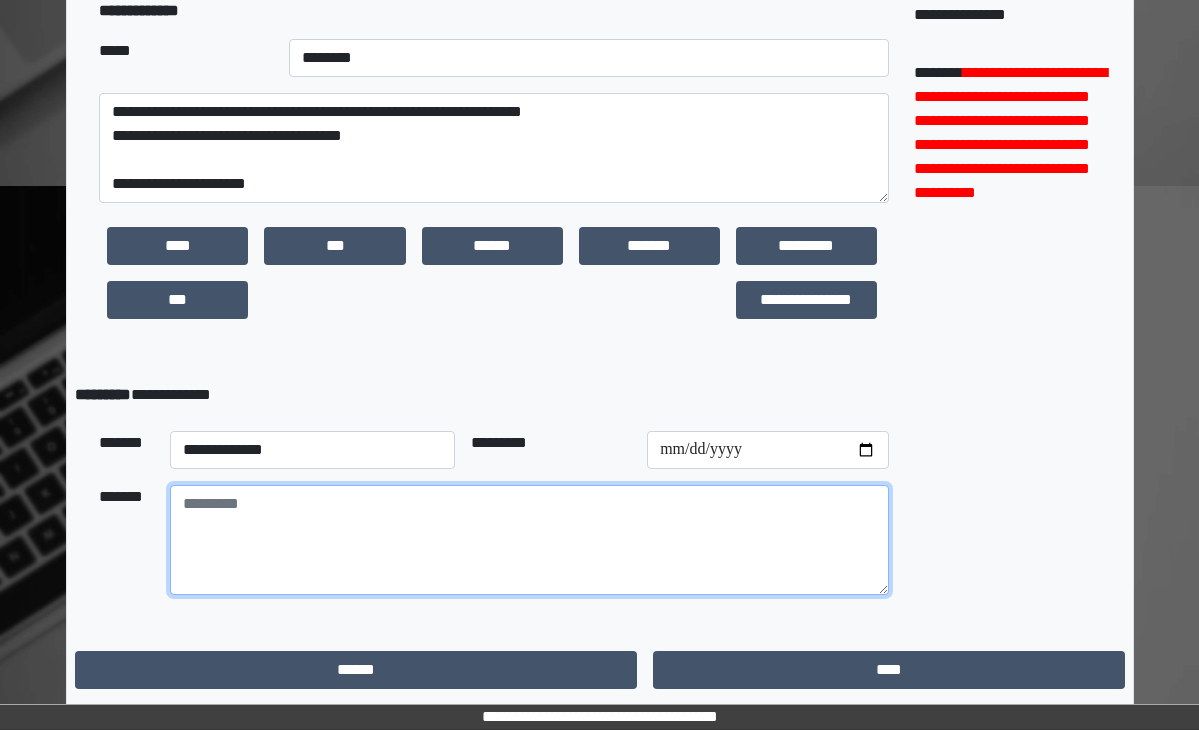 click at bounding box center [529, 540] 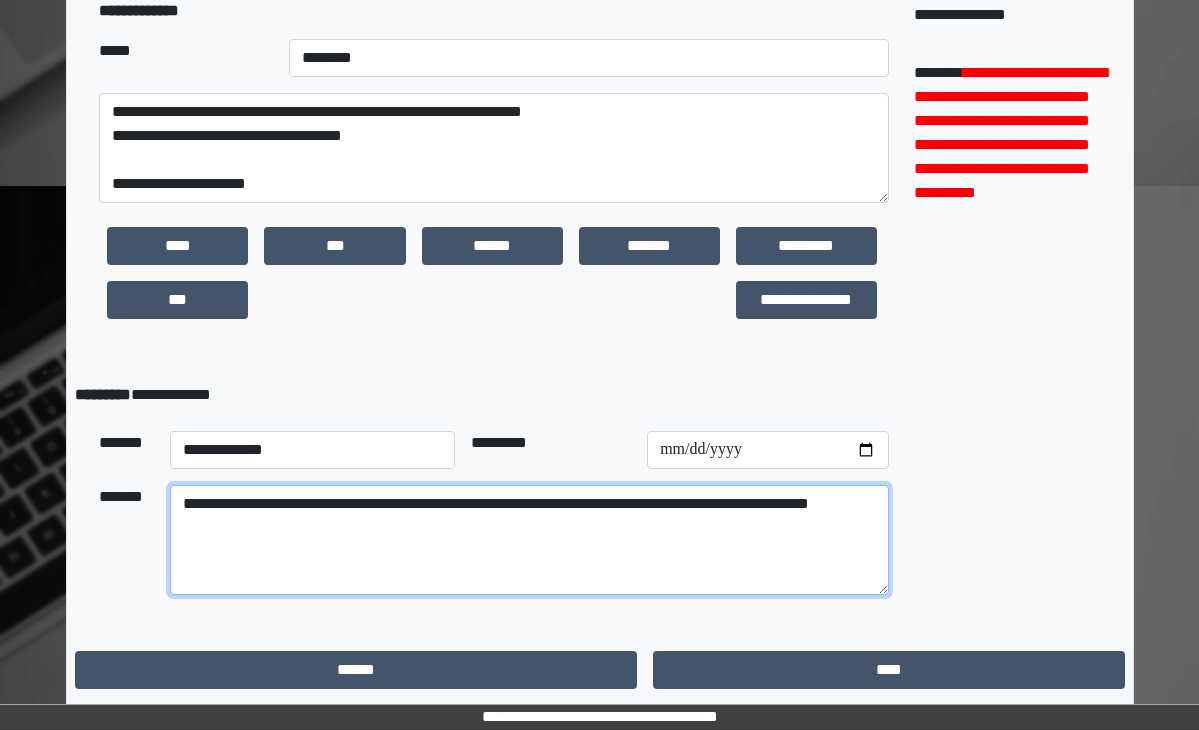 click on "**********" at bounding box center [529, 540] 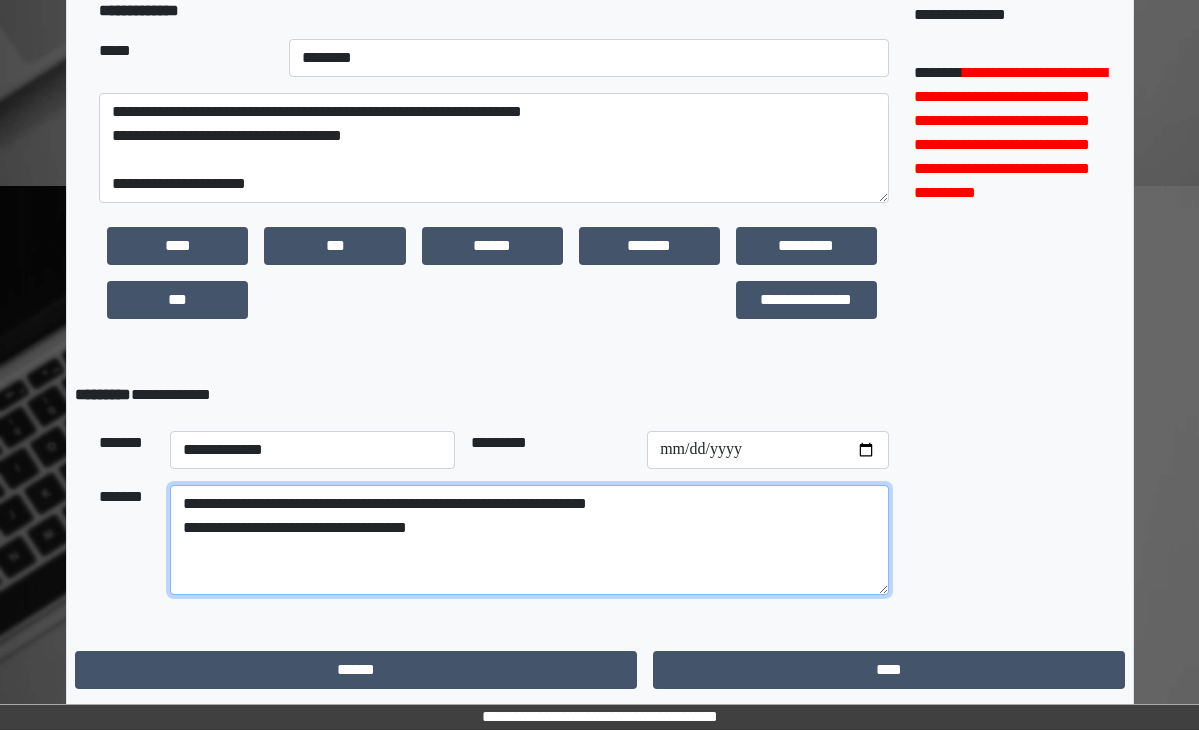 click on "**********" at bounding box center [529, 540] 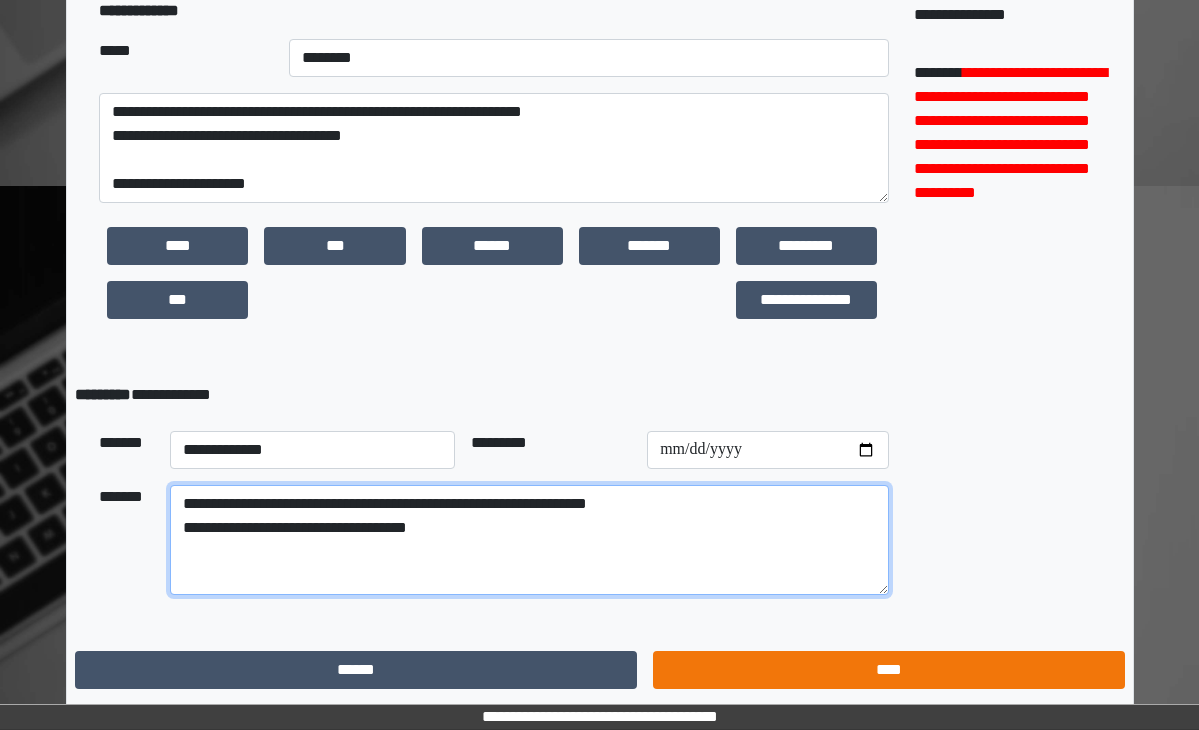 type on "**********" 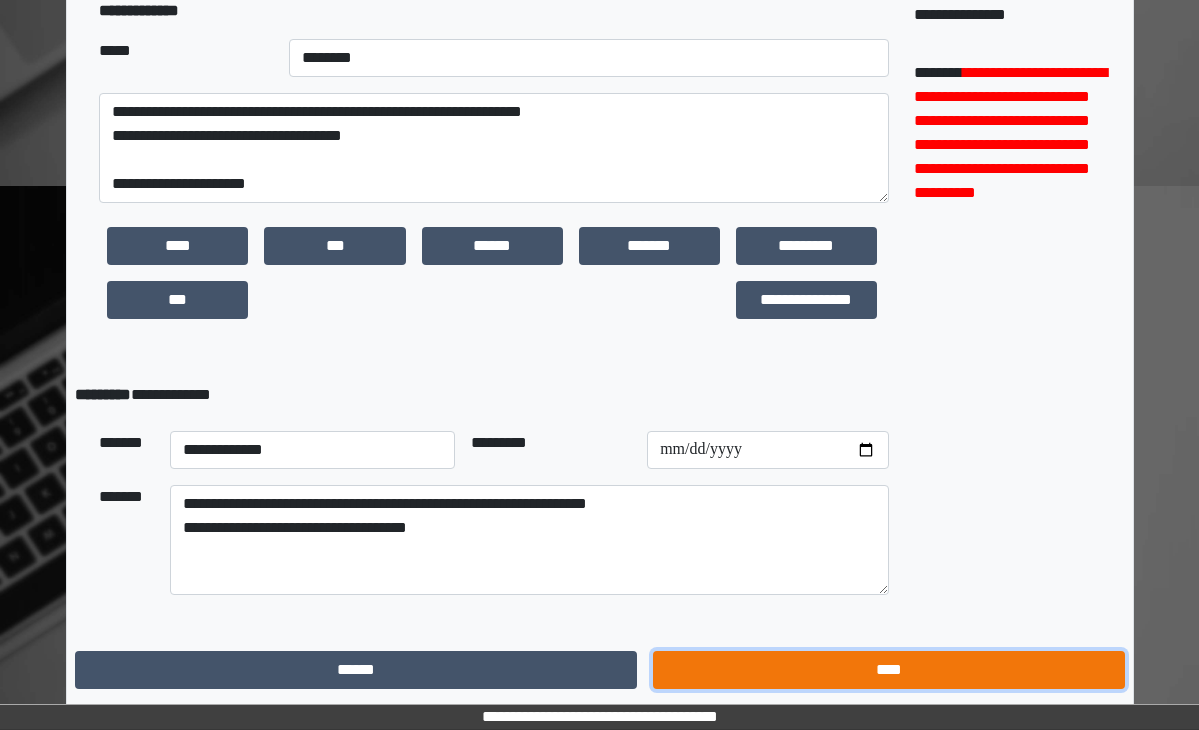 click on "****" at bounding box center (888, 670) 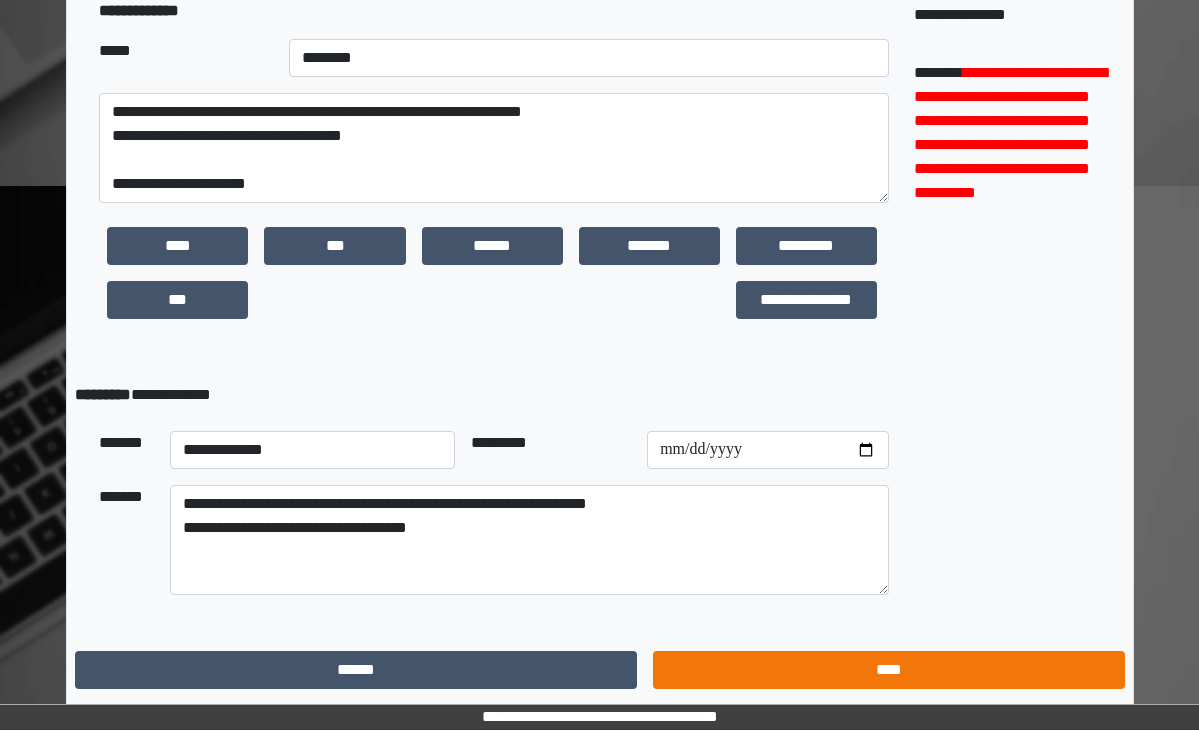 scroll, scrollTop: 15, scrollLeft: 0, axis: vertical 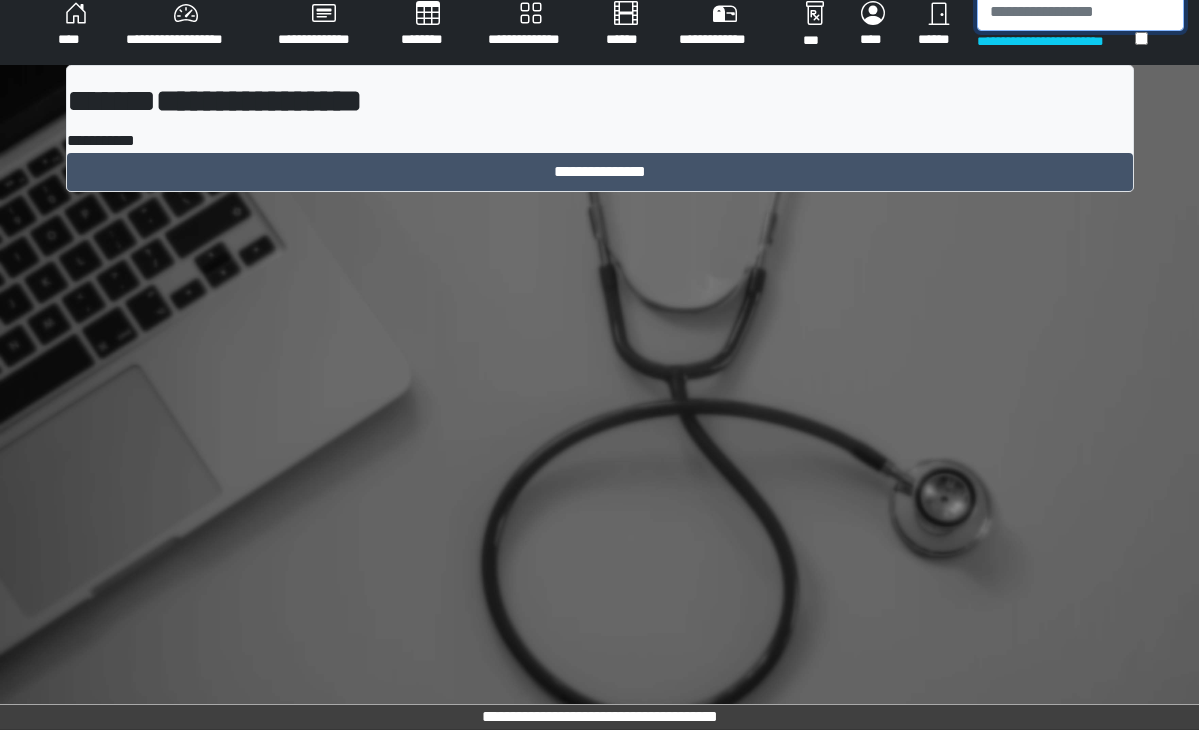 drag, startPoint x: 998, startPoint y: 28, endPoint x: 1007, endPoint y: 22, distance: 10.816654 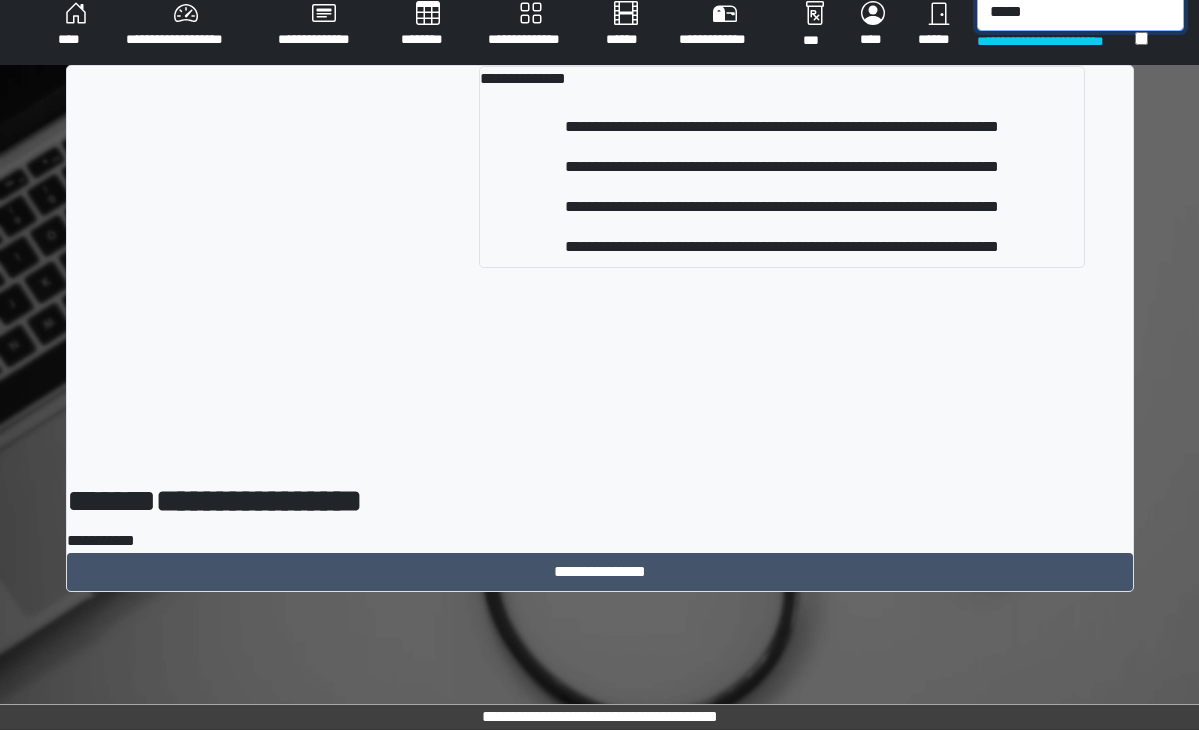 type on "*****" 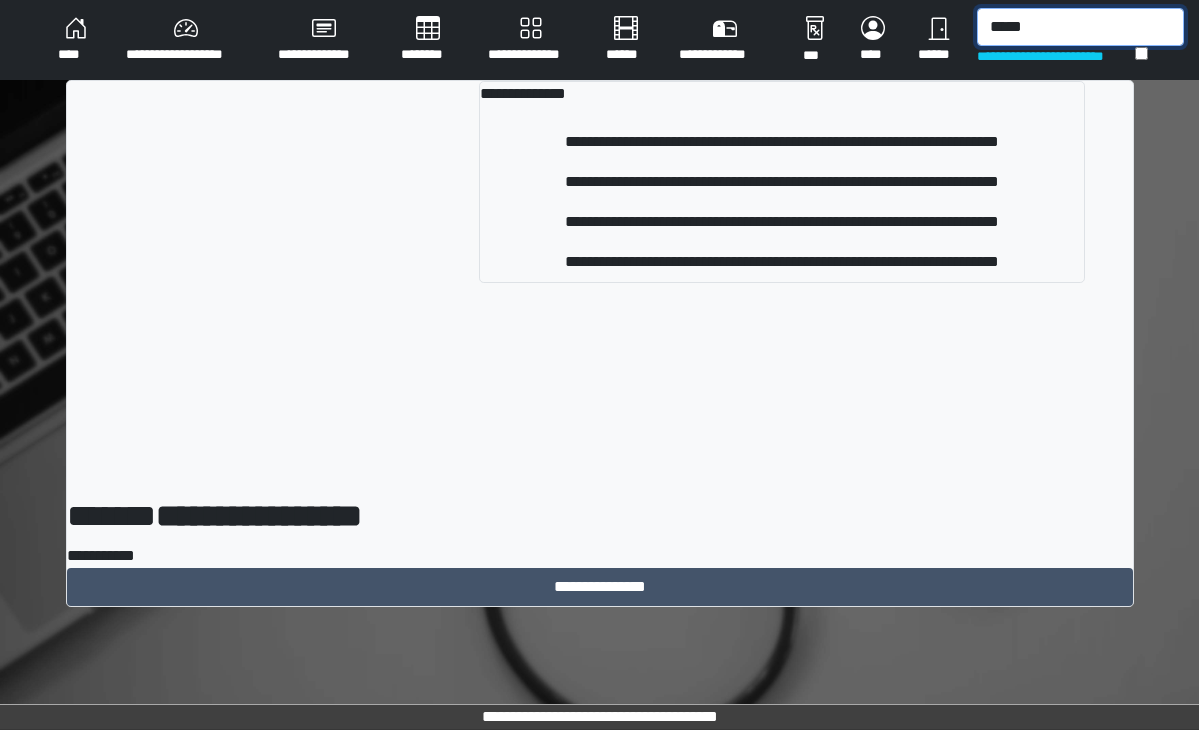 drag, startPoint x: 1071, startPoint y: 16, endPoint x: 889, endPoint y: 6, distance: 182.27452 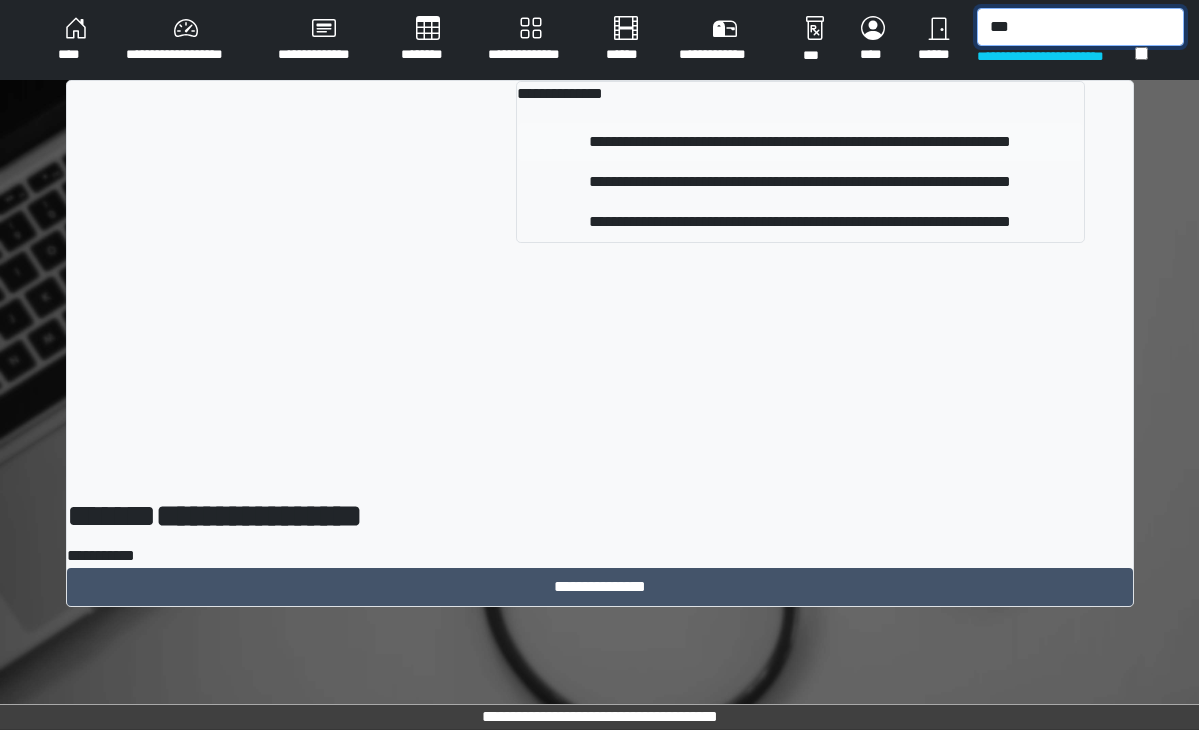 type on "***" 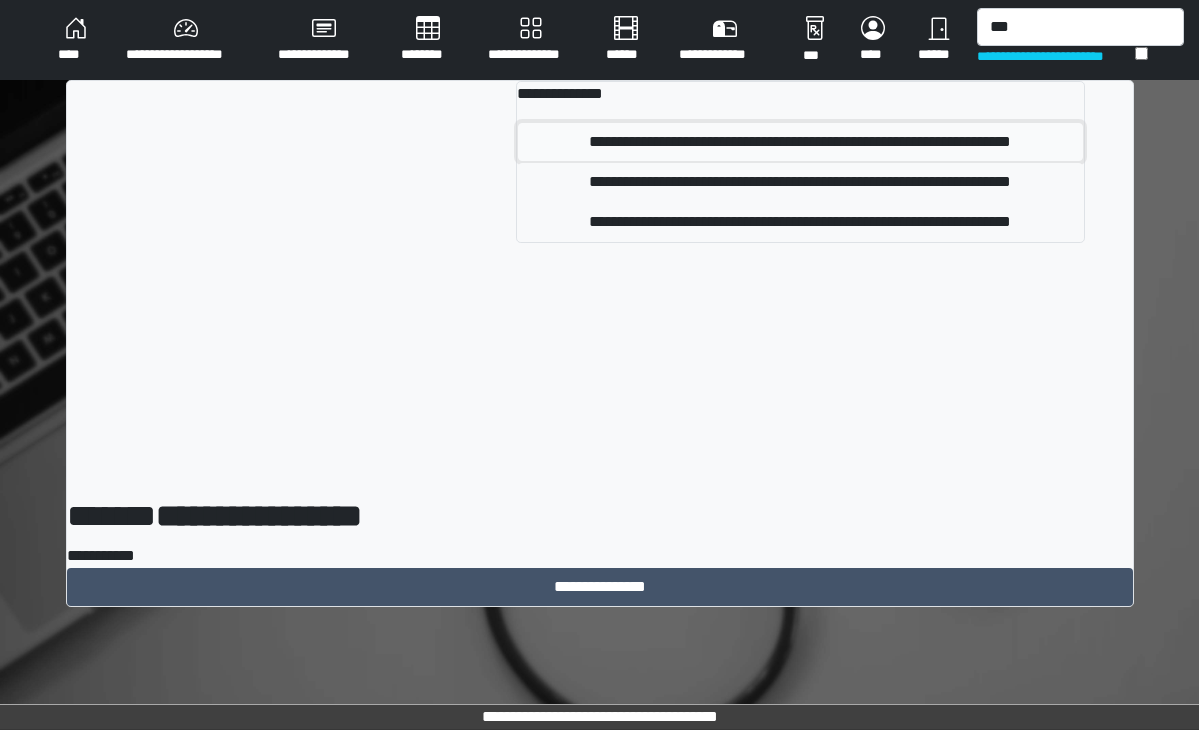click on "**********" at bounding box center (800, 142) 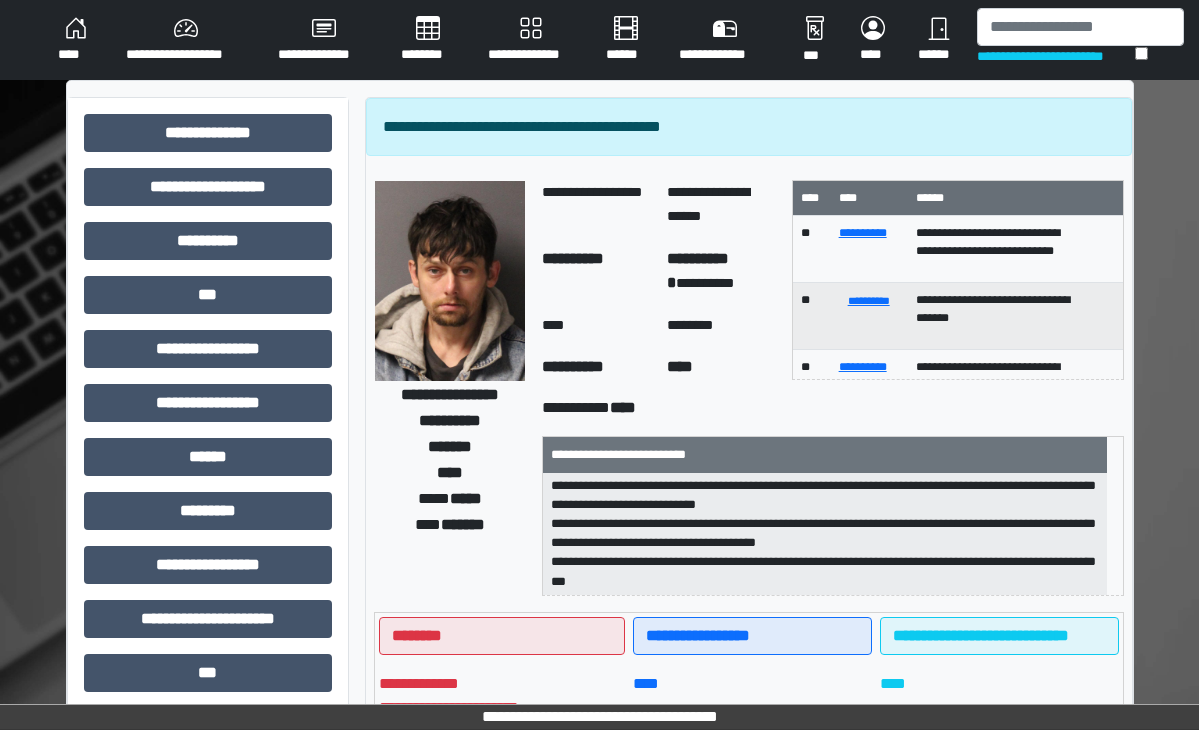 scroll, scrollTop: 6, scrollLeft: 0, axis: vertical 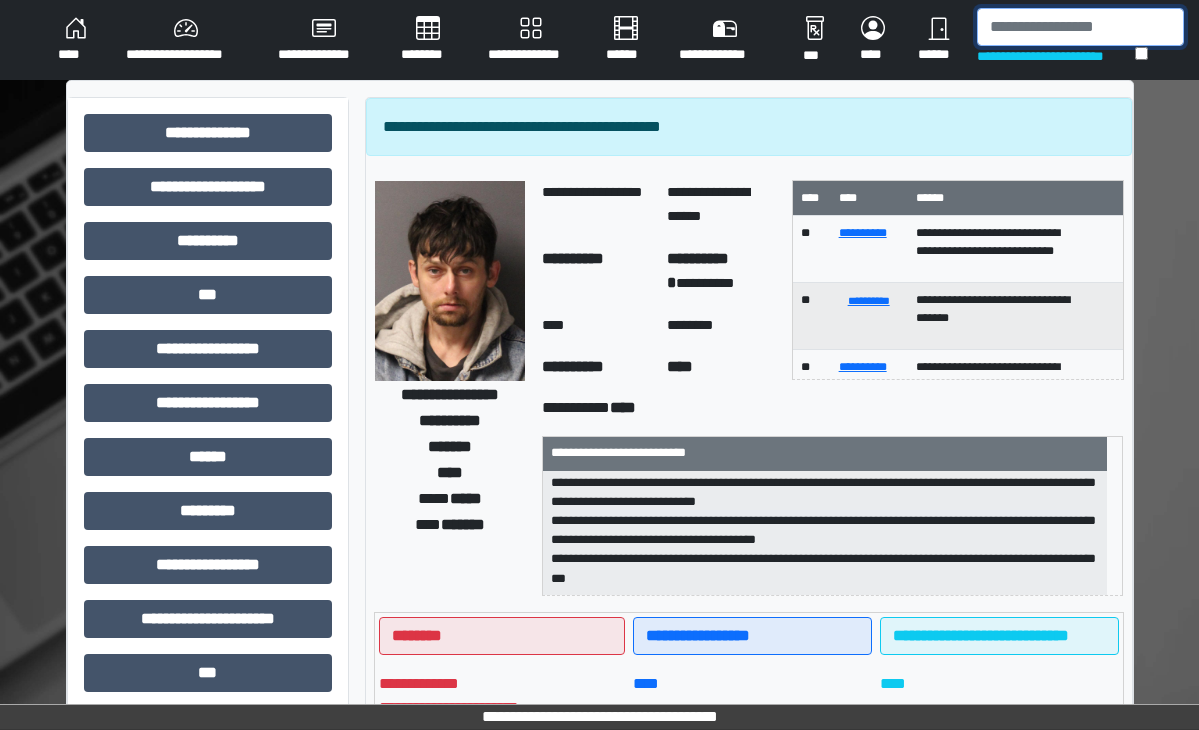 click at bounding box center [1080, 27] 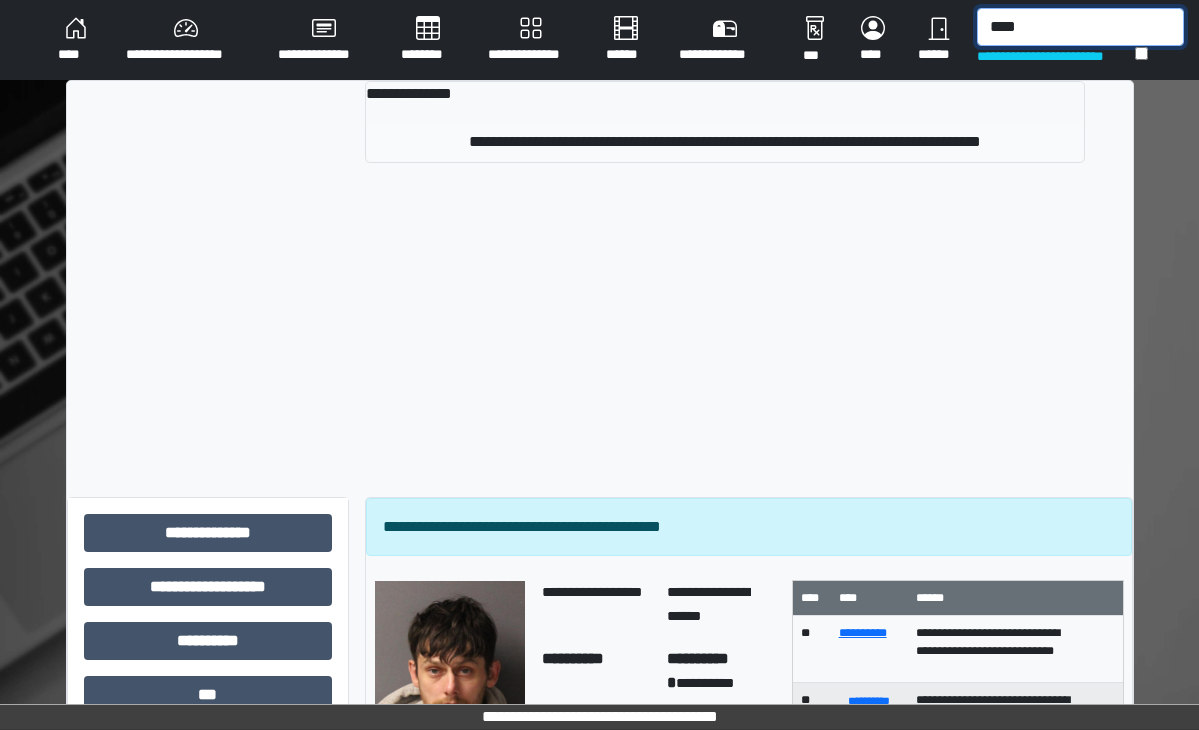 type on "****" 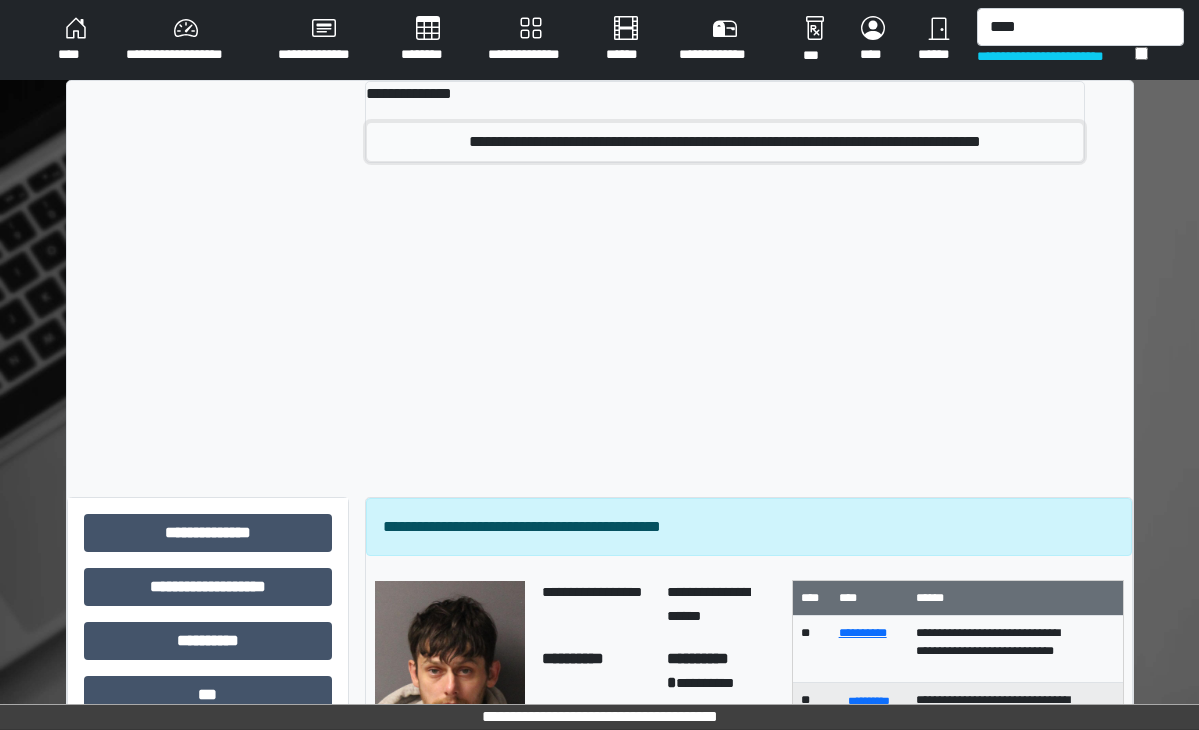 click on "**********" at bounding box center [725, 142] 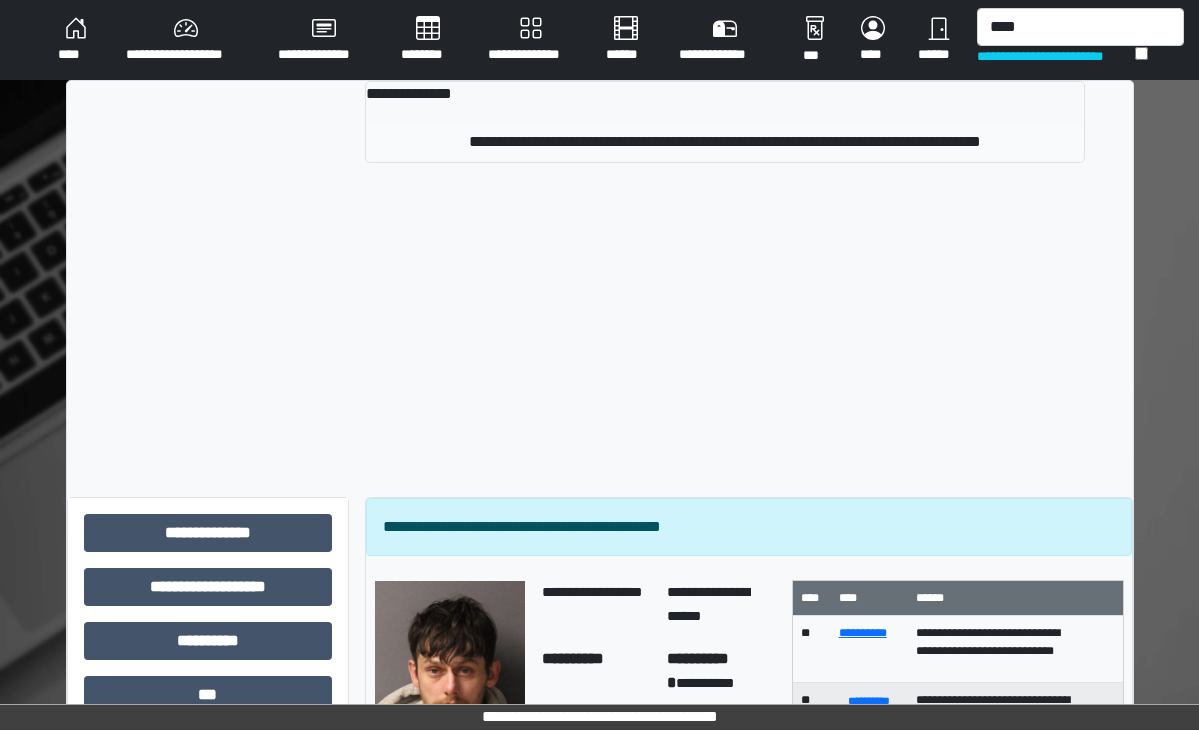 type 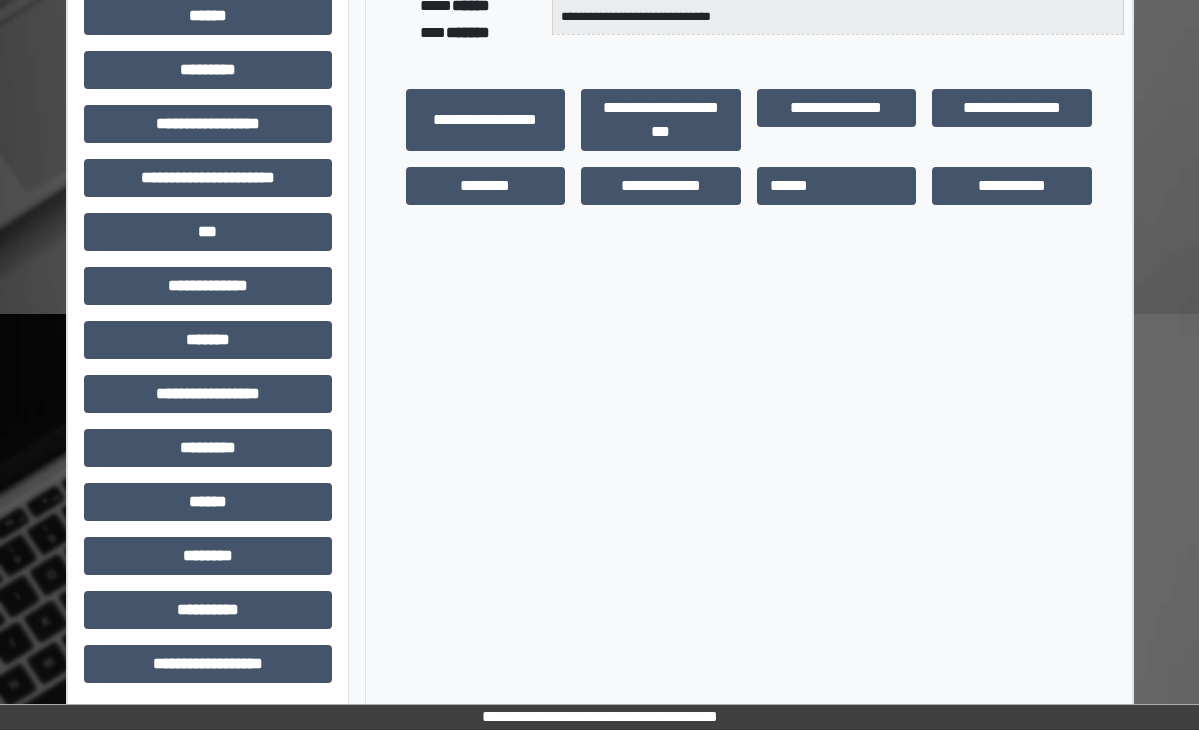 scroll, scrollTop: 444, scrollLeft: 0, axis: vertical 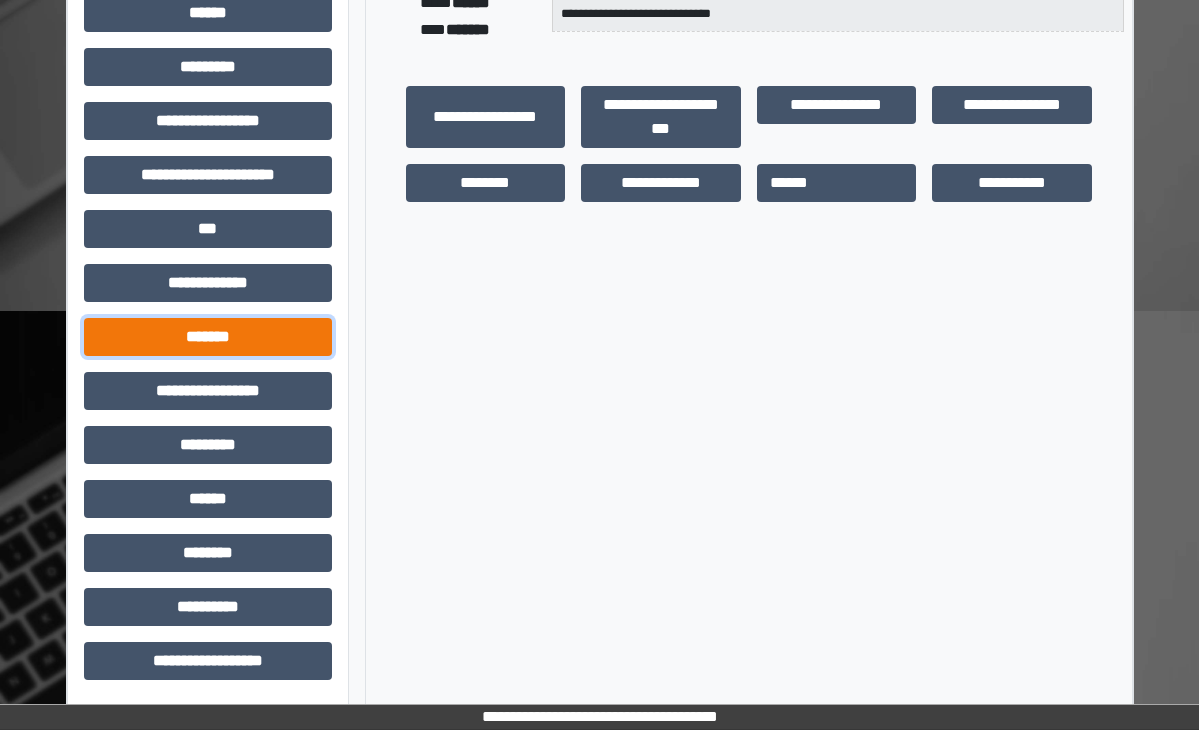click on "*******" at bounding box center [208, 337] 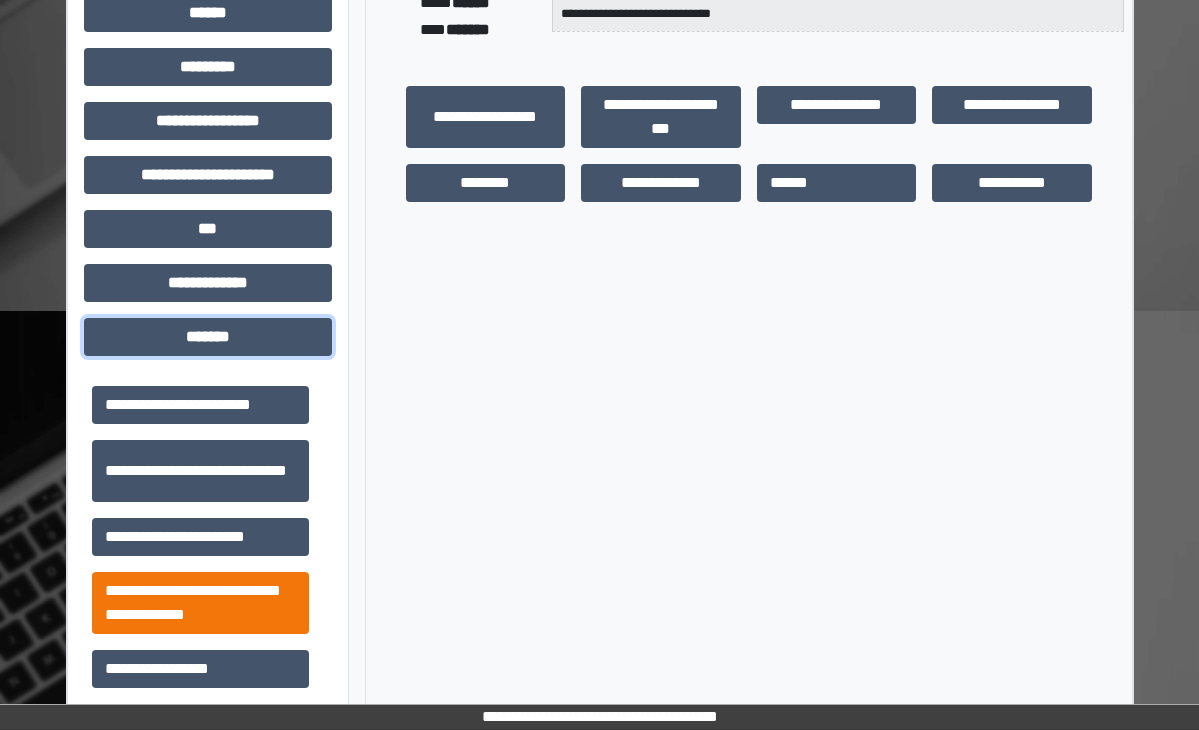 scroll, scrollTop: 922, scrollLeft: 0, axis: vertical 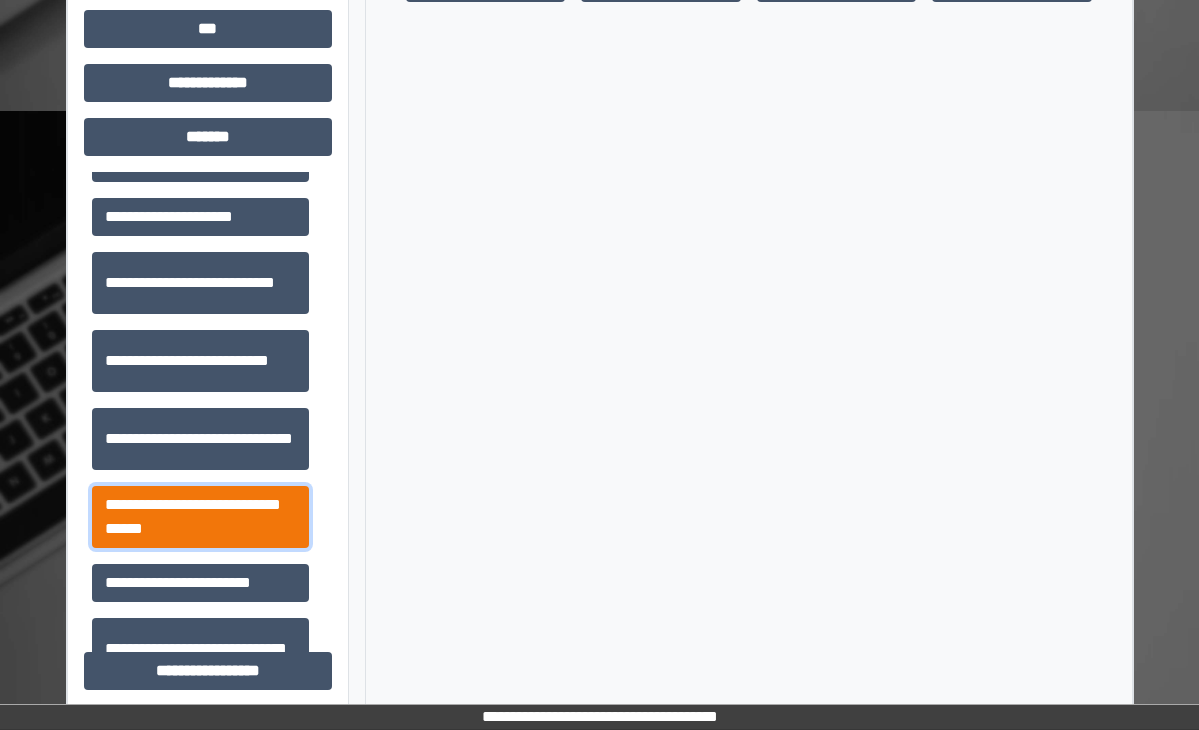 click on "**********" at bounding box center (200, 517) 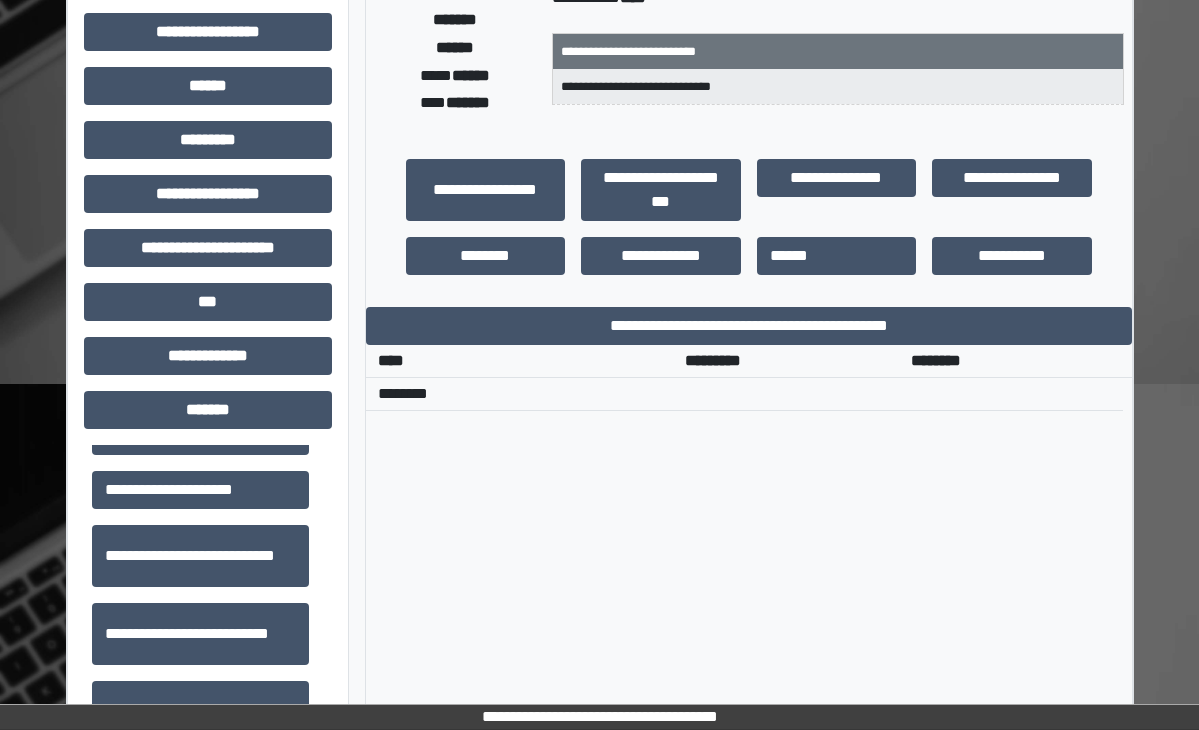 scroll, scrollTop: 344, scrollLeft: 0, axis: vertical 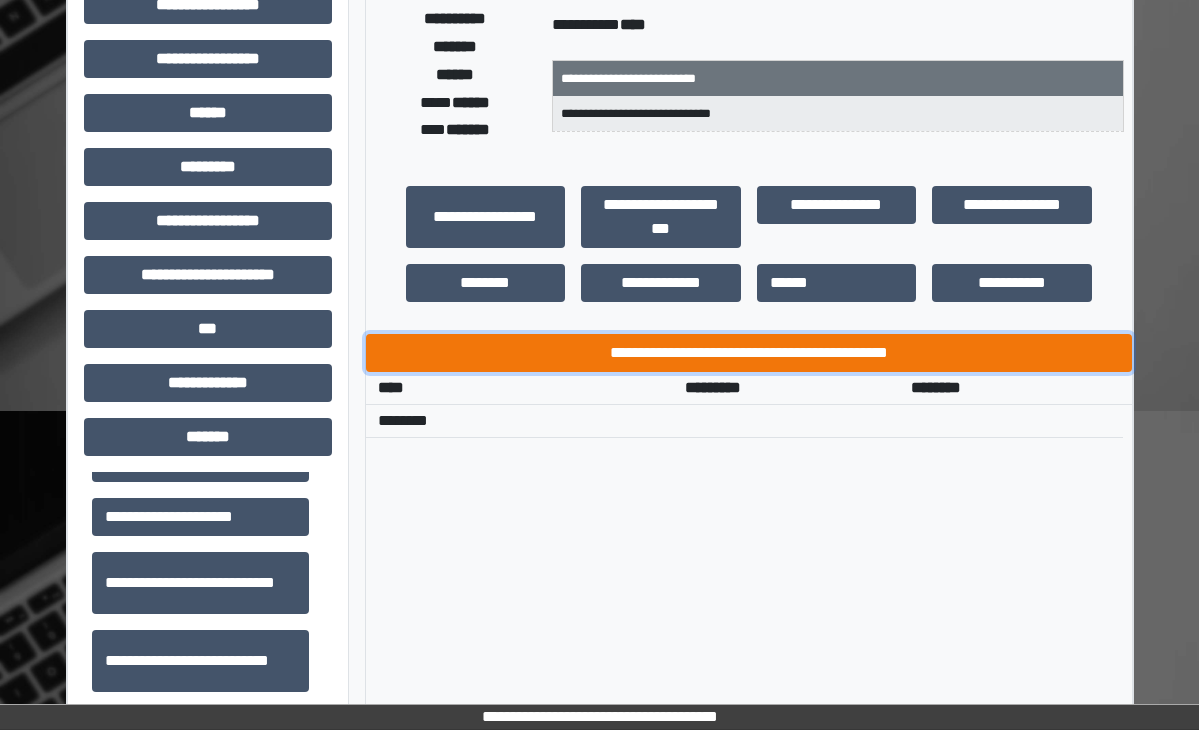 click on "**********" at bounding box center [749, 353] 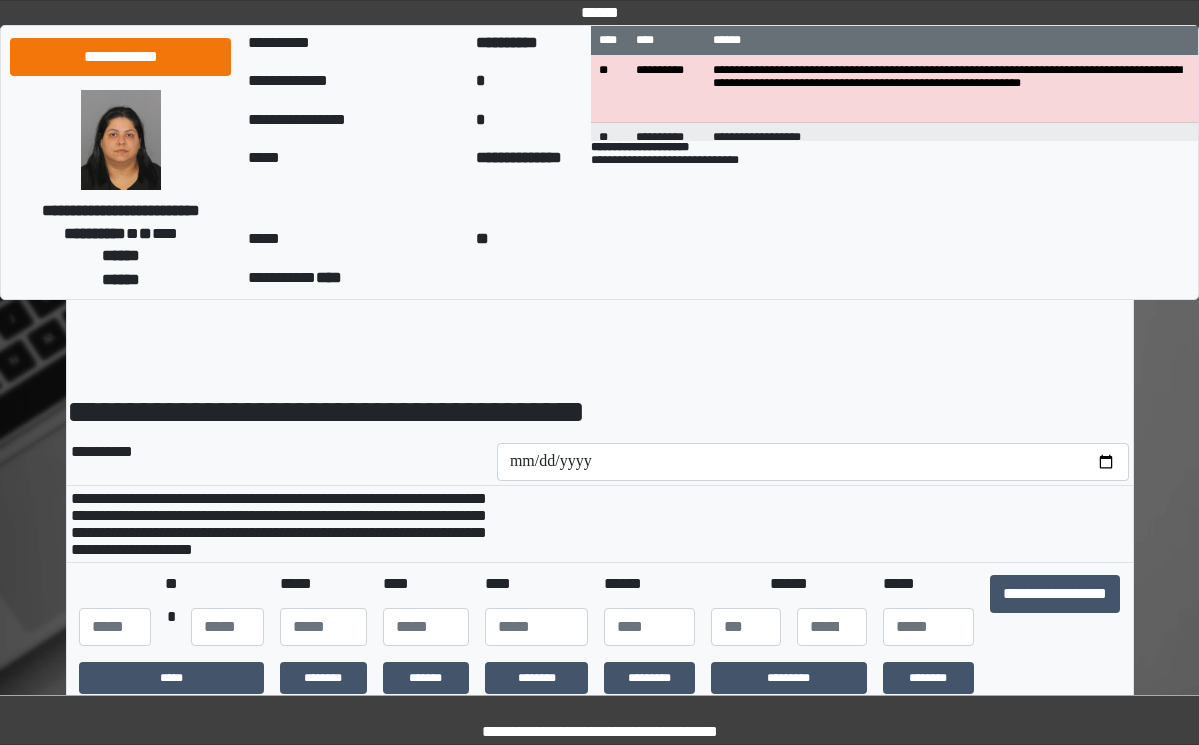 scroll, scrollTop: 0, scrollLeft: 0, axis: both 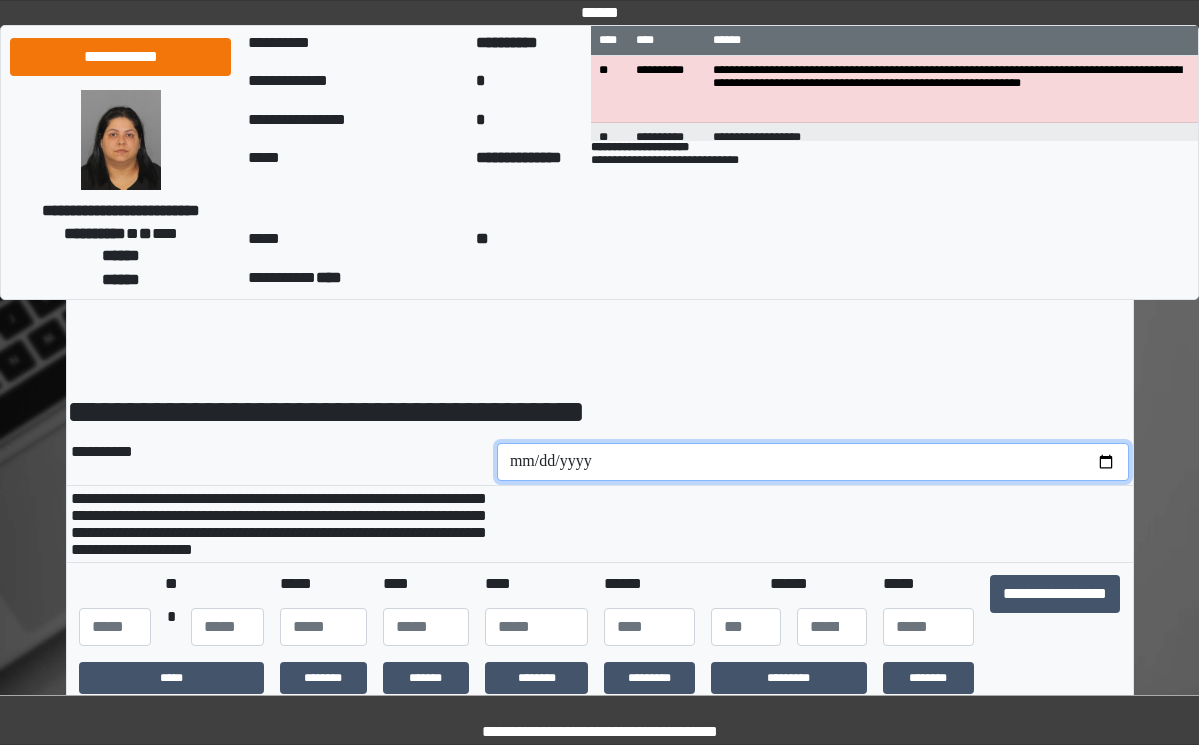 click at bounding box center [813, 462] 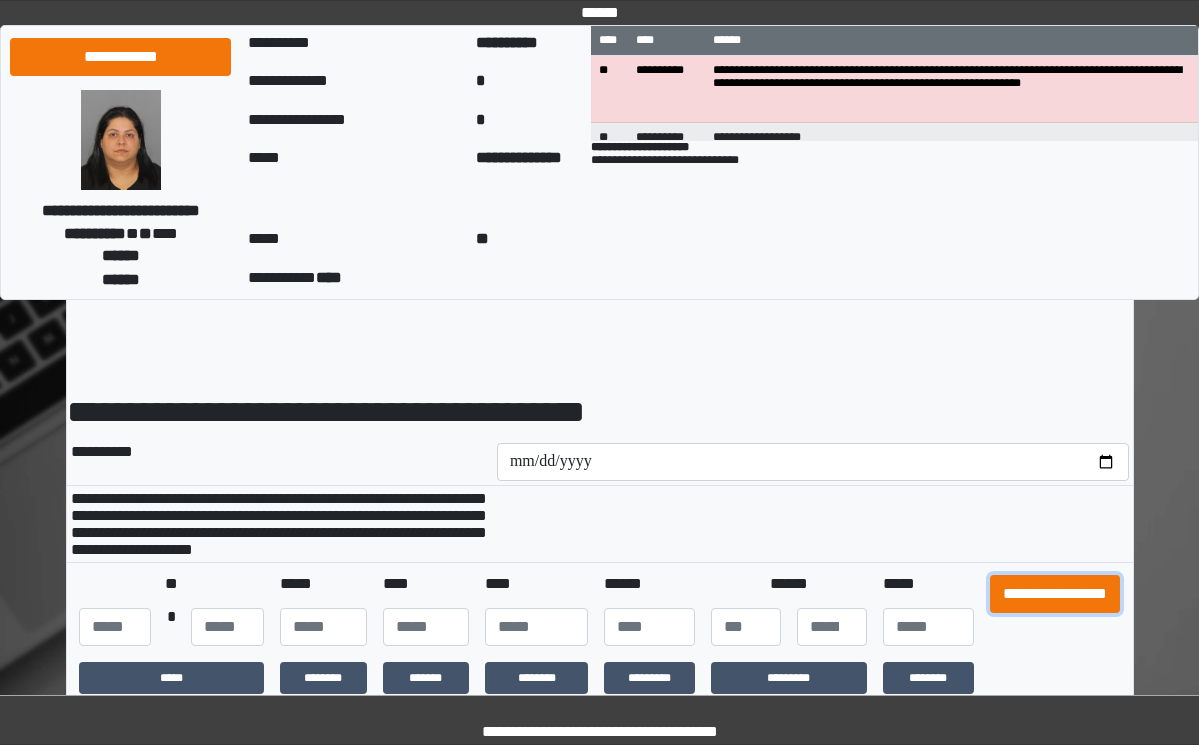 click on "**********" at bounding box center (1055, 594) 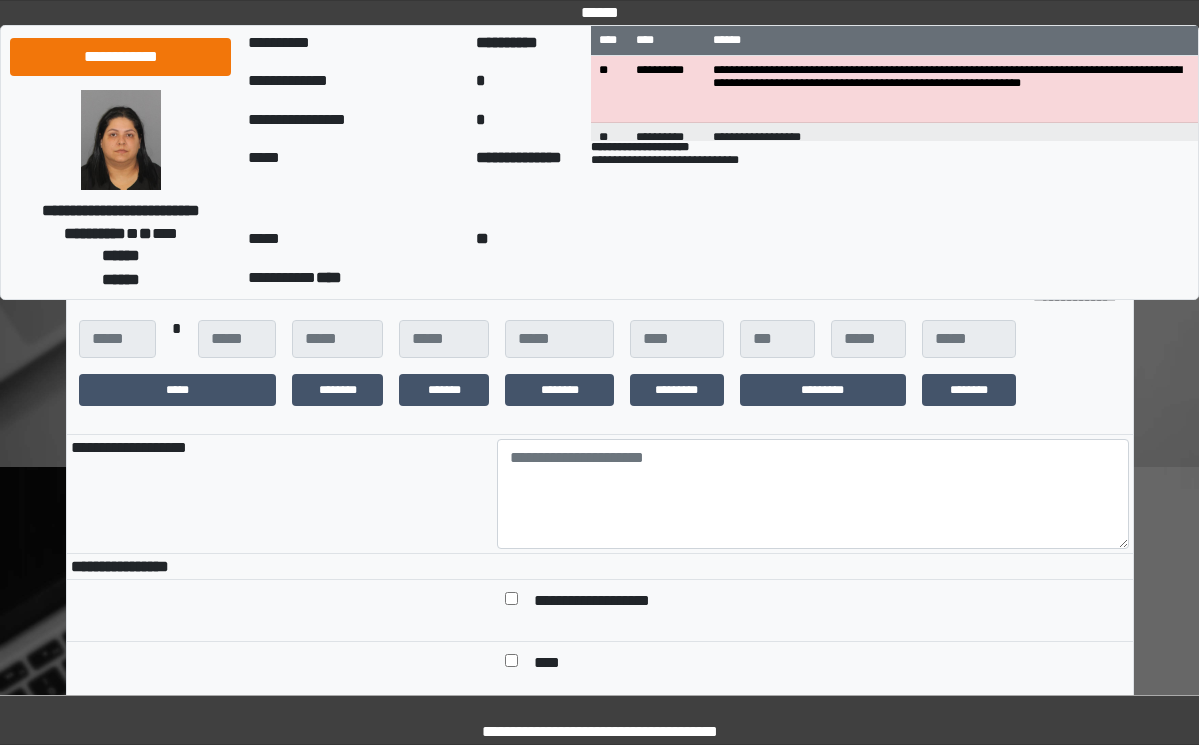 scroll, scrollTop: 400, scrollLeft: 0, axis: vertical 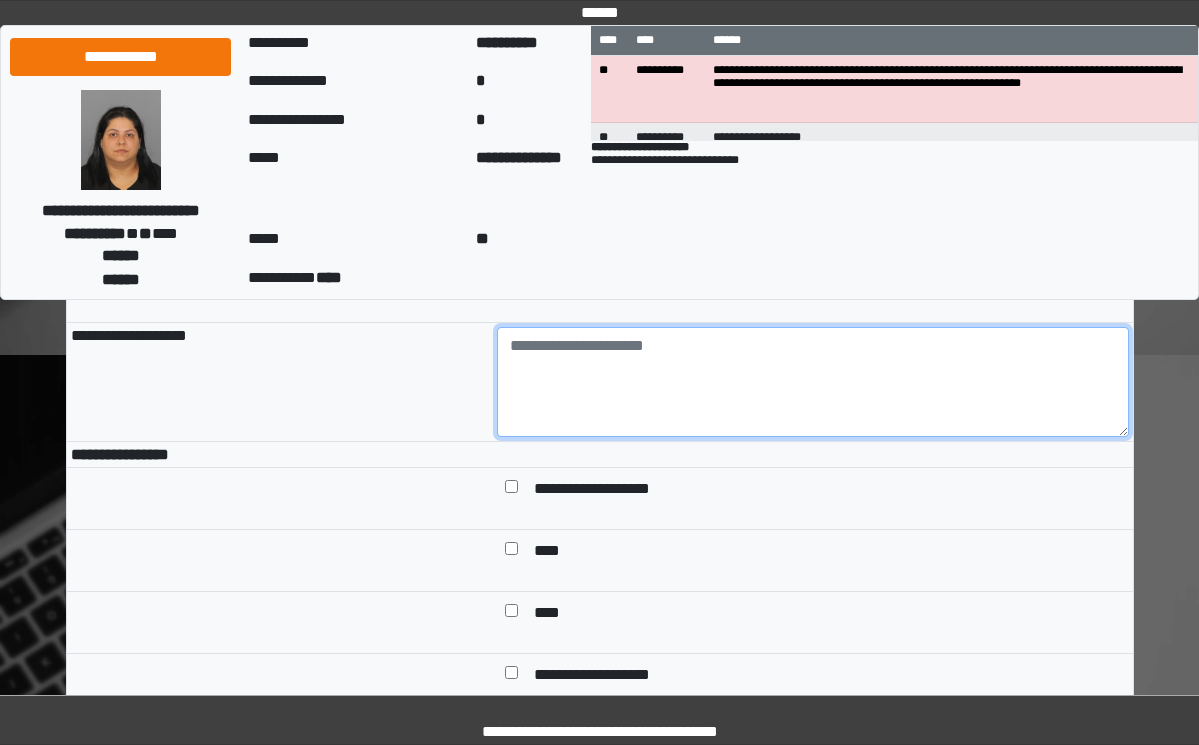 click at bounding box center [813, 382] 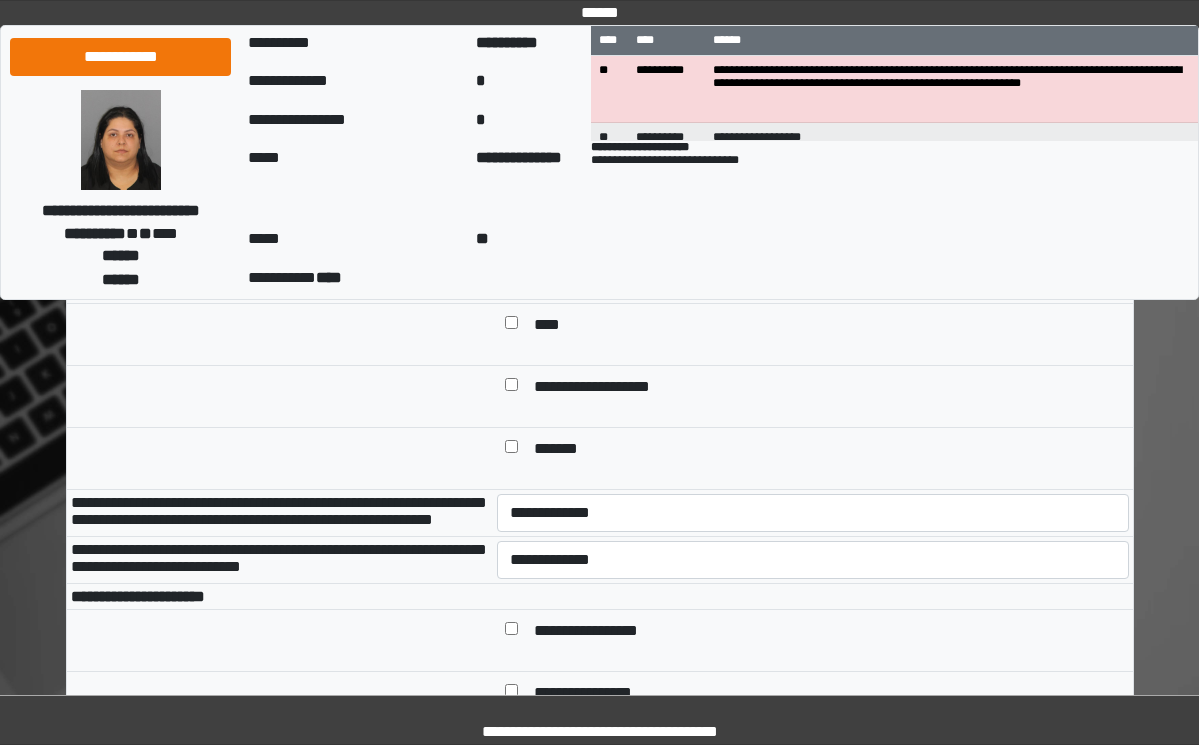 scroll, scrollTop: 700, scrollLeft: 0, axis: vertical 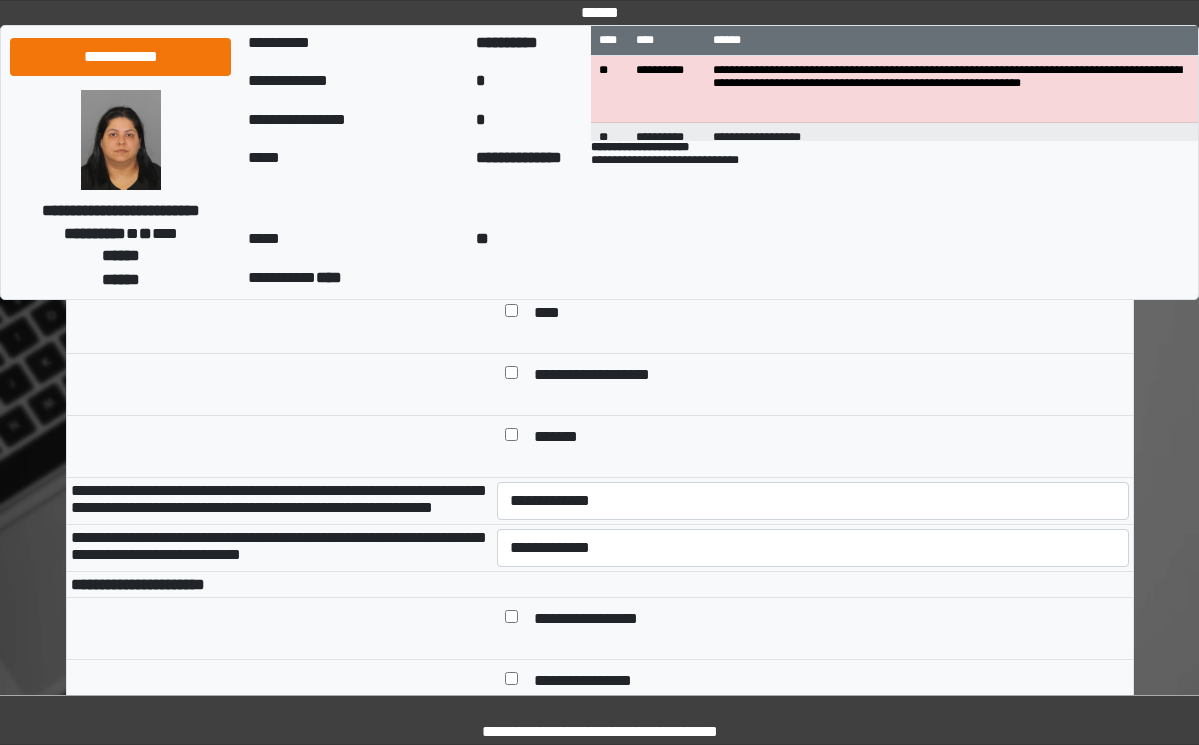 type on "****" 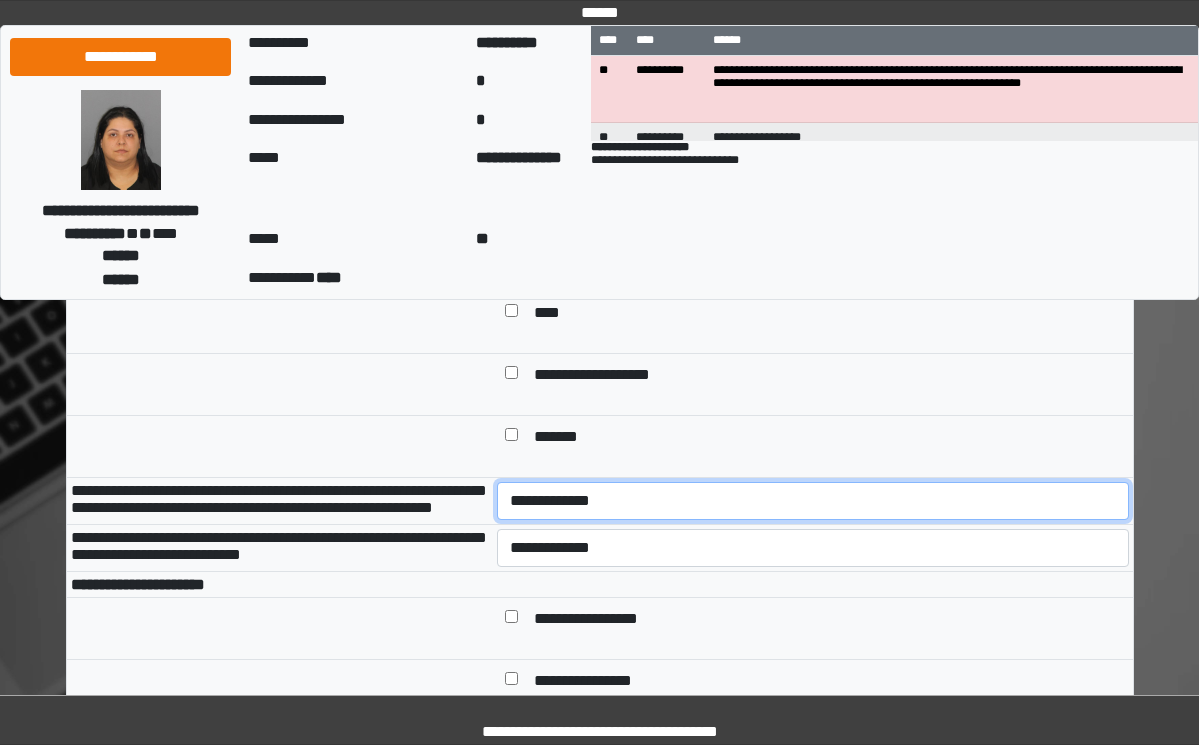 click on "**********" at bounding box center (813, 501) 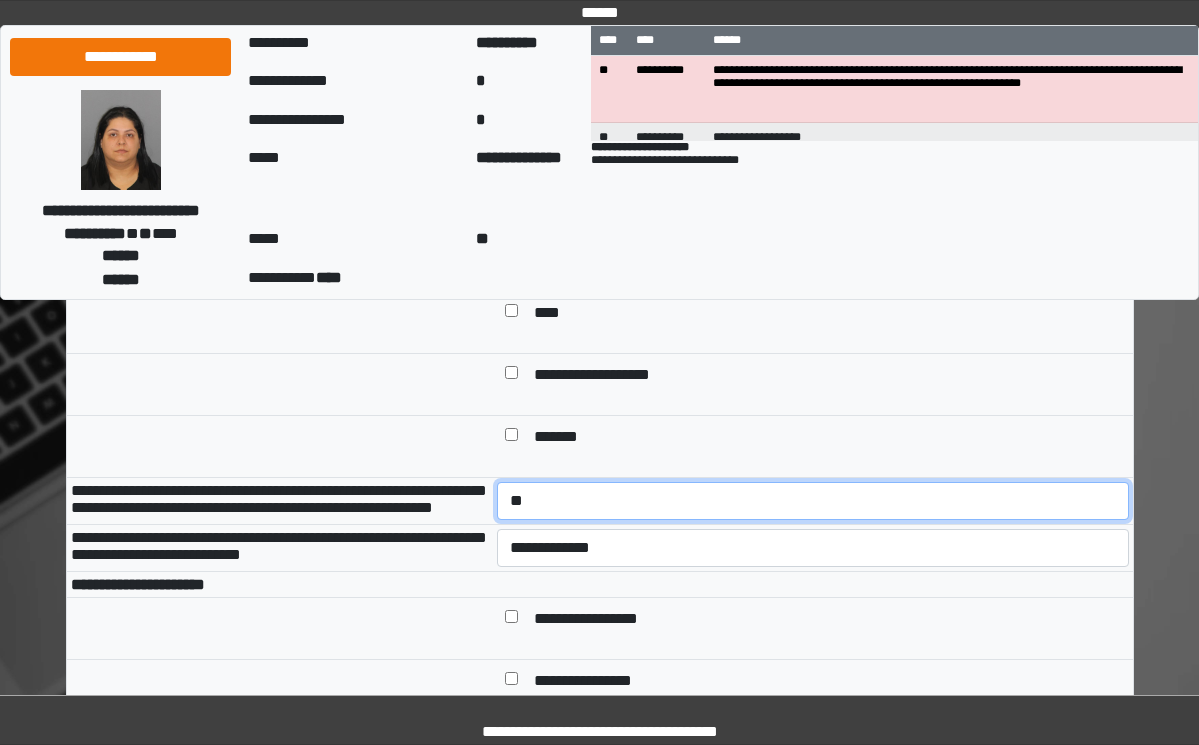 click on "**********" at bounding box center (813, 501) 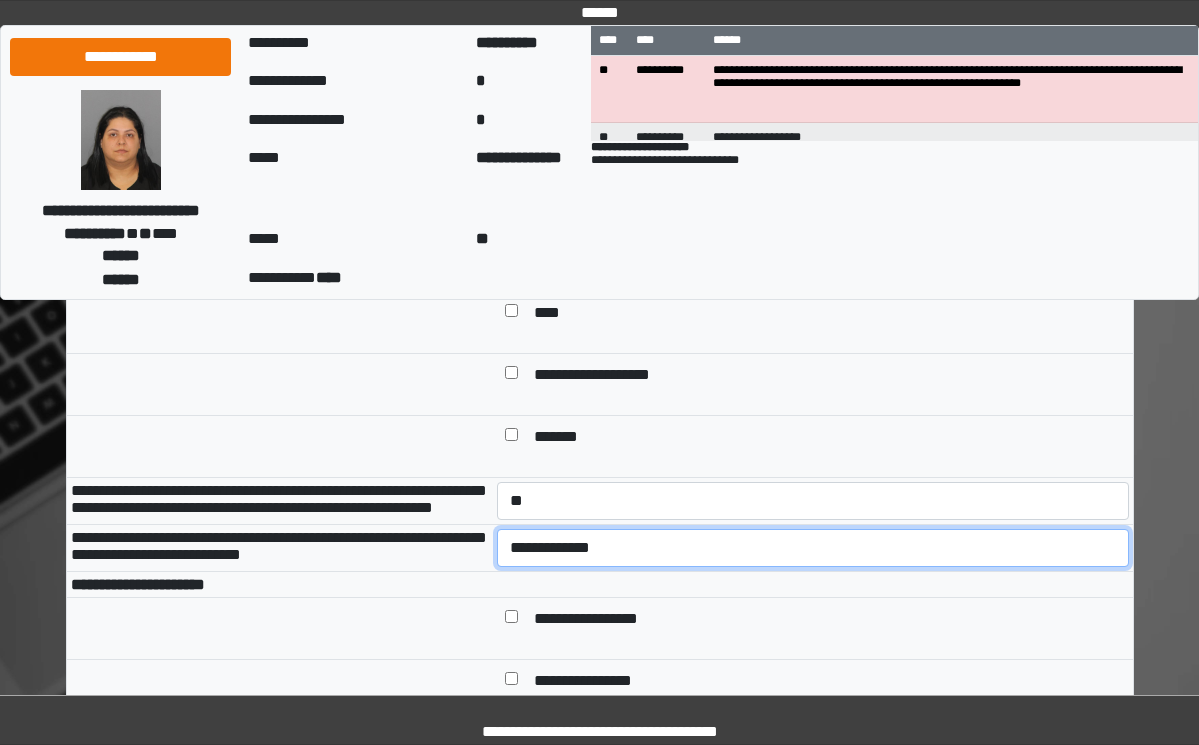 drag, startPoint x: 542, startPoint y: 610, endPoint x: 542, endPoint y: 624, distance: 14 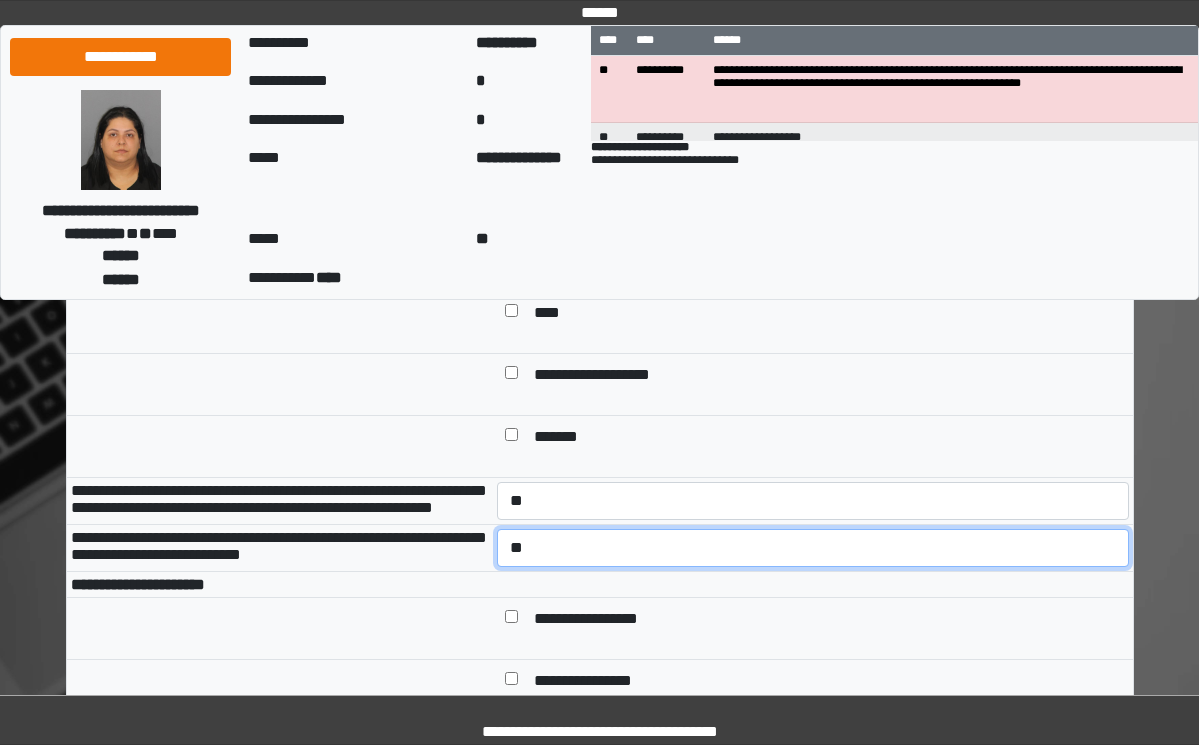 click on "**********" at bounding box center (813, 548) 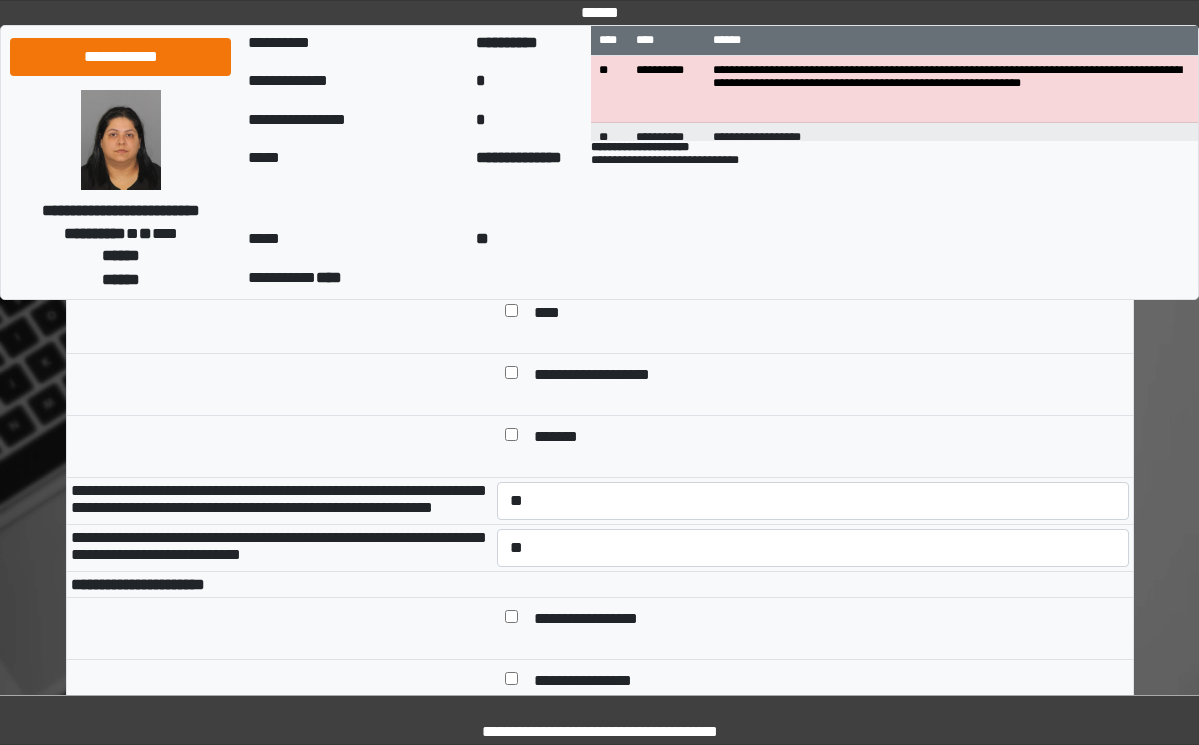drag, startPoint x: 421, startPoint y: 625, endPoint x: 445, endPoint y: 577, distance: 53.66563 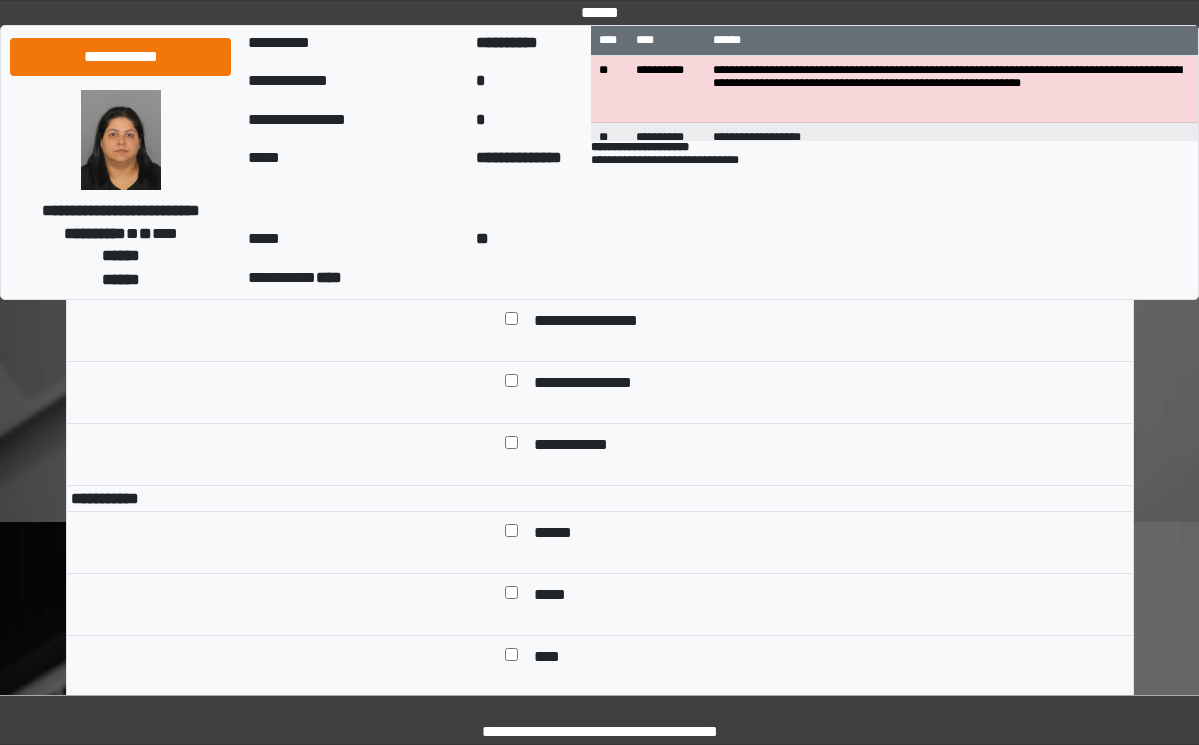 scroll, scrollTop: 1000, scrollLeft: 0, axis: vertical 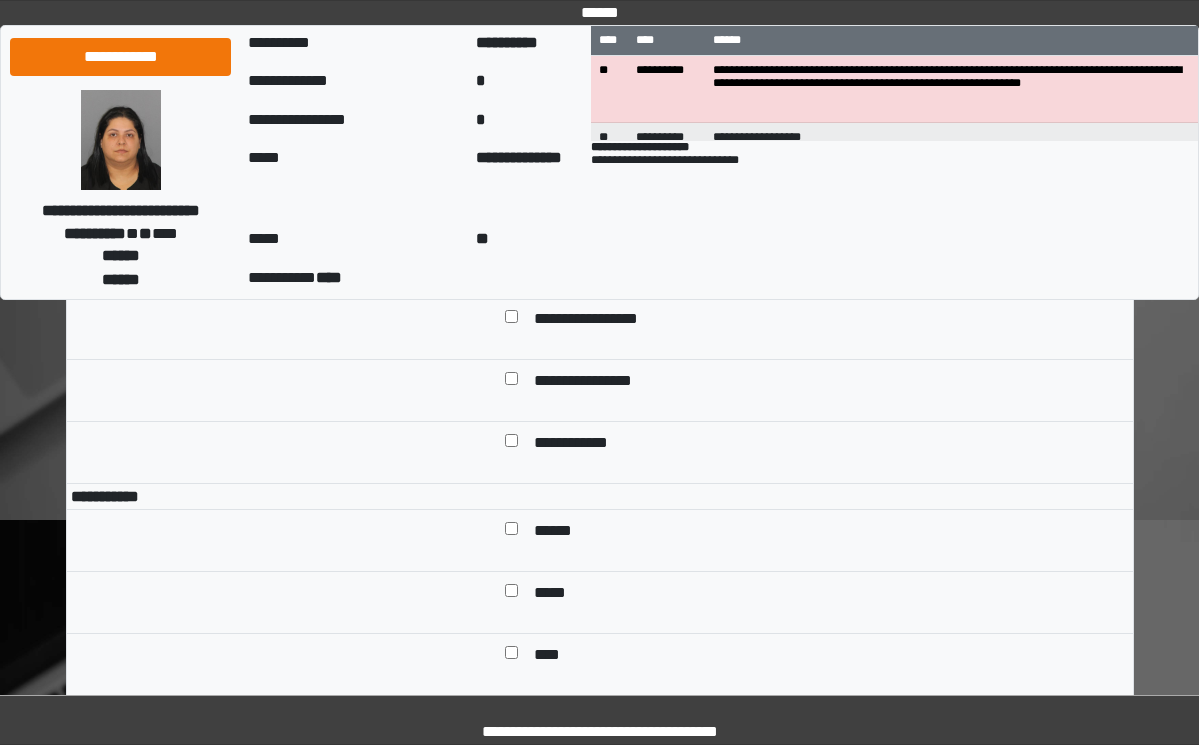 click on "**********" at bounding box center (601, 320) 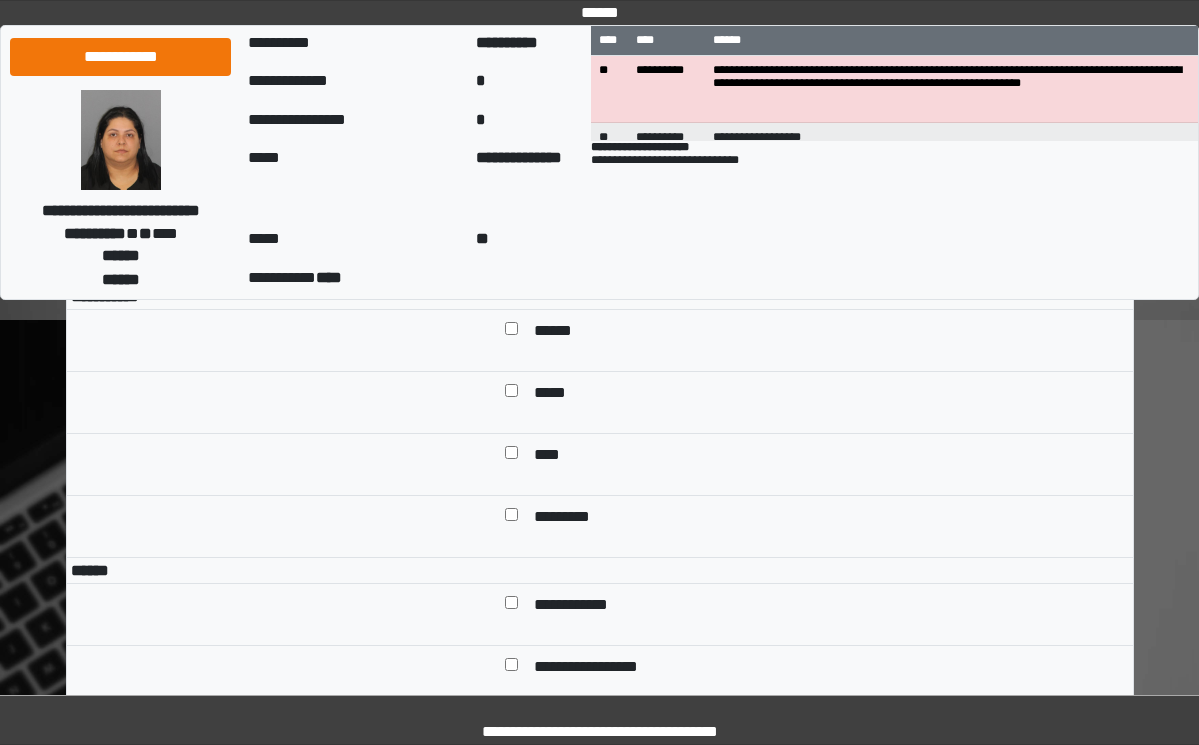 click on "*********" at bounding box center (567, 518) 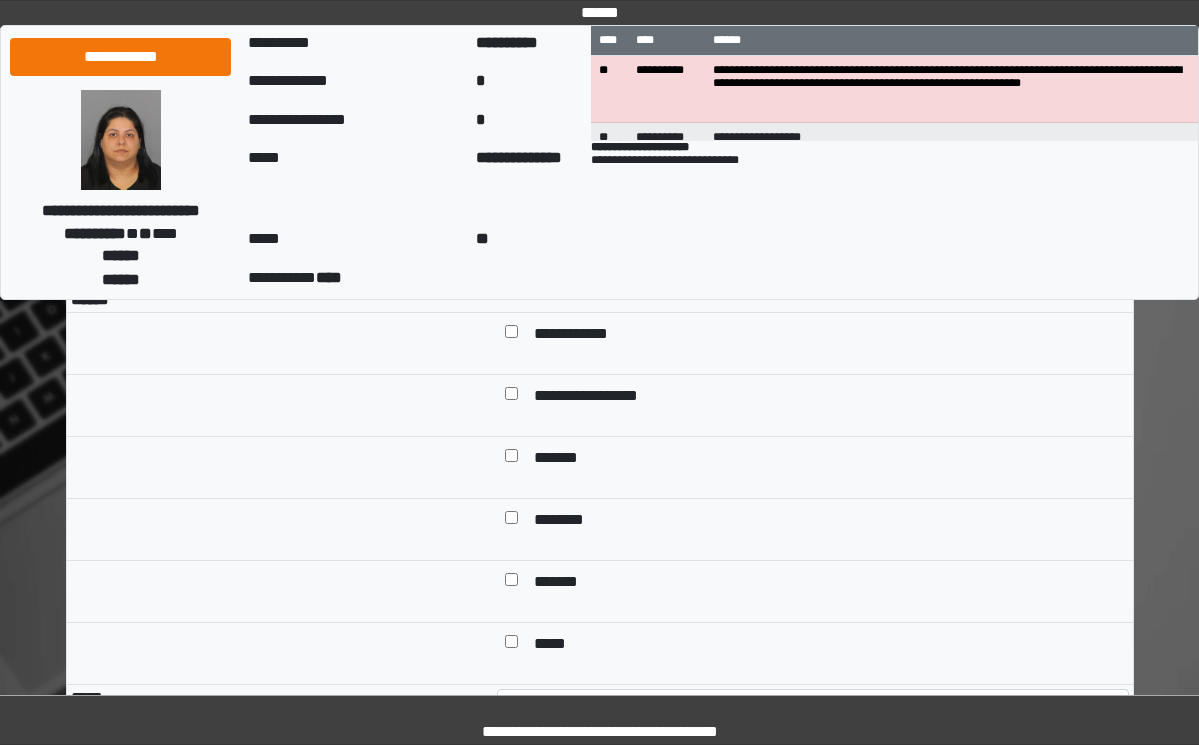 scroll, scrollTop: 1500, scrollLeft: 0, axis: vertical 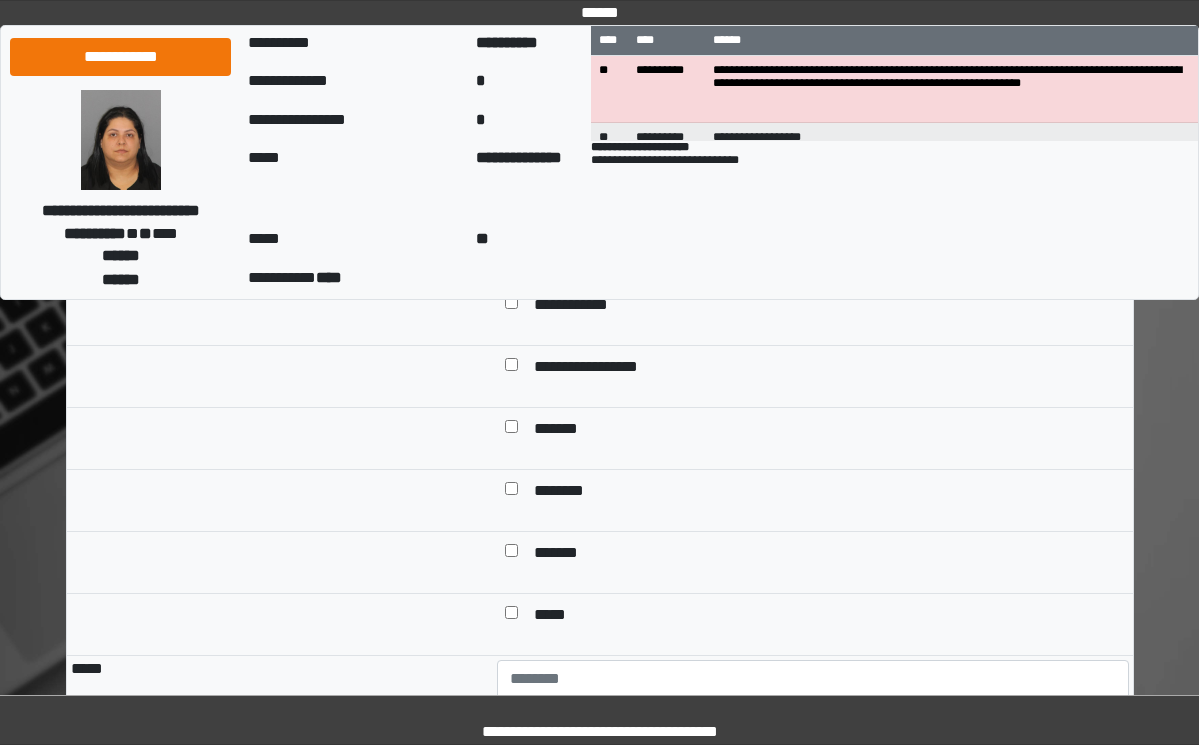 click on "**********" at bounding box center (586, 306) 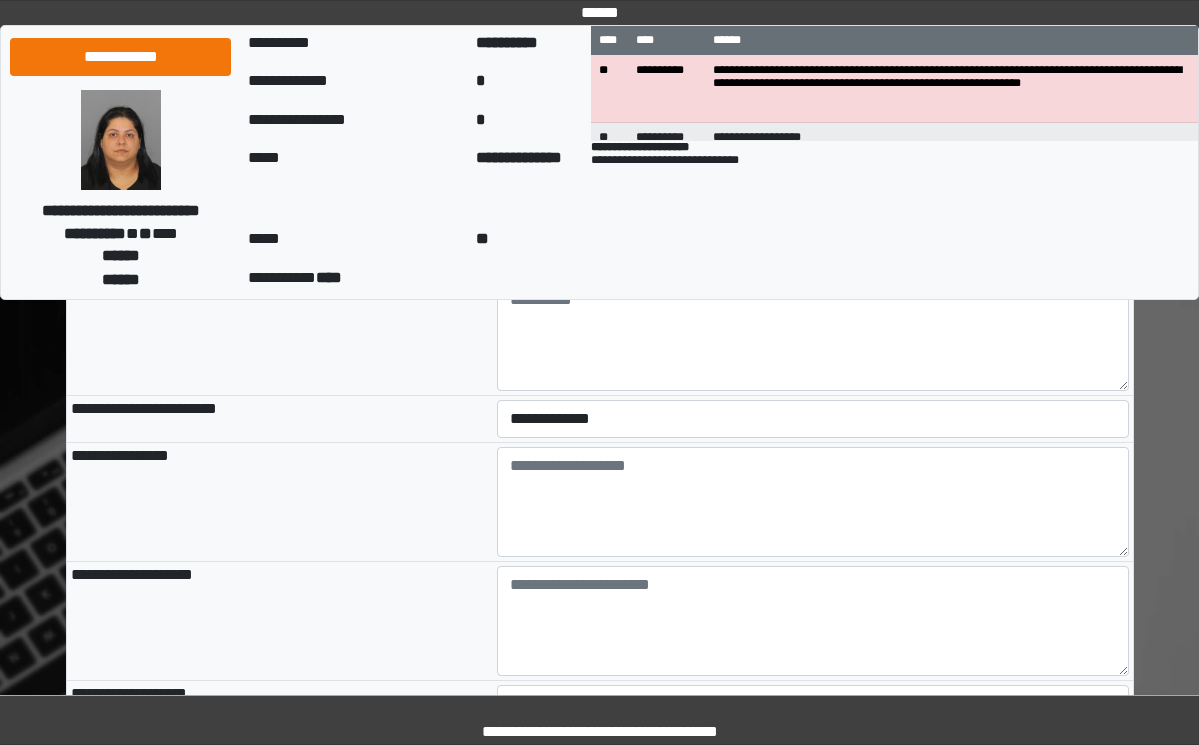 scroll, scrollTop: 2000, scrollLeft: 0, axis: vertical 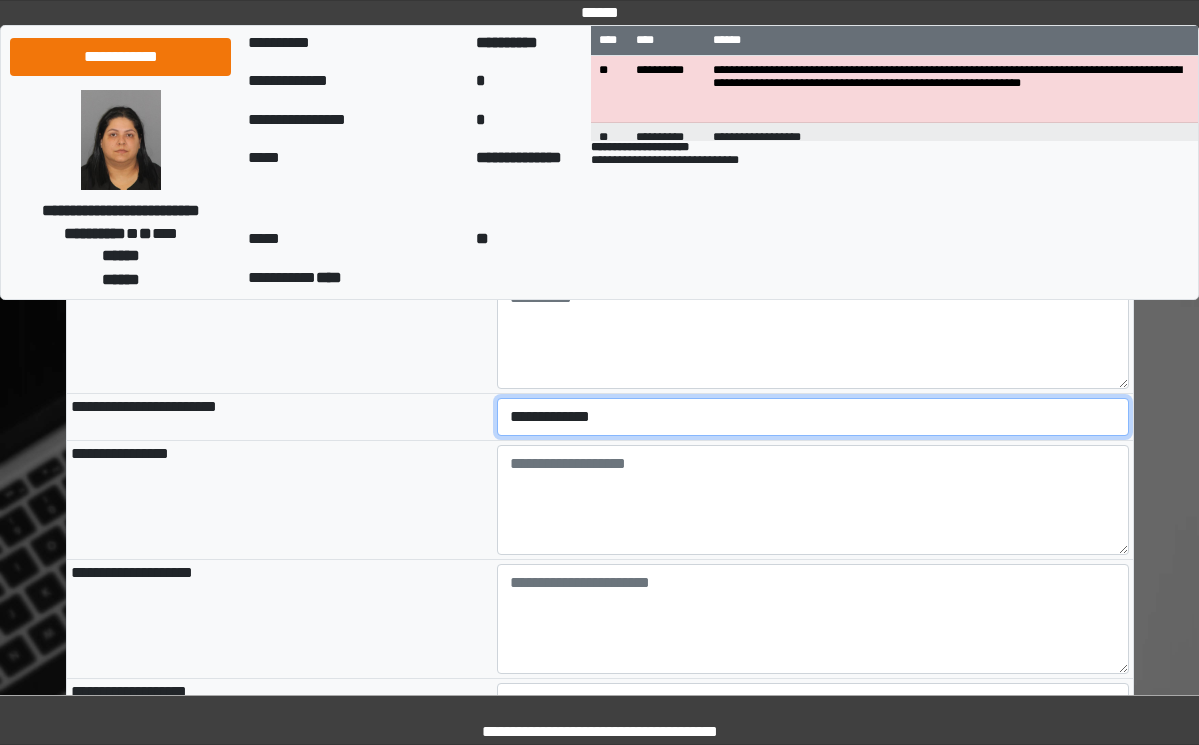 click on "**********" at bounding box center [813, 417] 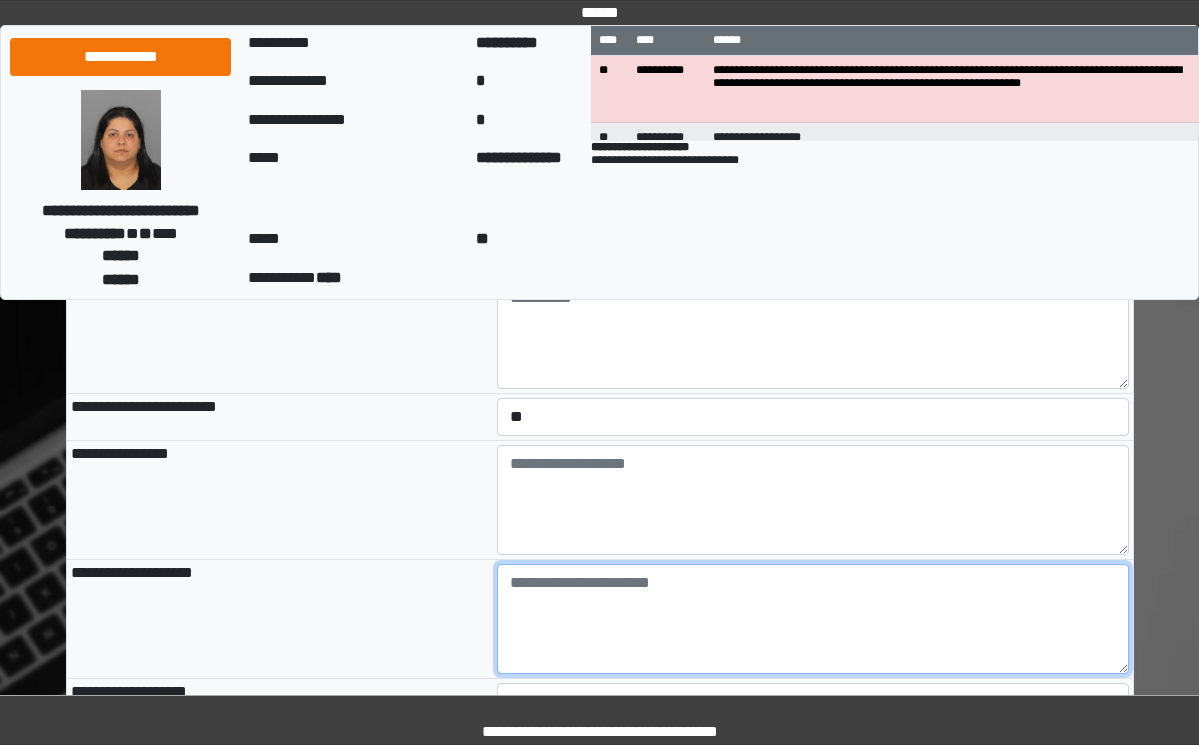 click at bounding box center (813, 619) 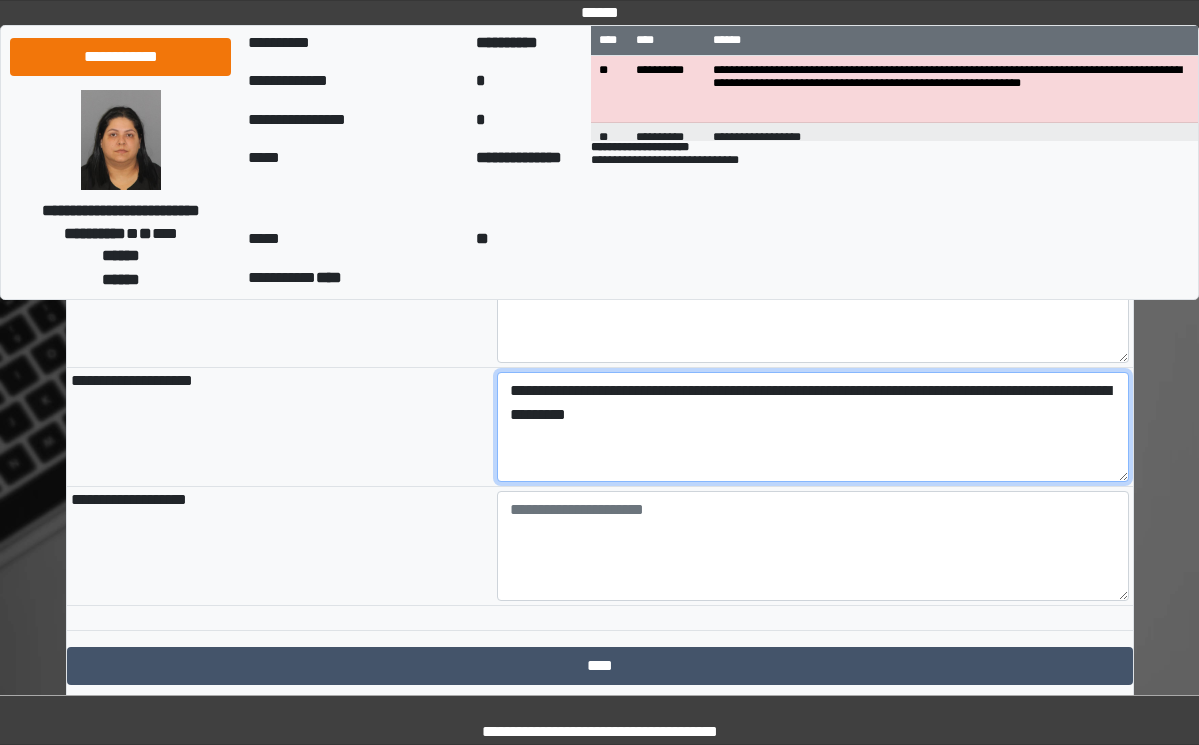 scroll, scrollTop: 2200, scrollLeft: 0, axis: vertical 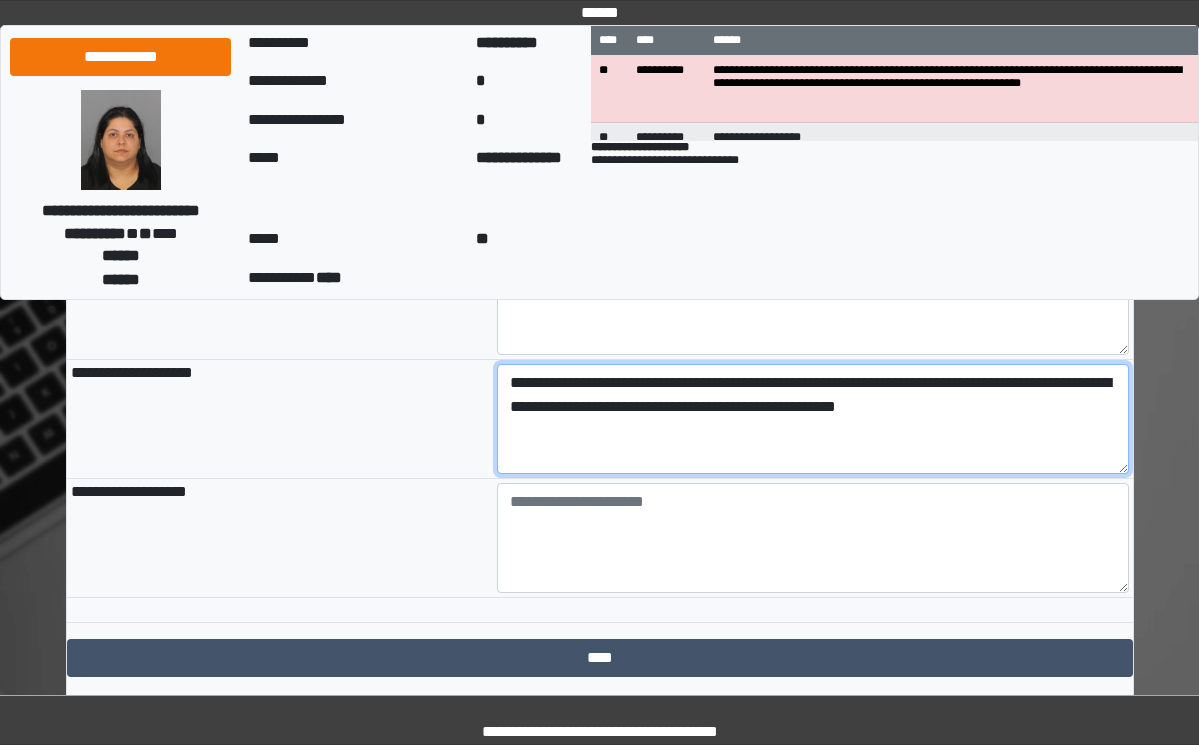 click on "**********" at bounding box center [813, 419] 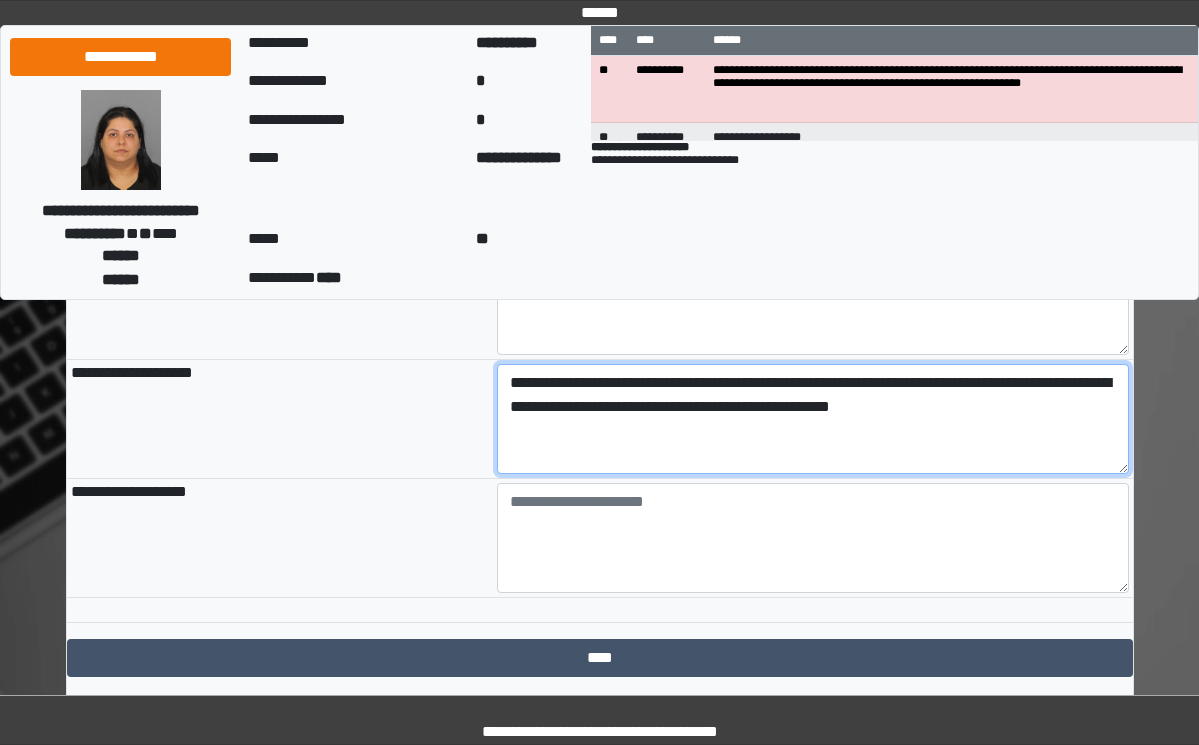 click on "**********" at bounding box center (813, 419) 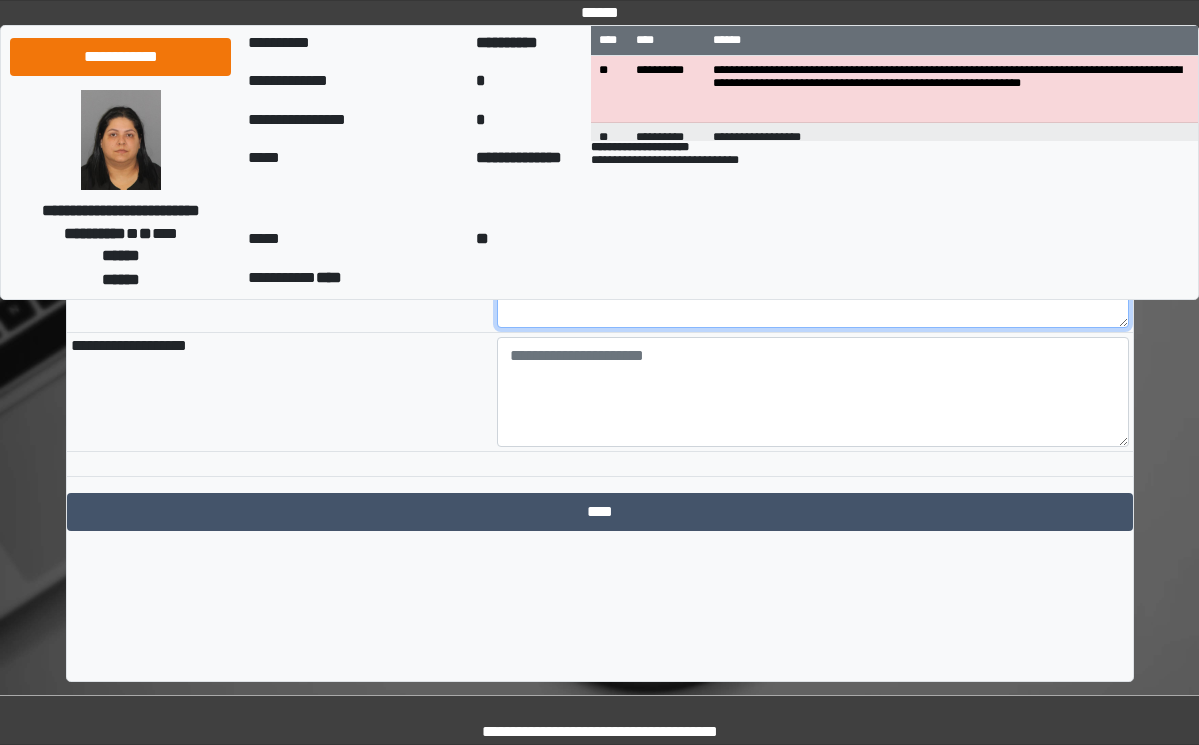 scroll, scrollTop: 2347, scrollLeft: 0, axis: vertical 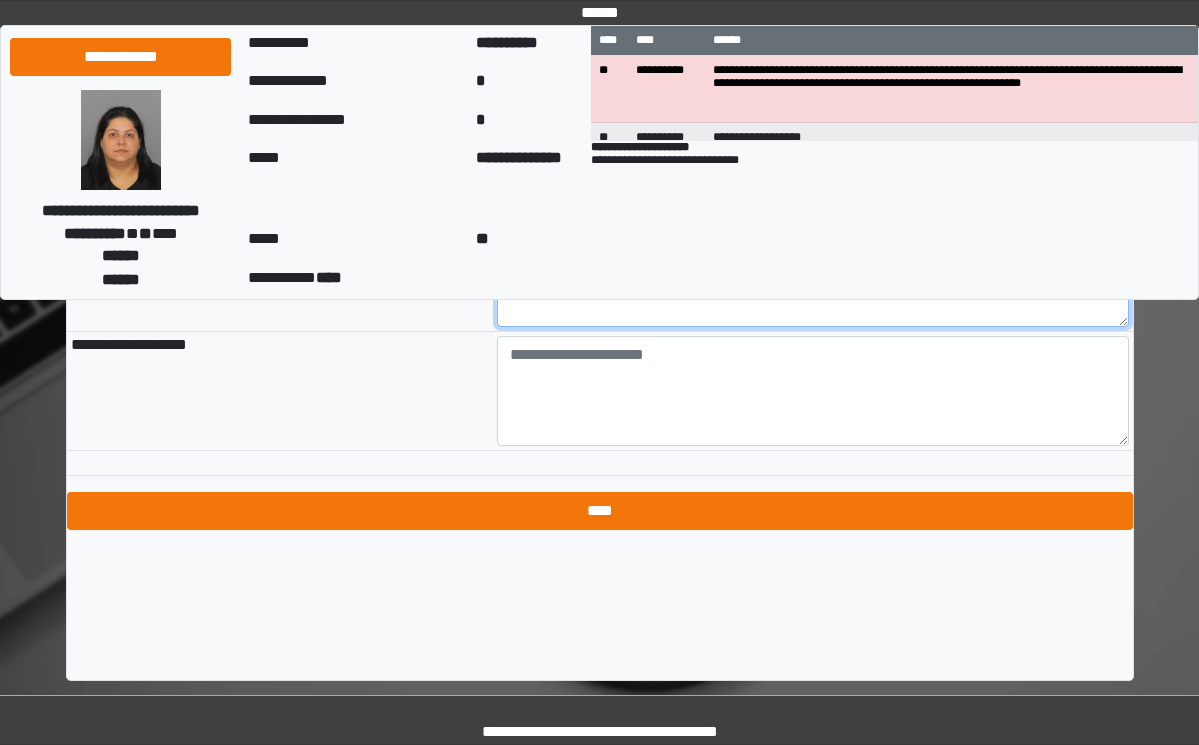 type on "**********" 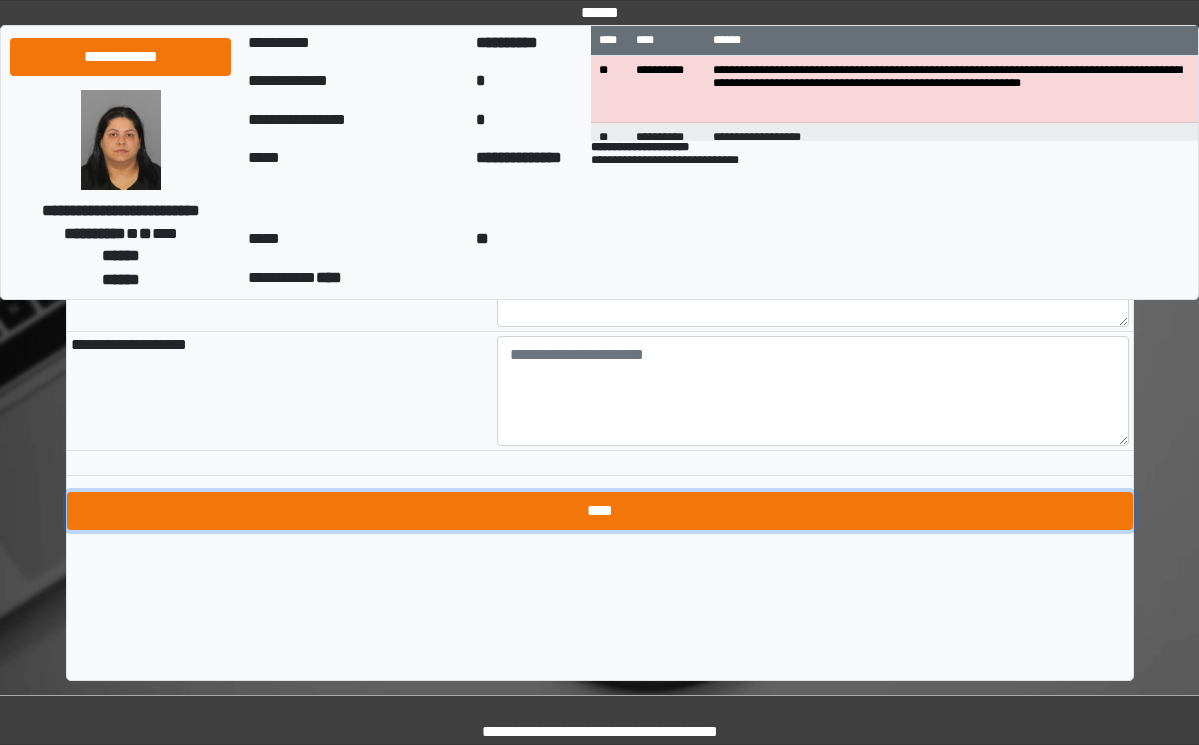 click on "****" at bounding box center (600, 511) 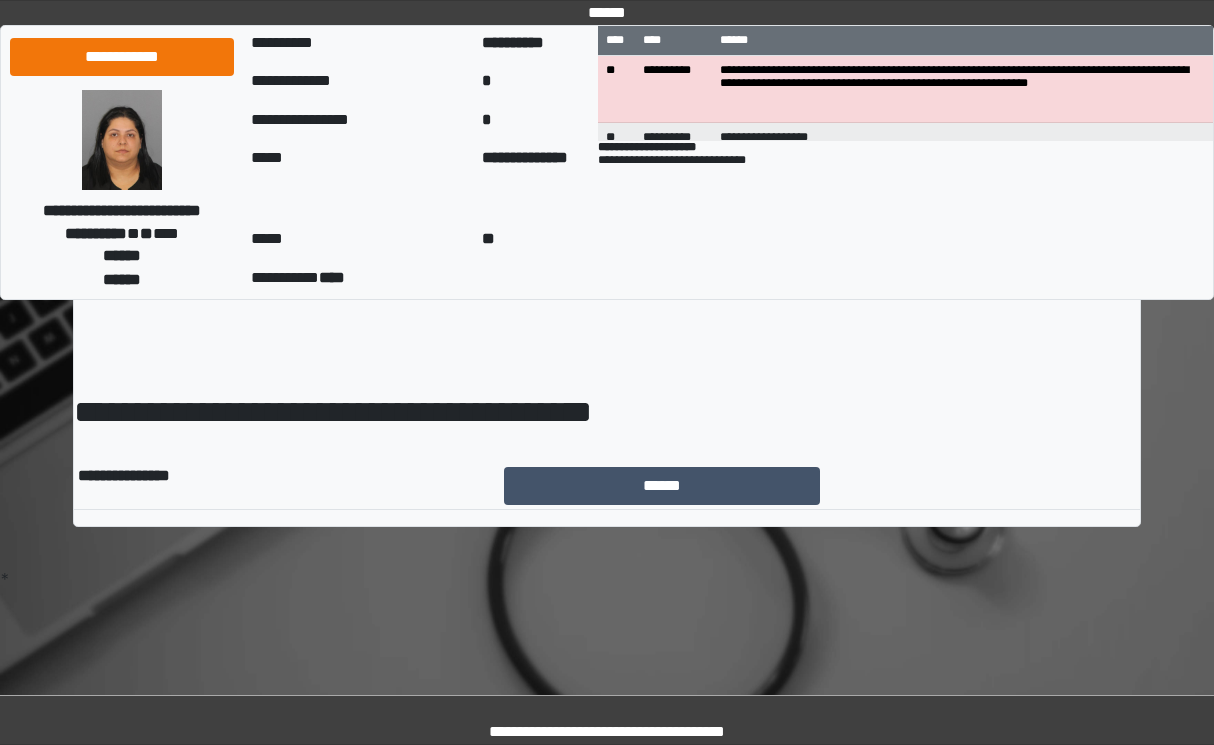 scroll, scrollTop: 0, scrollLeft: 0, axis: both 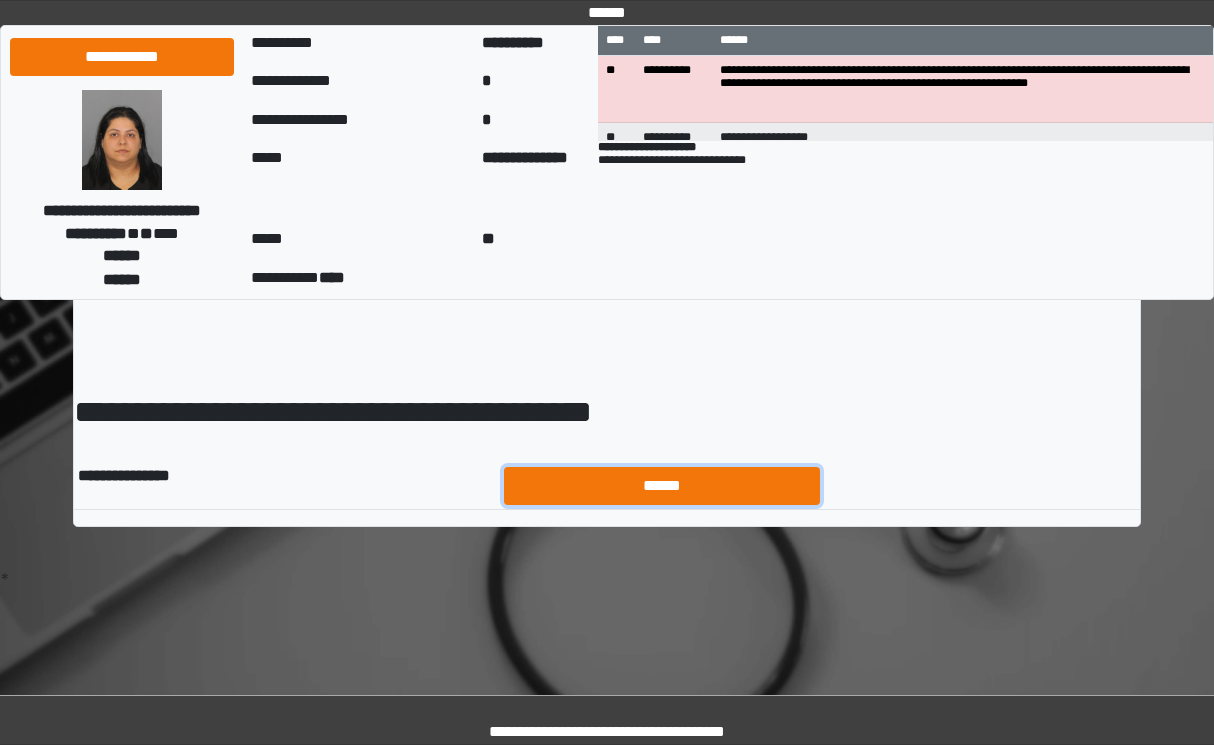 click on "******" at bounding box center (662, 486) 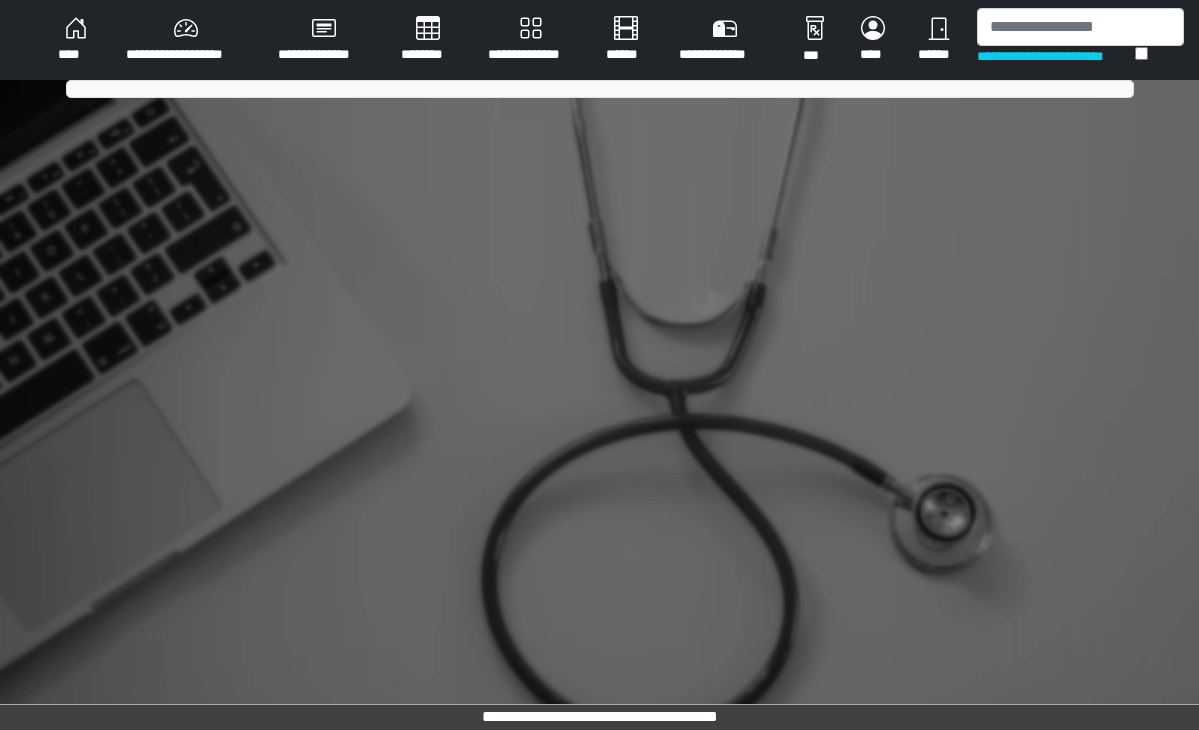 scroll, scrollTop: 0, scrollLeft: 0, axis: both 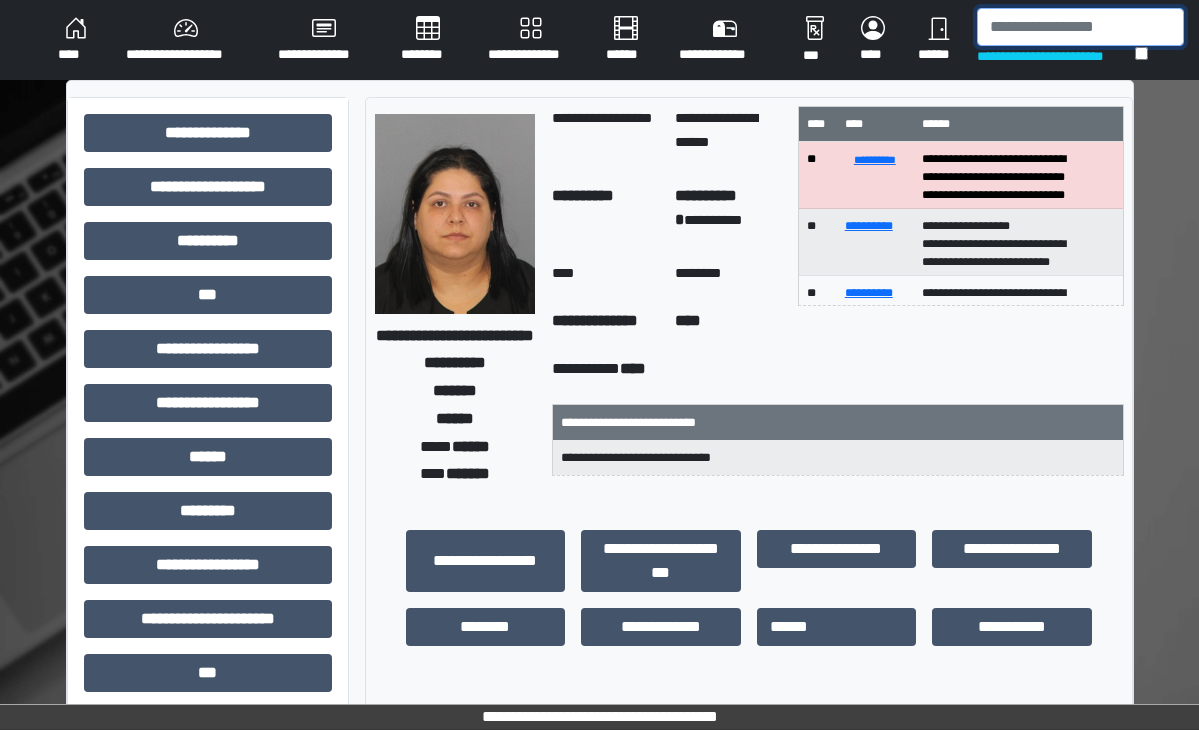 click at bounding box center (1080, 27) 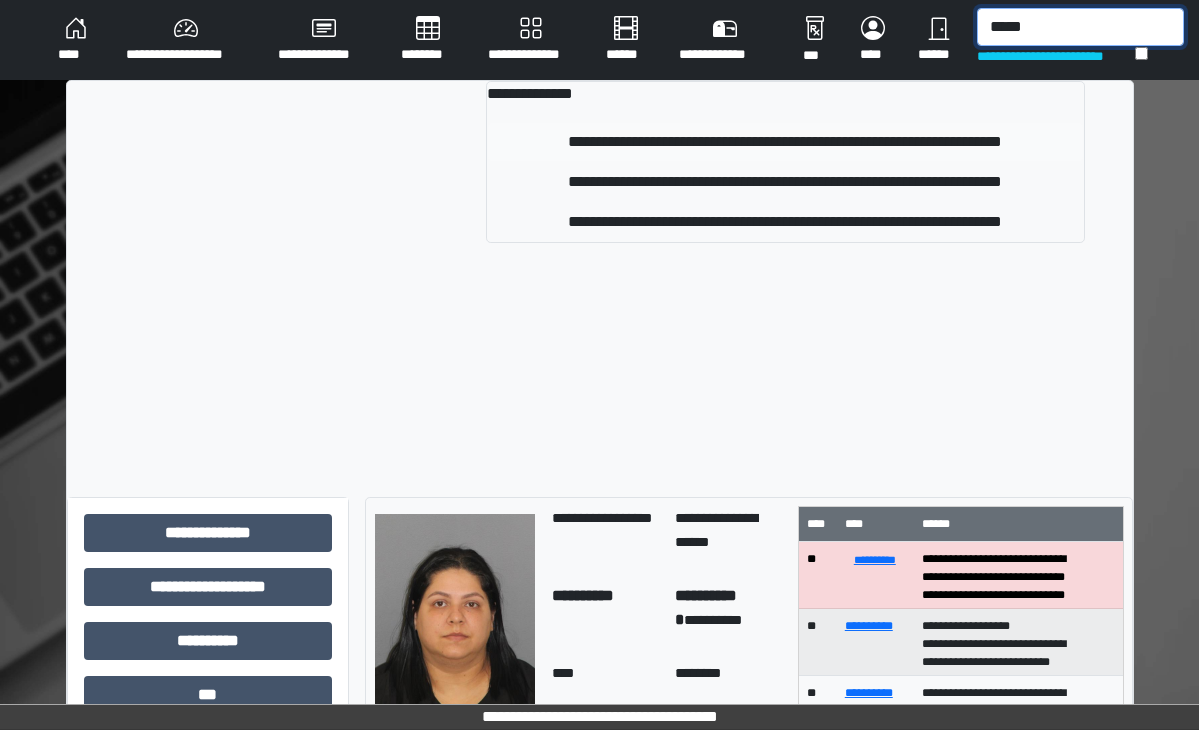 type on "*****" 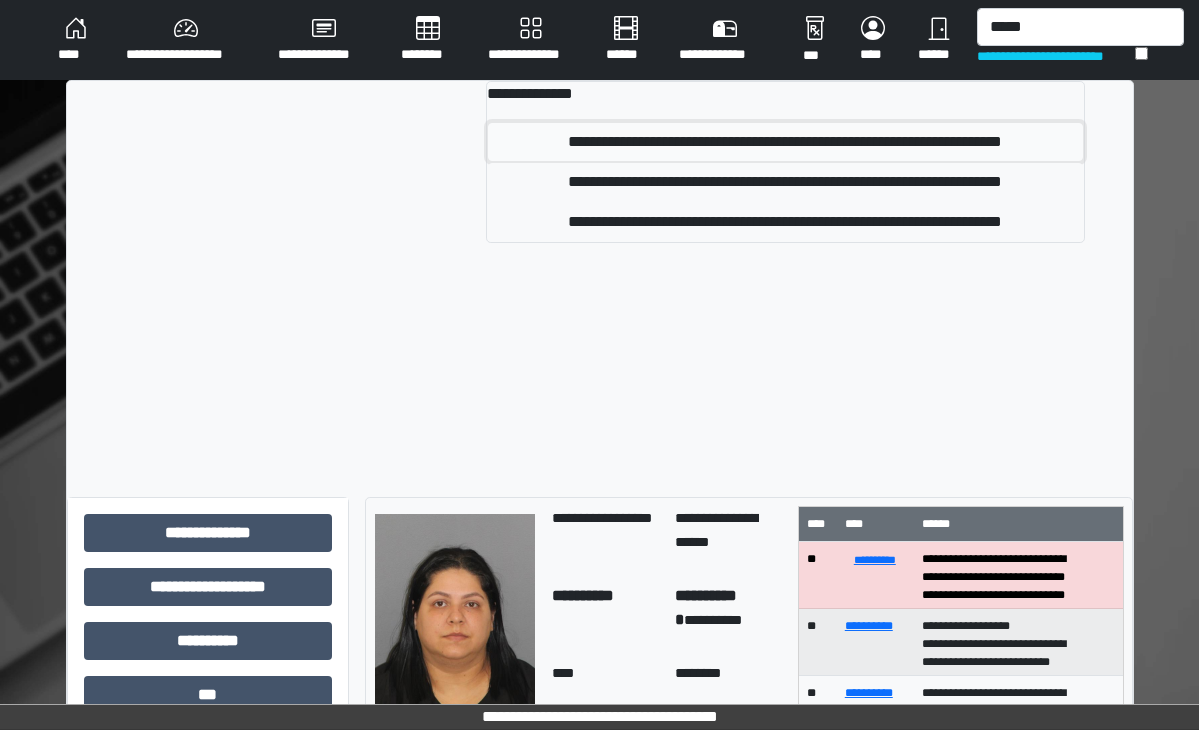 click on "**********" at bounding box center [785, 142] 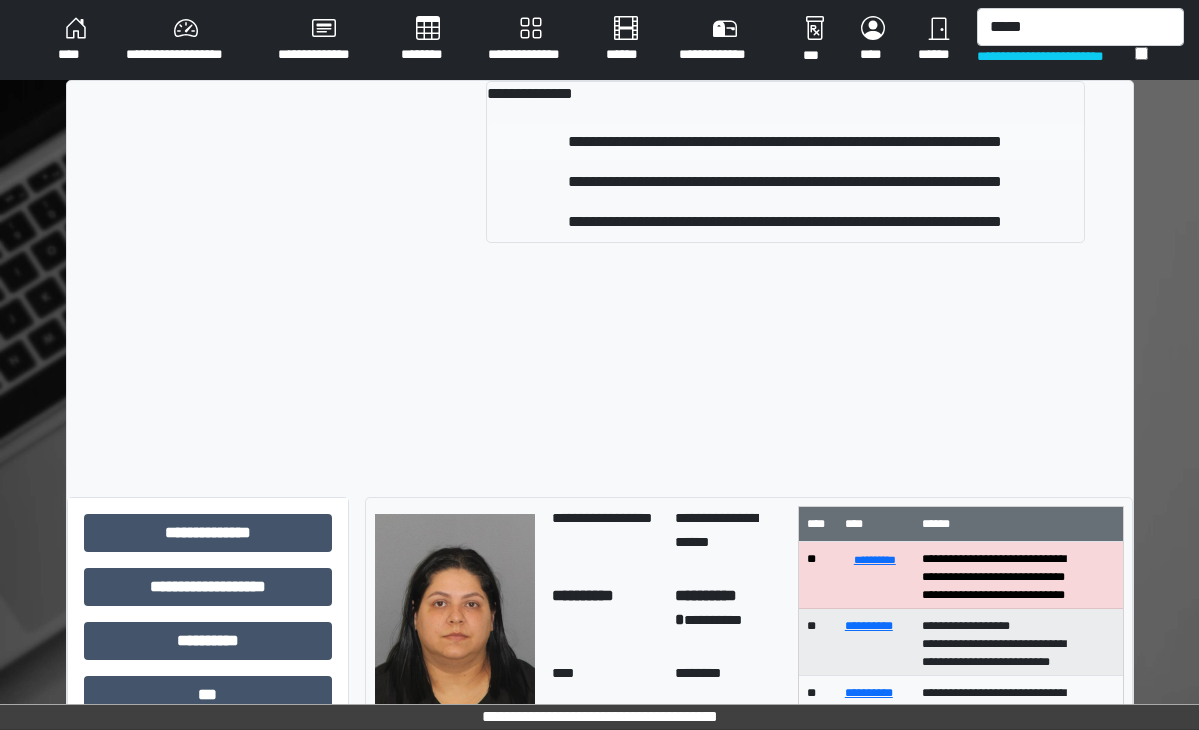 type 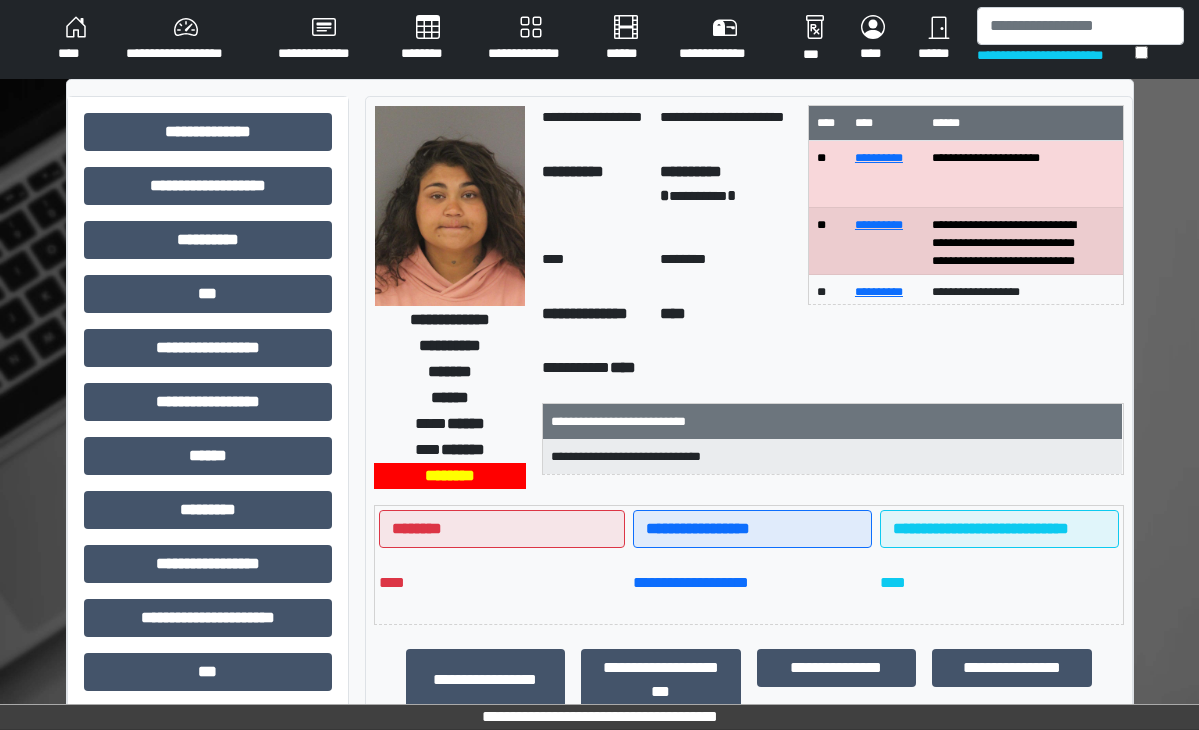 scroll, scrollTop: 0, scrollLeft: 0, axis: both 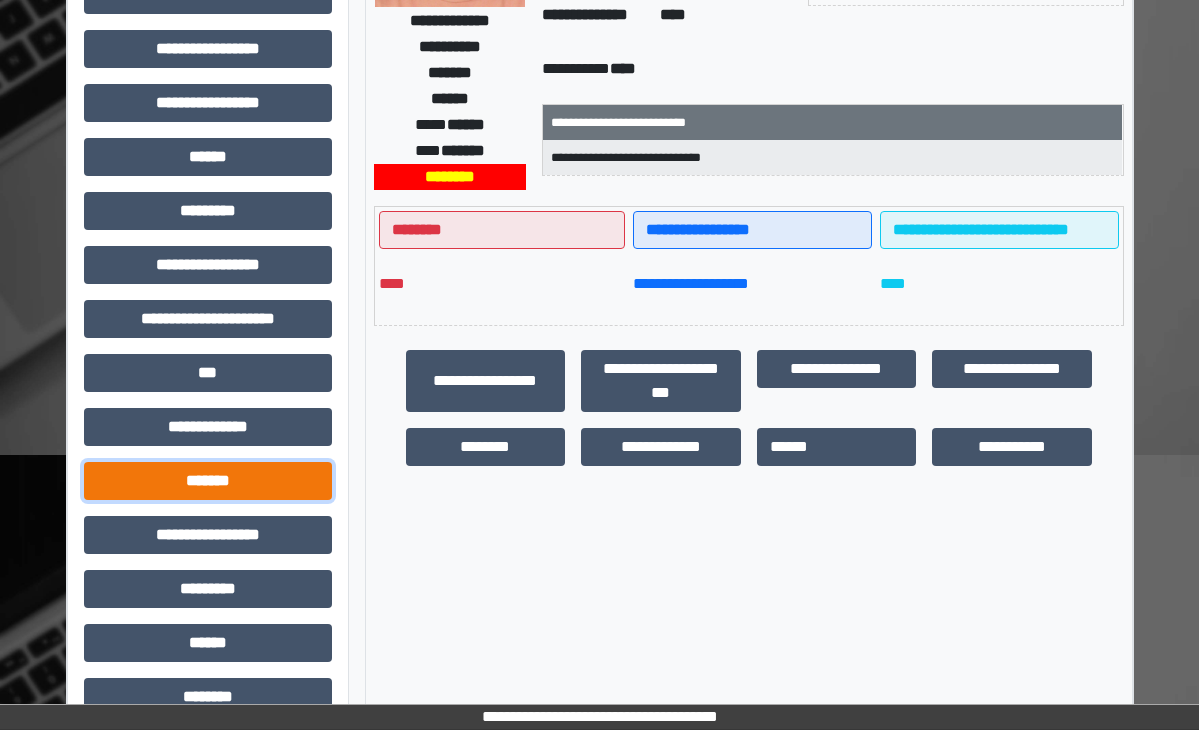 click on "*******" at bounding box center [208, 481] 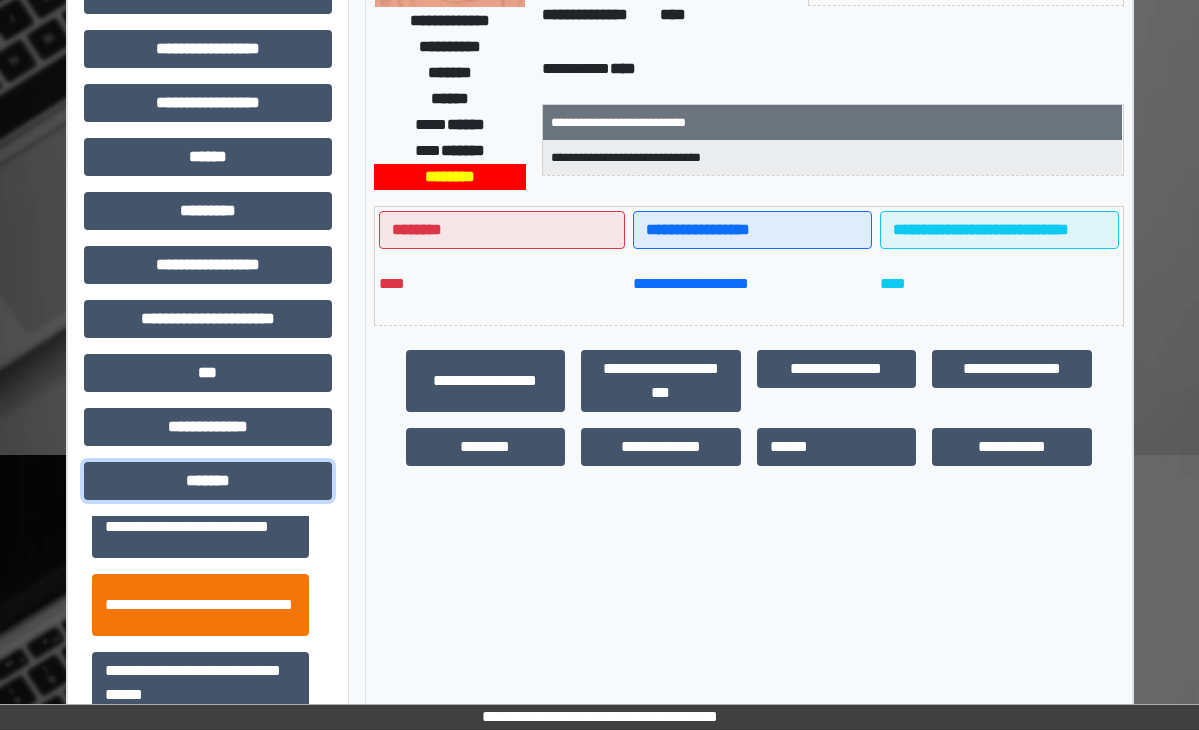 scroll, scrollTop: 800, scrollLeft: 0, axis: vertical 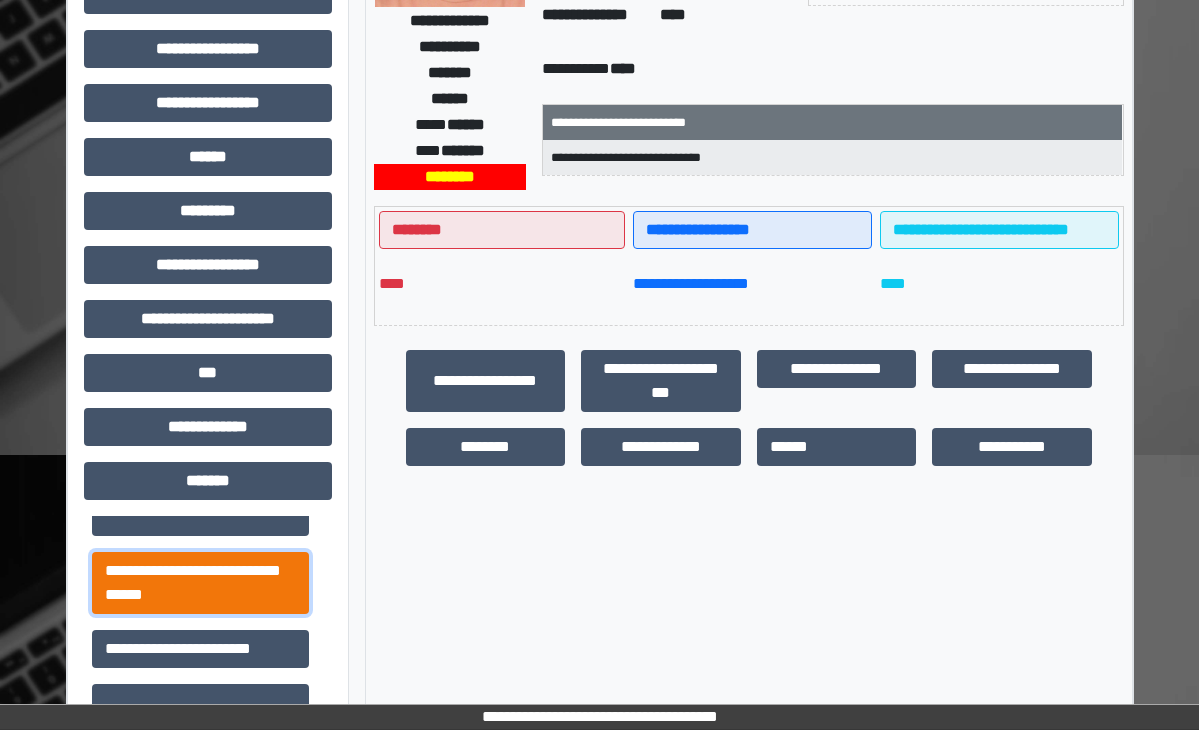 click on "**********" at bounding box center [200, 583] 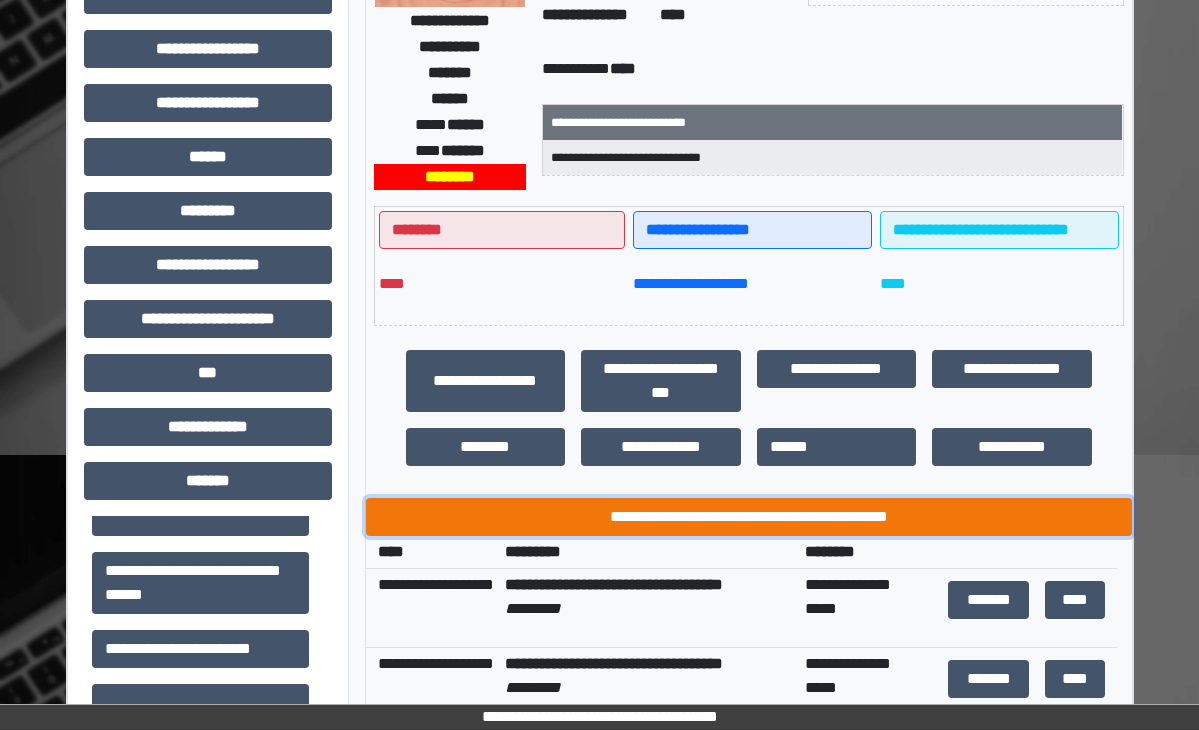 click on "**********" at bounding box center [749, 517] 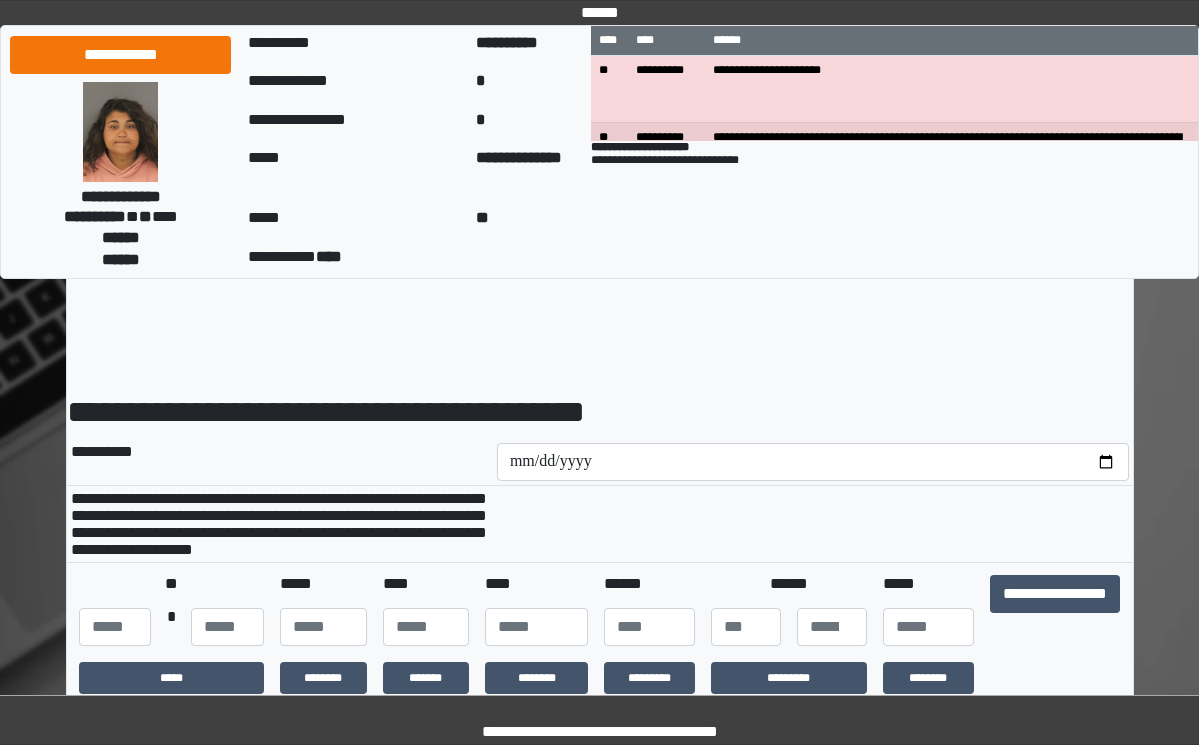 scroll, scrollTop: 100, scrollLeft: 0, axis: vertical 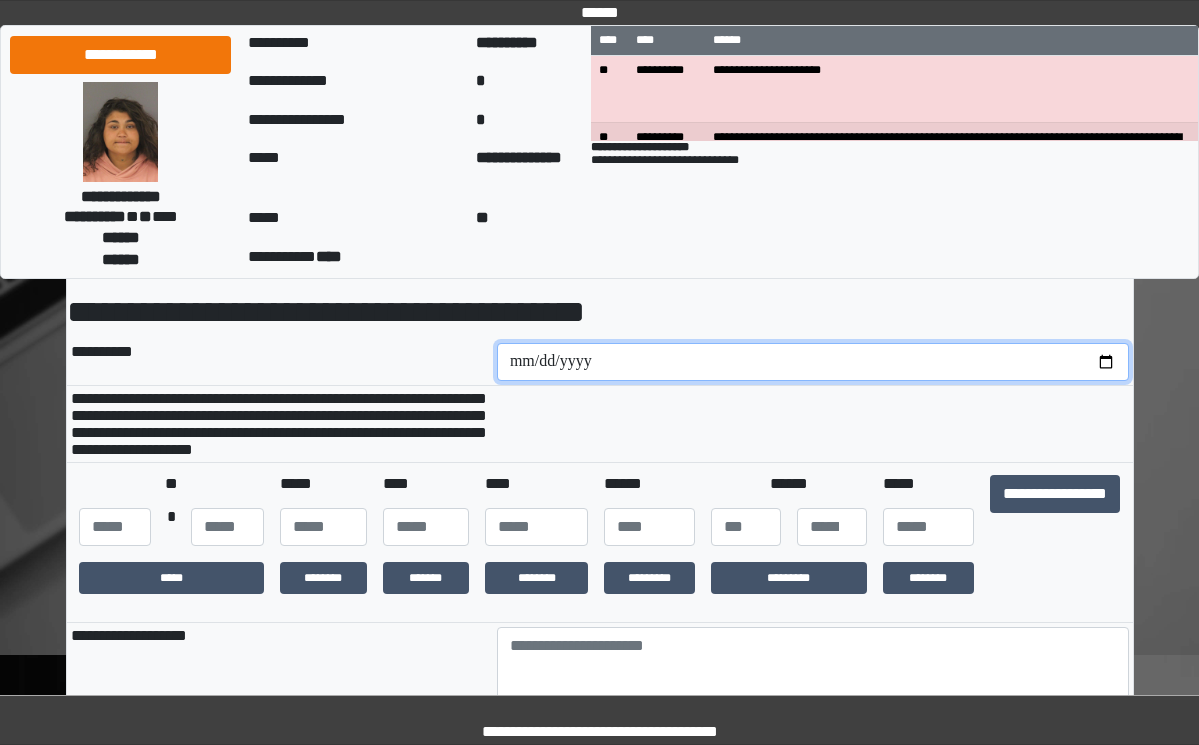 click at bounding box center (813, 362) 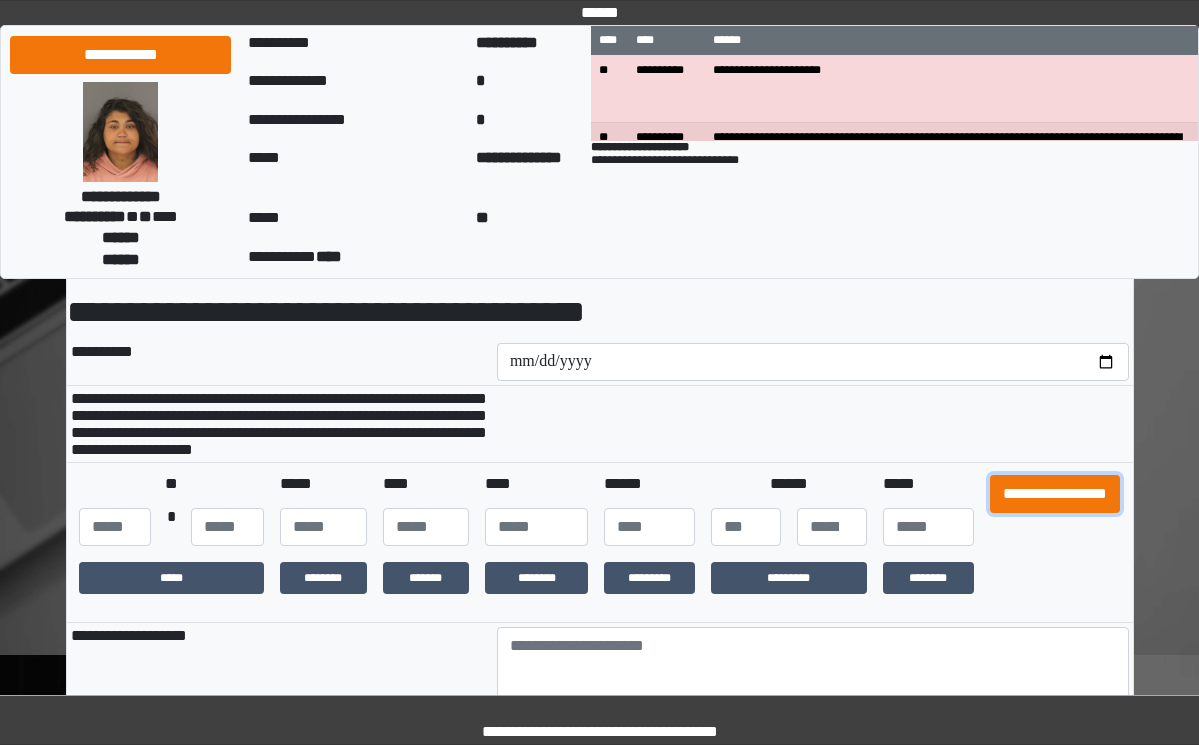 click on "**********" at bounding box center (1055, 494) 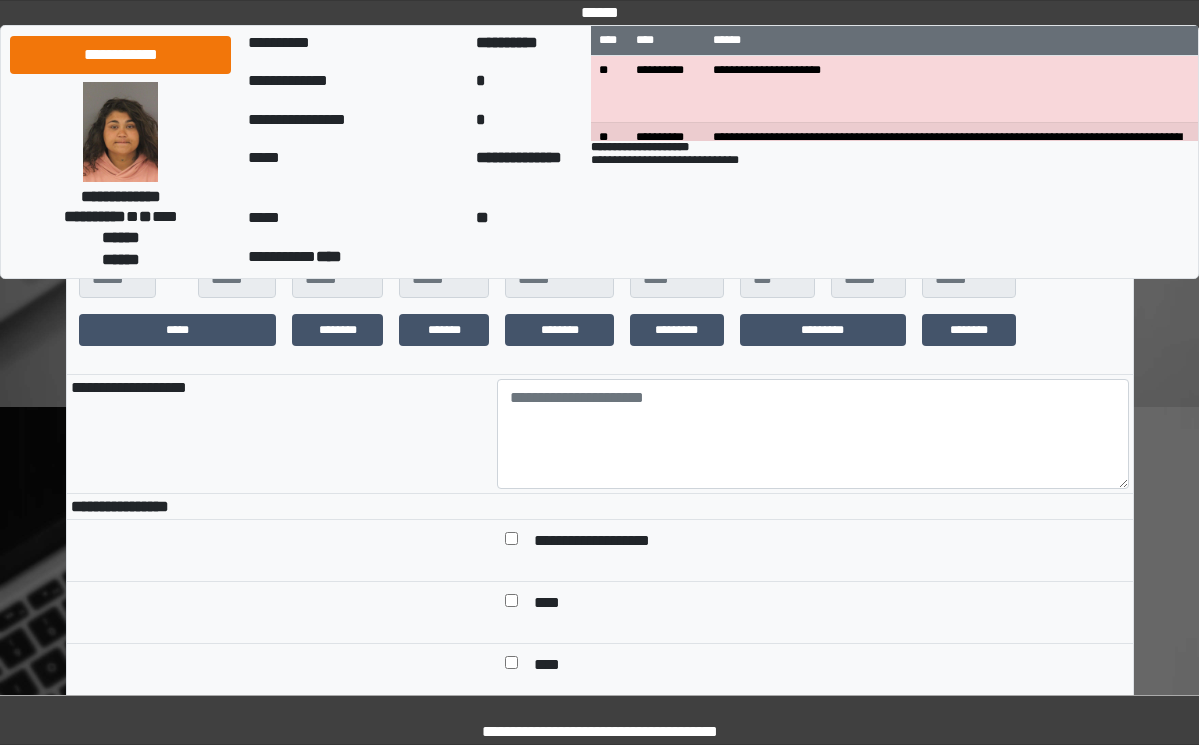 scroll, scrollTop: 400, scrollLeft: 0, axis: vertical 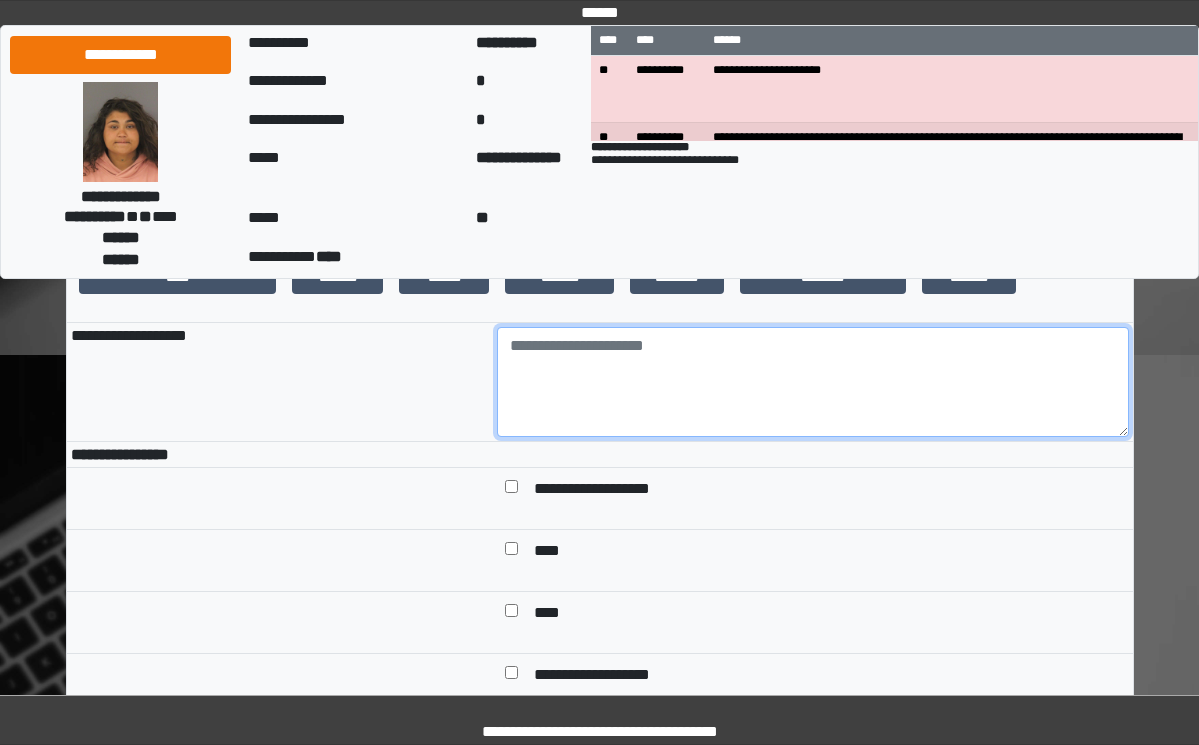 click at bounding box center (813, 382) 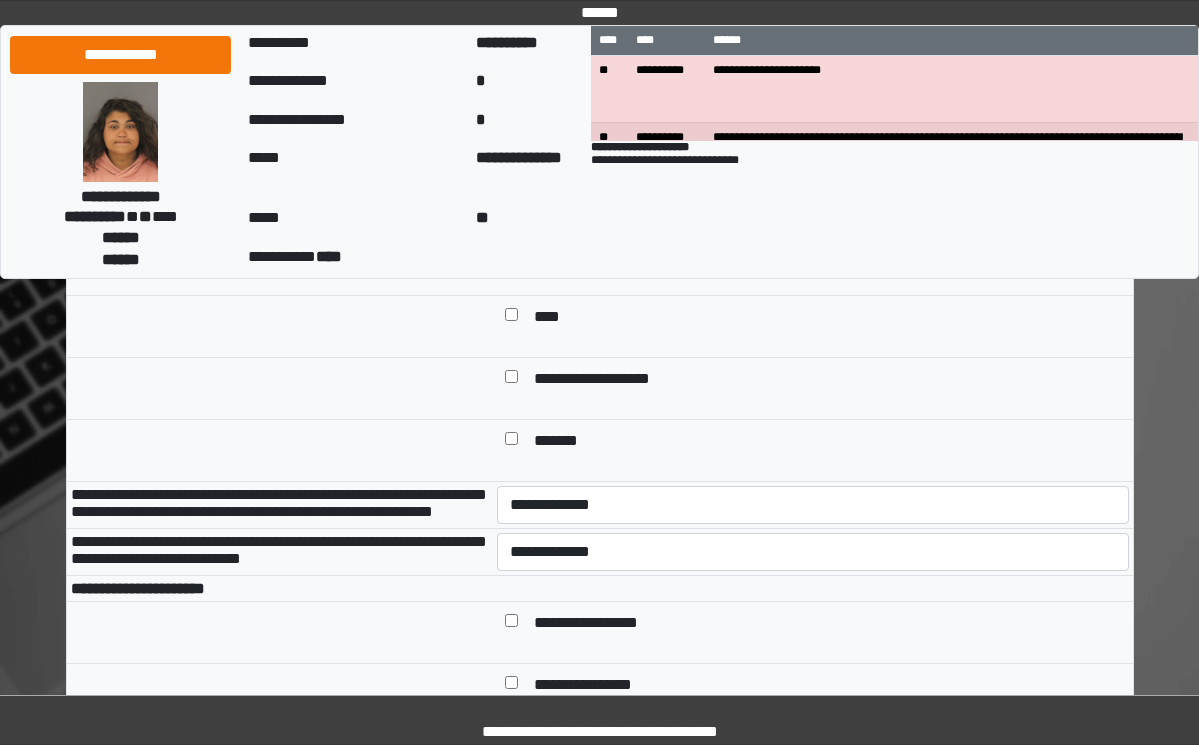 scroll, scrollTop: 700, scrollLeft: 0, axis: vertical 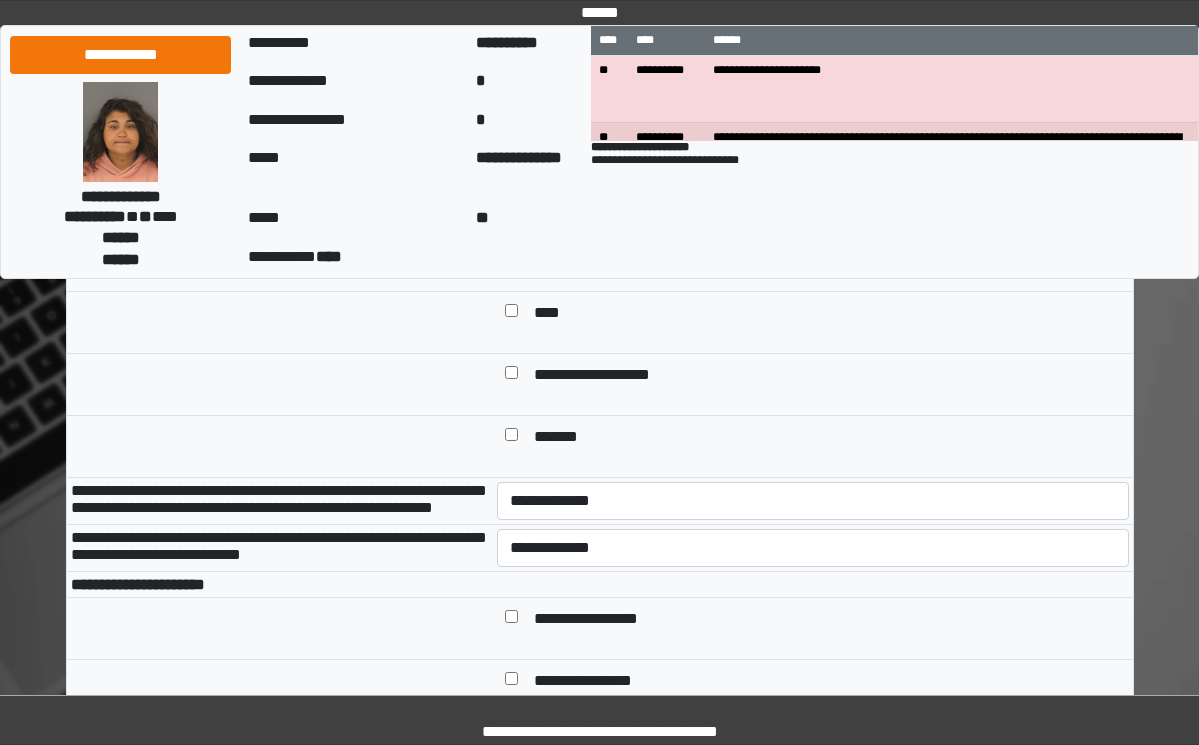type on "****" 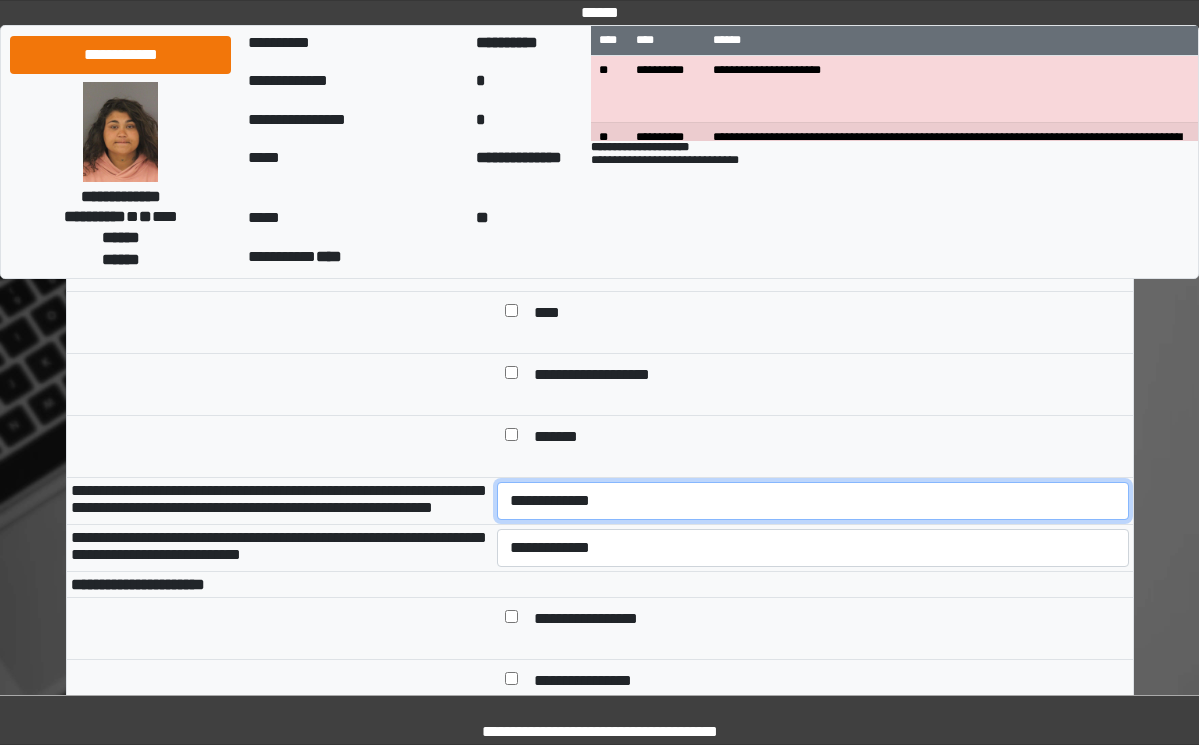 click on "**********" at bounding box center [813, 501] 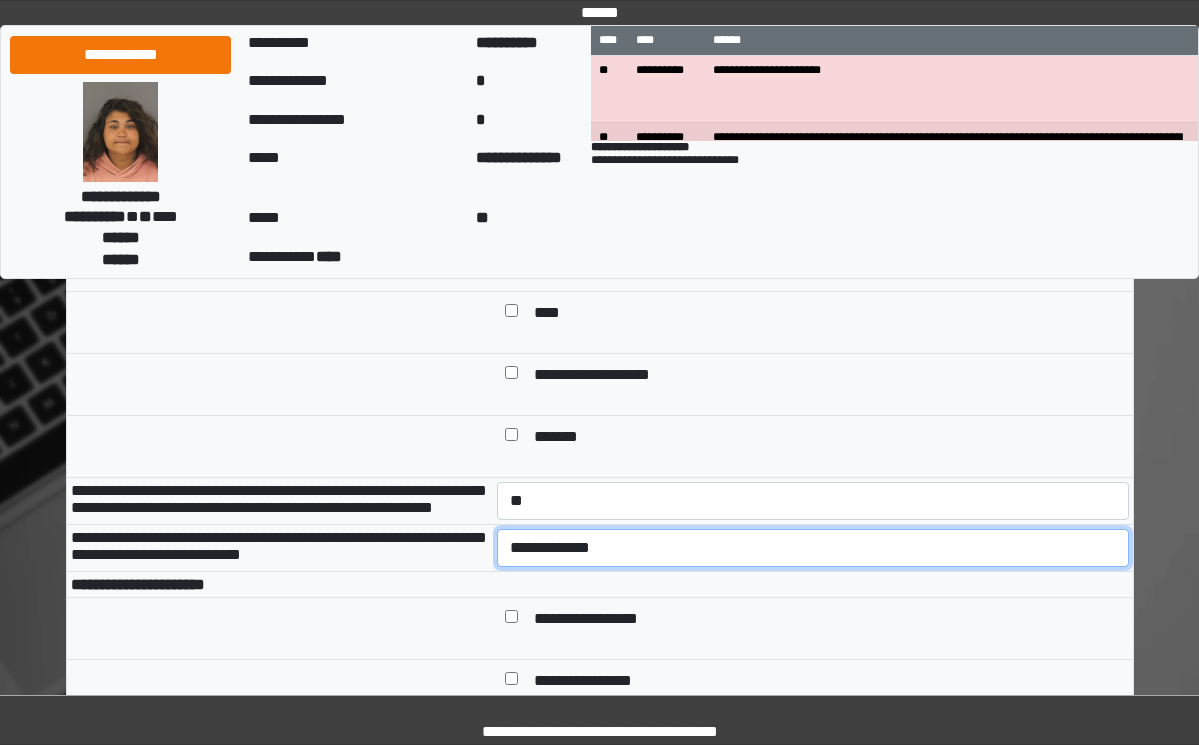 drag, startPoint x: 570, startPoint y: 614, endPoint x: 569, endPoint y: 625, distance: 11.045361 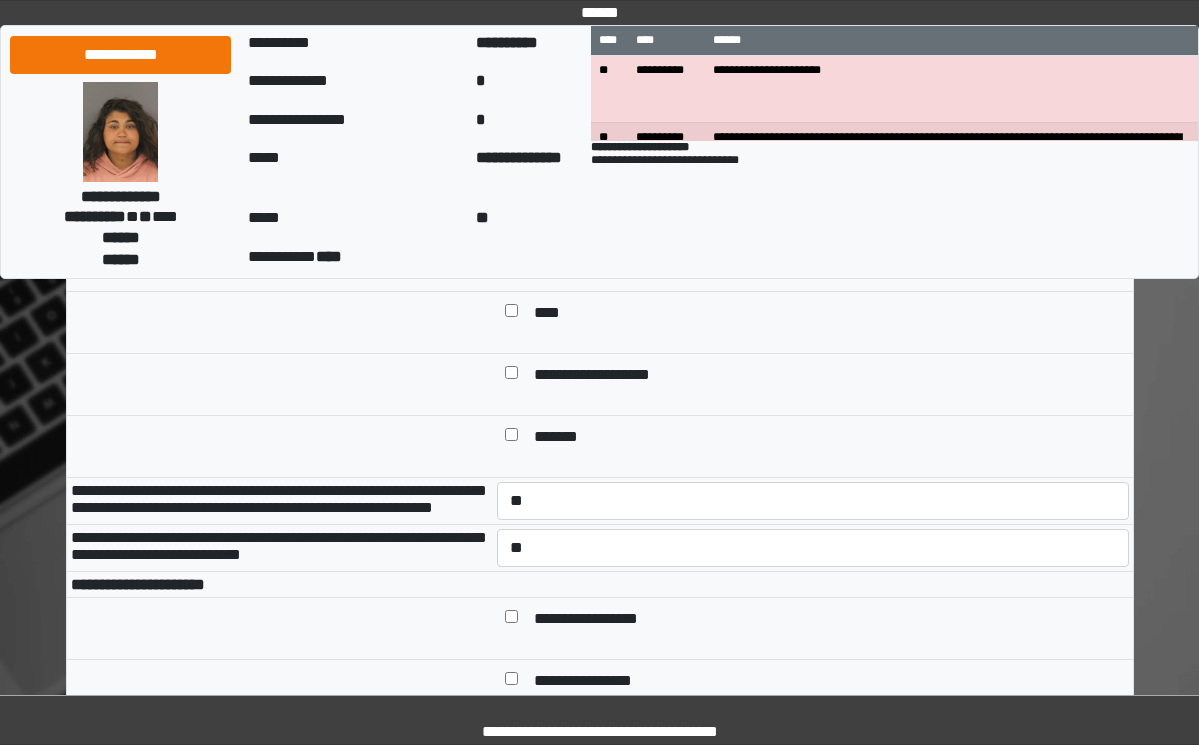 drag, startPoint x: 360, startPoint y: 597, endPoint x: 390, endPoint y: 570, distance: 40.36087 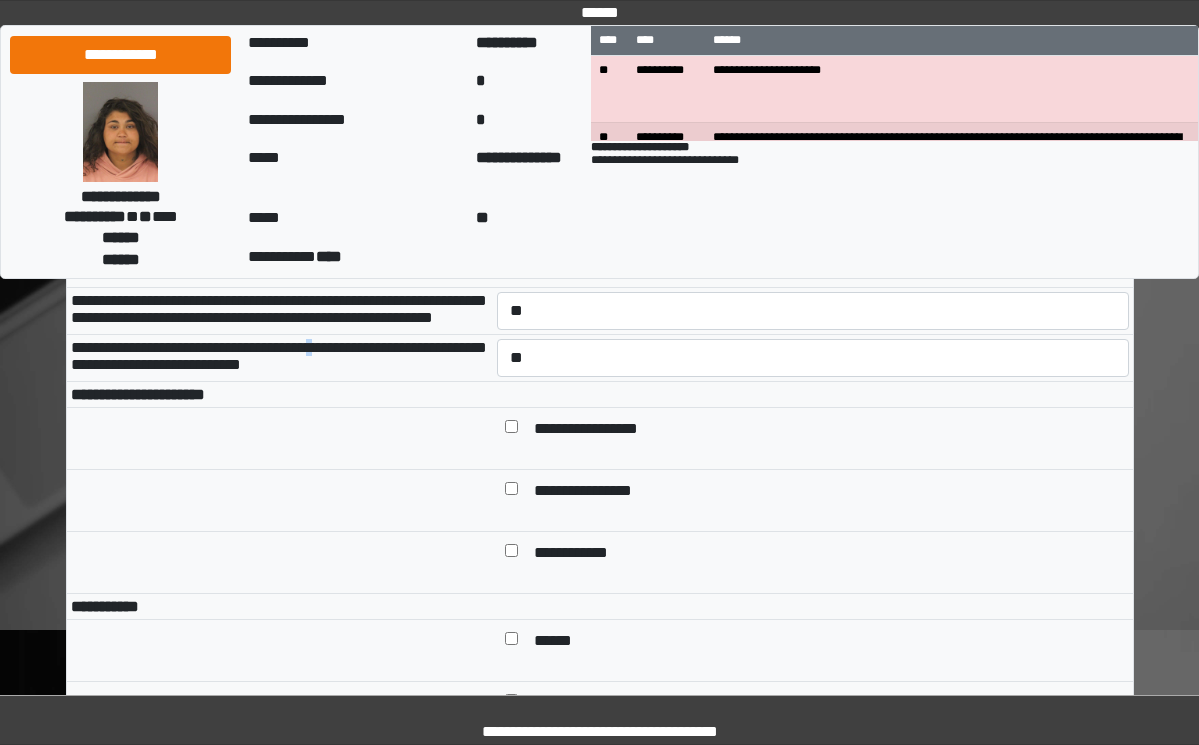 scroll, scrollTop: 1000, scrollLeft: 0, axis: vertical 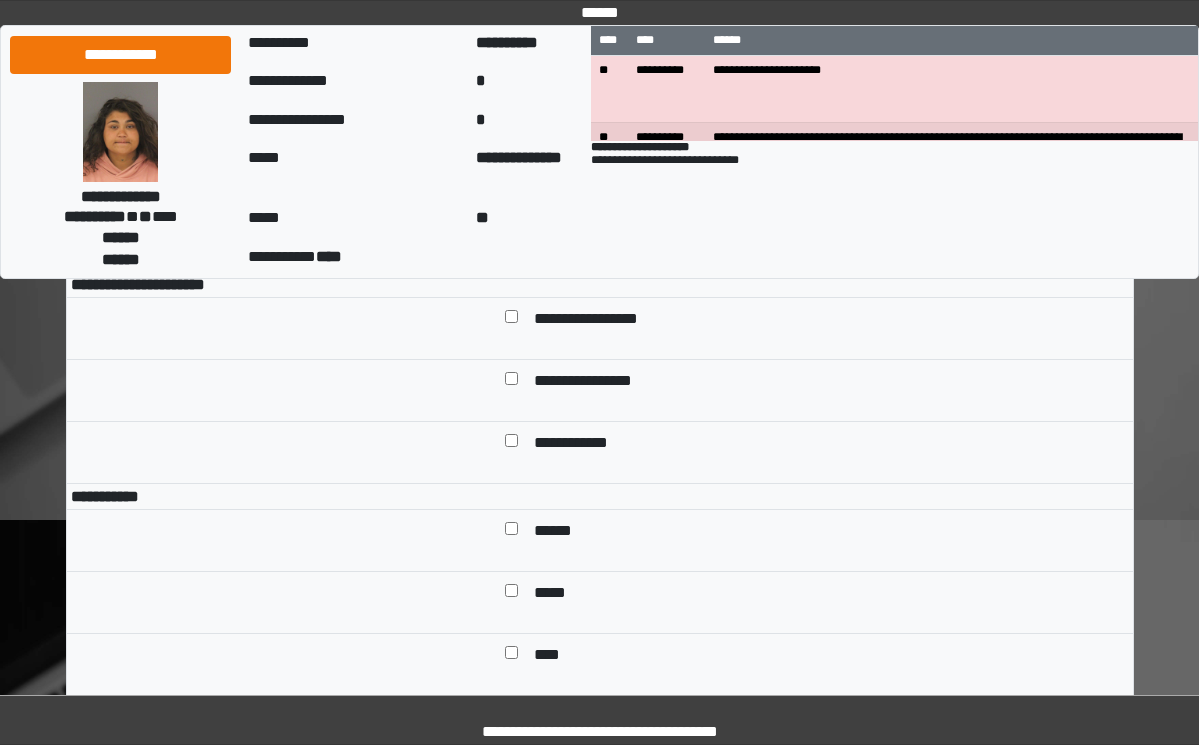 click on "**********" at bounding box center (601, 320) 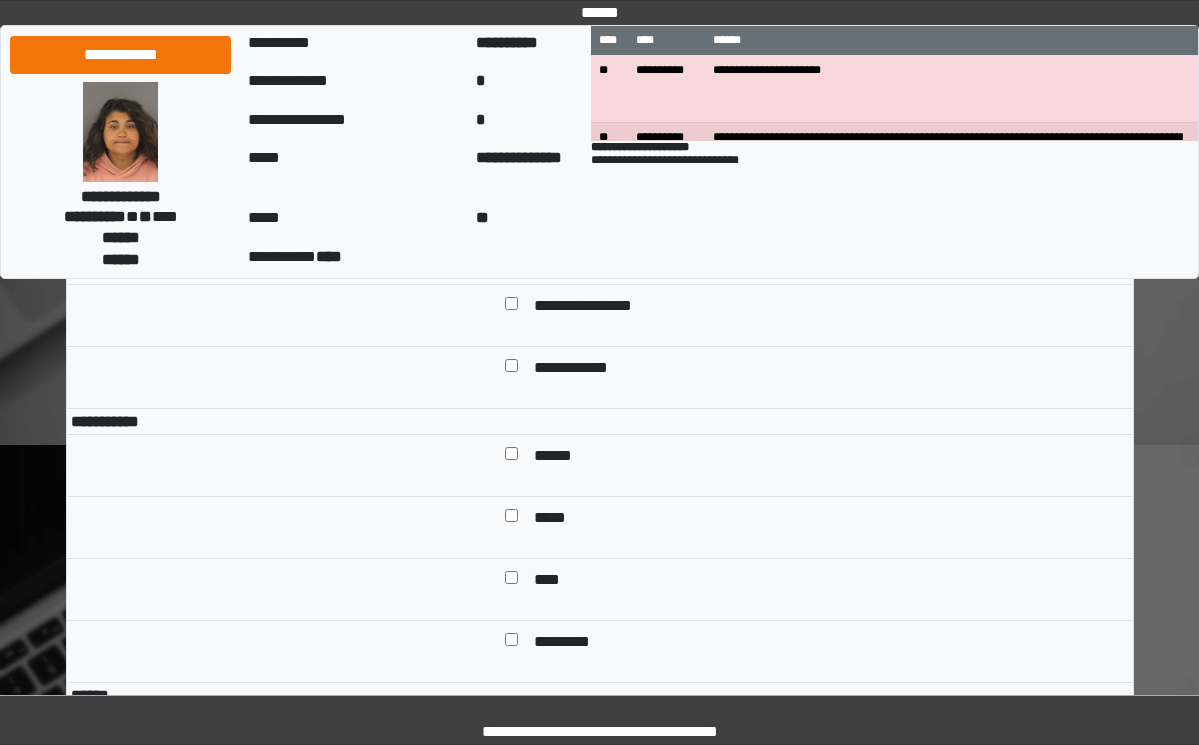 scroll, scrollTop: 1200, scrollLeft: 0, axis: vertical 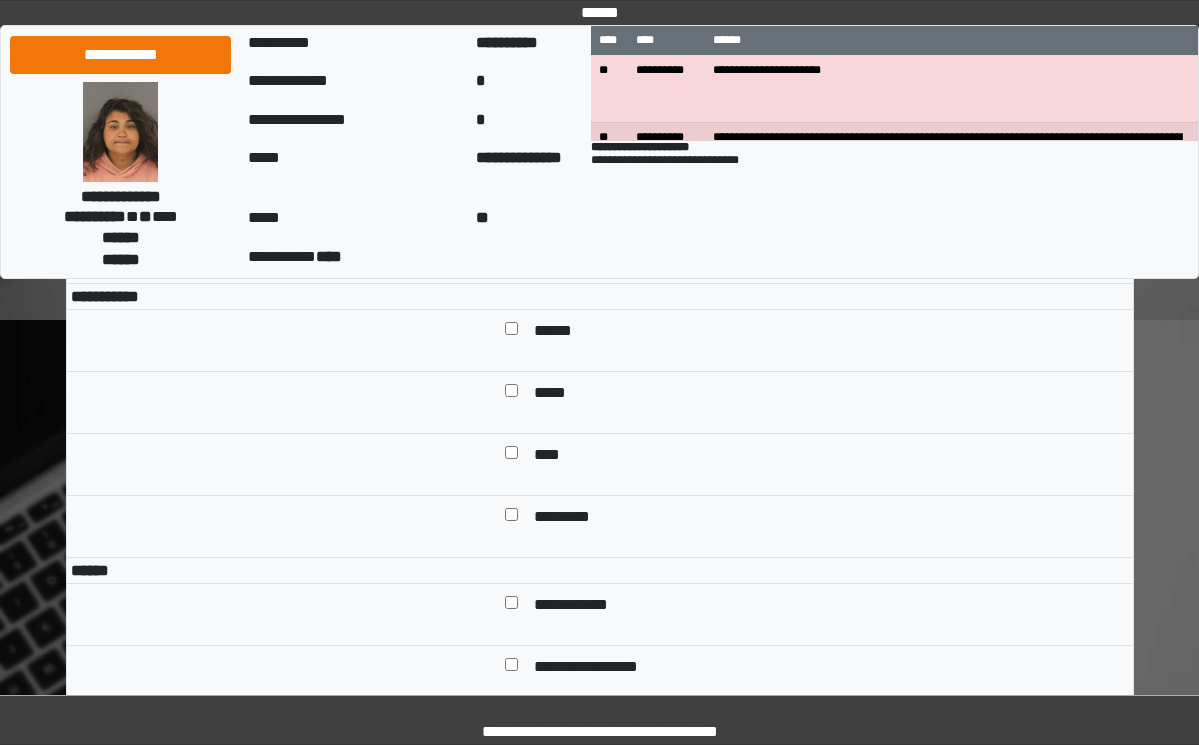 click on "*********" at bounding box center (567, 518) 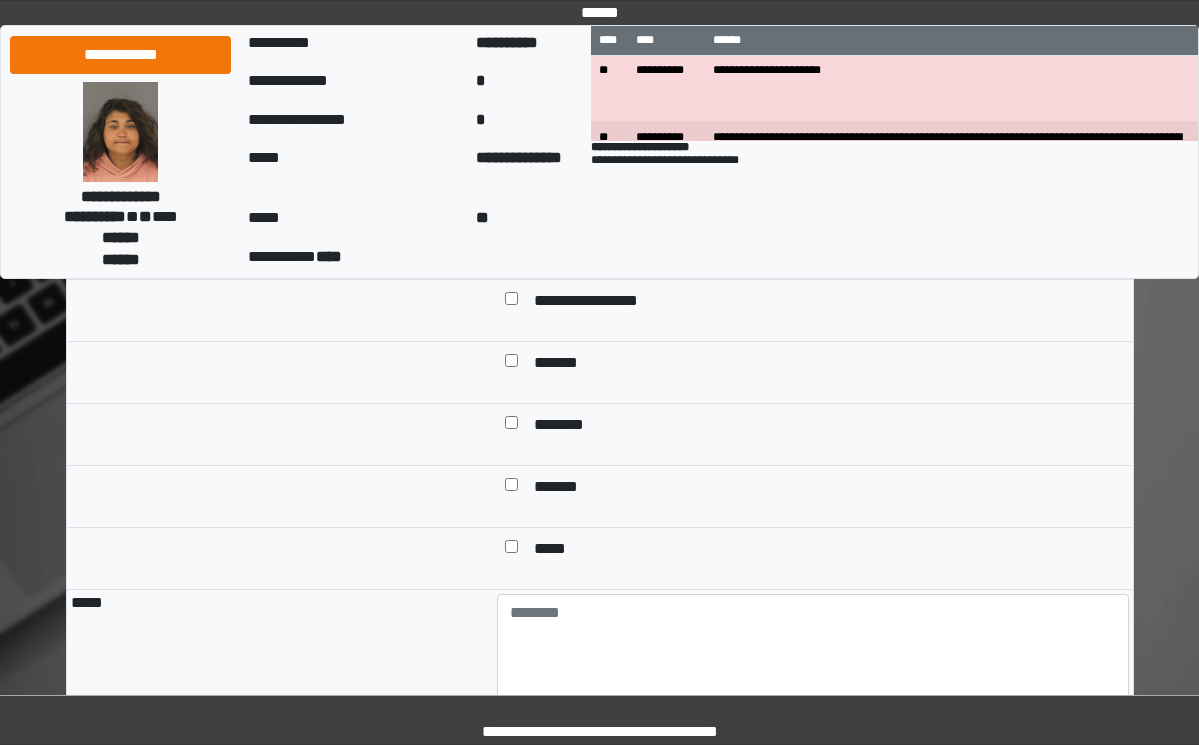 scroll, scrollTop: 1600, scrollLeft: 0, axis: vertical 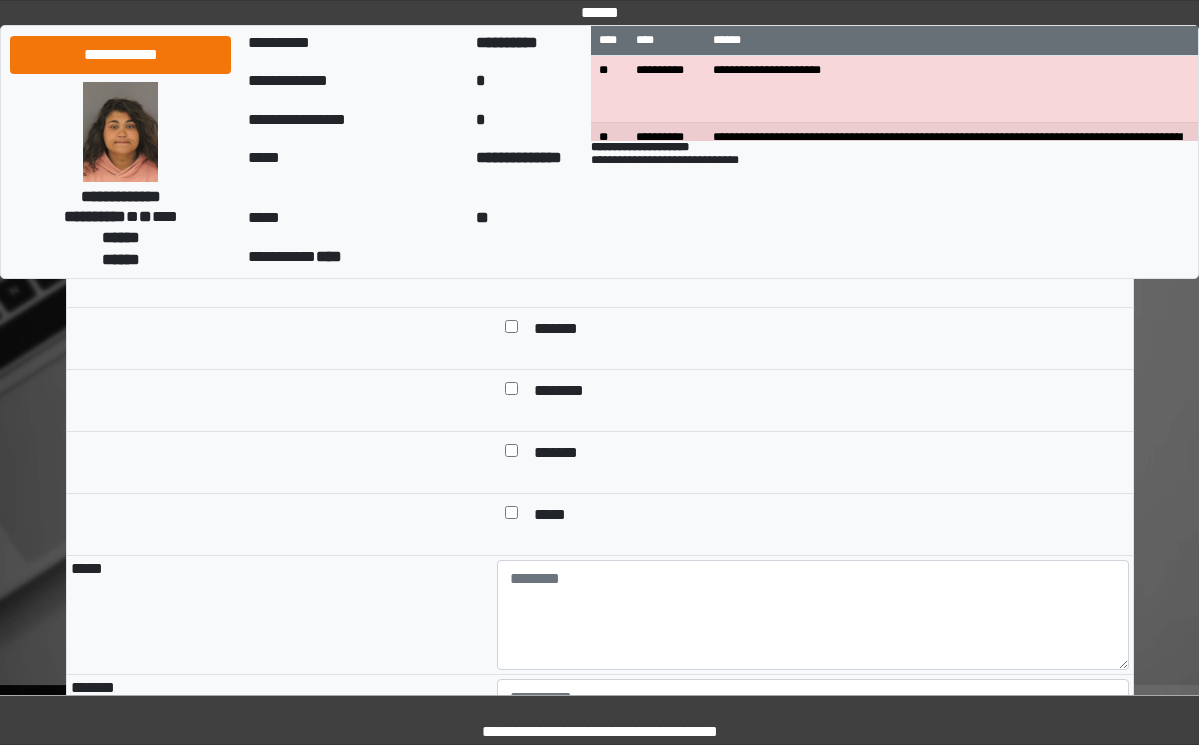 click on "**********" at bounding box center [586, 206] 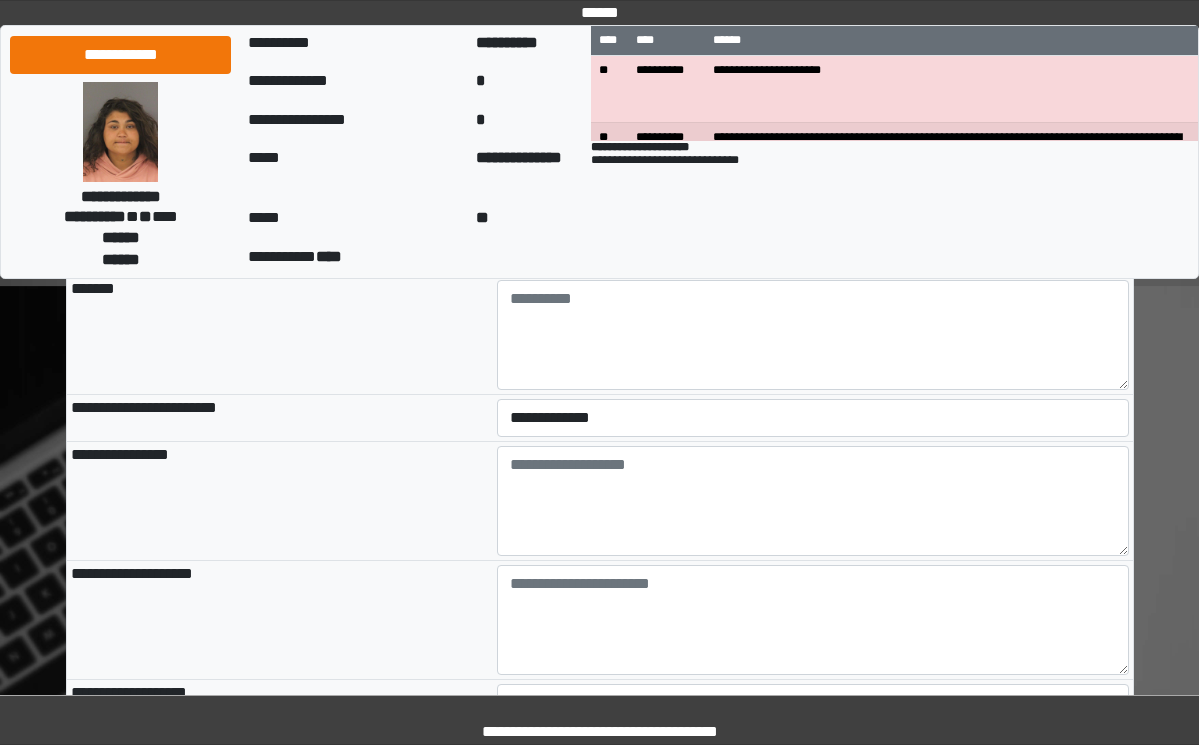 scroll, scrollTop: 2000, scrollLeft: 0, axis: vertical 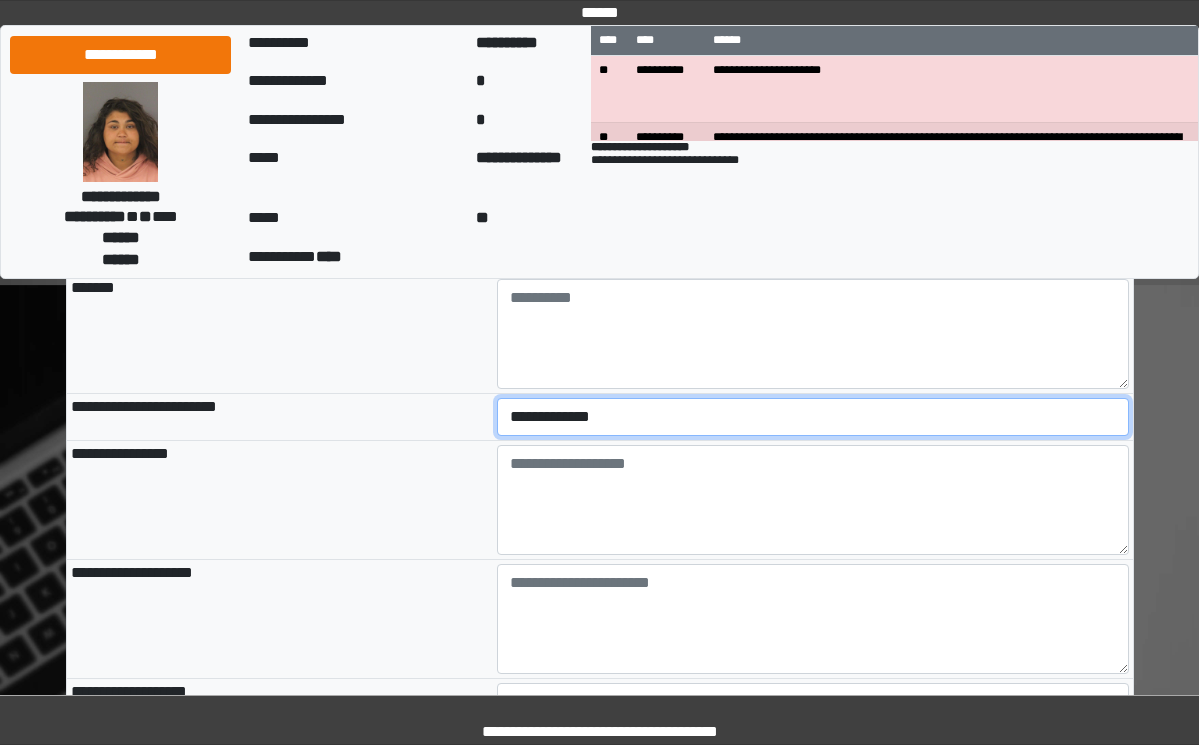 click on "**********" at bounding box center [813, 417] 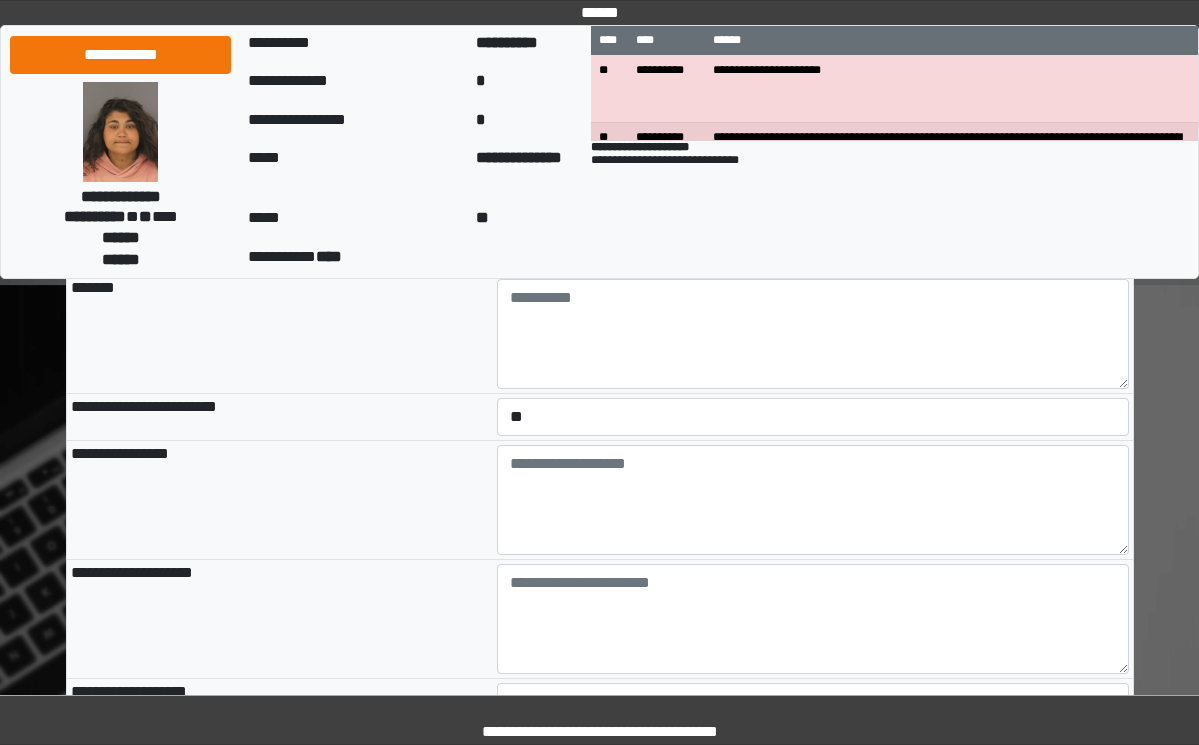 drag, startPoint x: 327, startPoint y: 566, endPoint x: 415, endPoint y: 547, distance: 90.02777 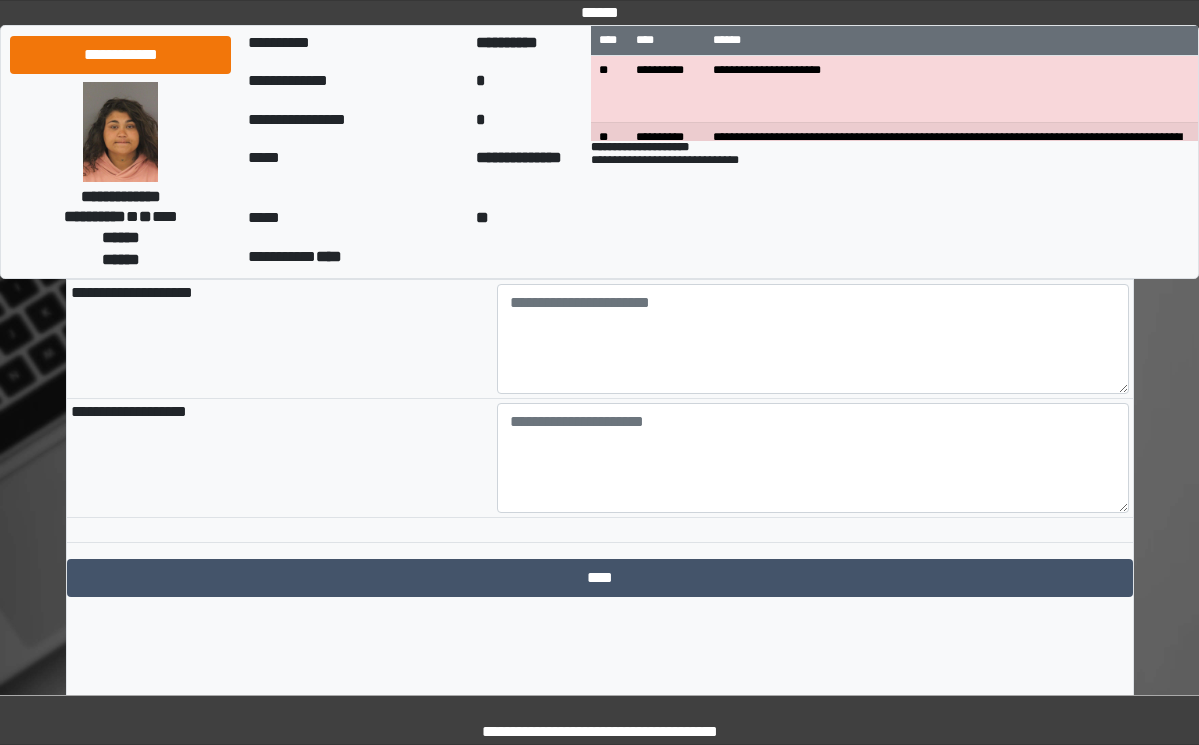 scroll, scrollTop: 2300, scrollLeft: 0, axis: vertical 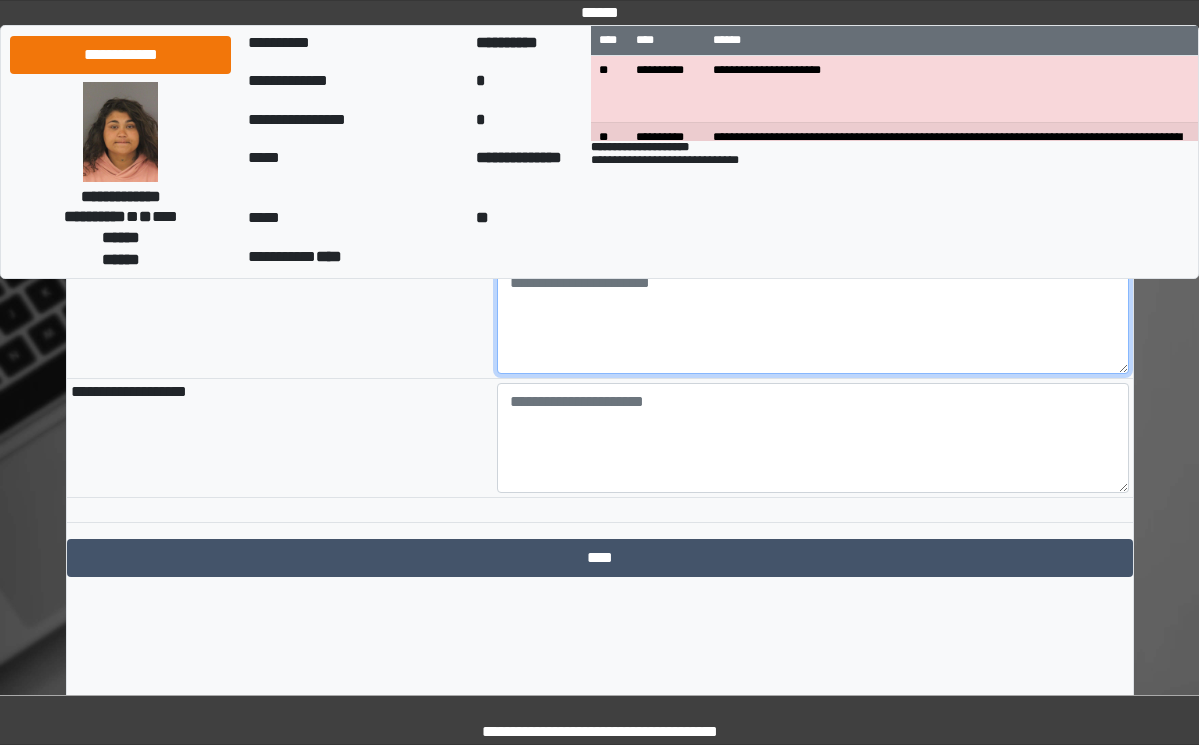 click at bounding box center (813, 319) 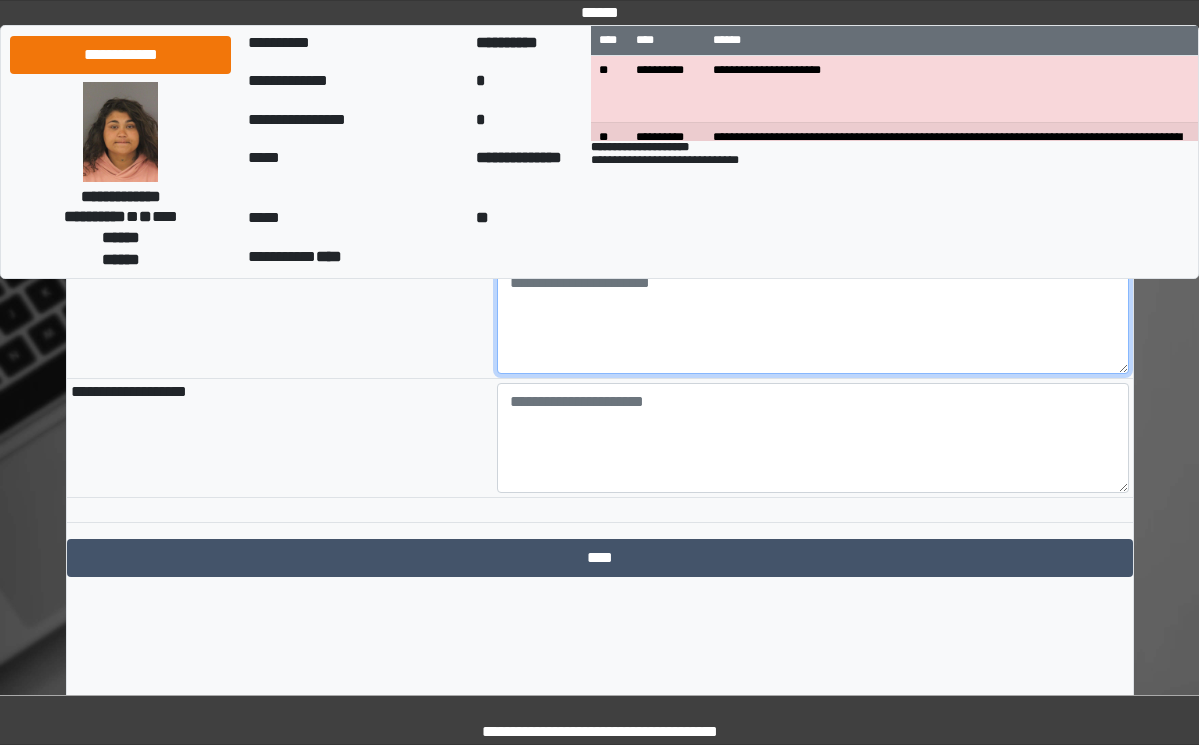 paste on "**********" 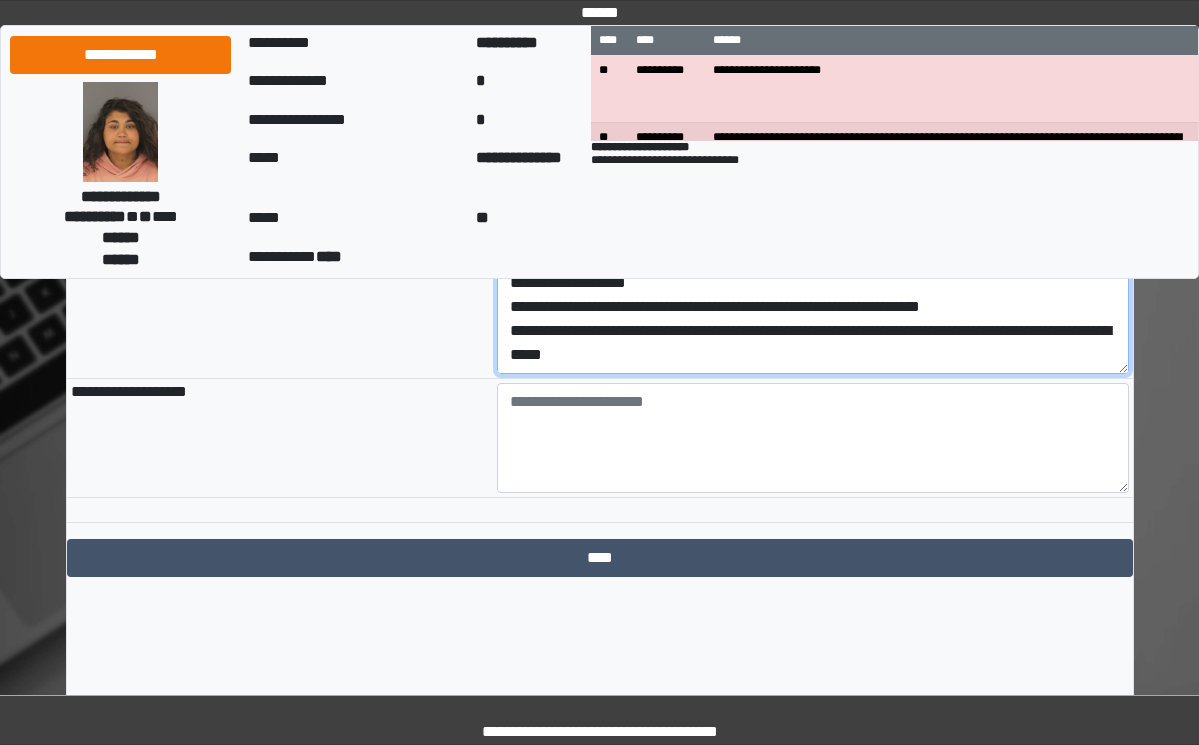 scroll, scrollTop: 0, scrollLeft: 0, axis: both 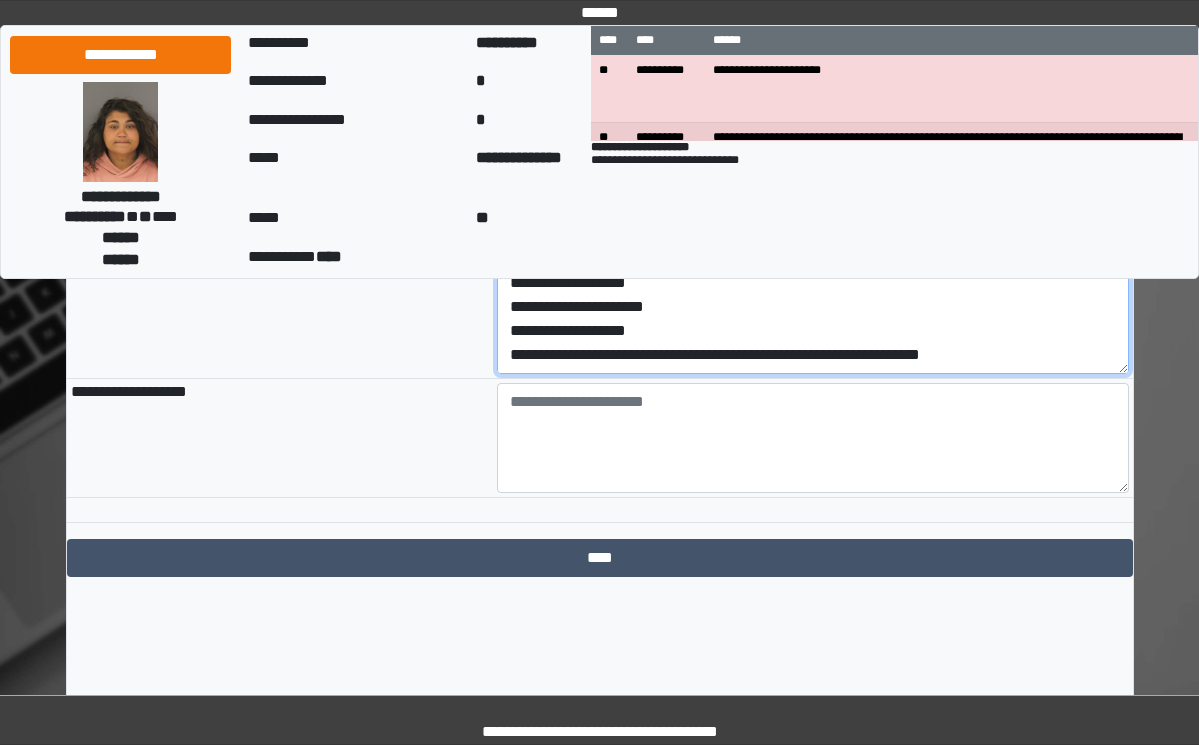 drag, startPoint x: 679, startPoint y: 398, endPoint x: 505, endPoint y: 402, distance: 174.04597 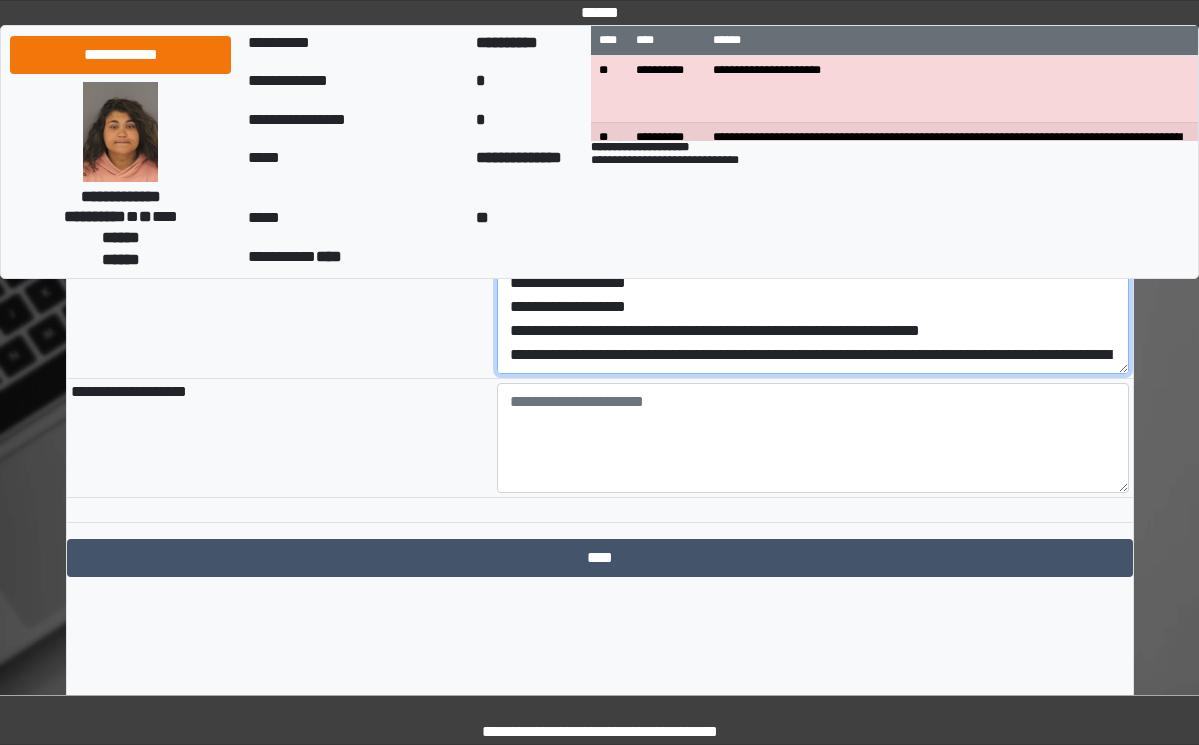 click on "**********" at bounding box center [813, 319] 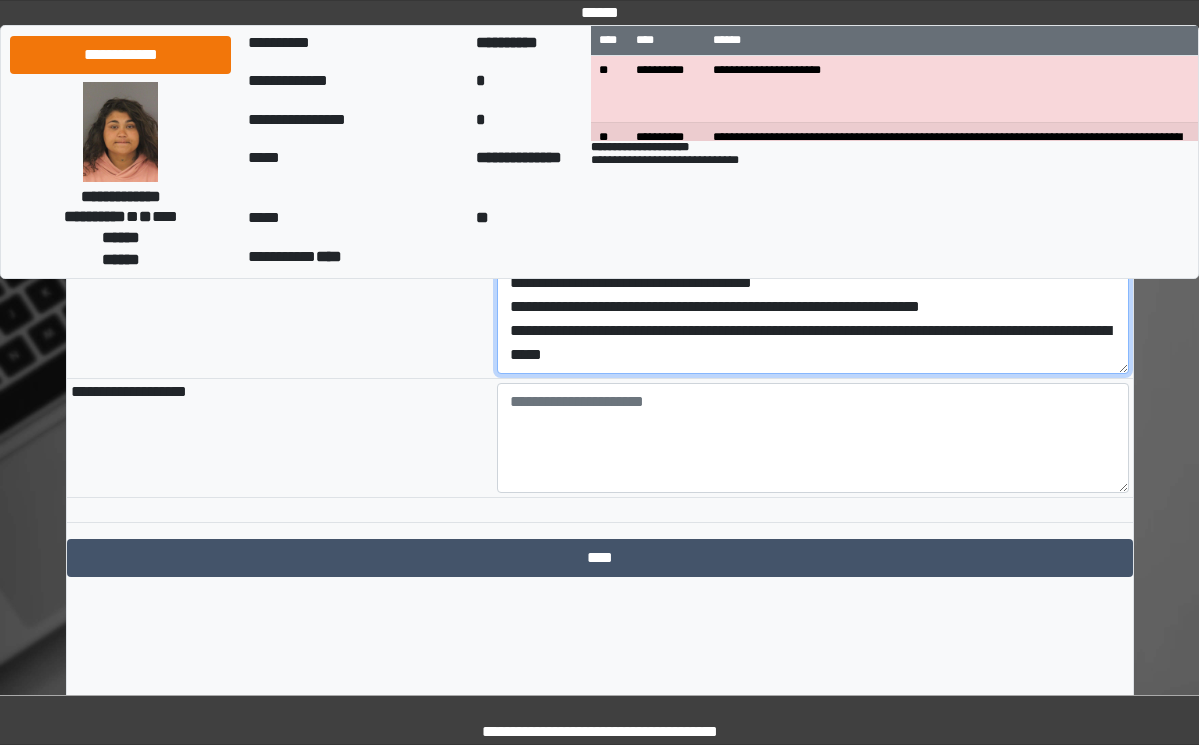 click on "**********" at bounding box center [813, 319] 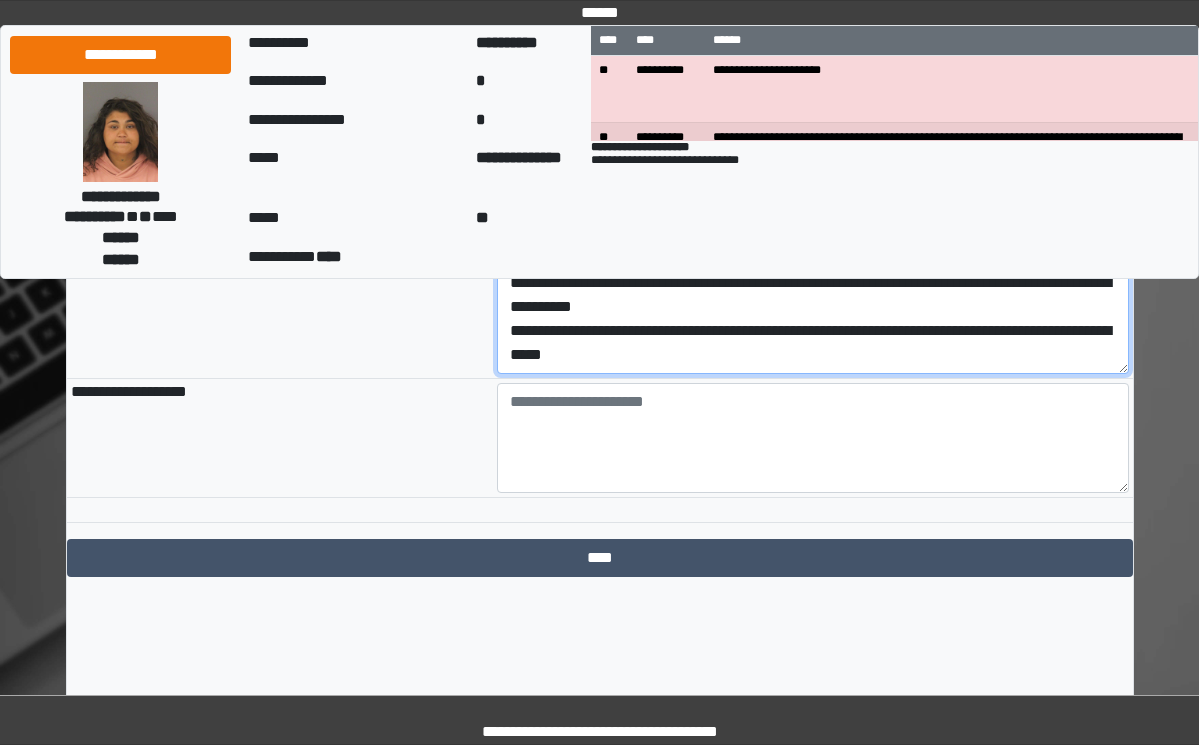 click on "**********" at bounding box center [813, 319] 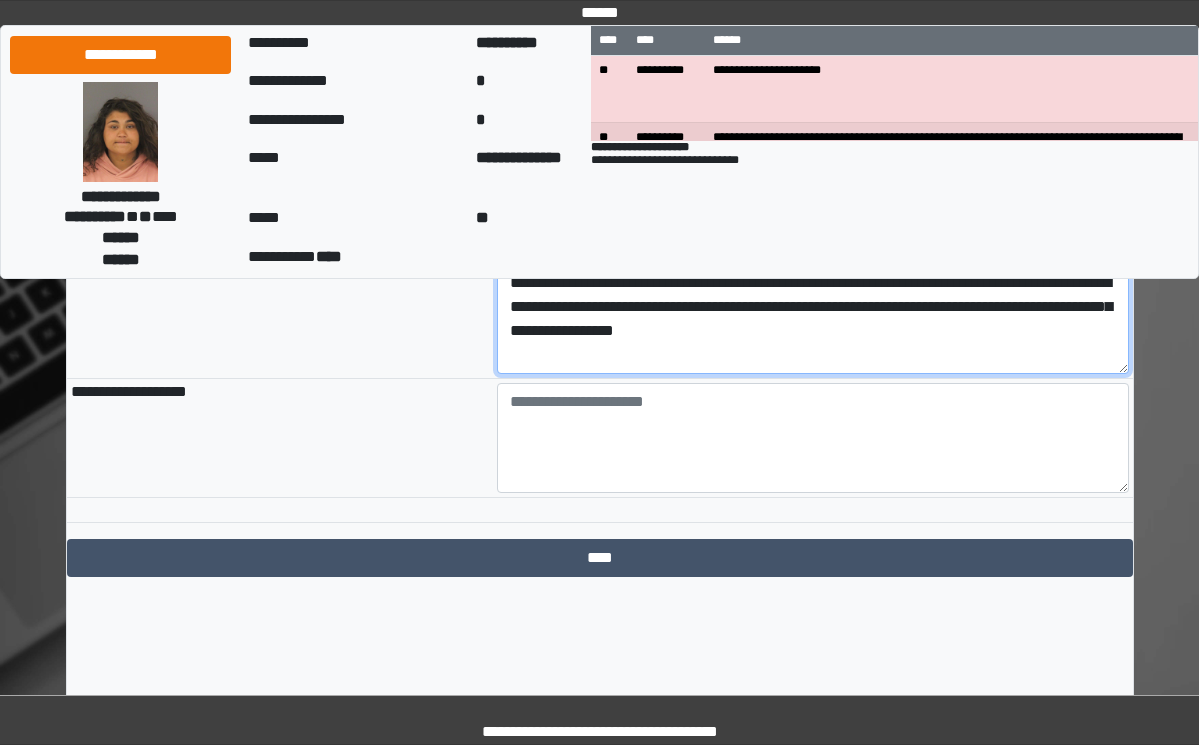 click on "**********" at bounding box center (813, 319) 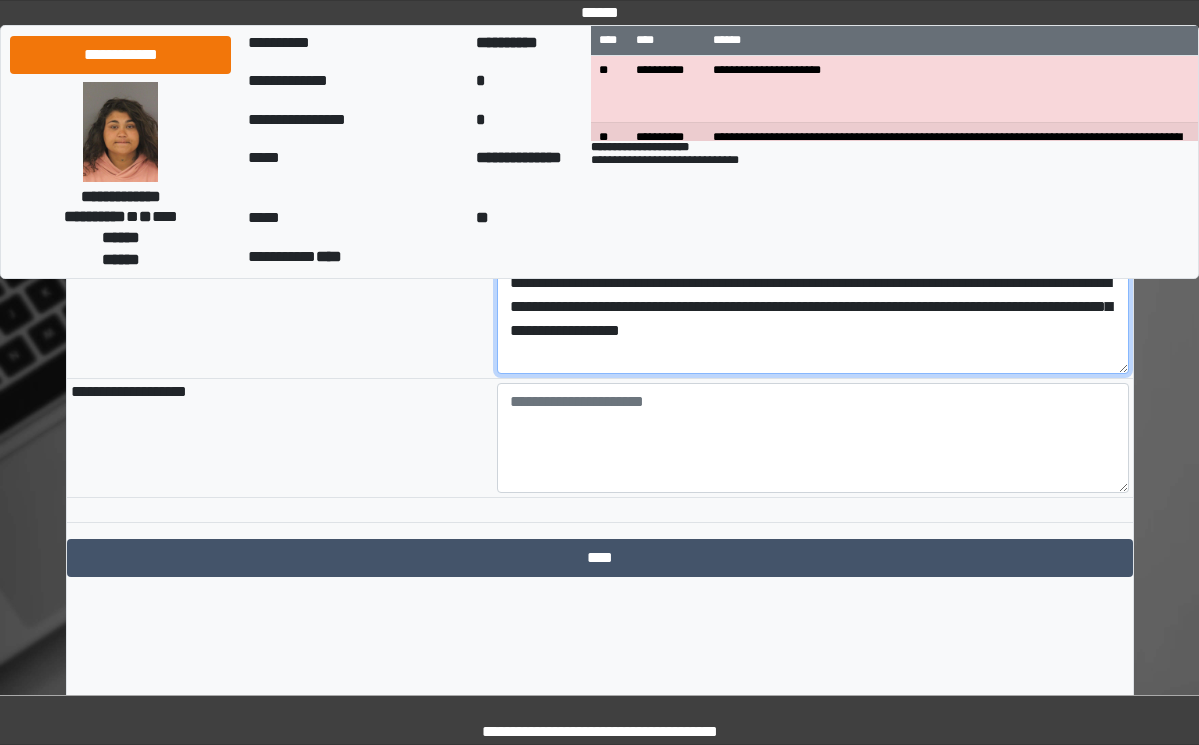 drag, startPoint x: 935, startPoint y: 419, endPoint x: 491, endPoint y: 377, distance: 445.98206 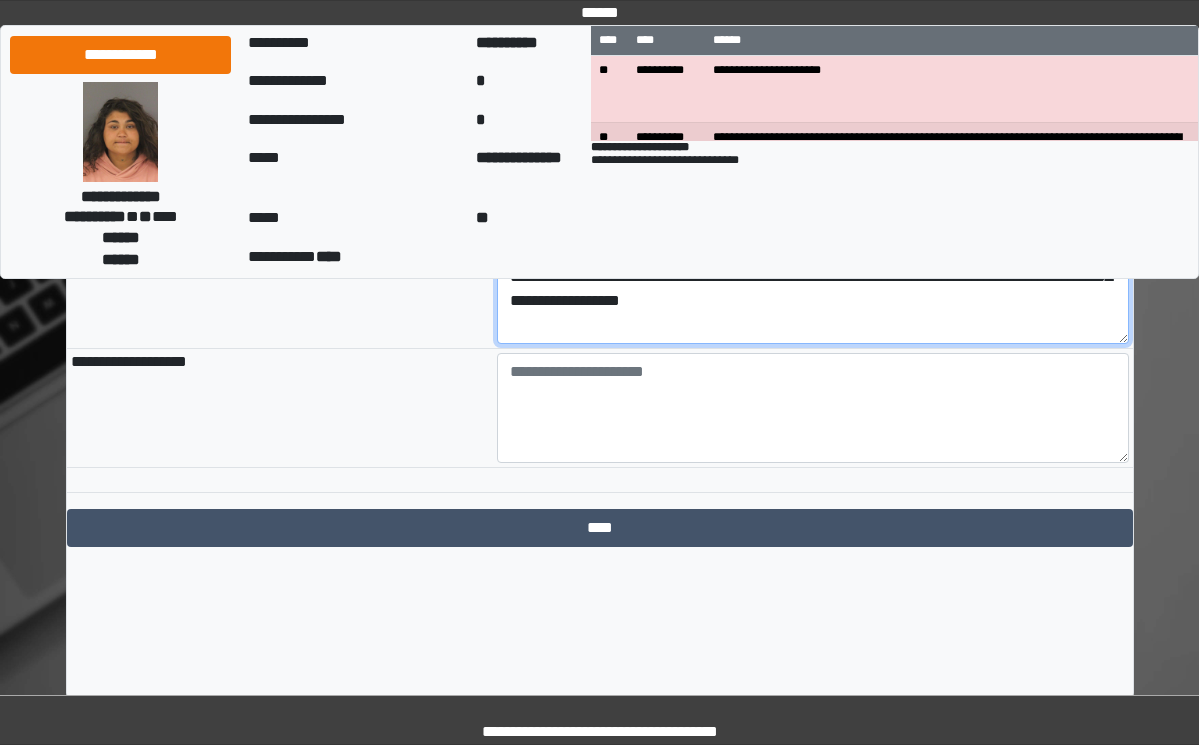 scroll, scrollTop: 2347, scrollLeft: 0, axis: vertical 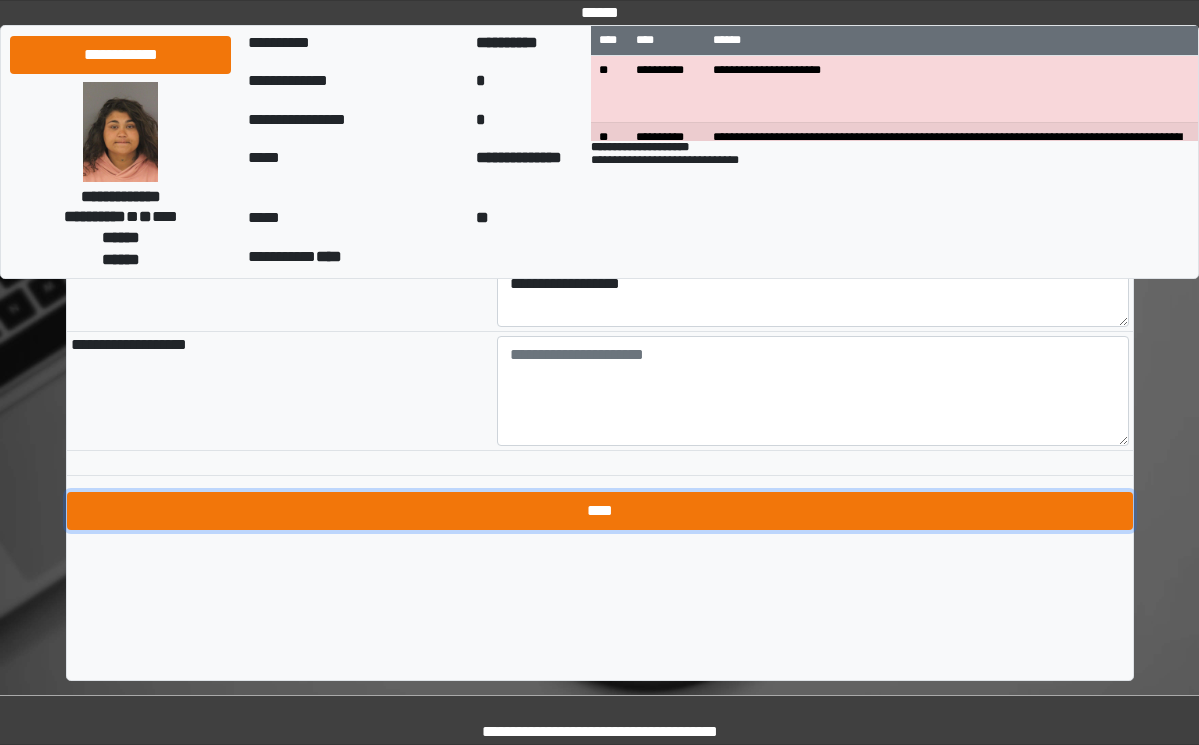 click on "****" at bounding box center [600, 511] 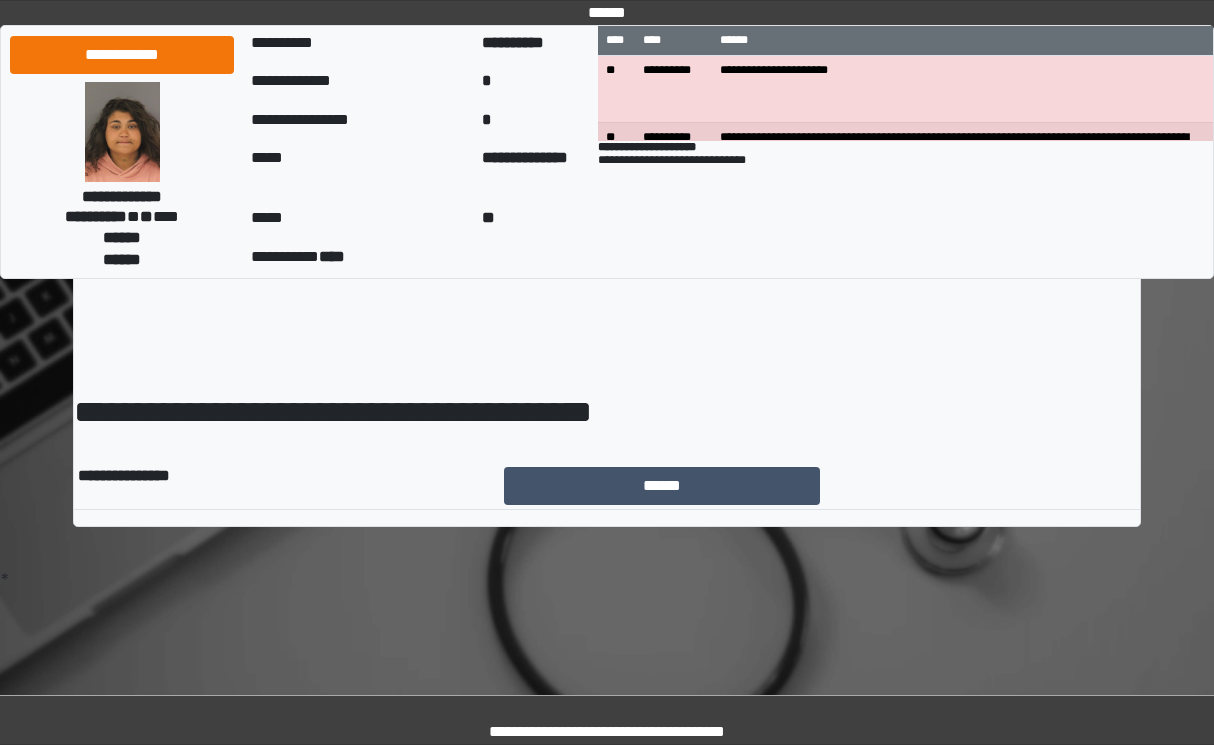 scroll, scrollTop: 0, scrollLeft: 0, axis: both 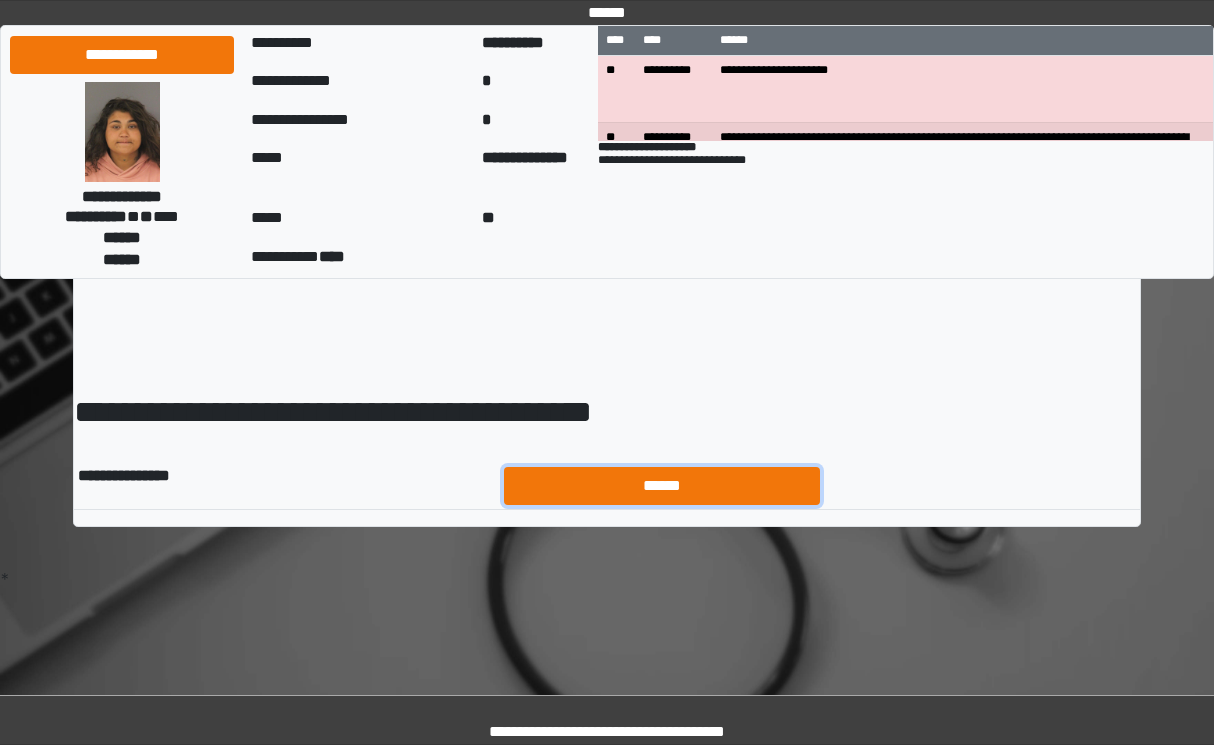 click on "******" at bounding box center [662, 486] 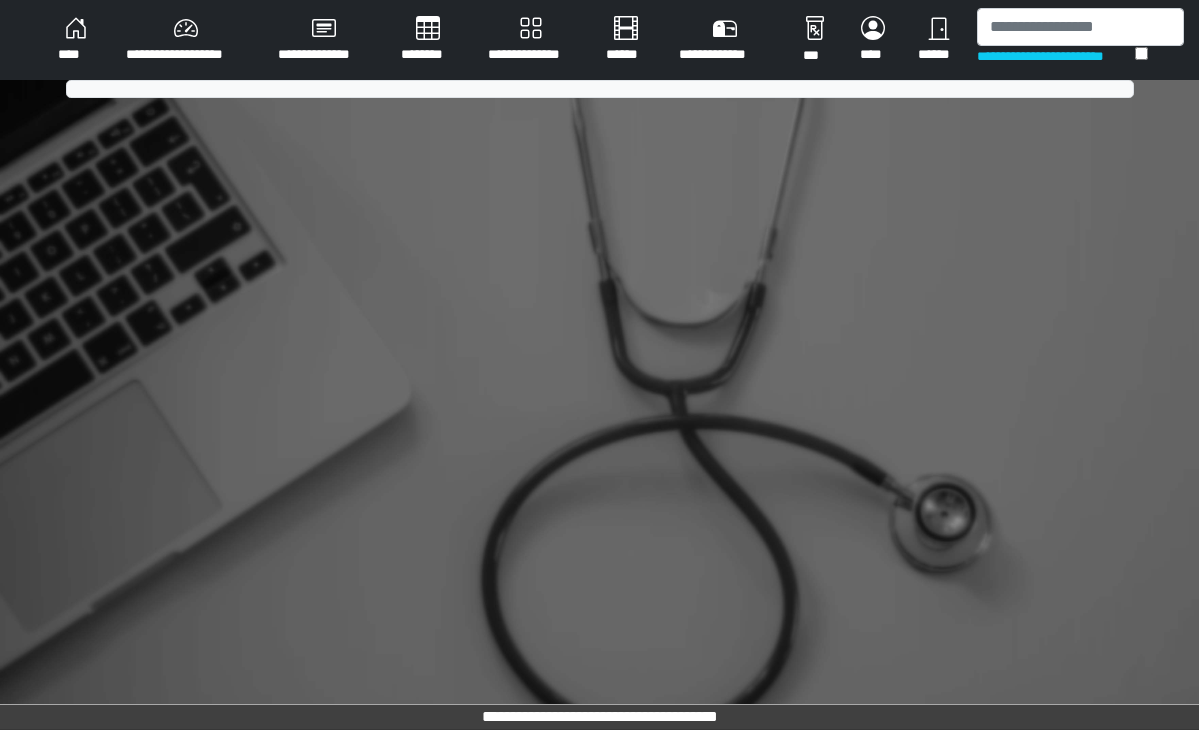 scroll, scrollTop: 0, scrollLeft: 0, axis: both 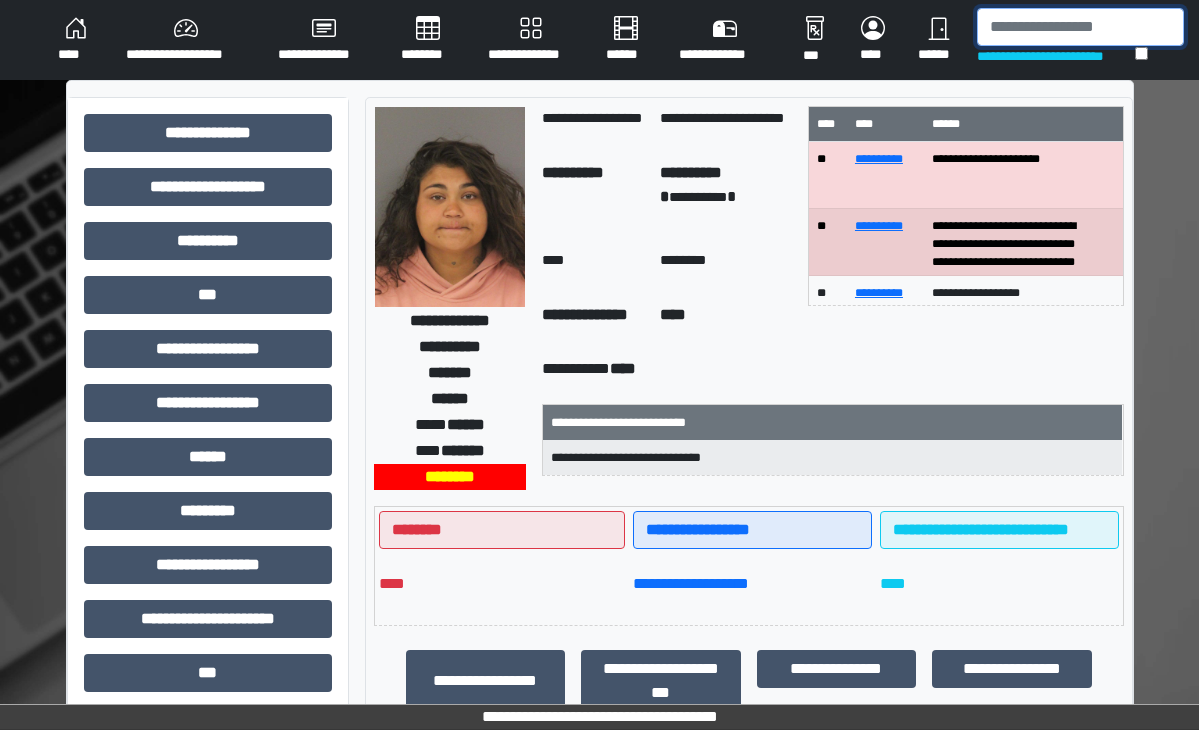 click at bounding box center (1080, 27) 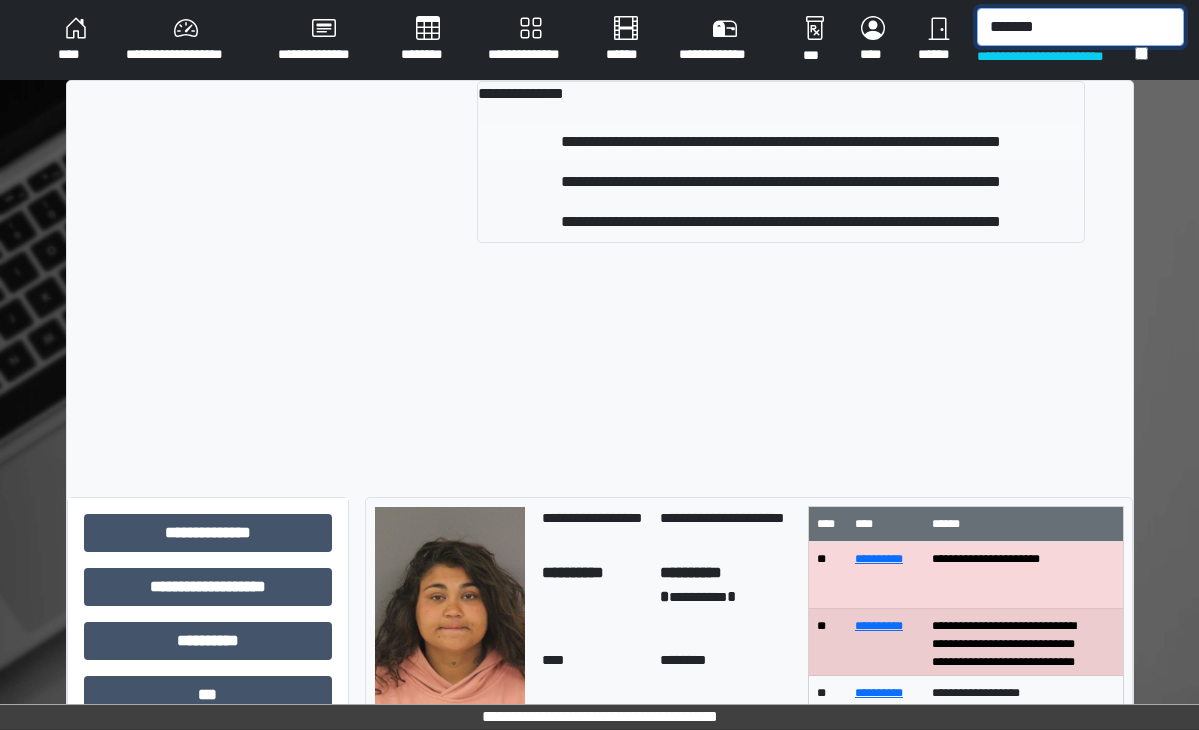 type on "*******" 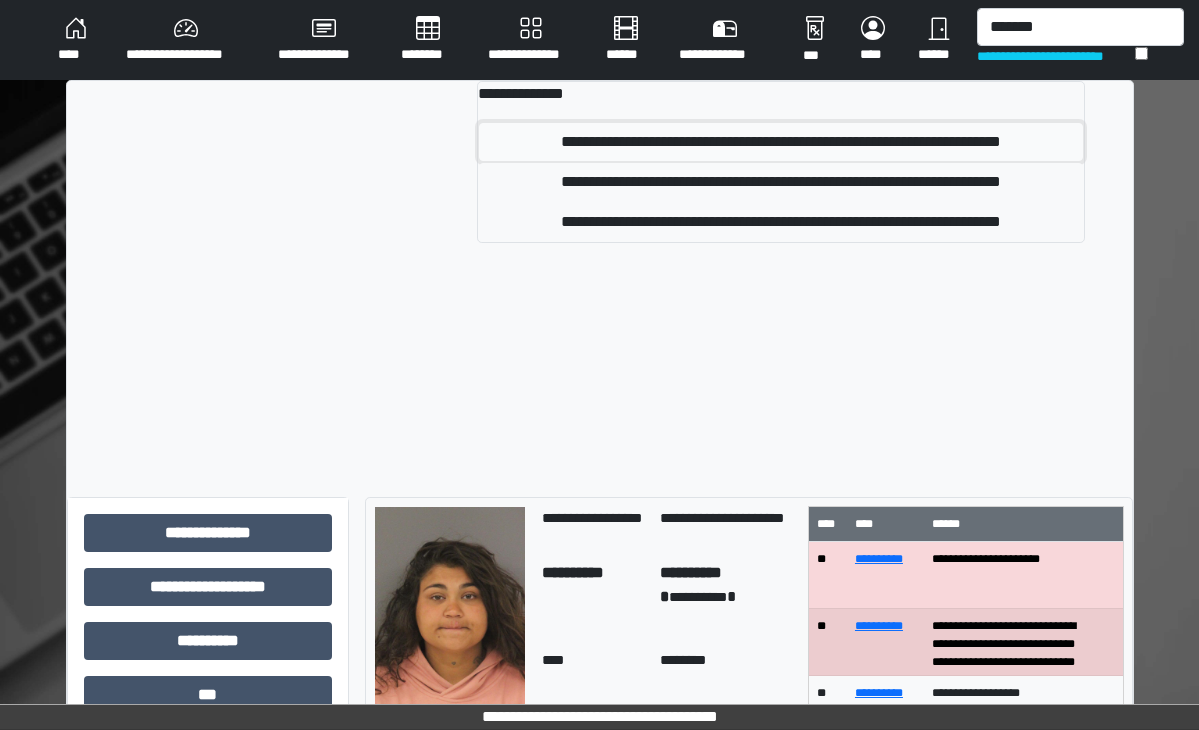 click on "**********" at bounding box center (780, 142) 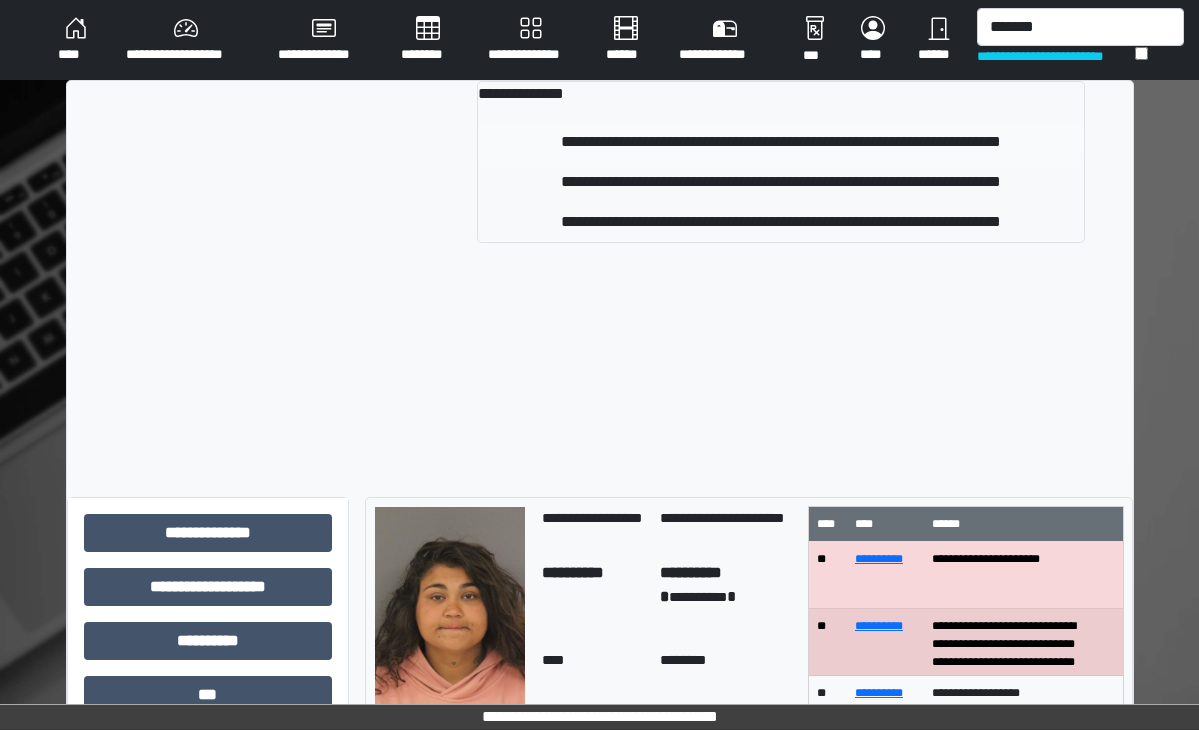 type 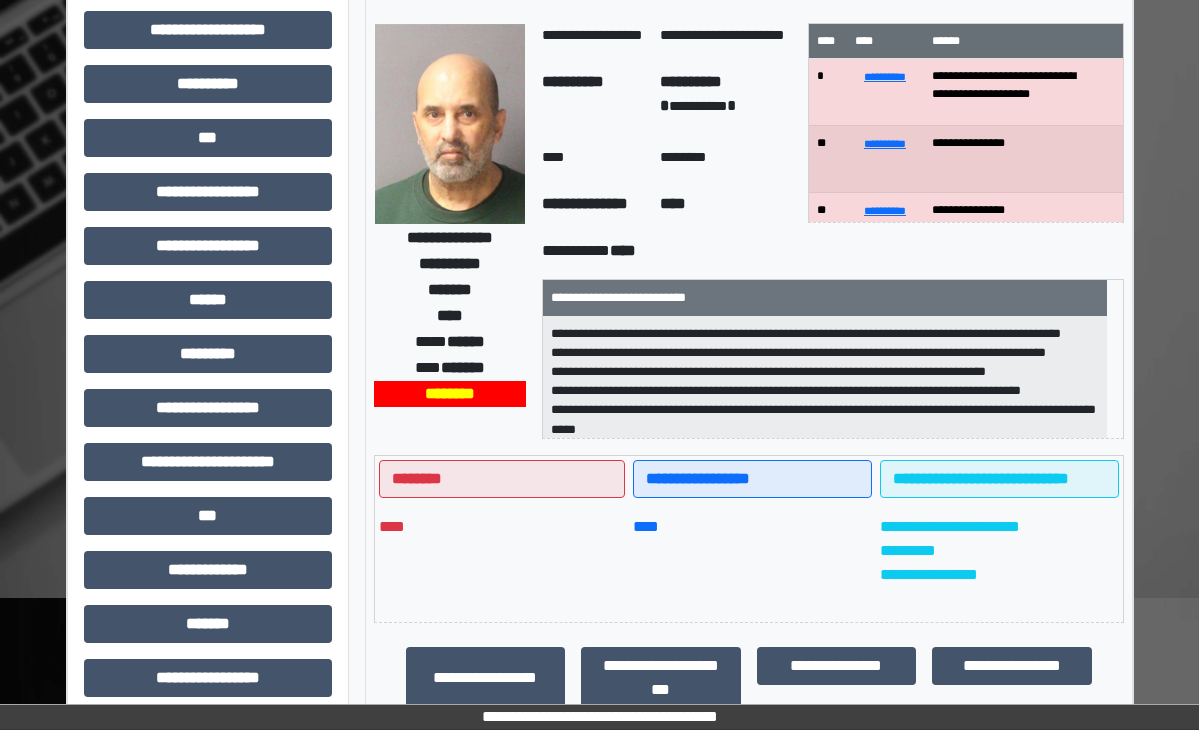 scroll, scrollTop: 200, scrollLeft: 0, axis: vertical 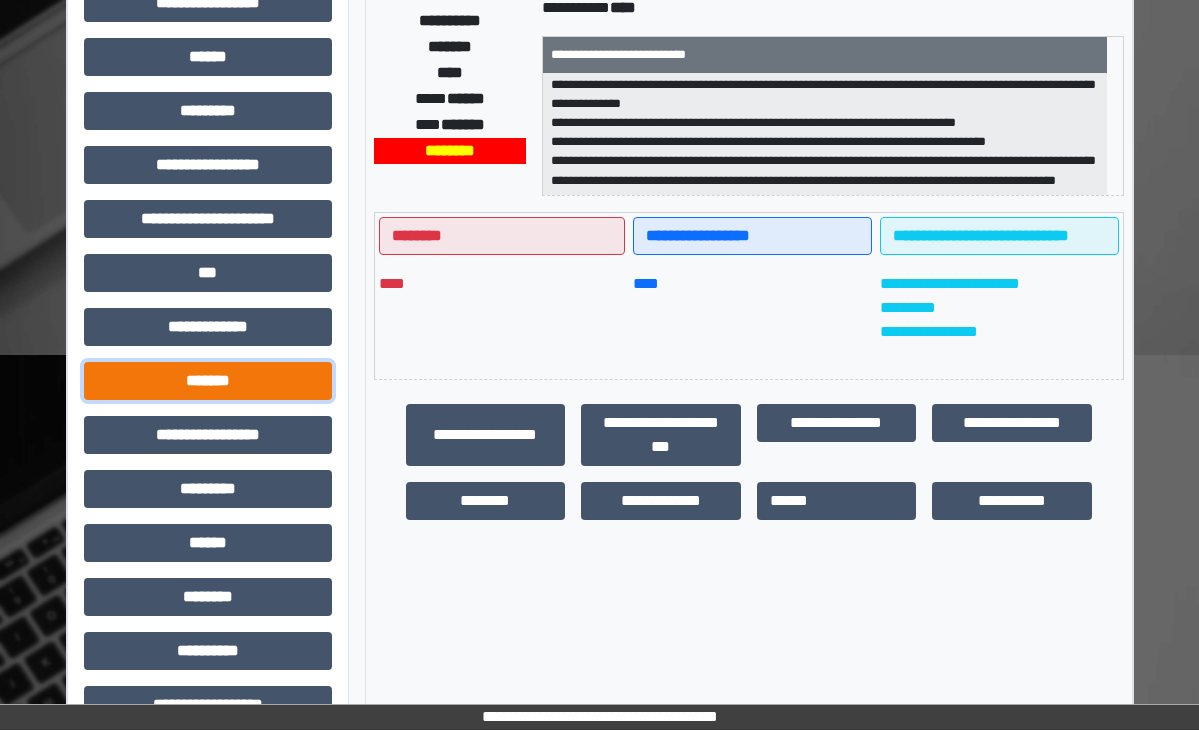 click on "*******" at bounding box center (208, 381) 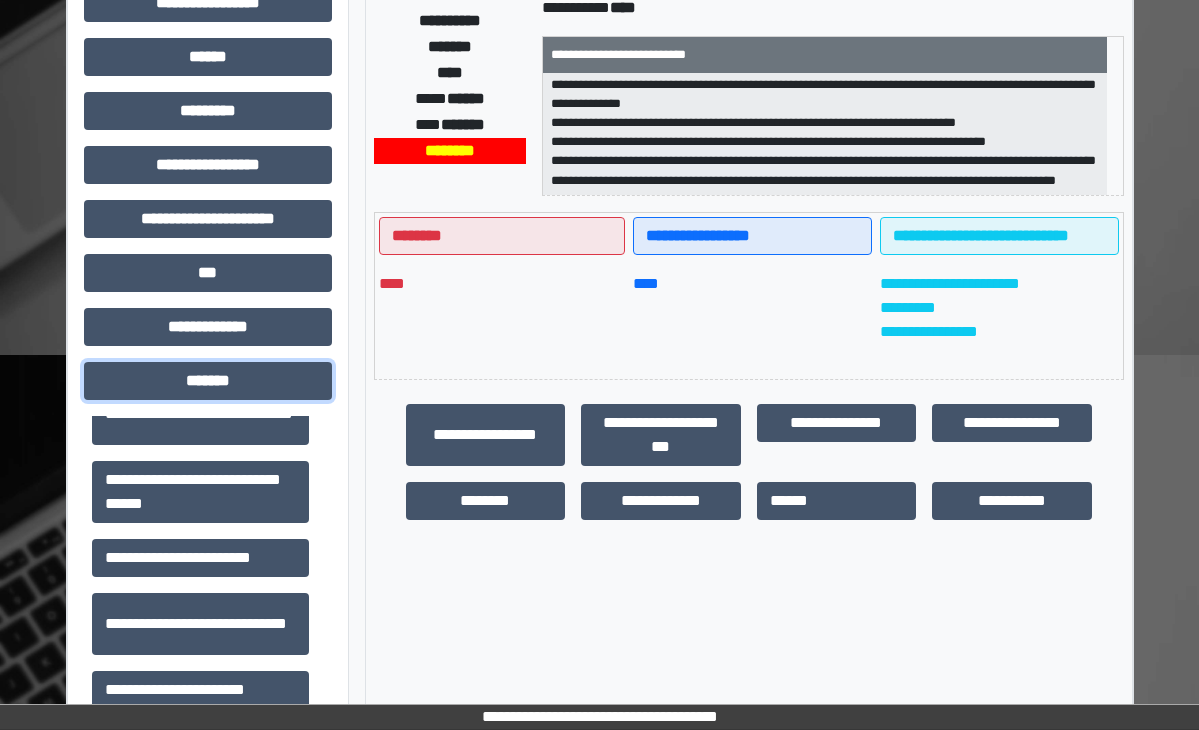 scroll, scrollTop: 800, scrollLeft: 0, axis: vertical 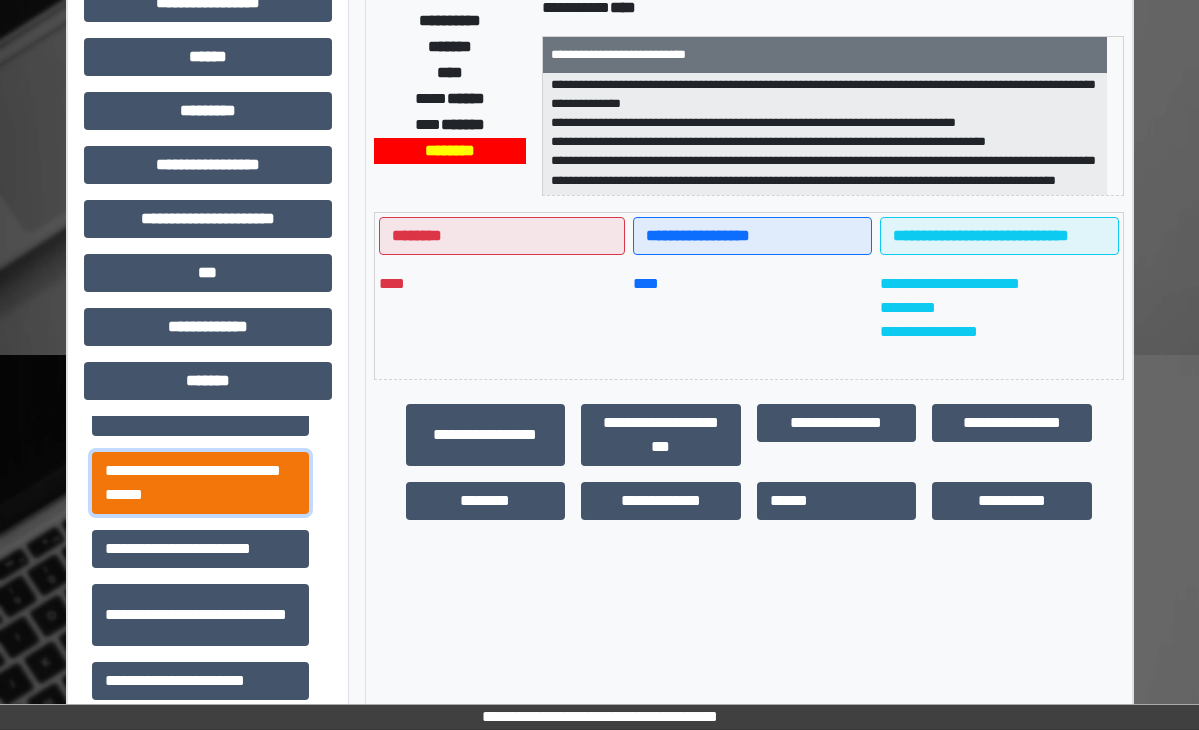 click on "**********" at bounding box center [200, 483] 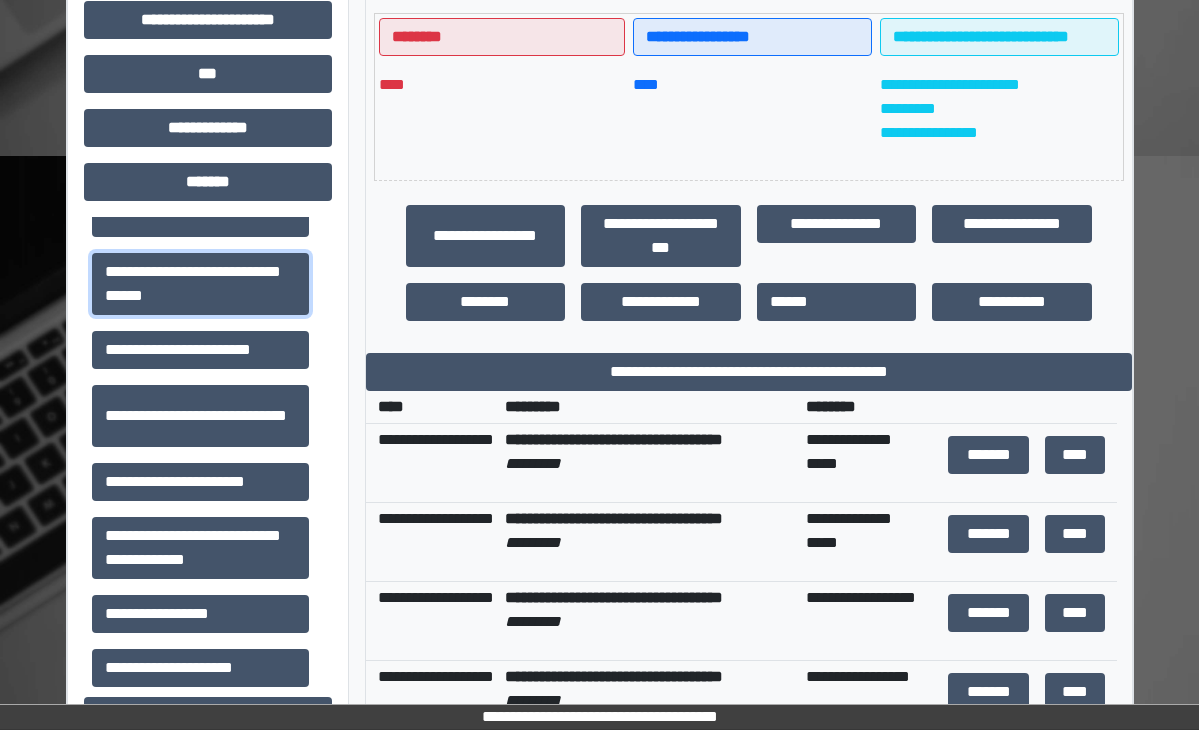 scroll, scrollTop: 600, scrollLeft: 0, axis: vertical 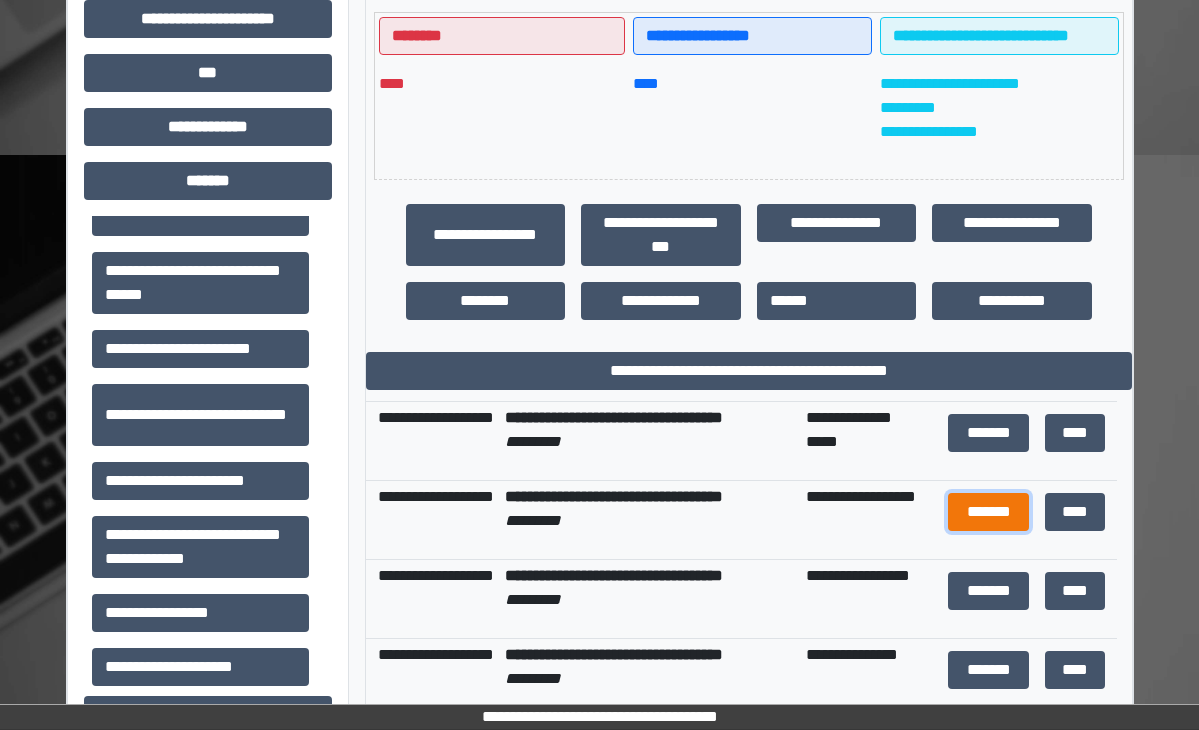 click on "*******" at bounding box center [988, 512] 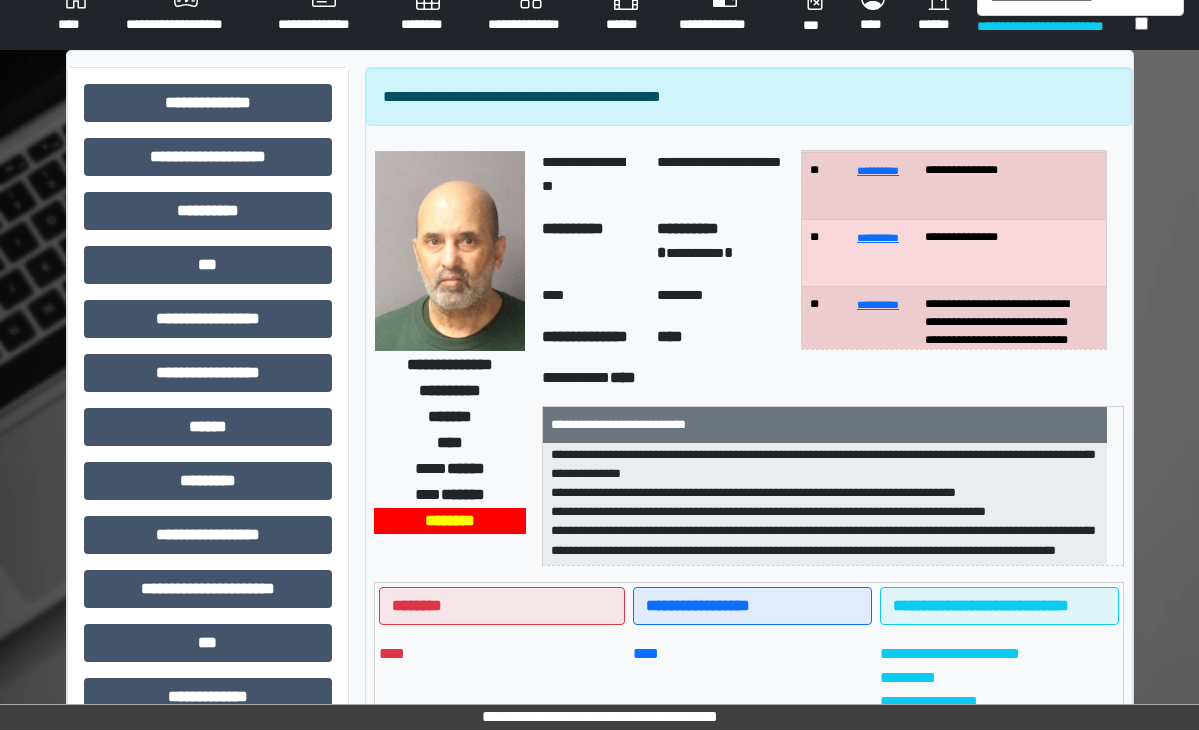 scroll, scrollTop: 0, scrollLeft: 0, axis: both 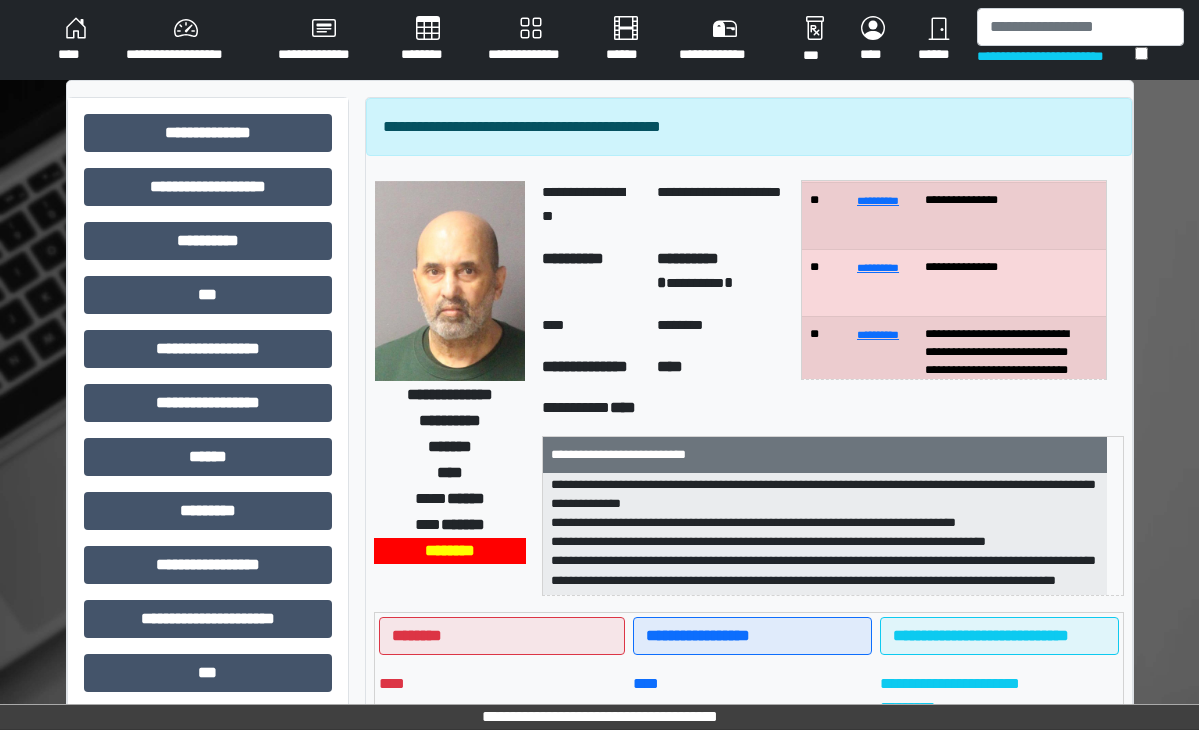 click on "****" at bounding box center (76, 40) 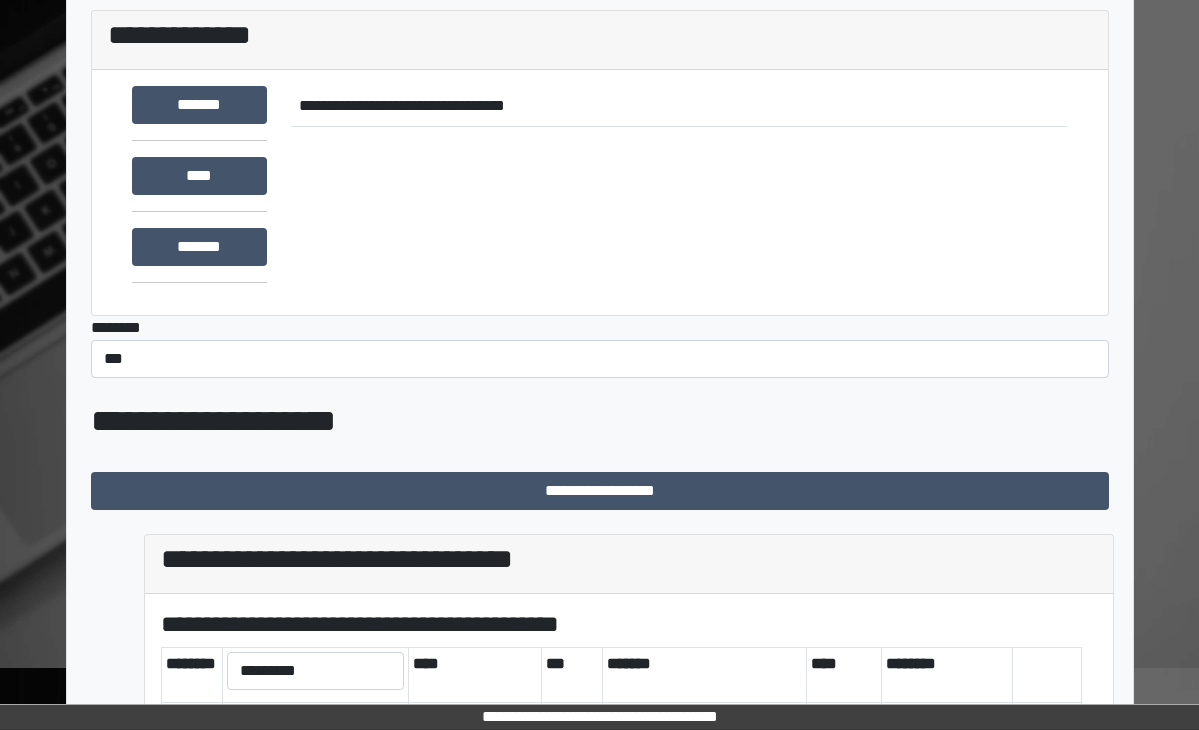 scroll, scrollTop: 0, scrollLeft: 0, axis: both 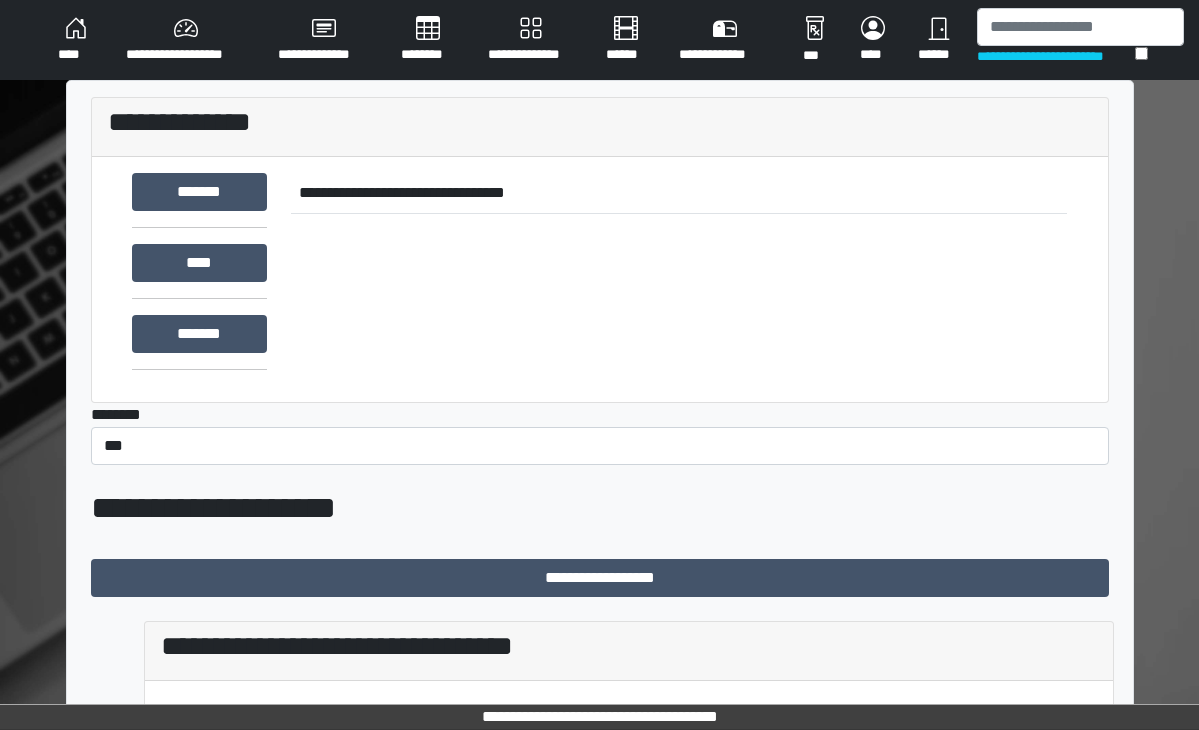 click on "**********" at bounding box center (186, 40) 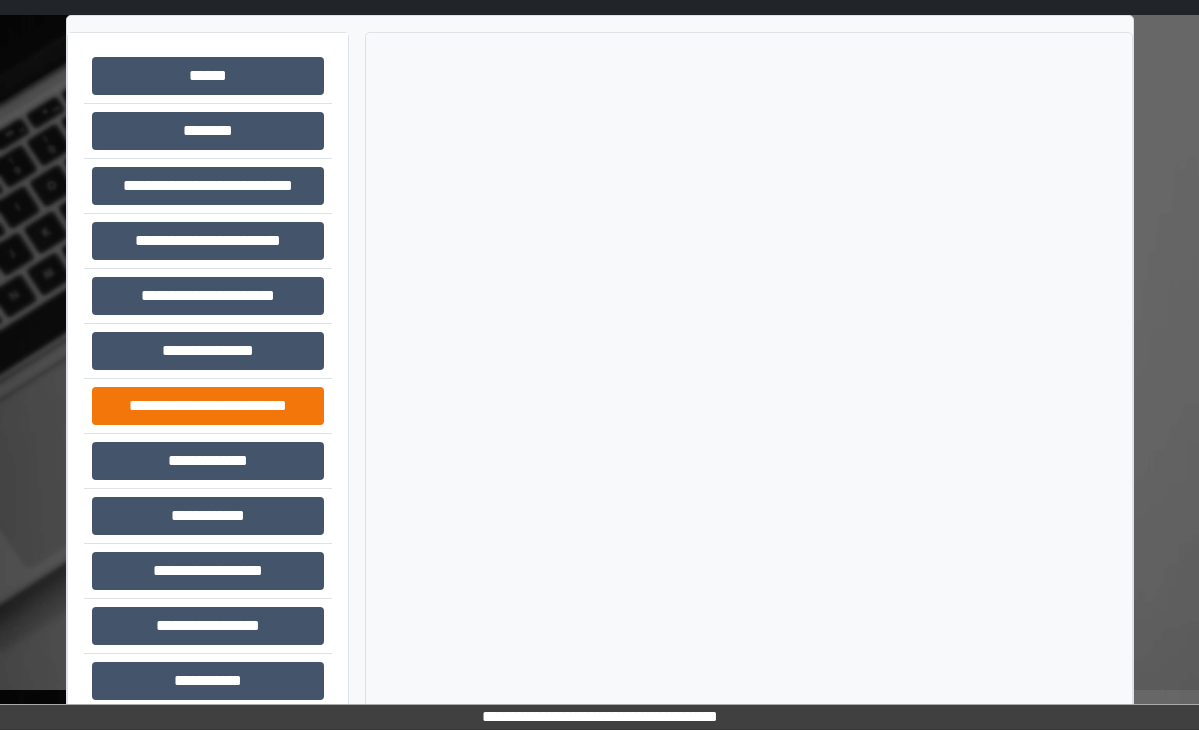 scroll, scrollTop: 94, scrollLeft: 0, axis: vertical 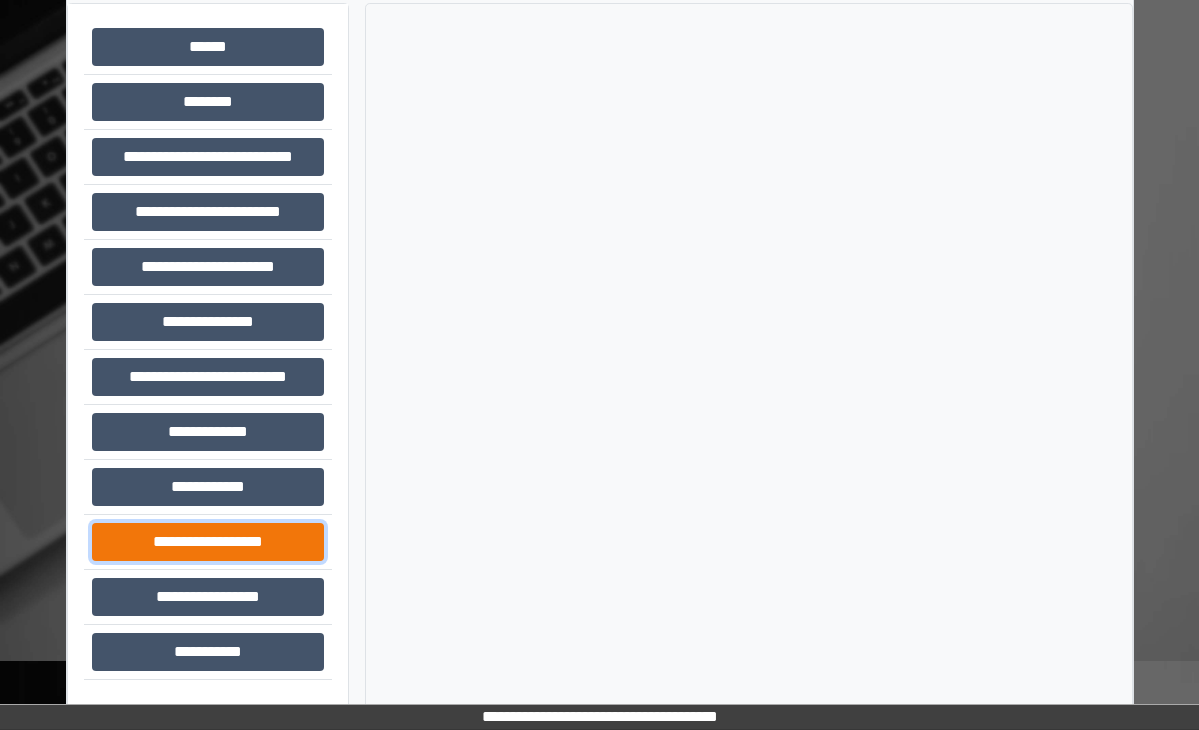 click on "**********" at bounding box center (208, 542) 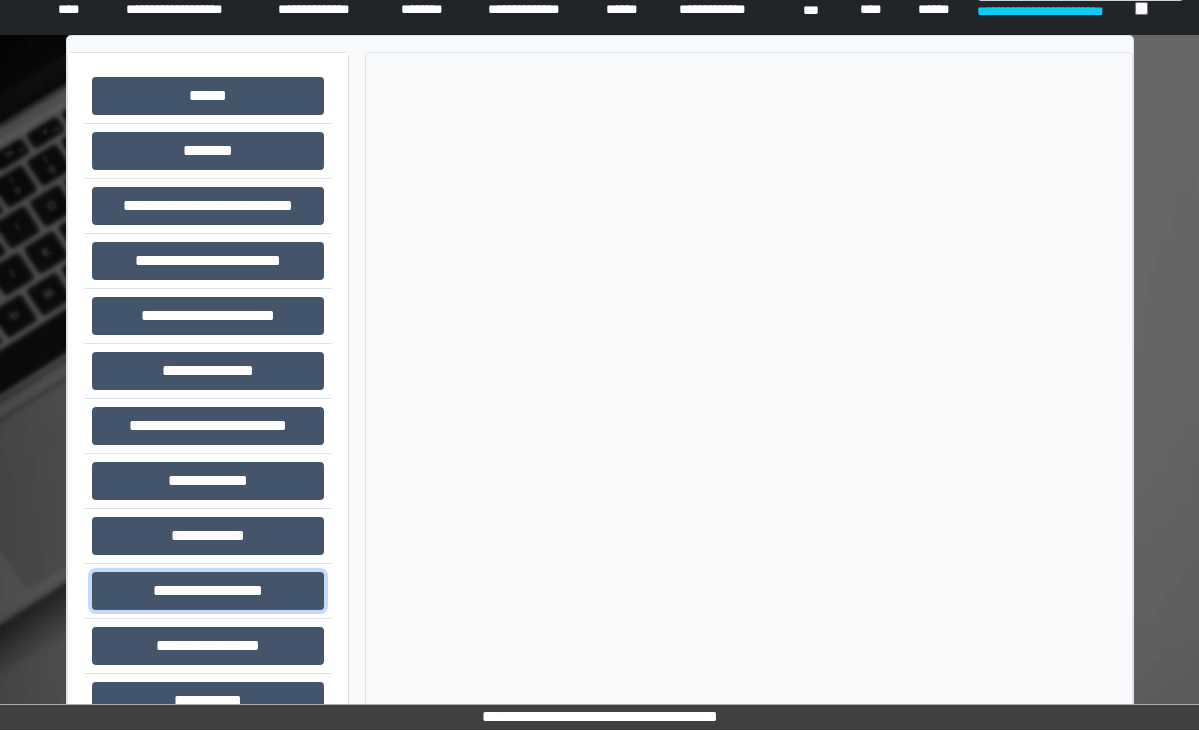 scroll, scrollTop: 0, scrollLeft: 0, axis: both 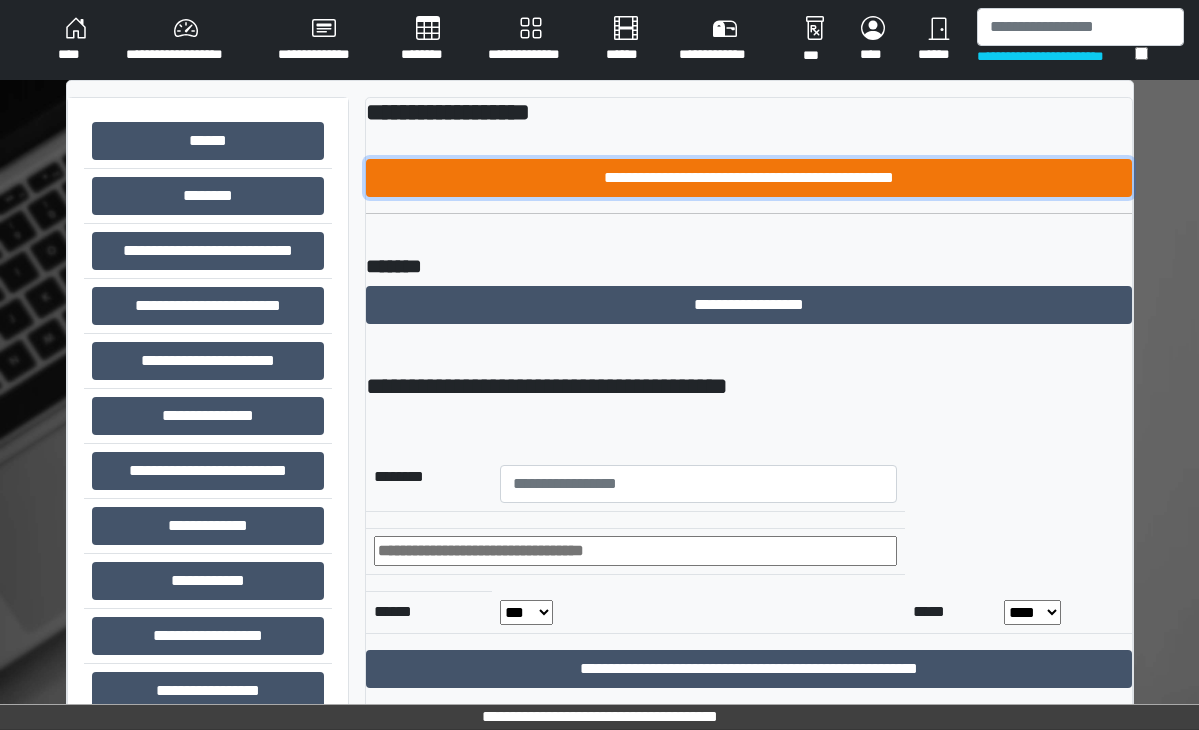 click on "**********" at bounding box center (749, 178) 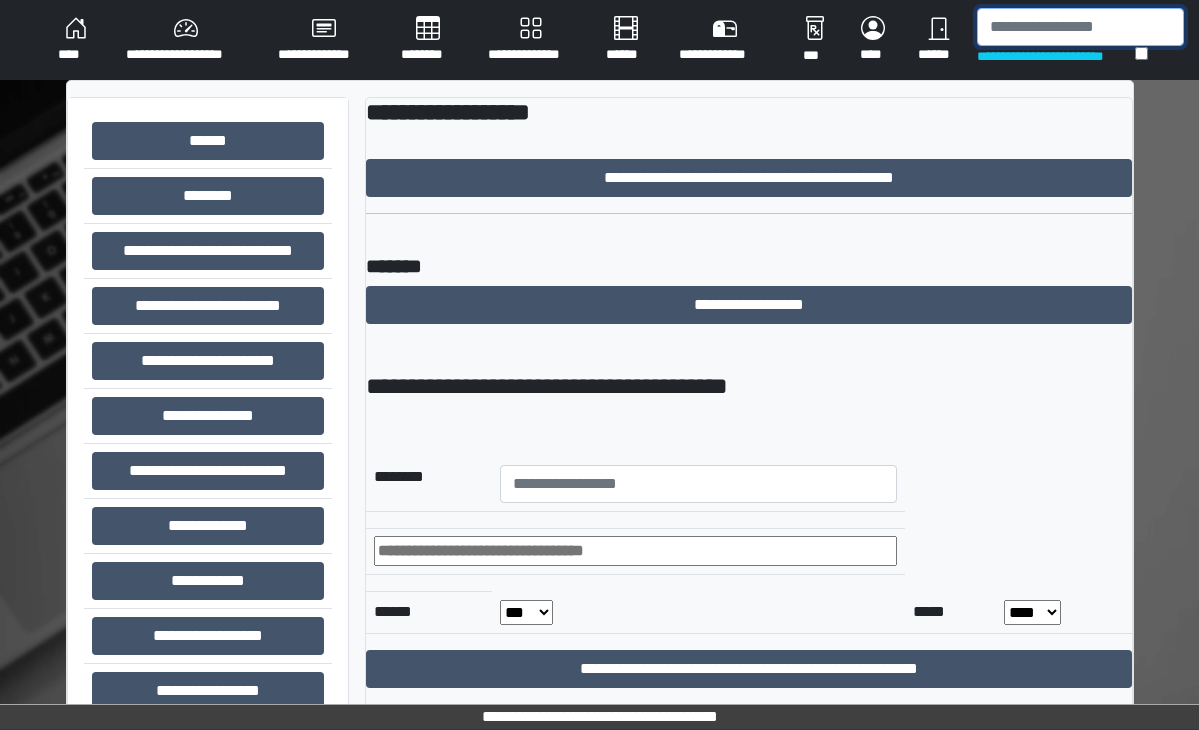 click at bounding box center [1080, 27] 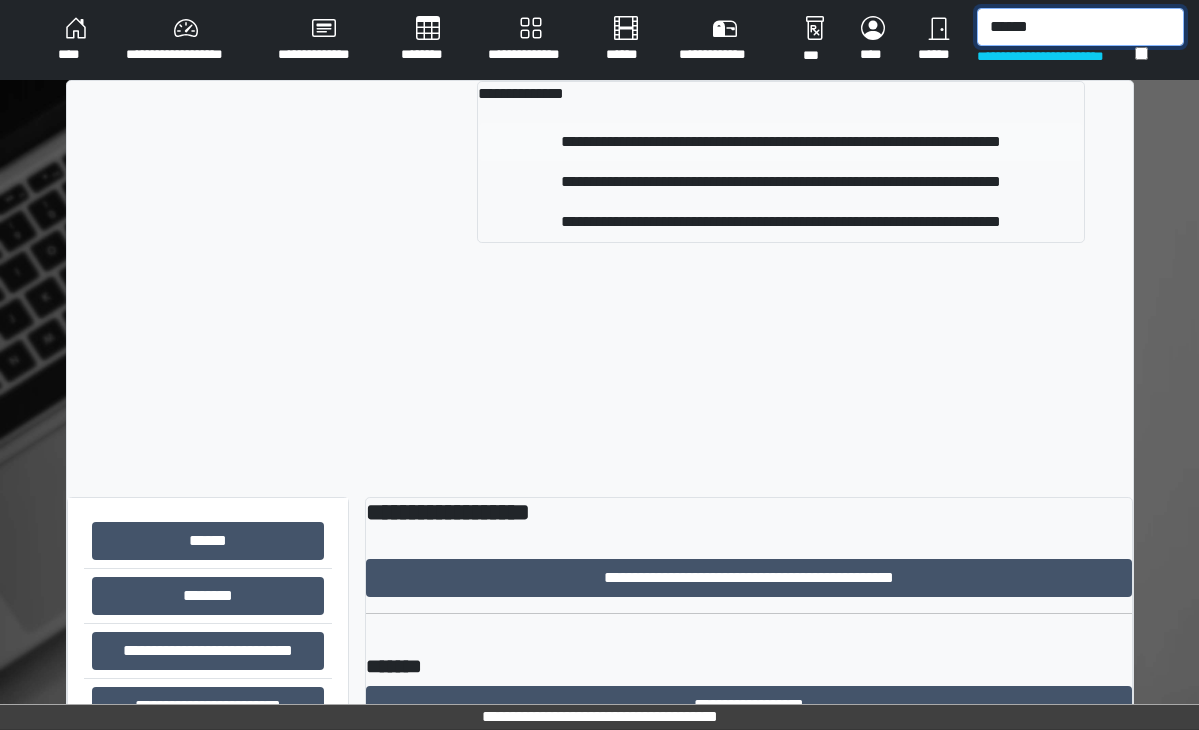 type on "******" 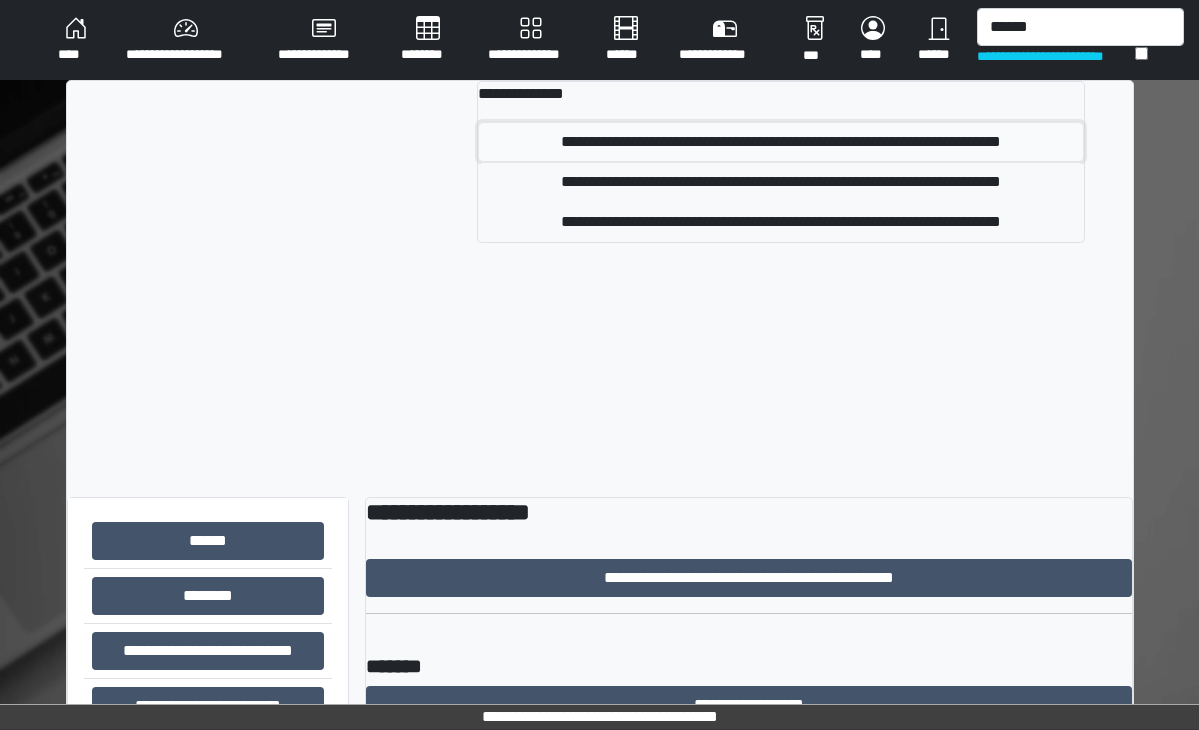 click on "**********" at bounding box center [780, 142] 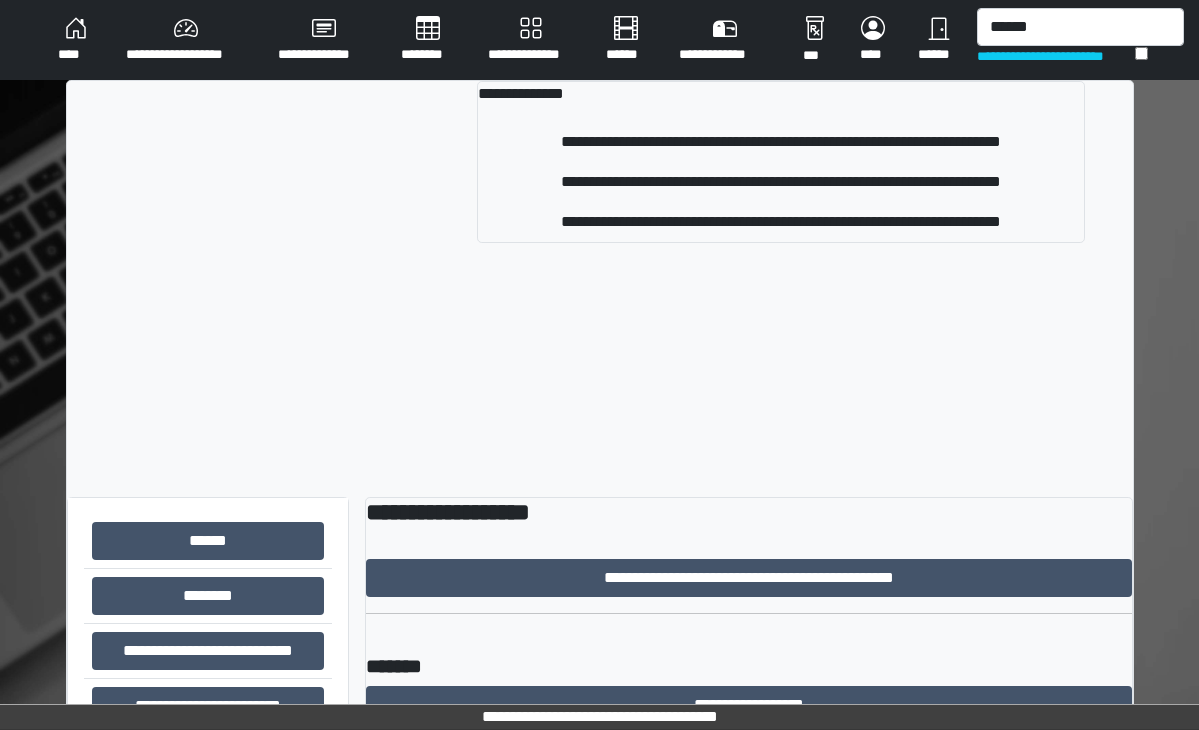 type 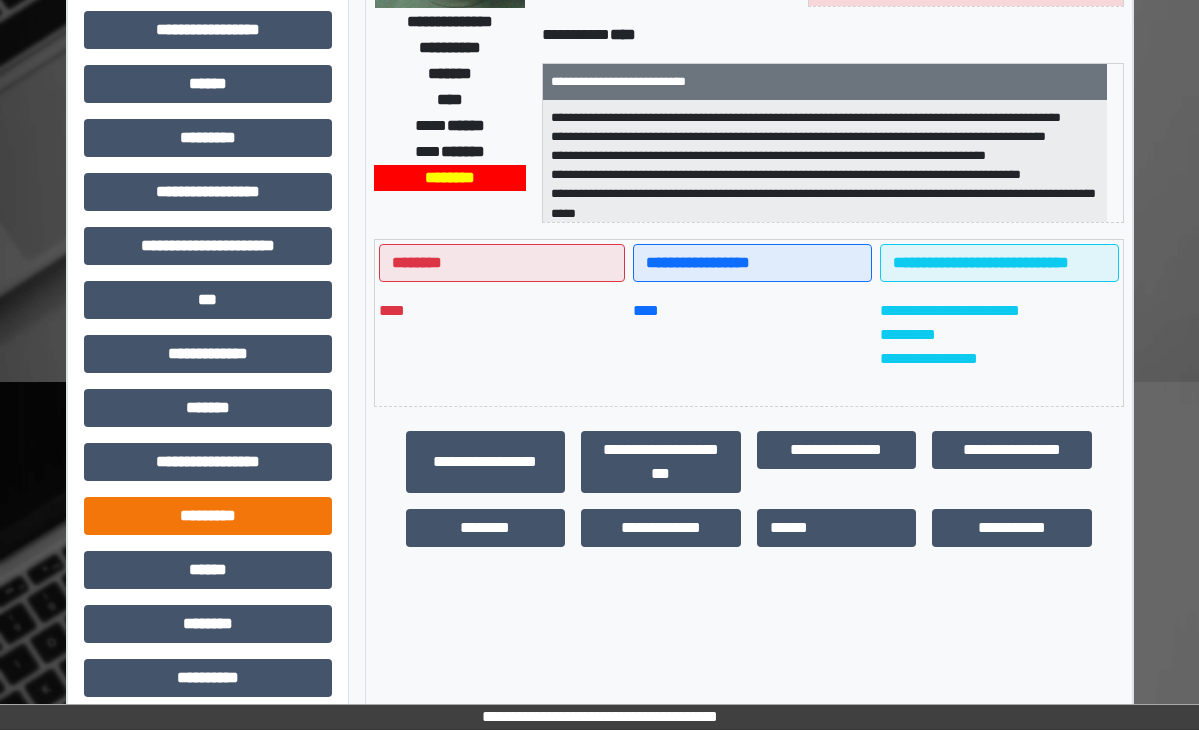 scroll, scrollTop: 444, scrollLeft: 0, axis: vertical 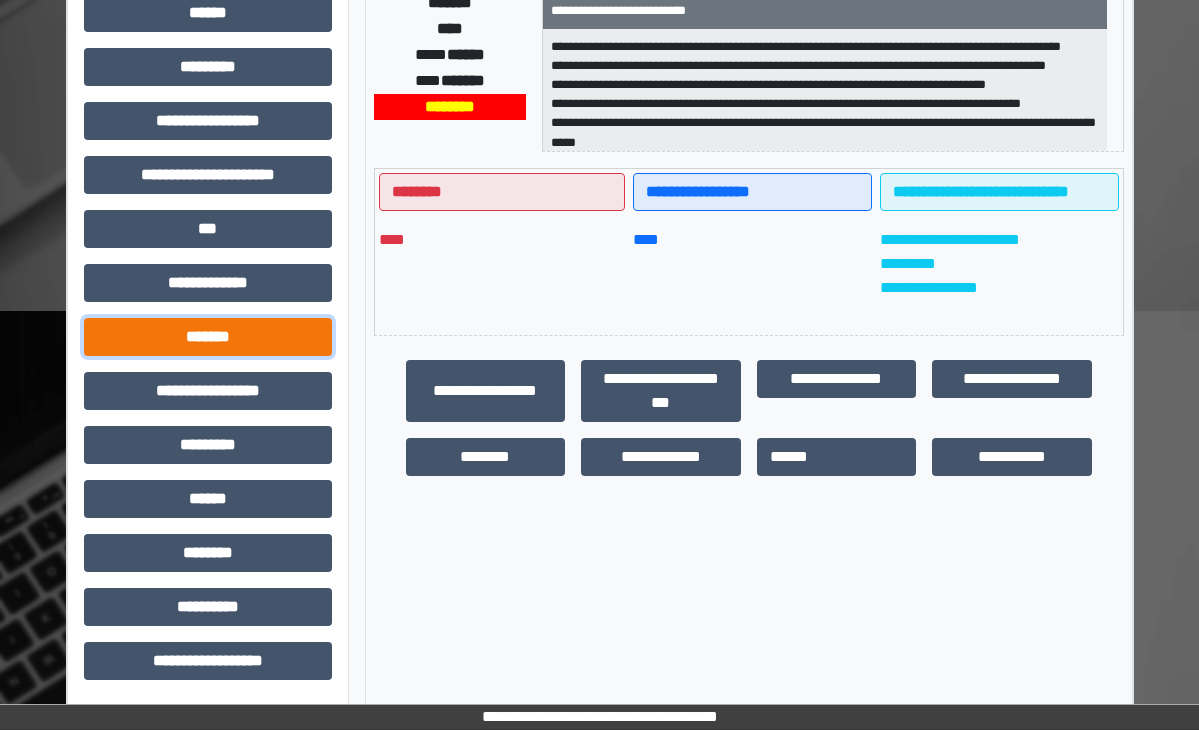drag, startPoint x: 231, startPoint y: 342, endPoint x: 234, endPoint y: 414, distance: 72.06247 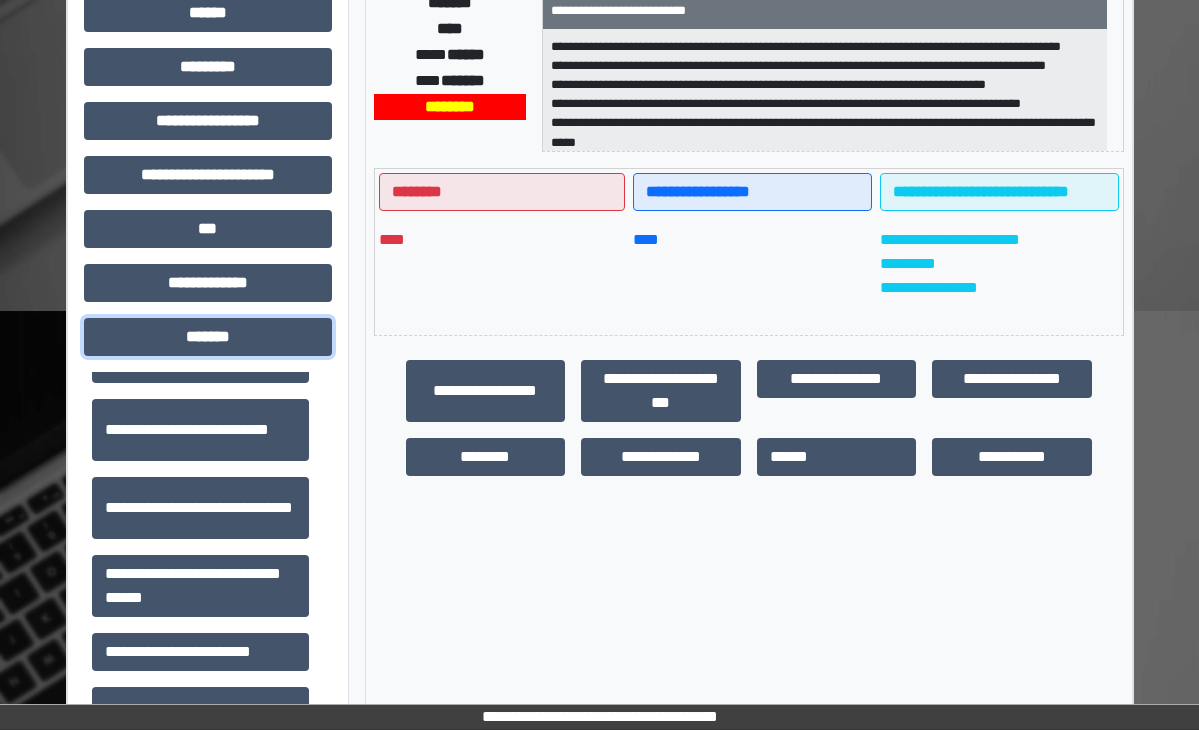scroll, scrollTop: 700, scrollLeft: 0, axis: vertical 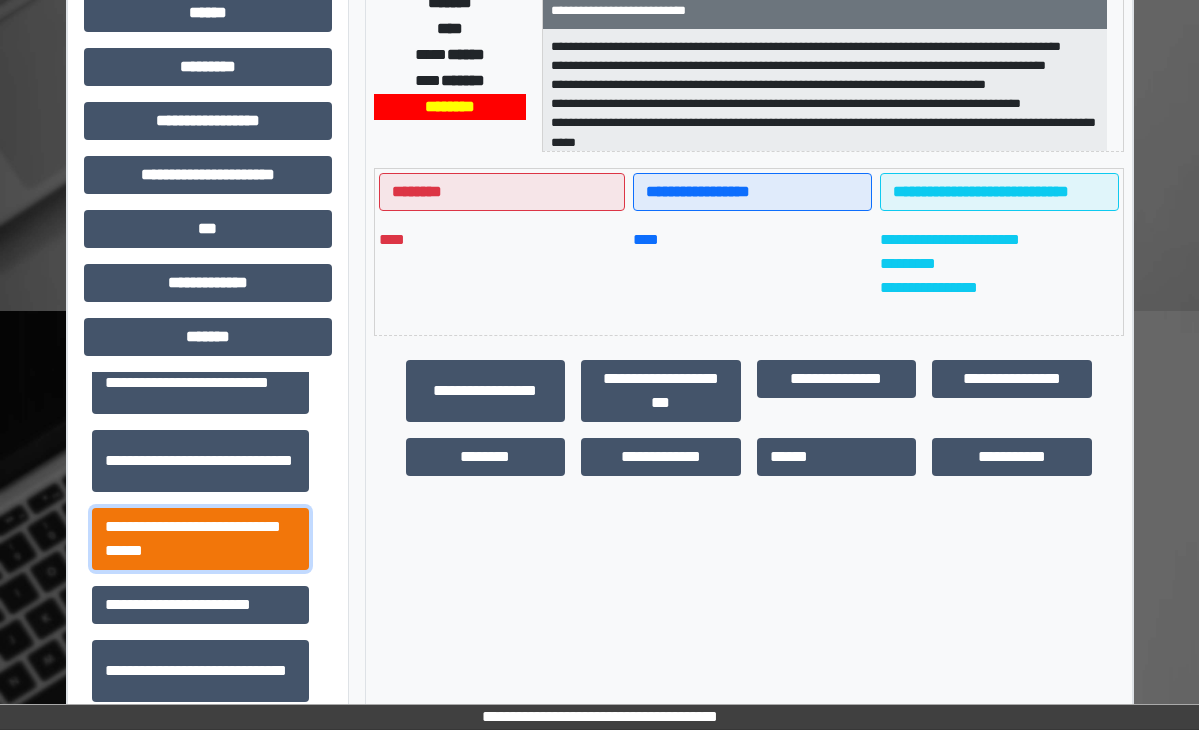 click on "**********" at bounding box center (200, 539) 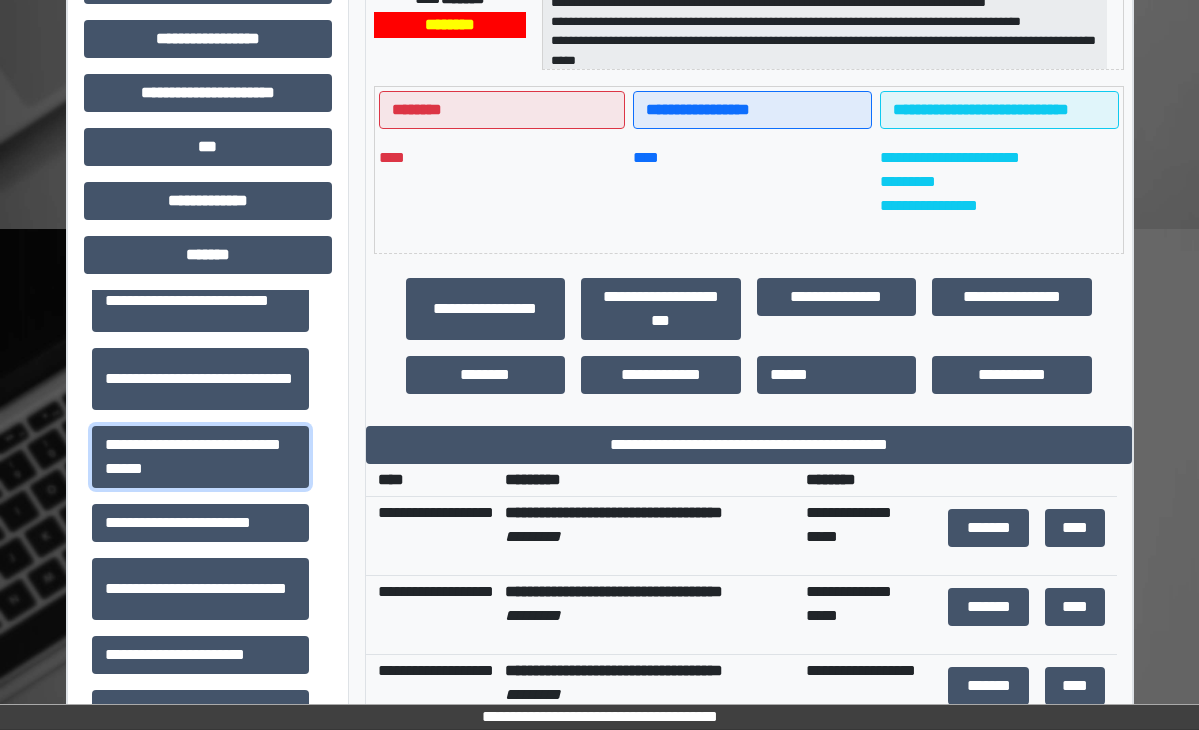 scroll, scrollTop: 644, scrollLeft: 0, axis: vertical 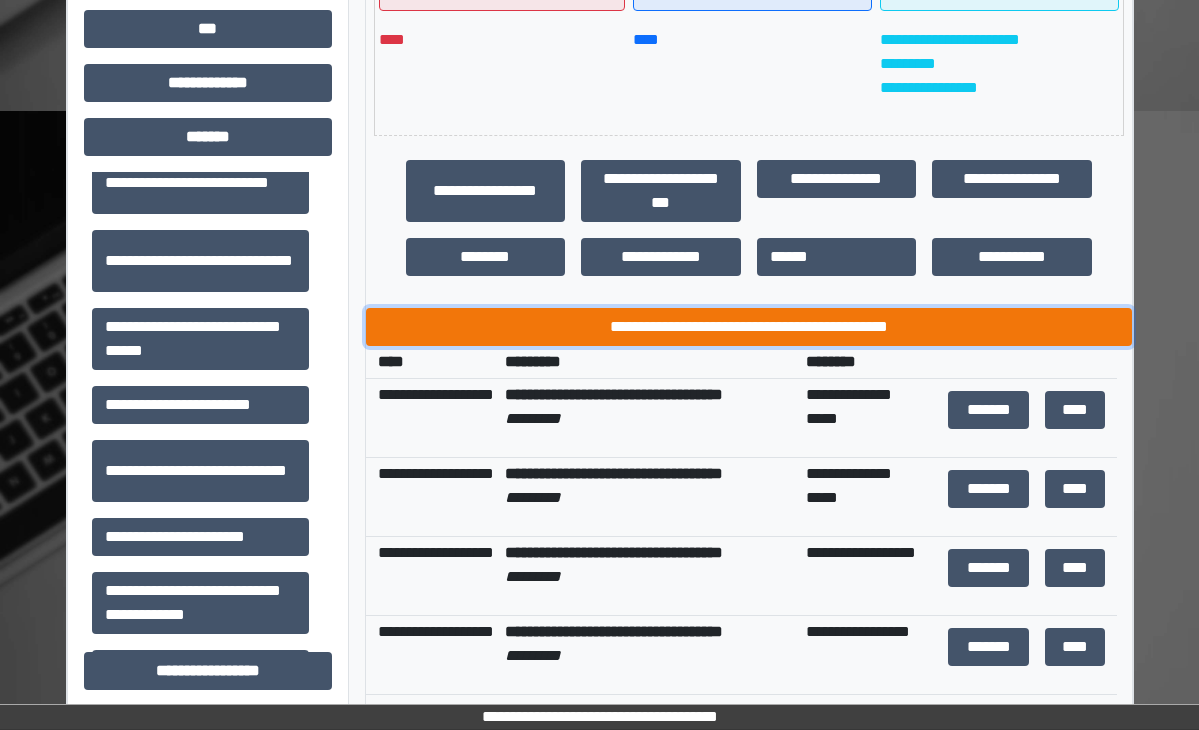 click on "**********" at bounding box center [749, 327] 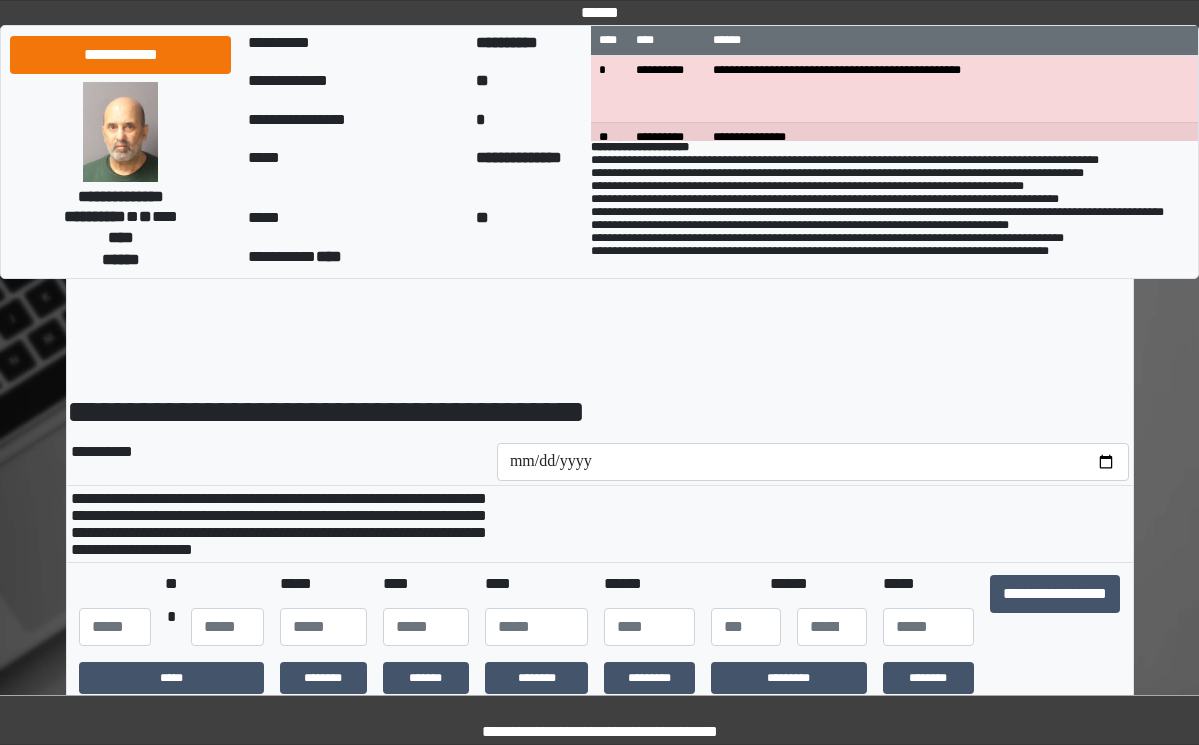 scroll, scrollTop: 0, scrollLeft: 0, axis: both 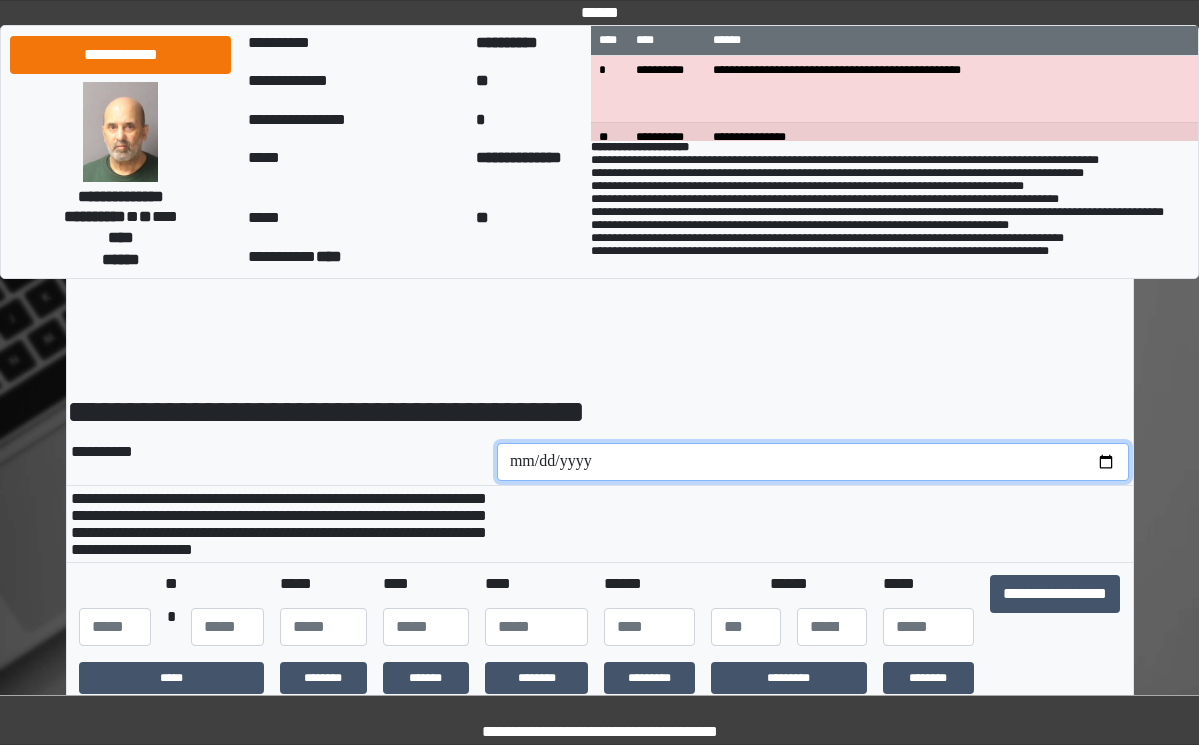 click at bounding box center [813, 462] 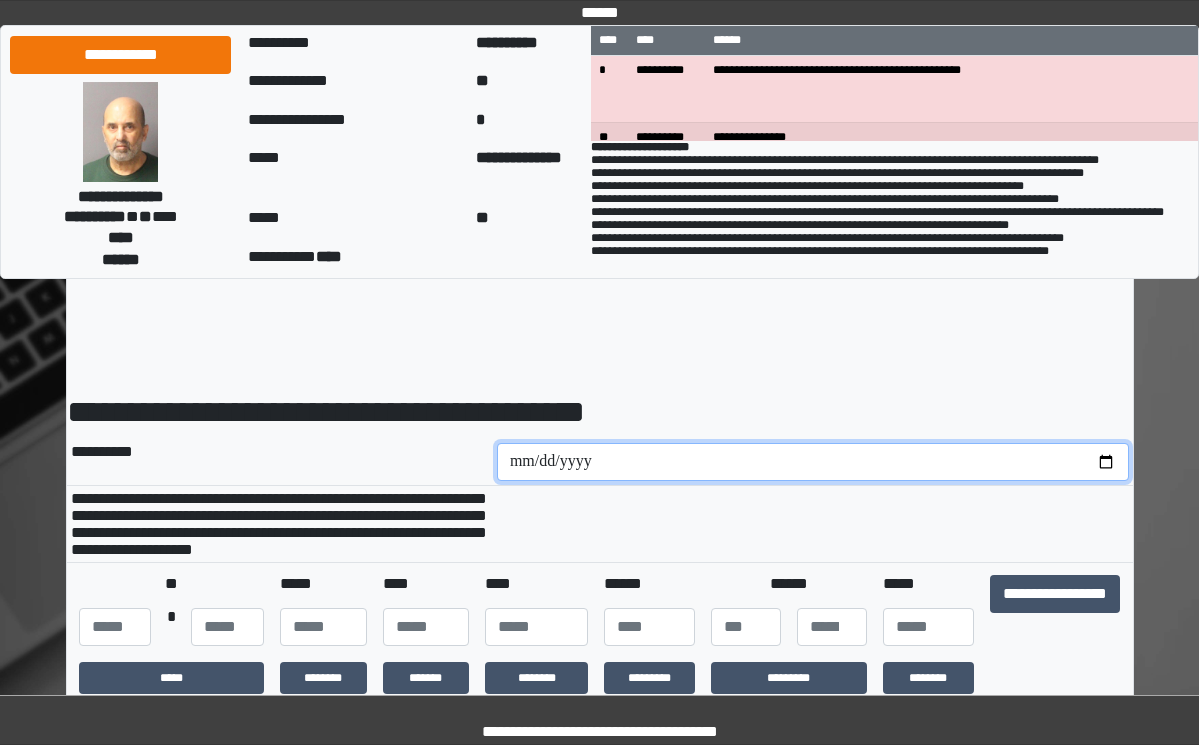 type on "**********" 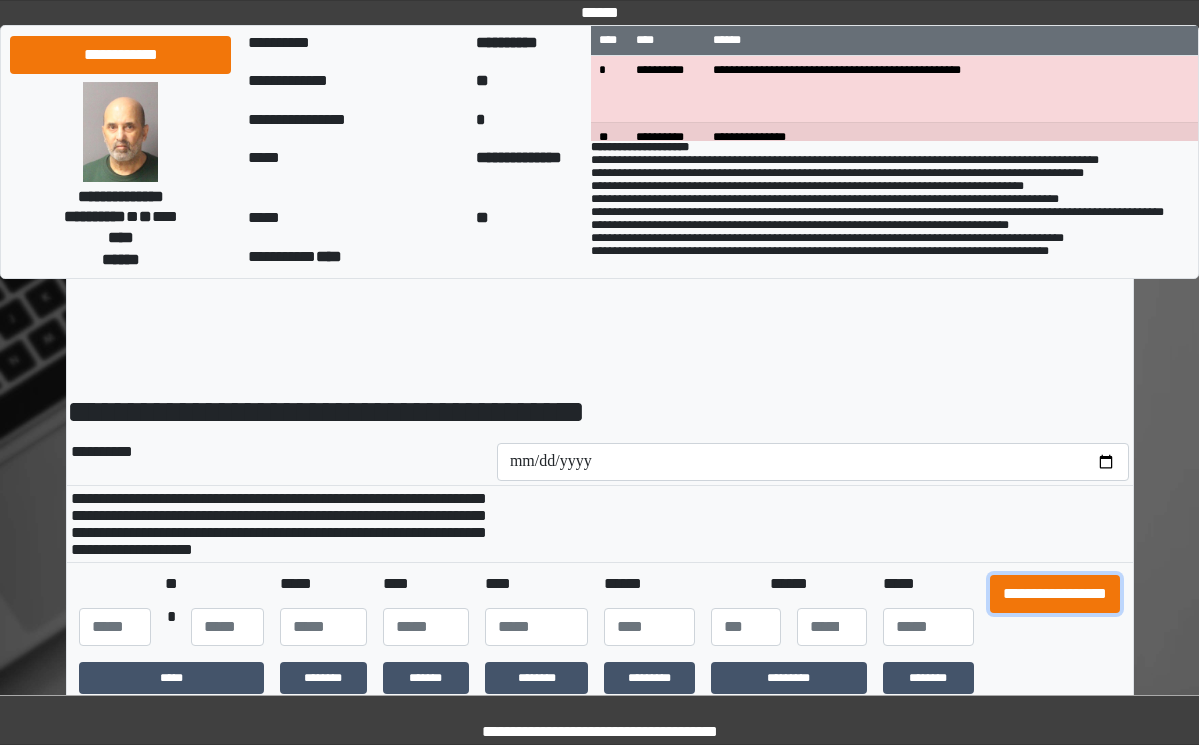 click on "**********" at bounding box center [1055, 594] 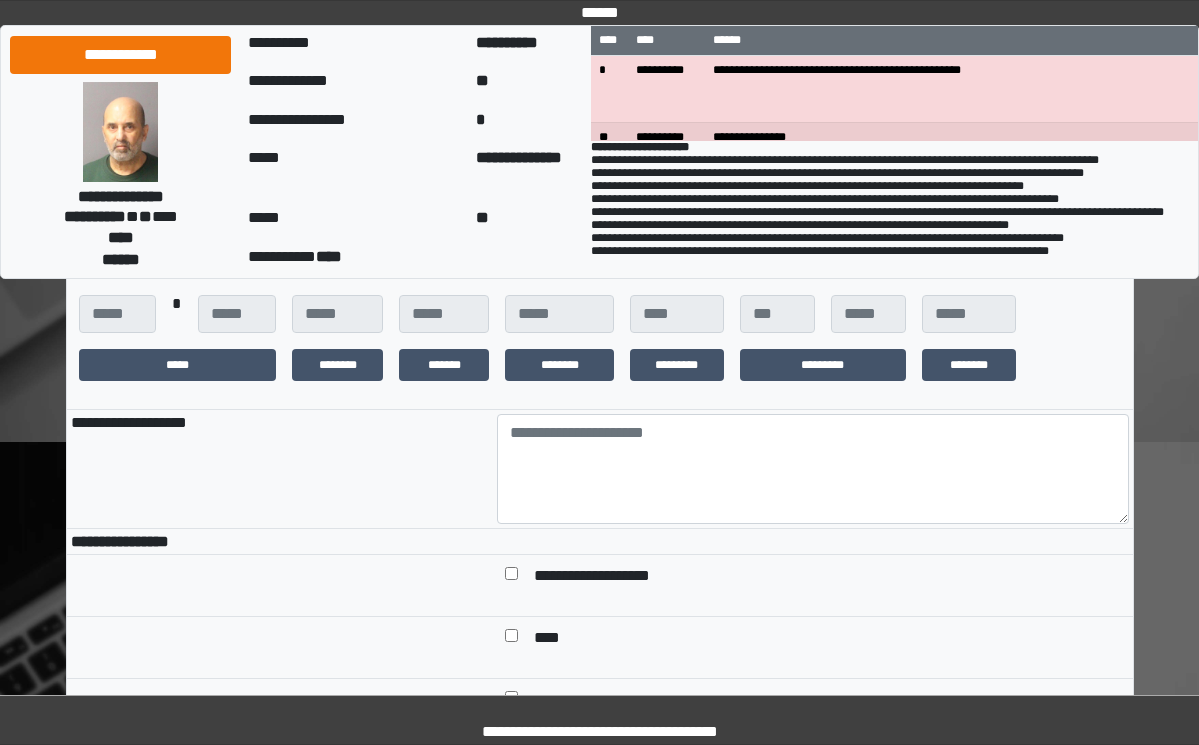 scroll, scrollTop: 400, scrollLeft: 0, axis: vertical 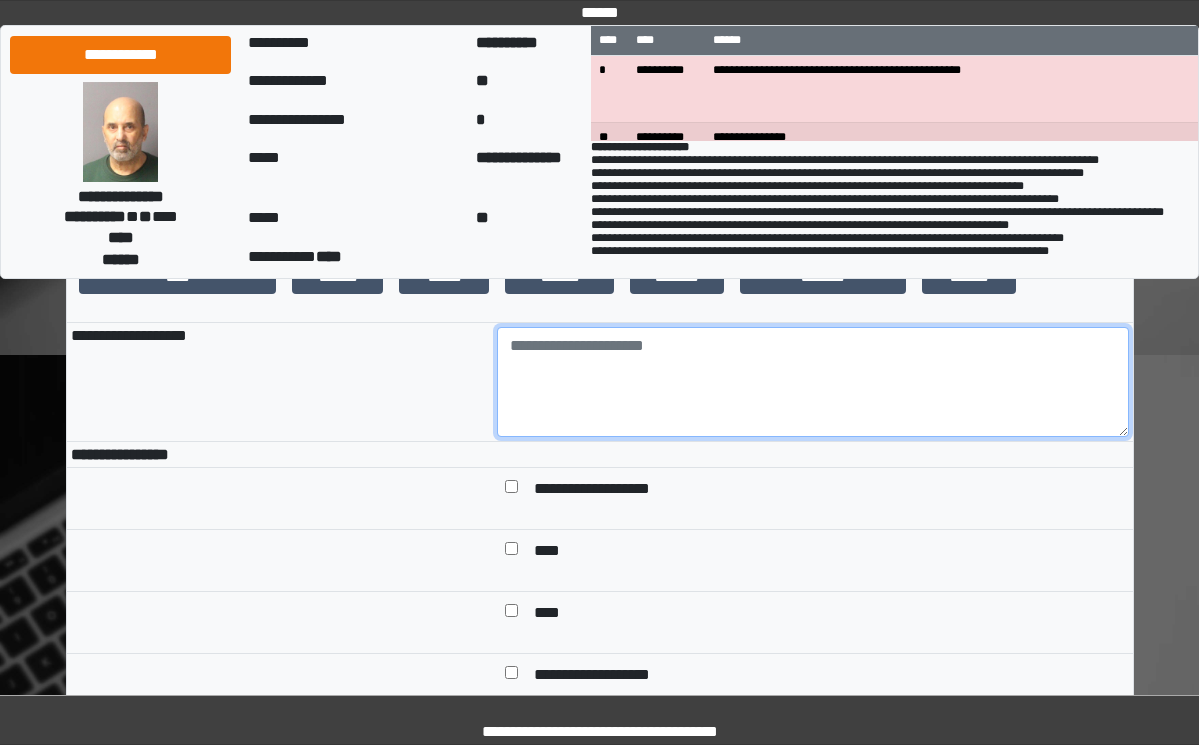 click at bounding box center (813, 382) 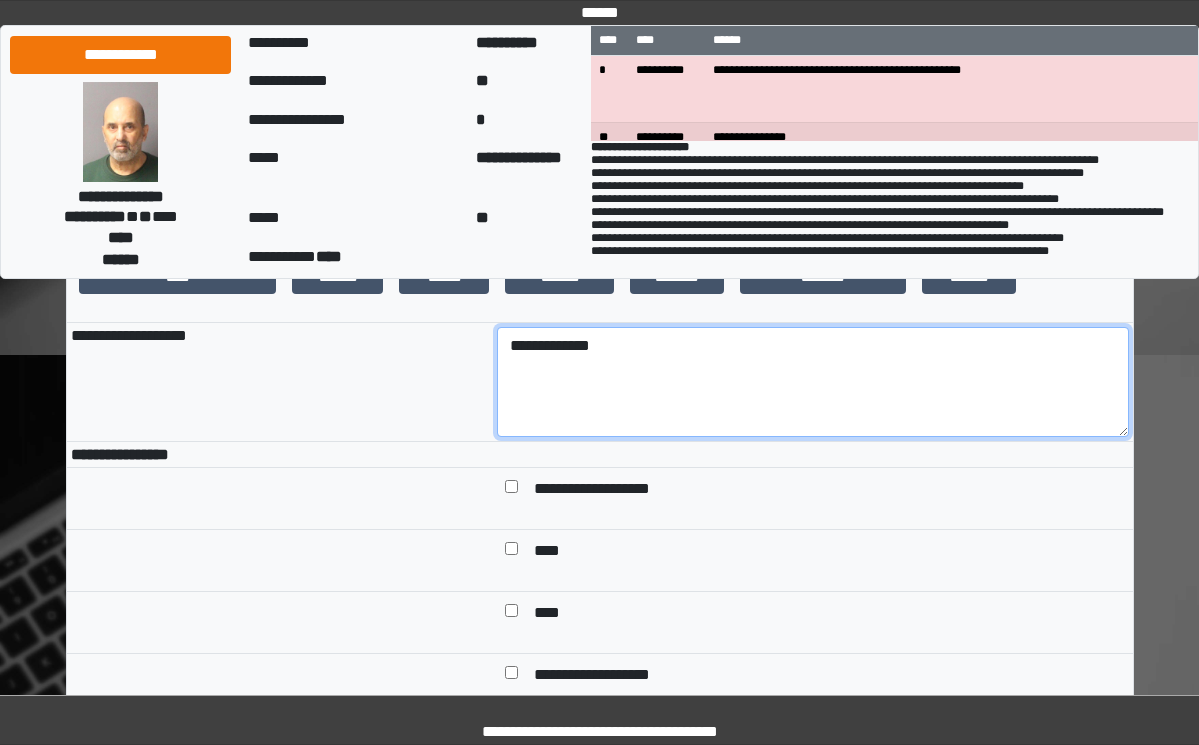 click on "**********" at bounding box center [813, 382] 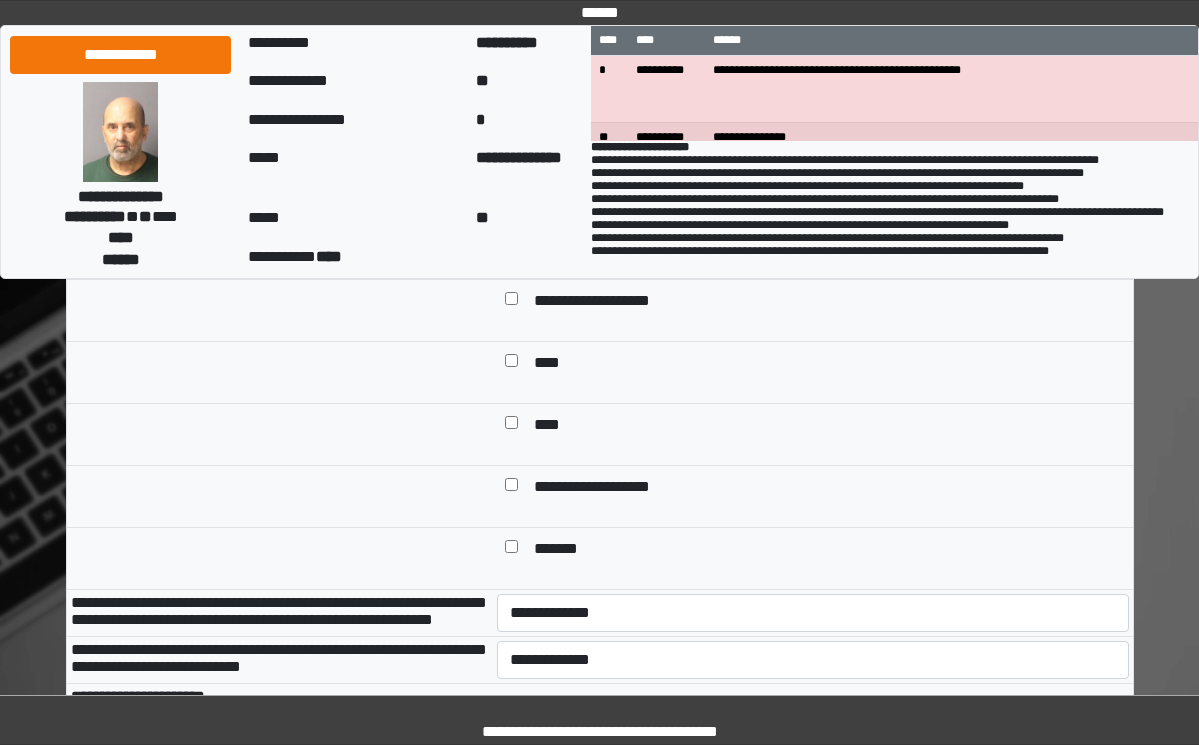 scroll, scrollTop: 600, scrollLeft: 0, axis: vertical 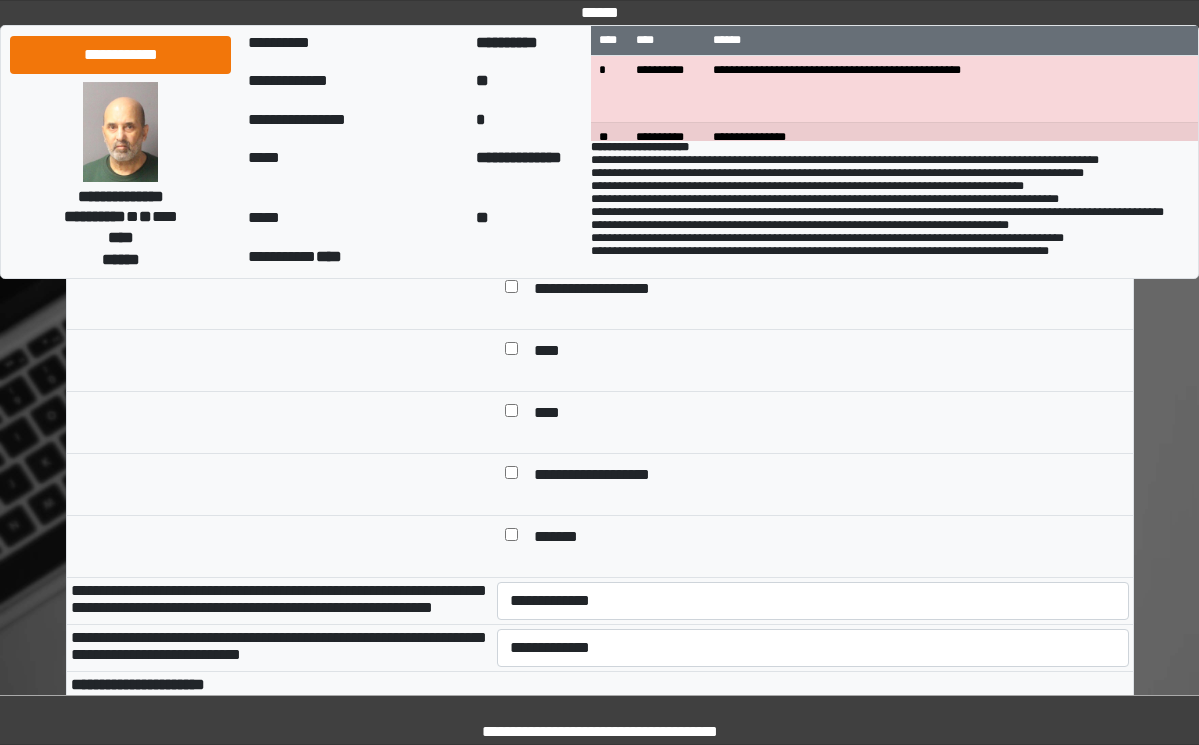type on "**********" 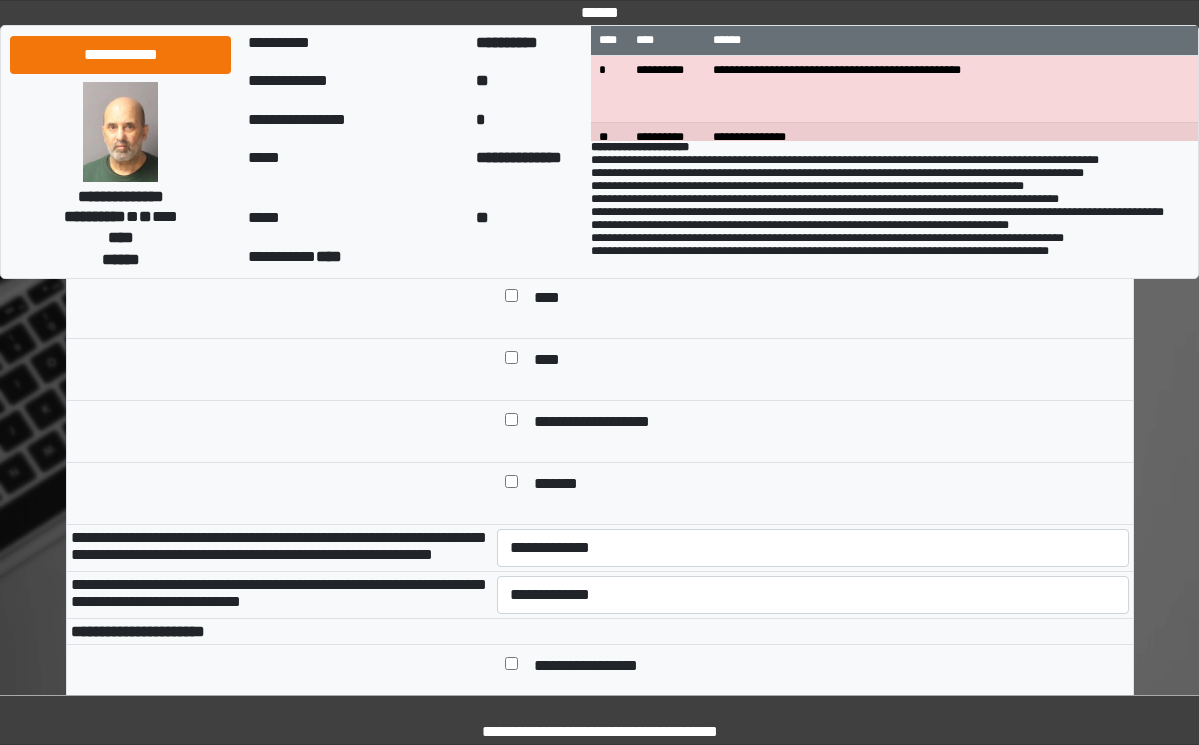 scroll, scrollTop: 700, scrollLeft: 0, axis: vertical 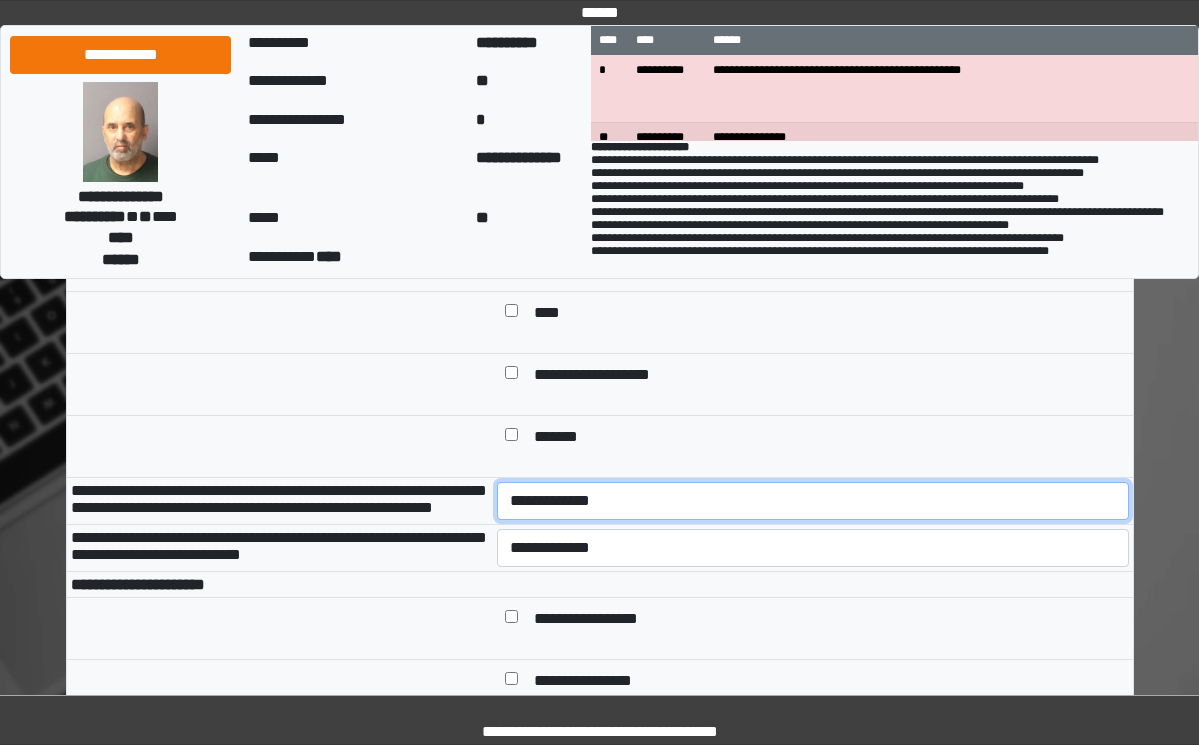 drag, startPoint x: 575, startPoint y: 540, endPoint x: 580, endPoint y: 563, distance: 23.537205 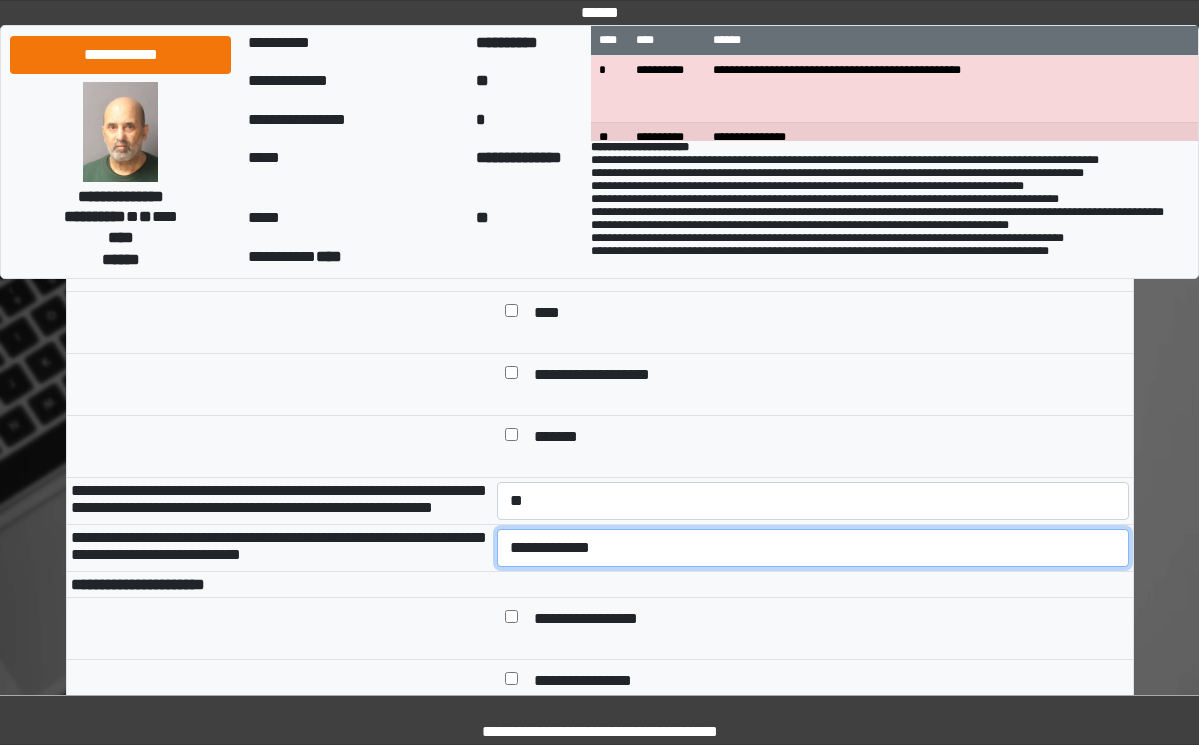 drag, startPoint x: 556, startPoint y: 607, endPoint x: 561, endPoint y: 625, distance: 18.681541 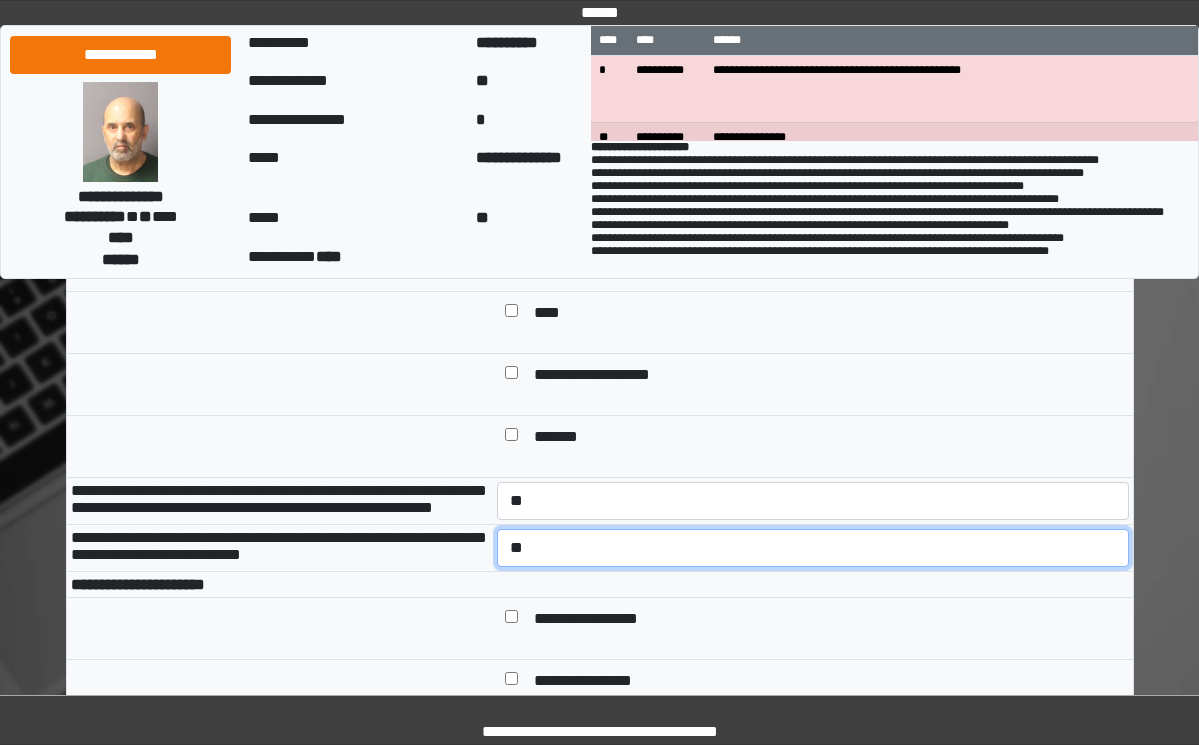 click on "**********" at bounding box center (813, 548) 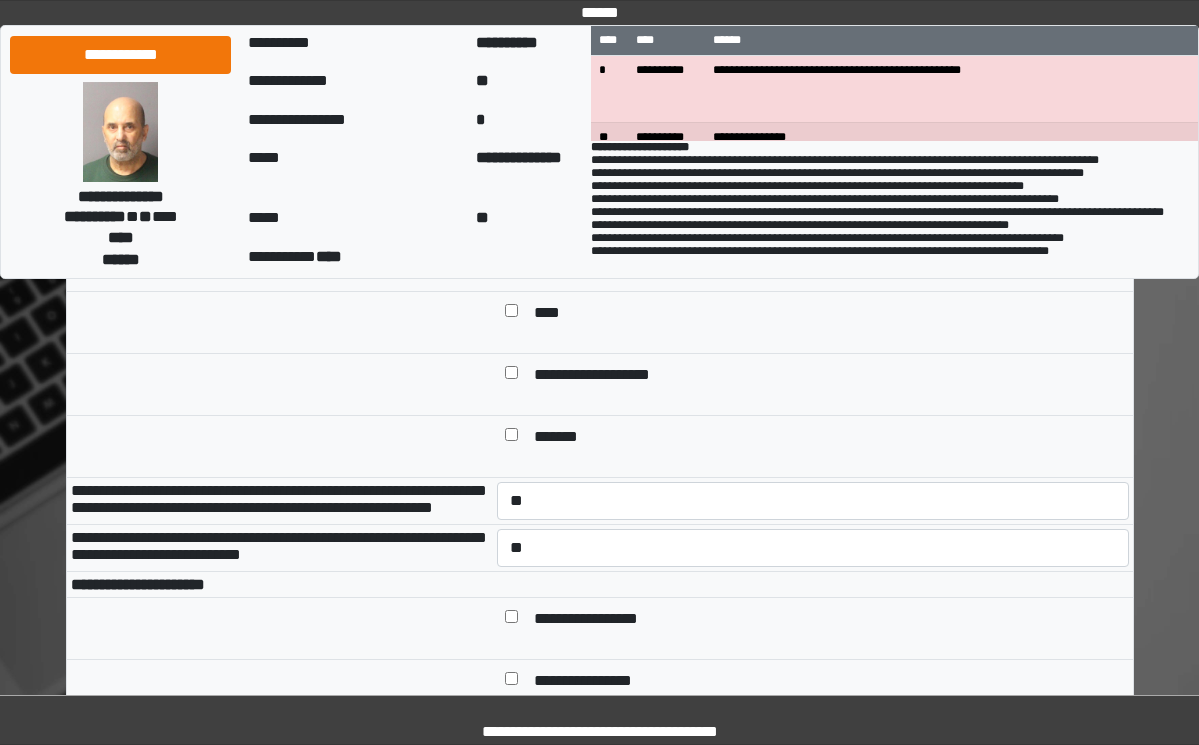 drag, startPoint x: 383, startPoint y: 624, endPoint x: 432, endPoint y: 584, distance: 63.25346 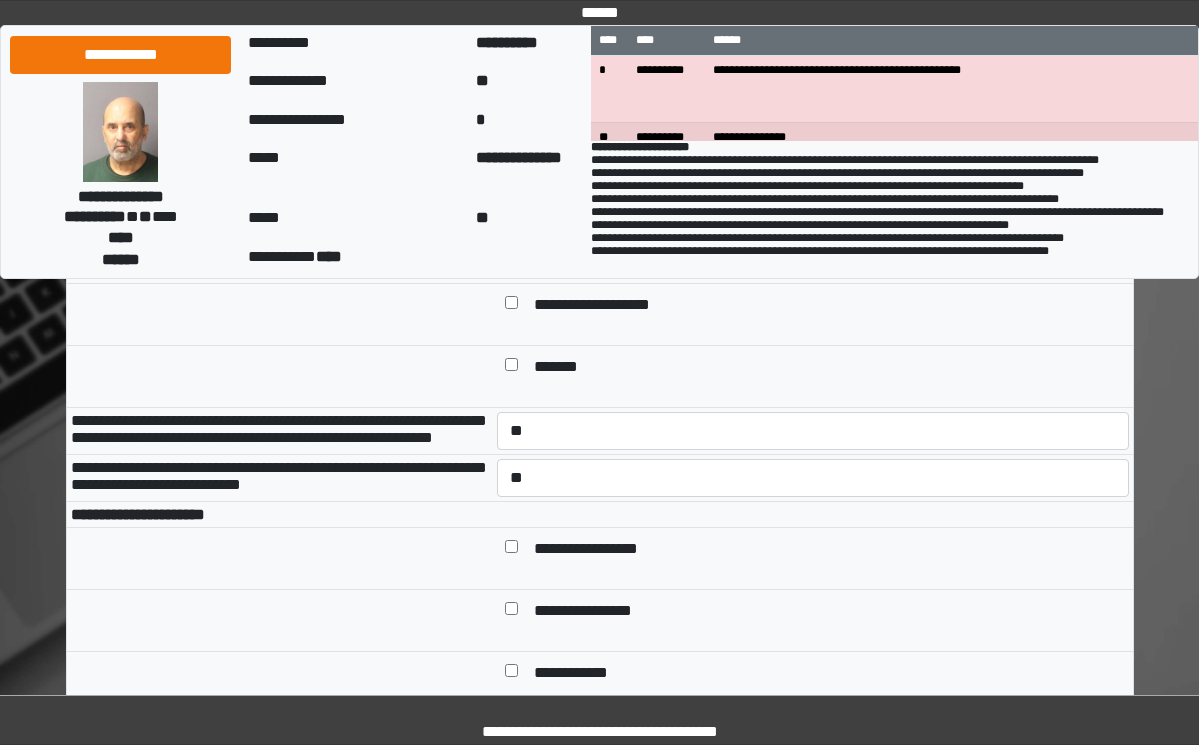 scroll, scrollTop: 1000, scrollLeft: 0, axis: vertical 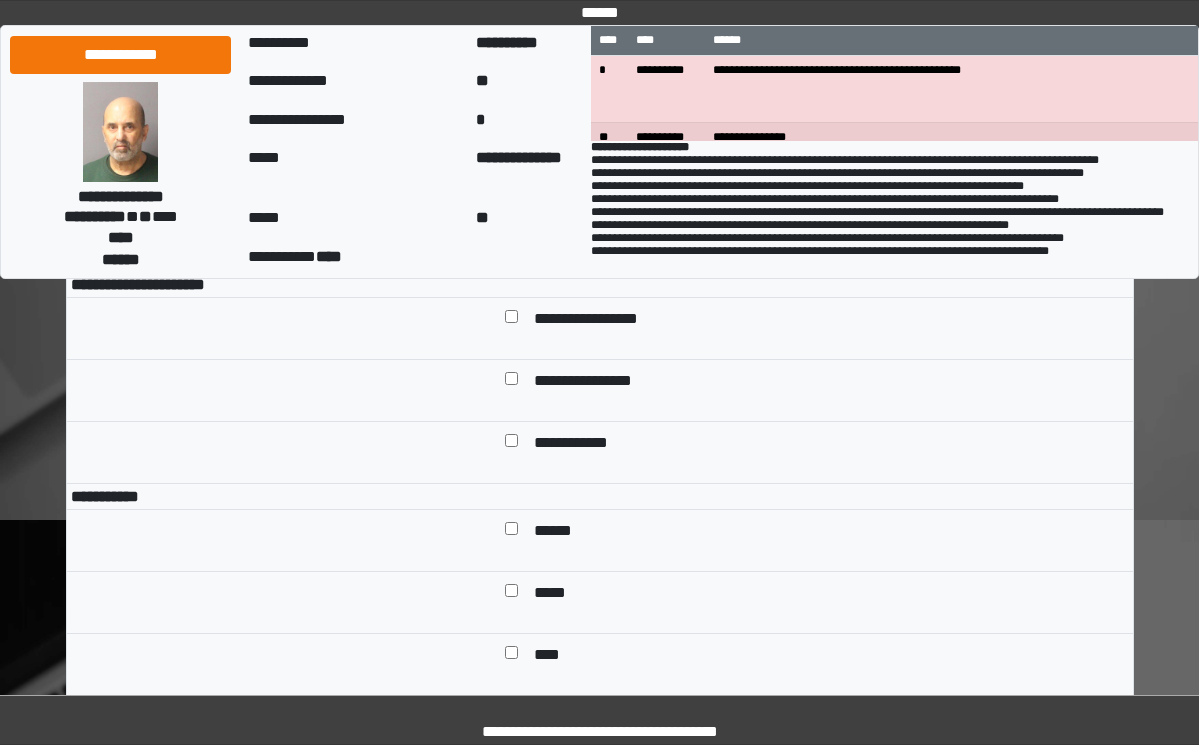 click on "**********" at bounding box center (601, 320) 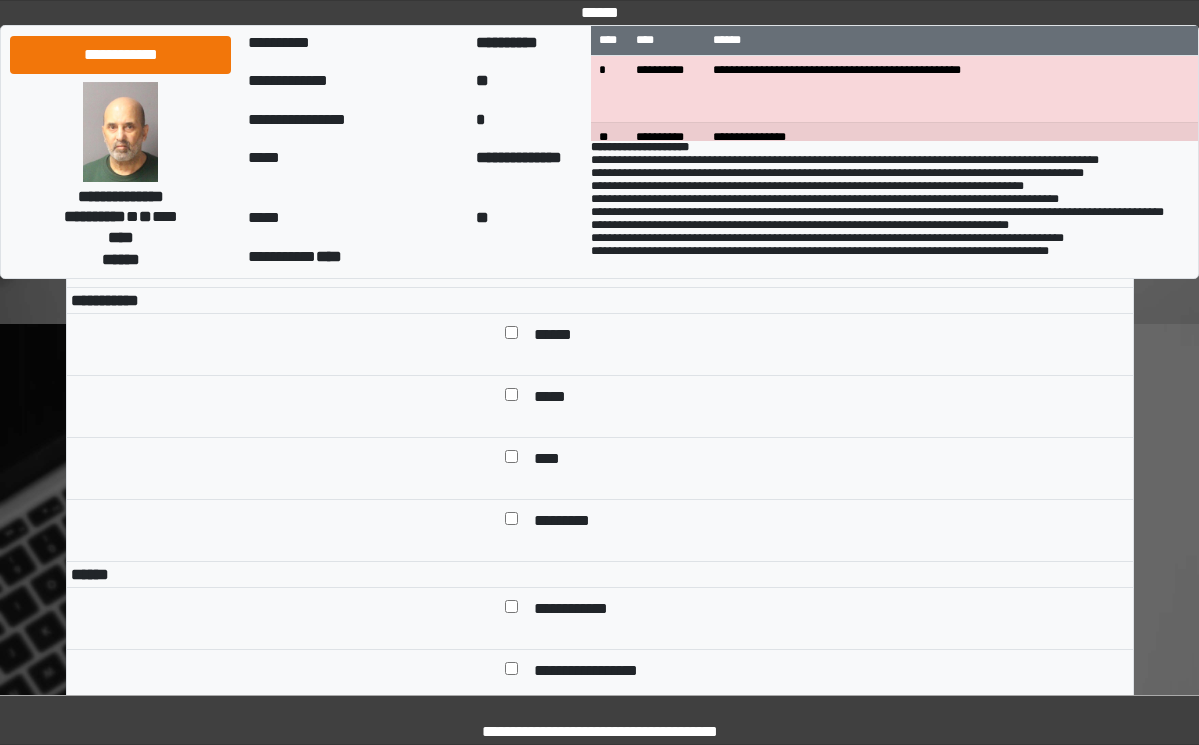 scroll, scrollTop: 1200, scrollLeft: 0, axis: vertical 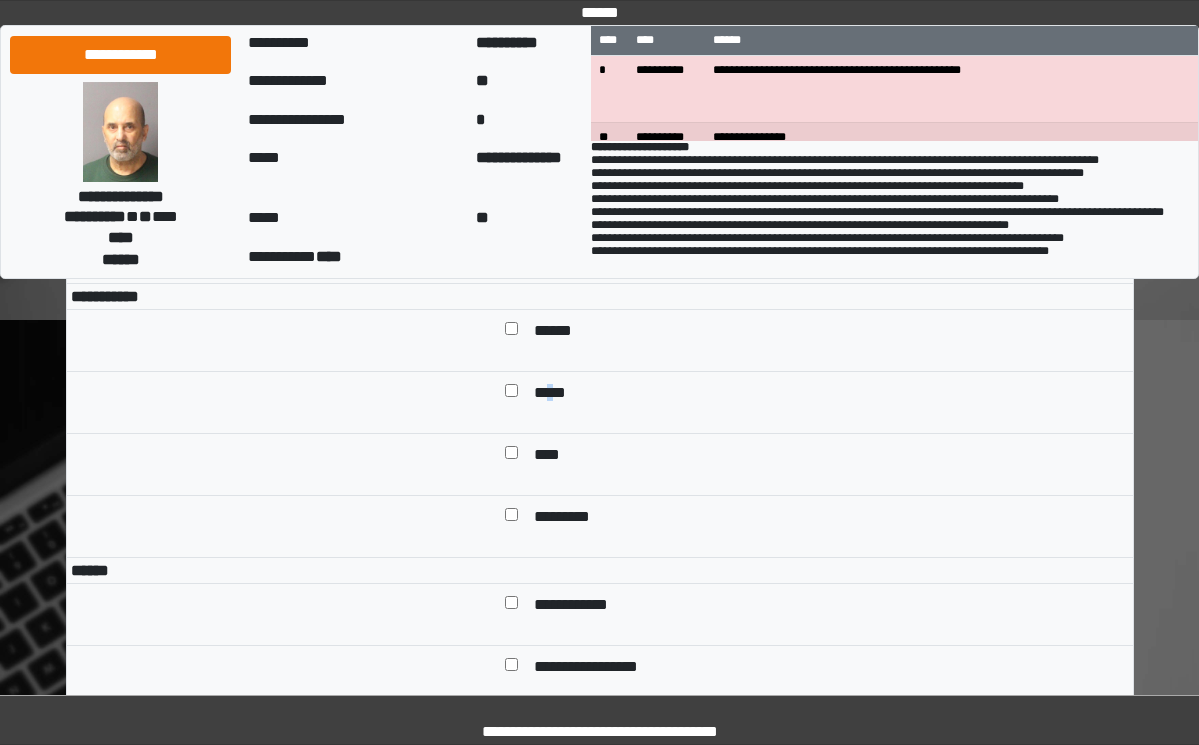 click on "*****" at bounding box center [554, 394] 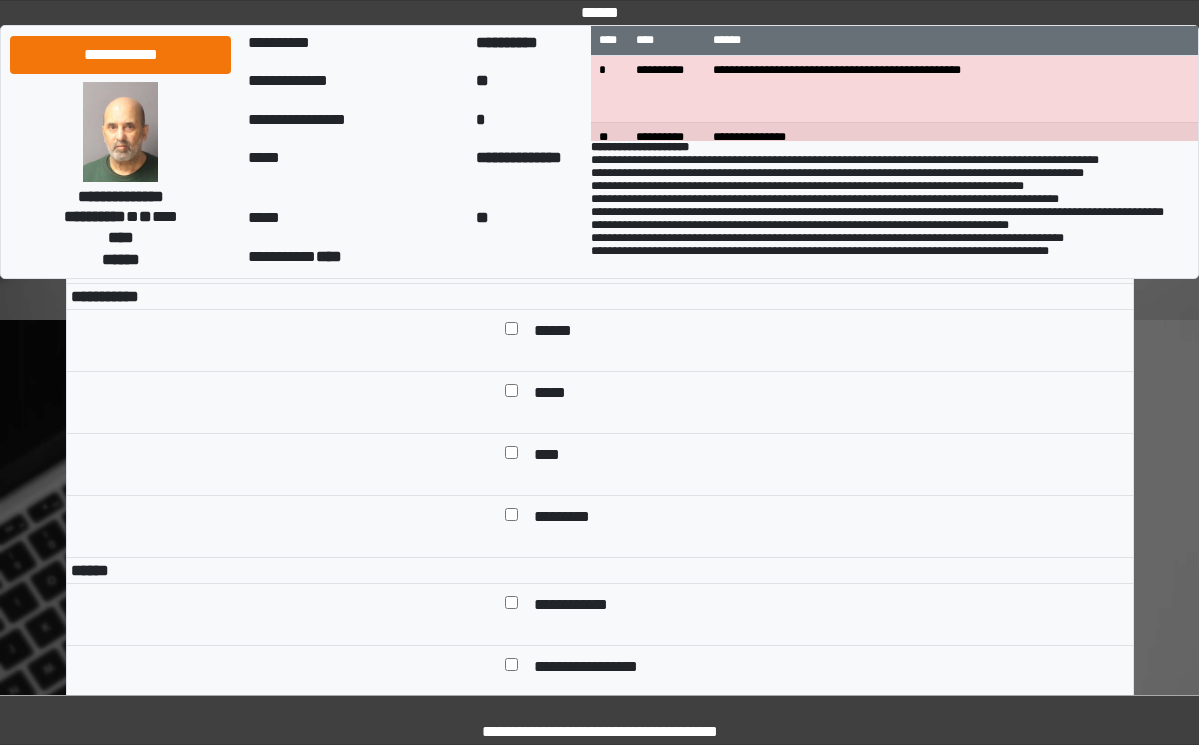 click on "*****" at bounding box center [554, 394] 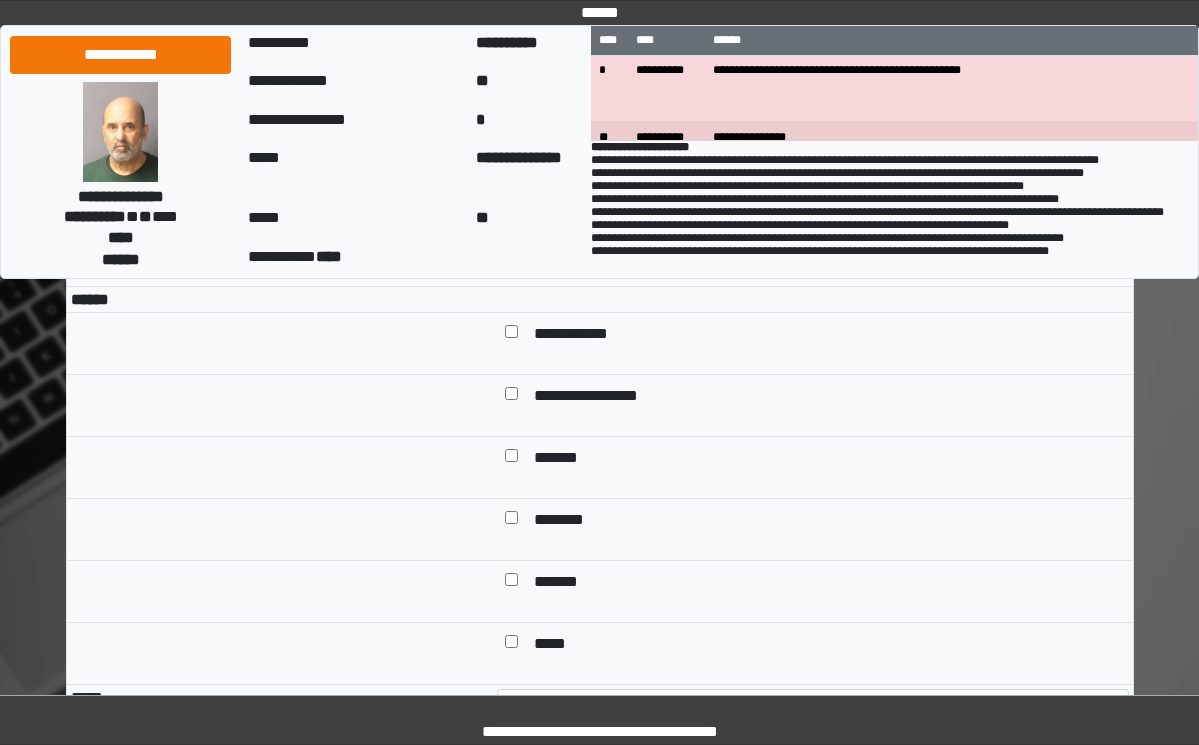 scroll, scrollTop: 1500, scrollLeft: 0, axis: vertical 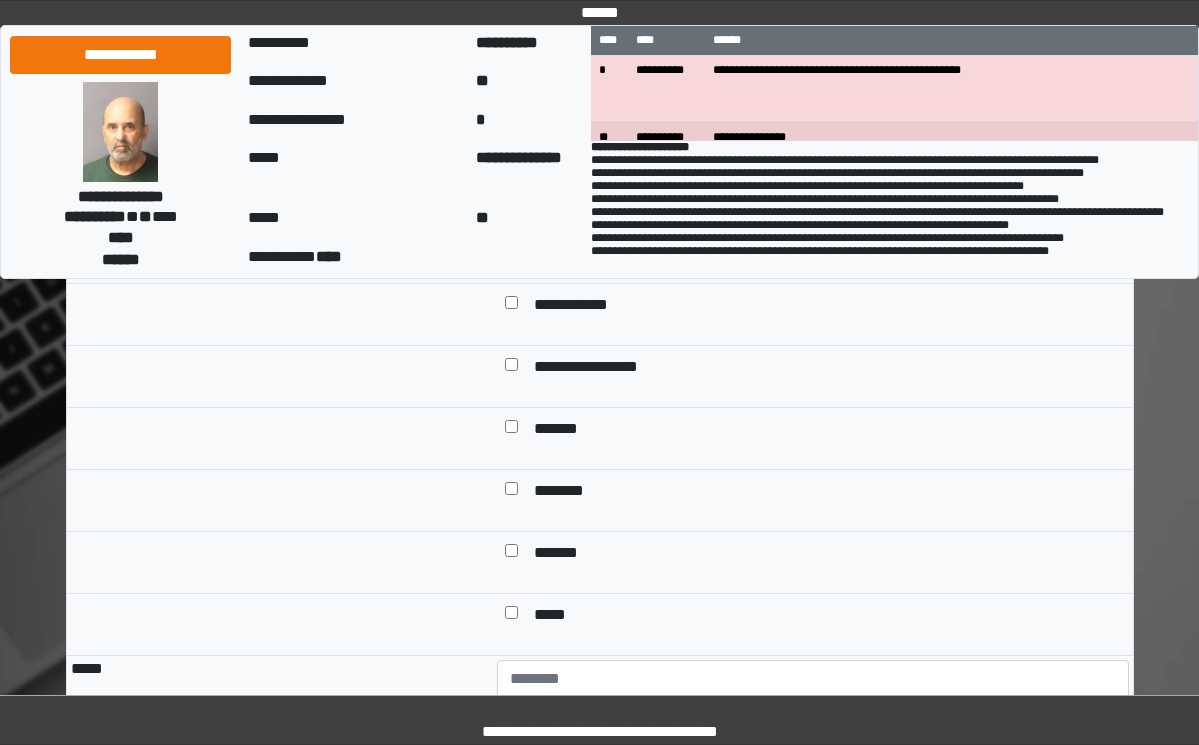 click on "**********" at bounding box center (586, 306) 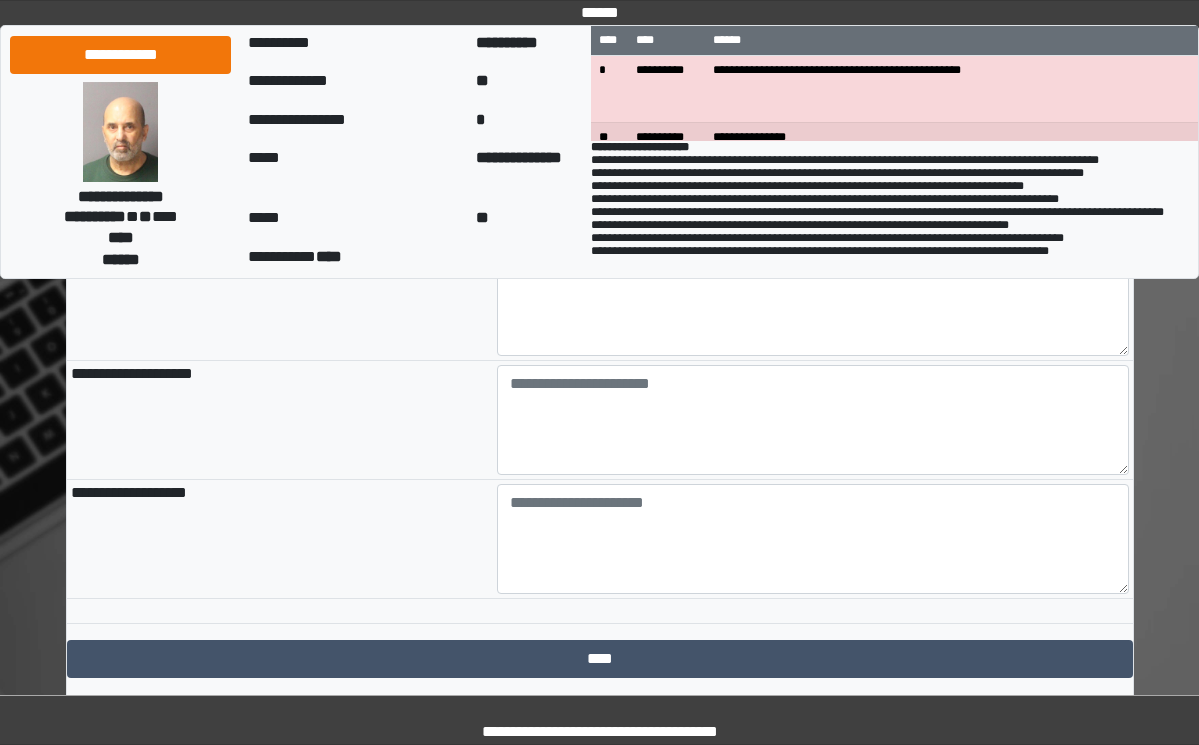 scroll, scrollTop: 2200, scrollLeft: 0, axis: vertical 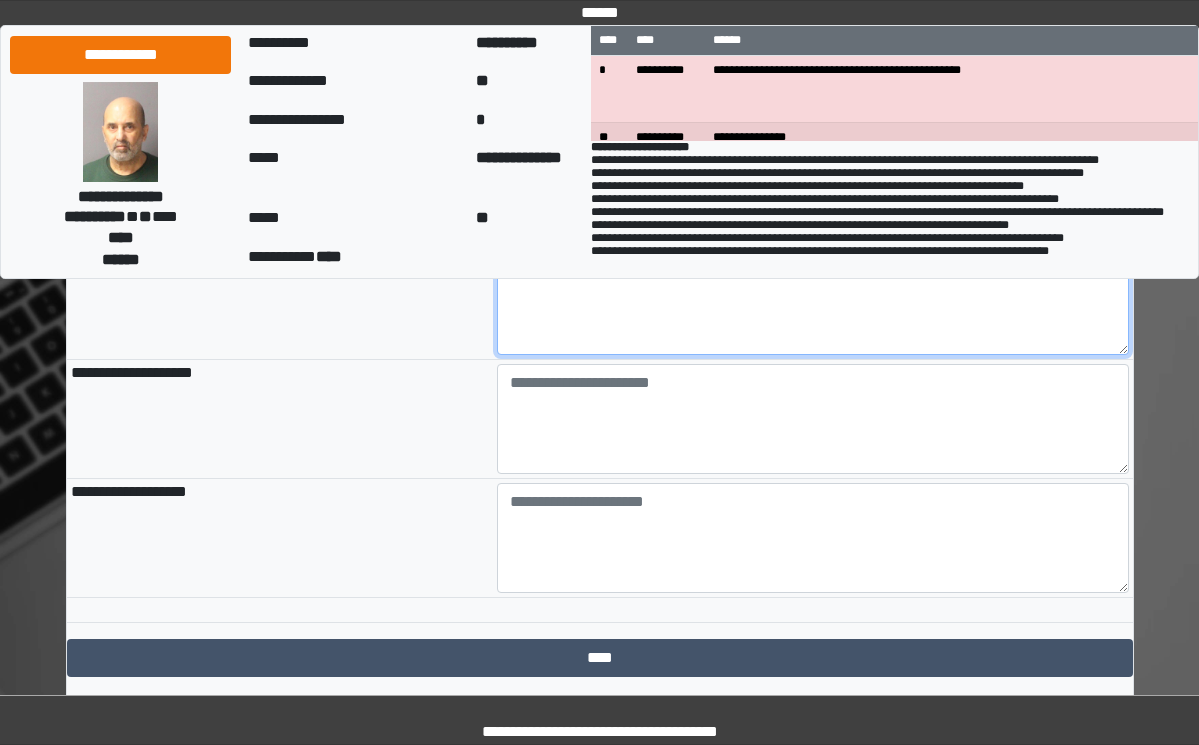 click at bounding box center (813, 300) 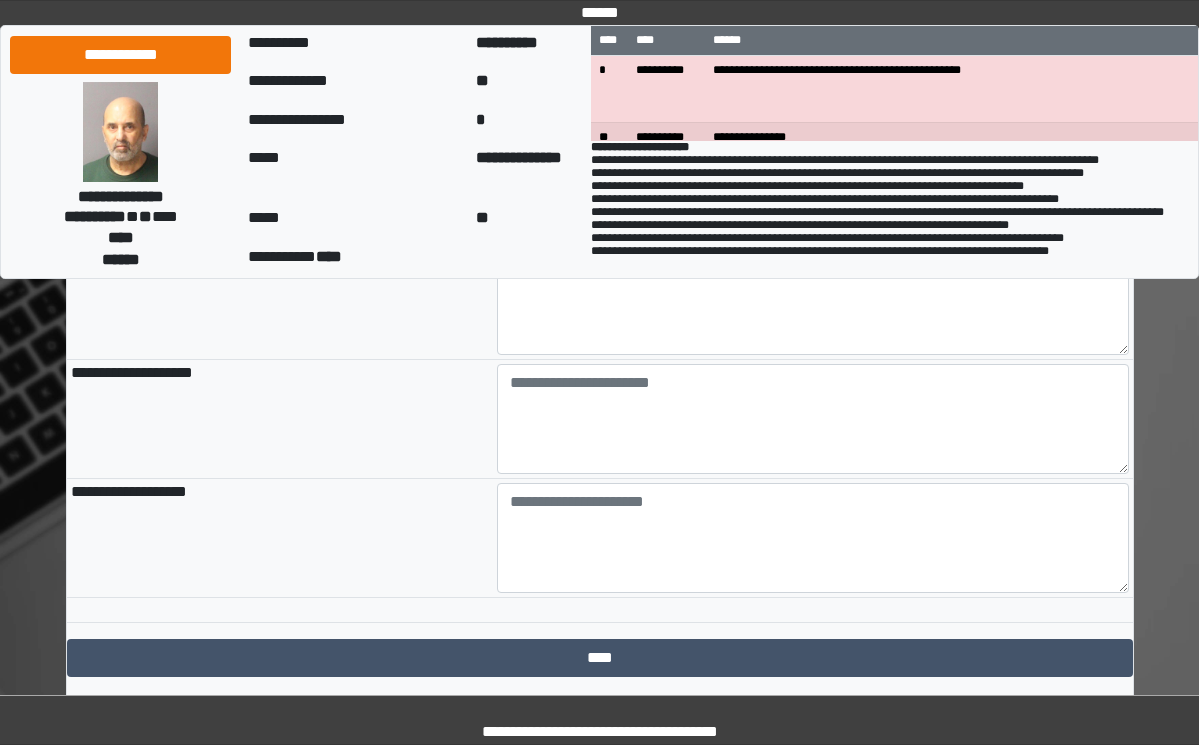 click on "**********" at bounding box center [813, 217] 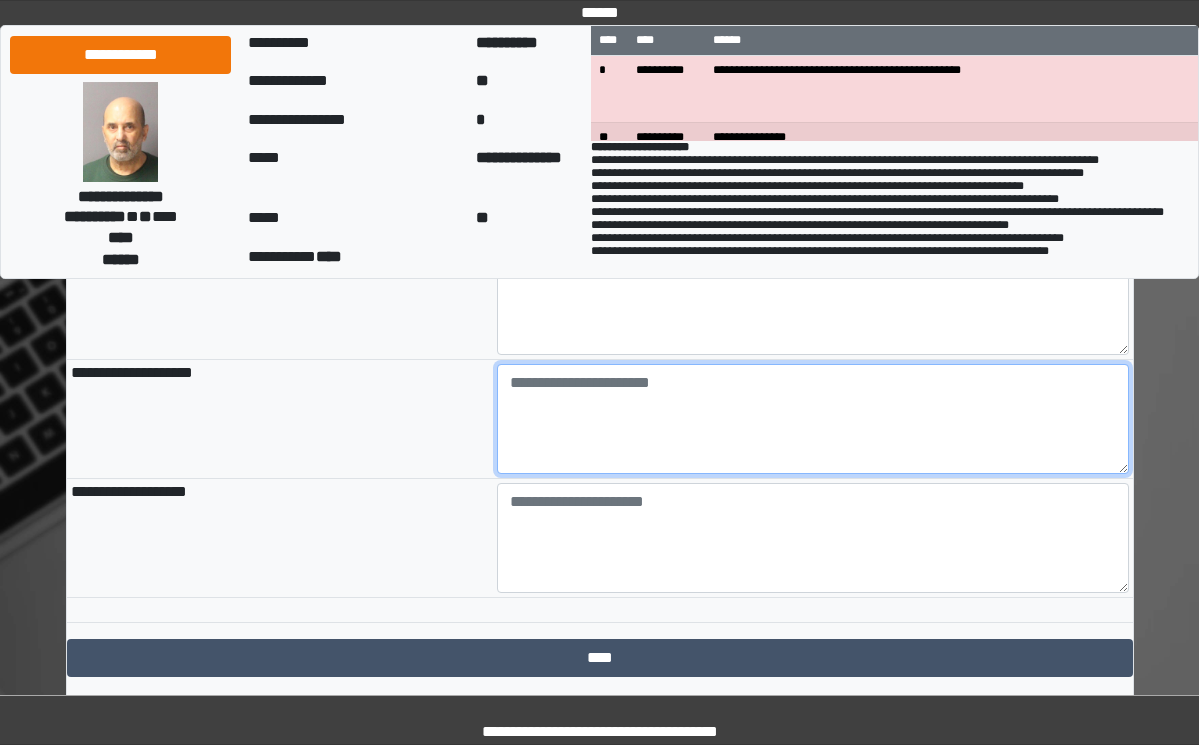 click at bounding box center (813, 419) 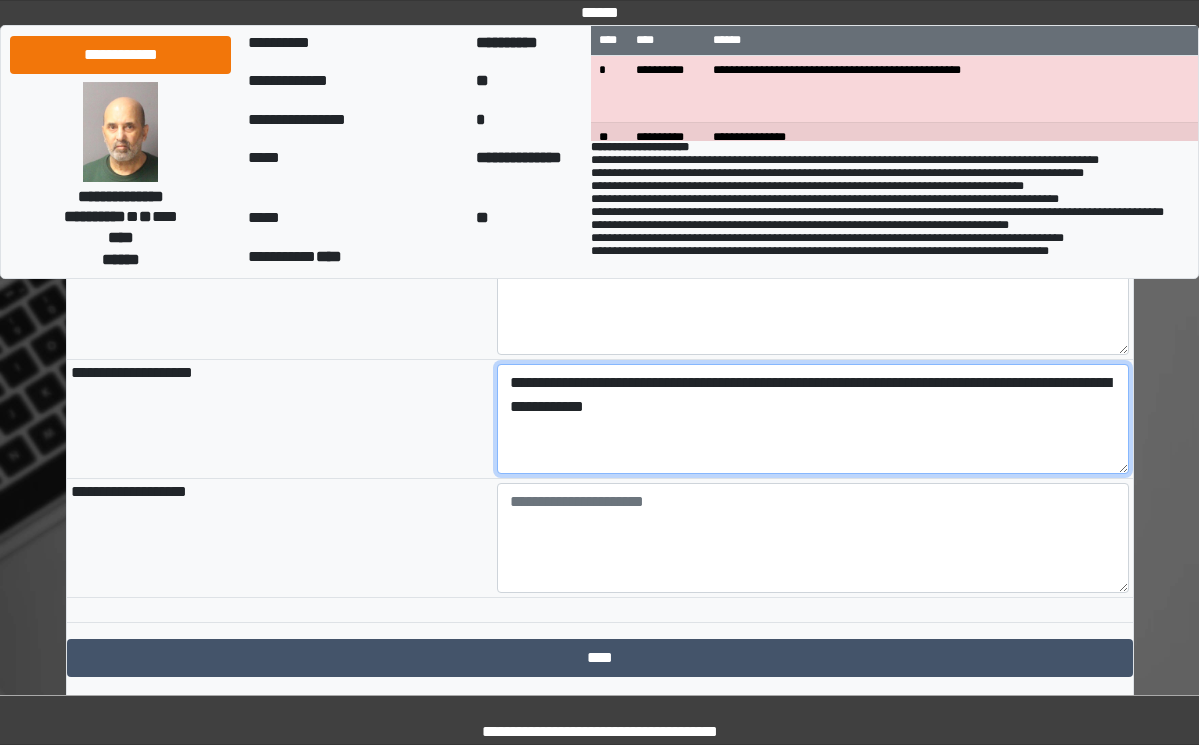 click on "**********" at bounding box center [813, 419] 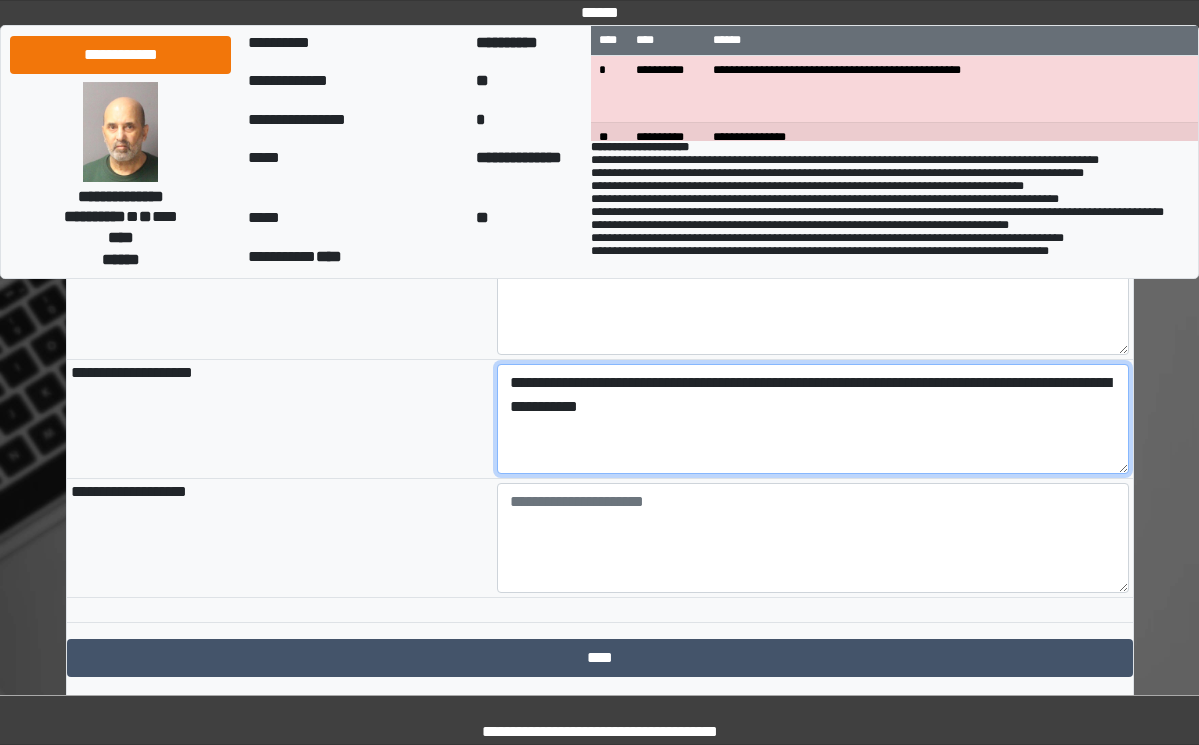 click on "**********" at bounding box center [813, 419] 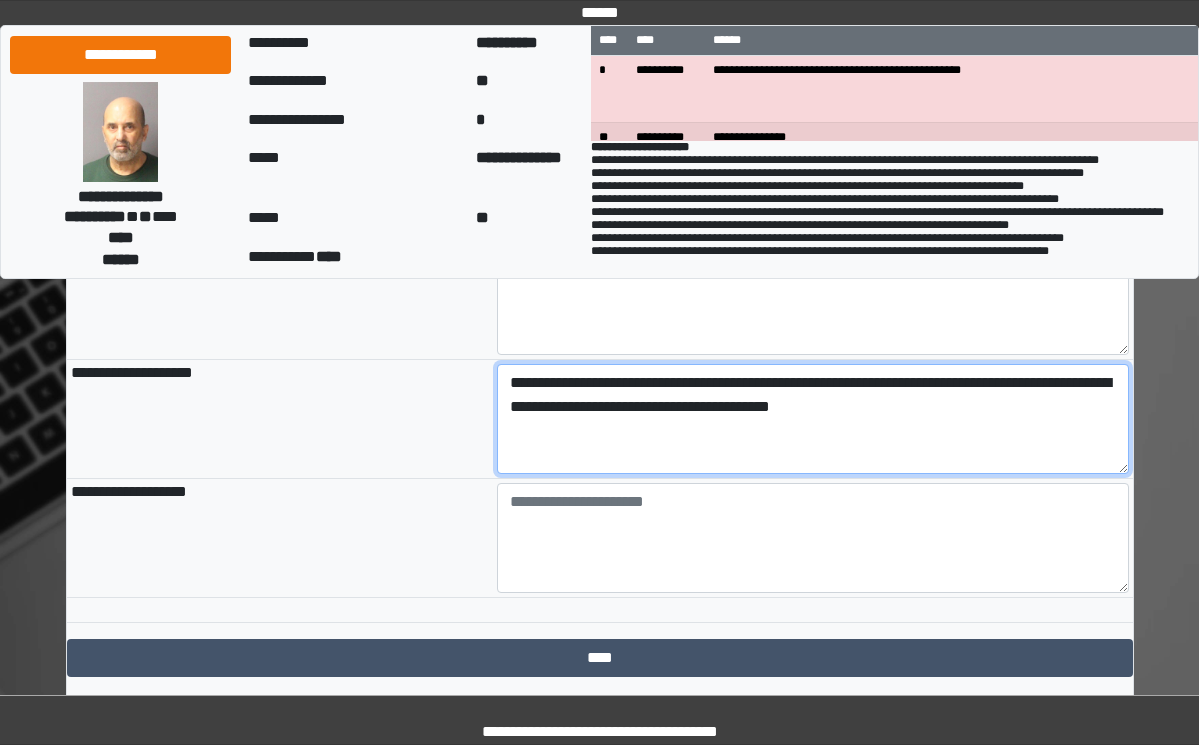click on "**********" at bounding box center (813, 419) 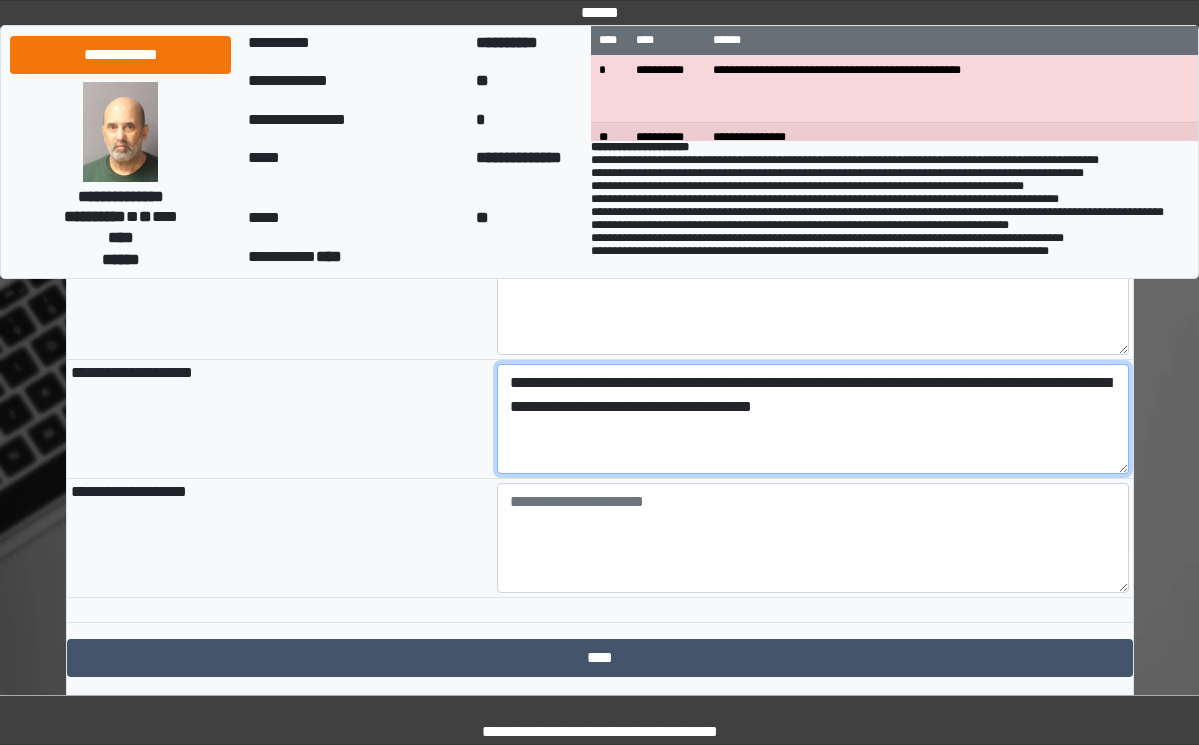 paste on "**********" 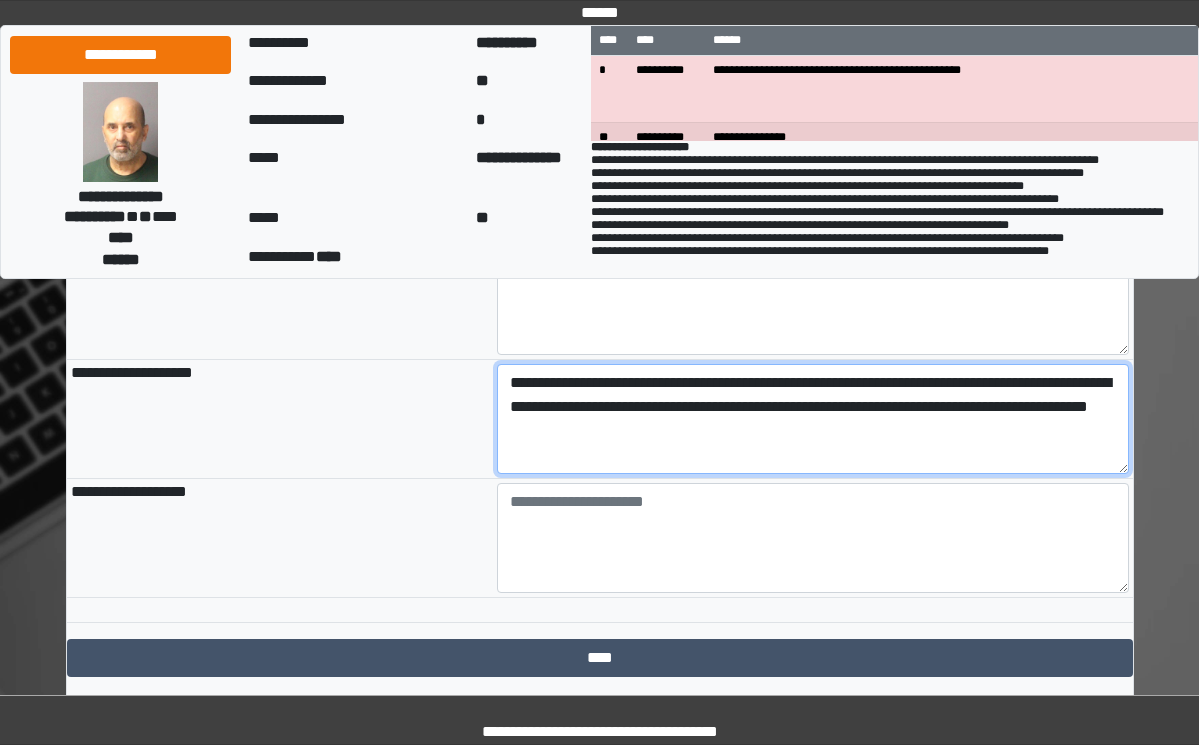 click on "**********" at bounding box center [813, 419] 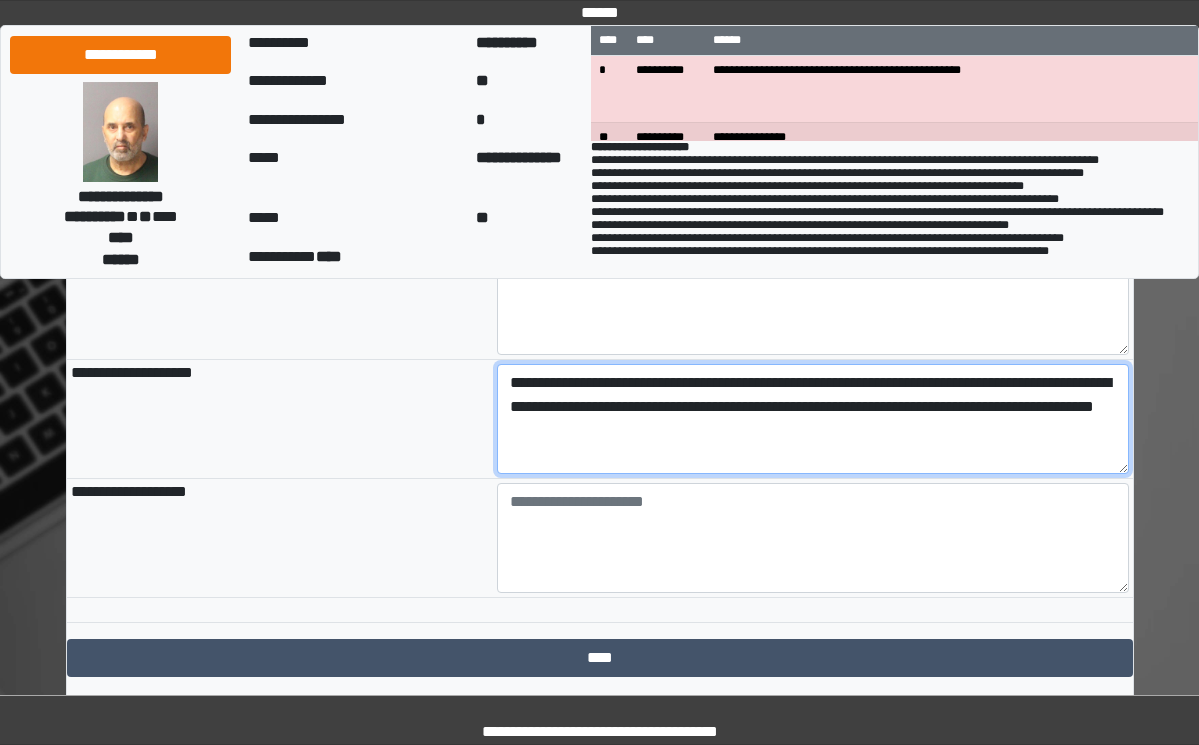 click on "**********" at bounding box center (813, 419) 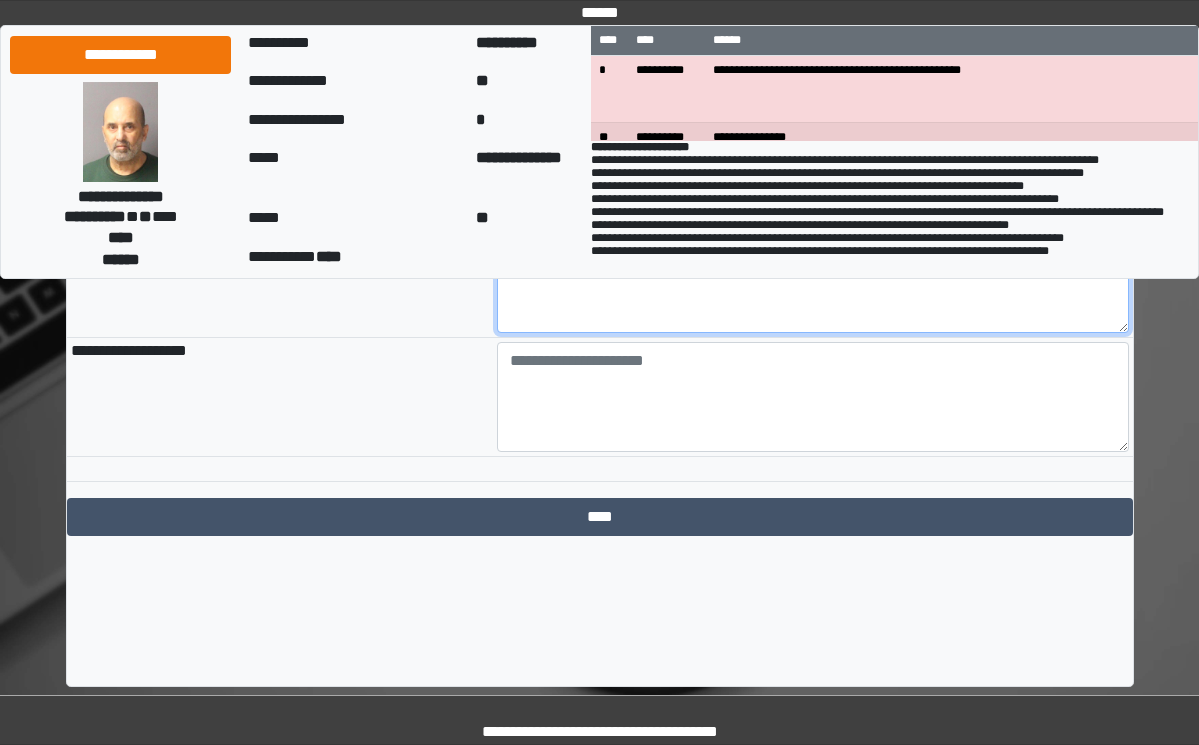 scroll, scrollTop: 2347, scrollLeft: 0, axis: vertical 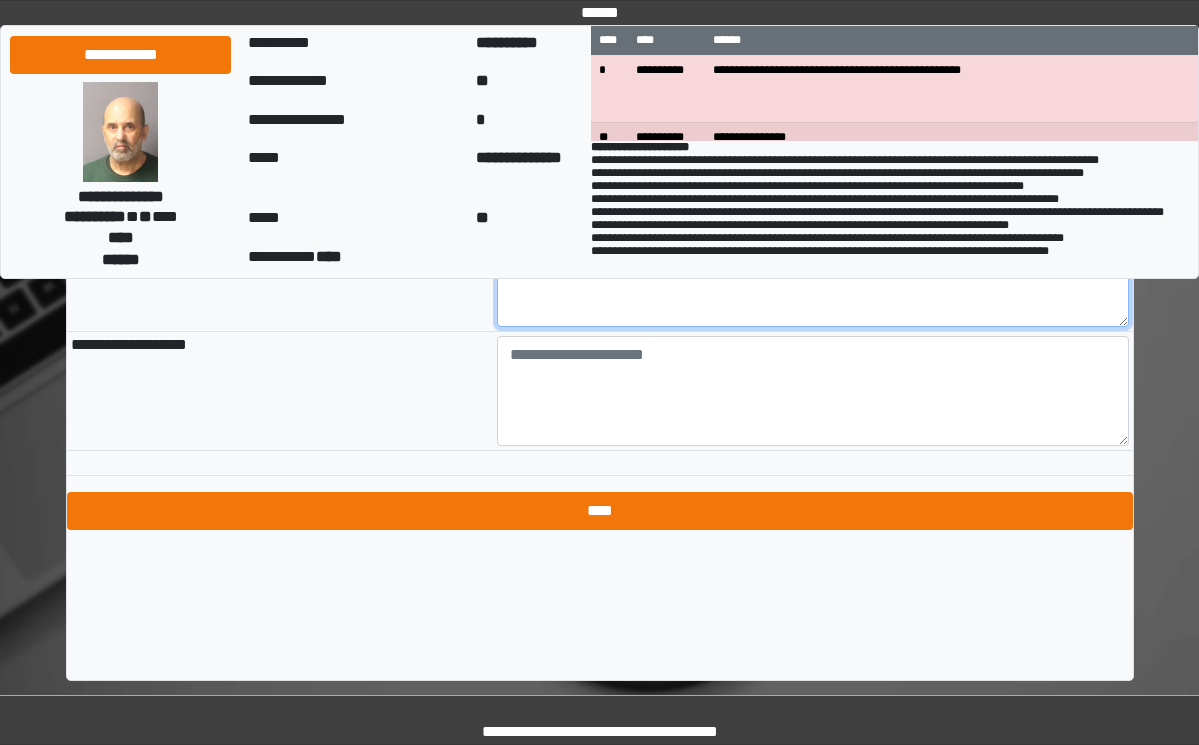 type on "**********" 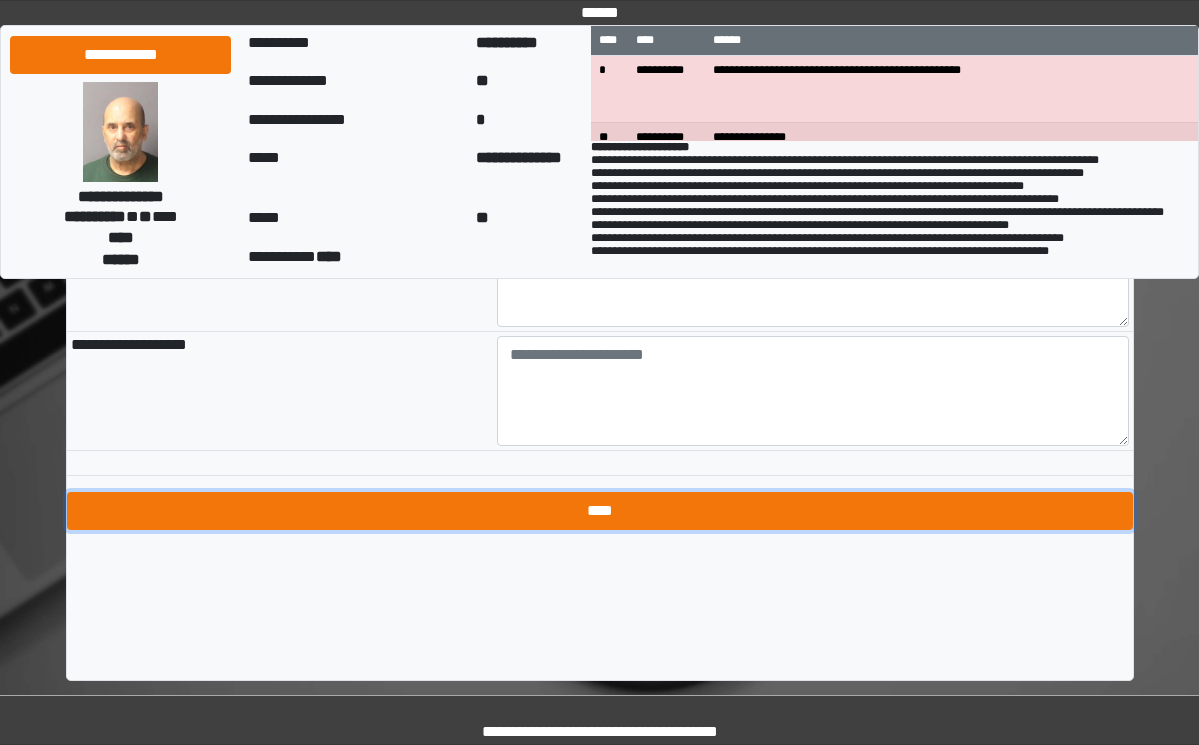 click on "****" at bounding box center (600, 511) 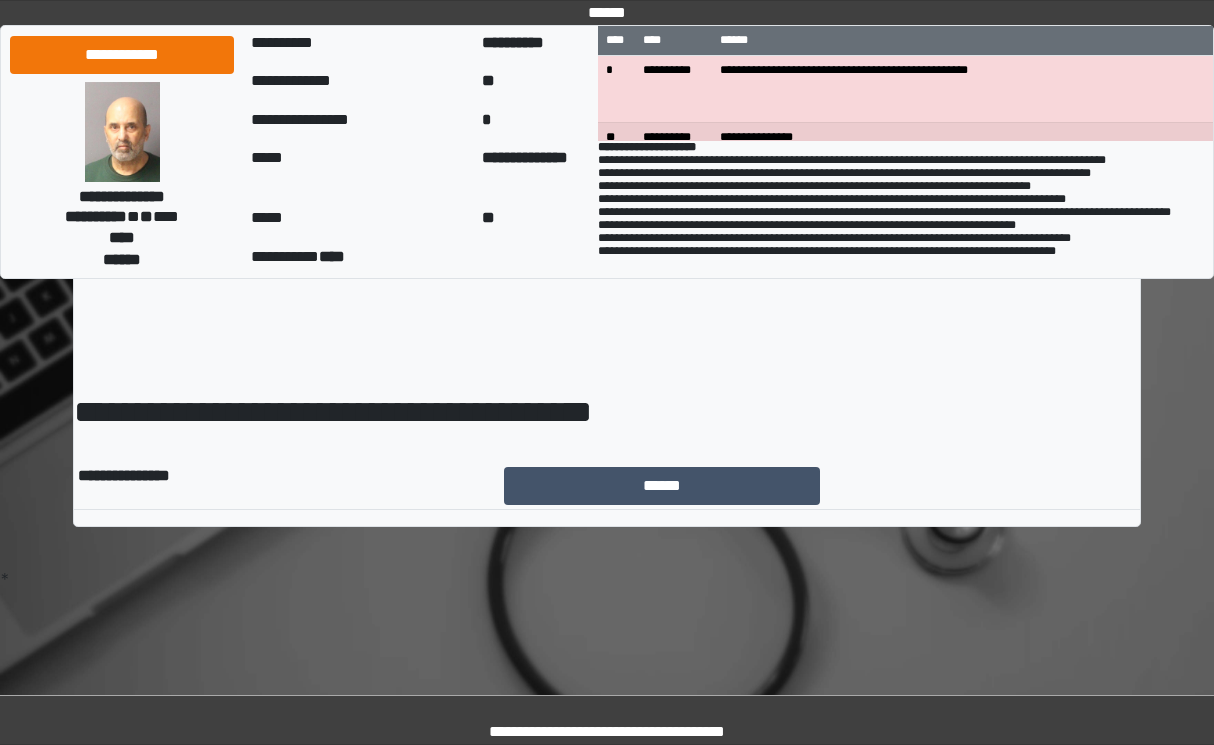 scroll, scrollTop: 0, scrollLeft: 0, axis: both 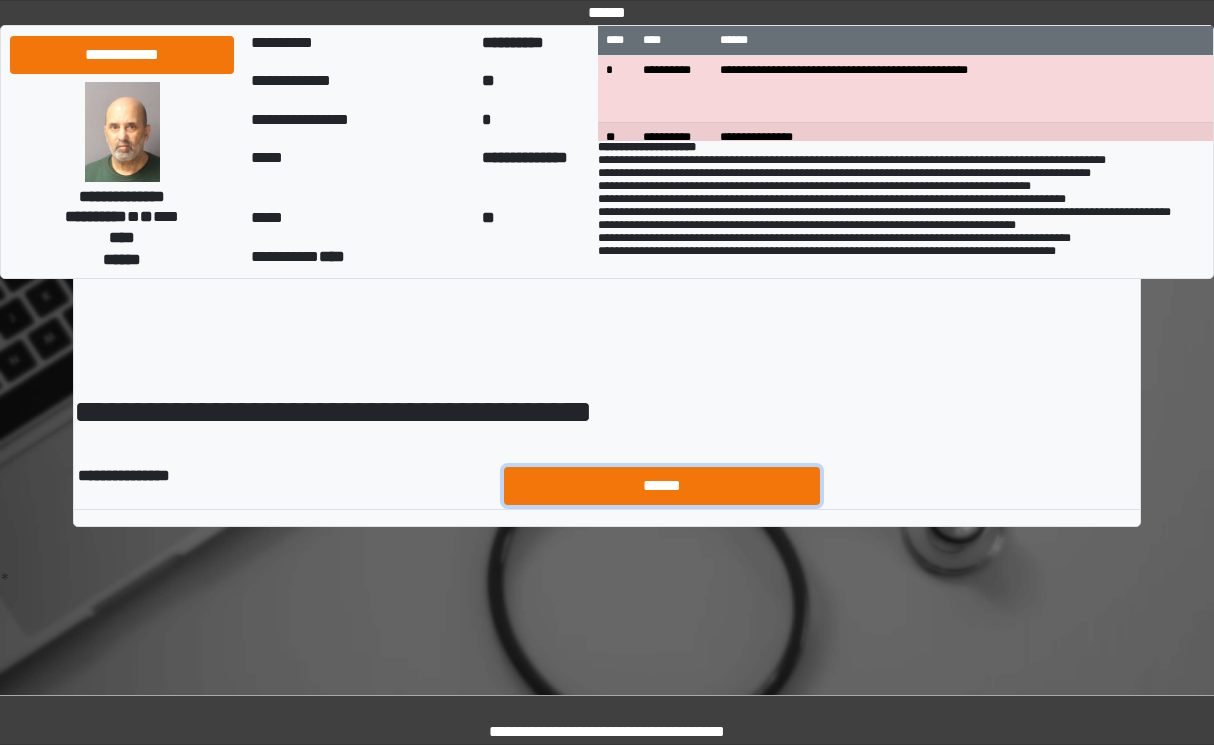 click on "******" at bounding box center (662, 486) 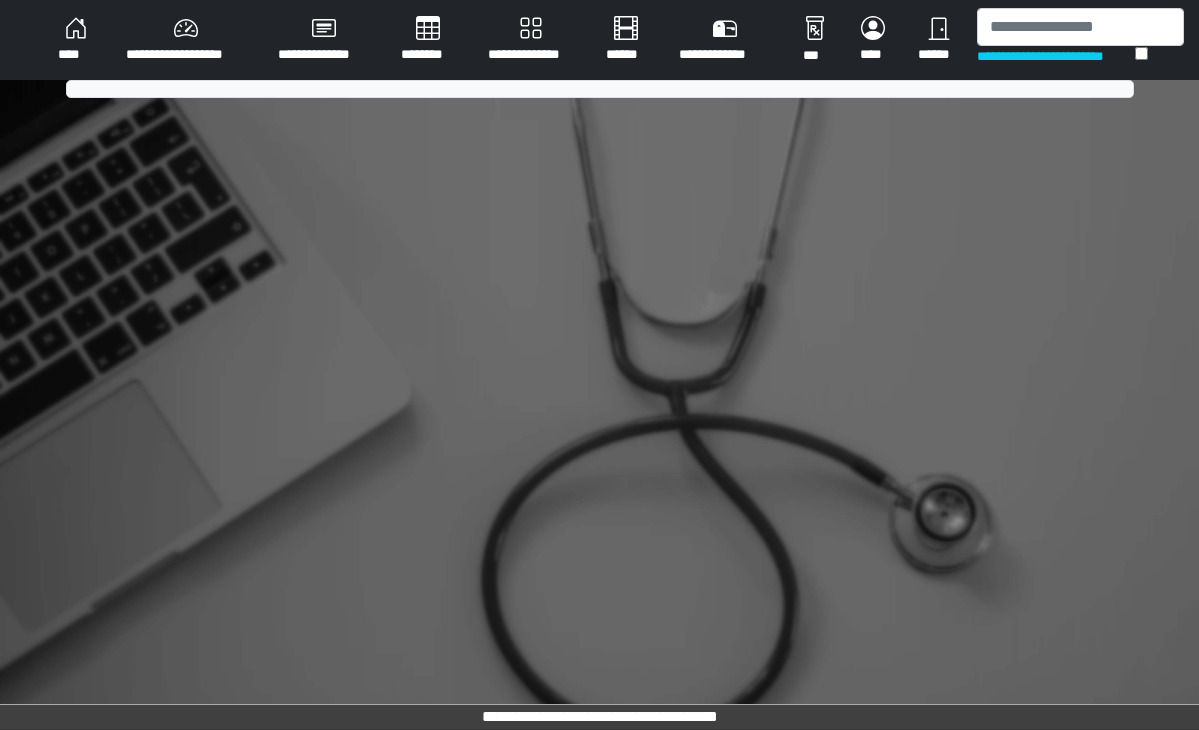 scroll, scrollTop: 0, scrollLeft: 0, axis: both 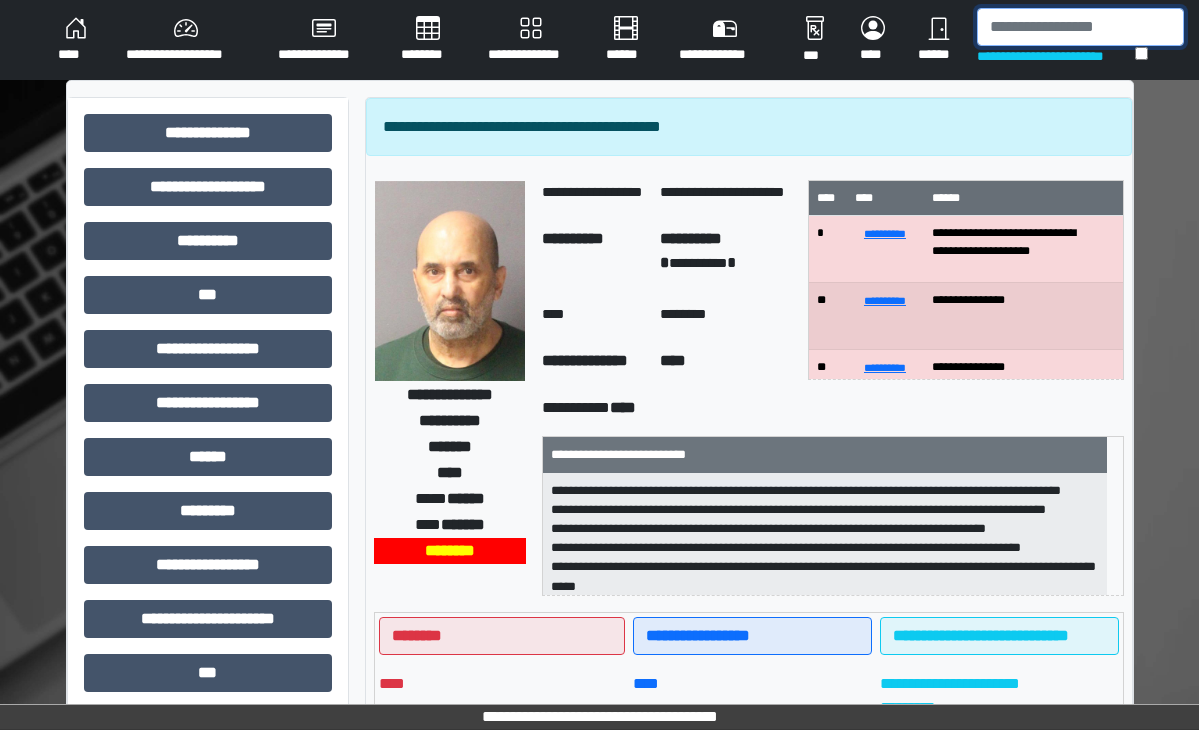 click at bounding box center [1080, 27] 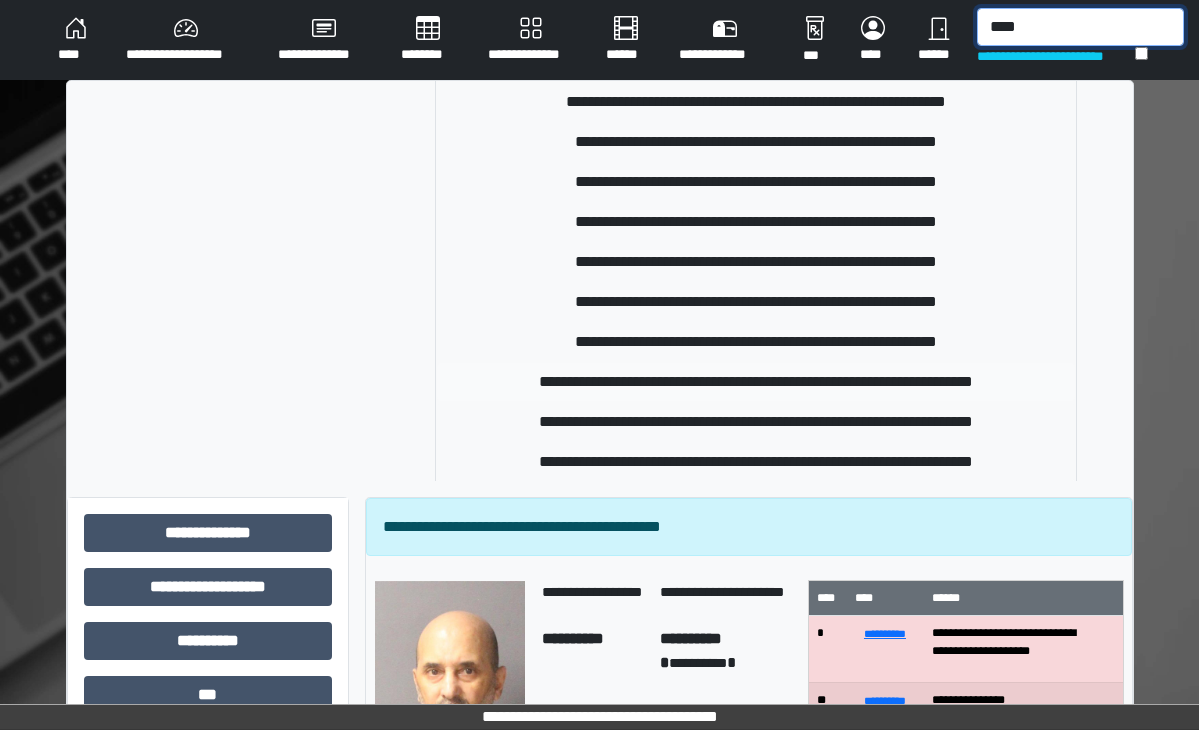 scroll, scrollTop: 500, scrollLeft: 0, axis: vertical 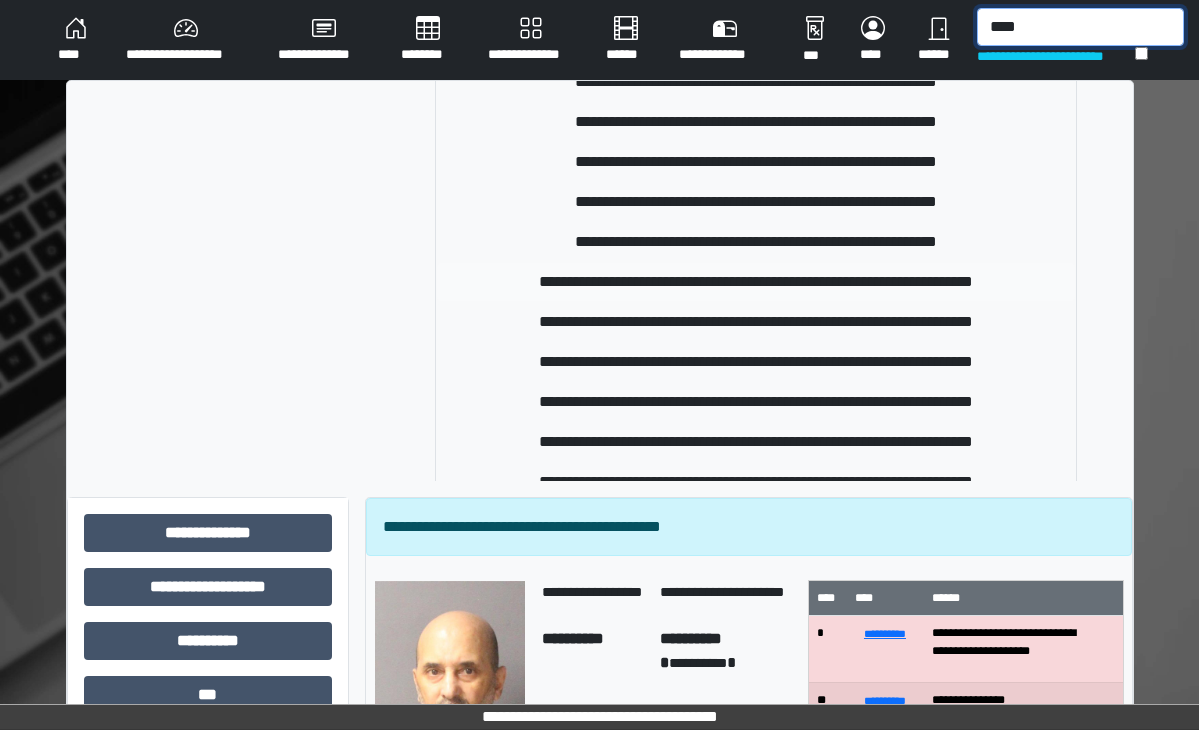 type on "****" 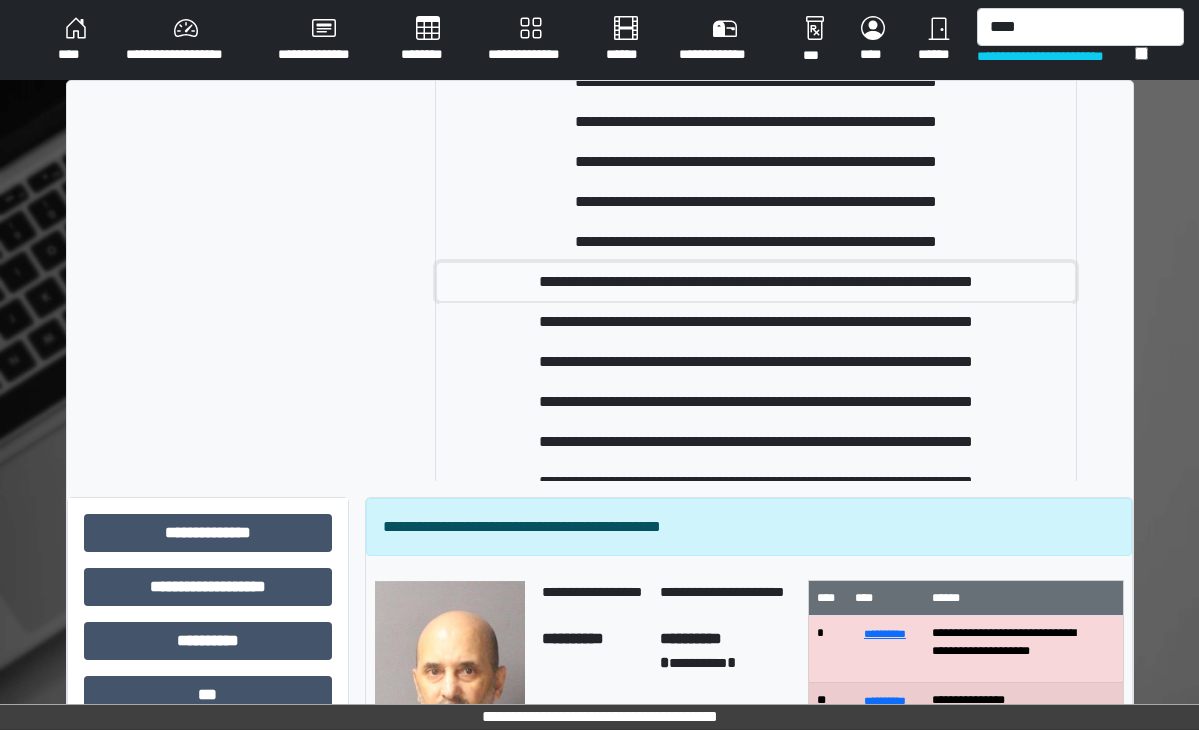 click on "**********" at bounding box center (756, 282) 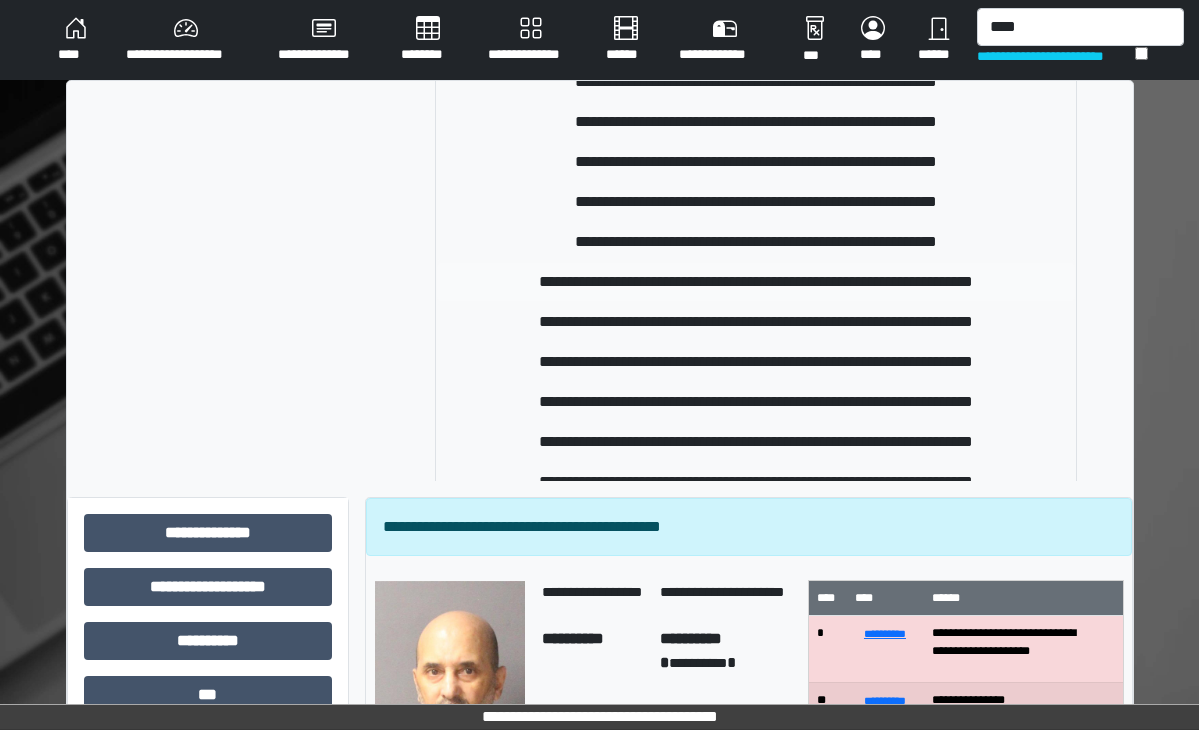 type 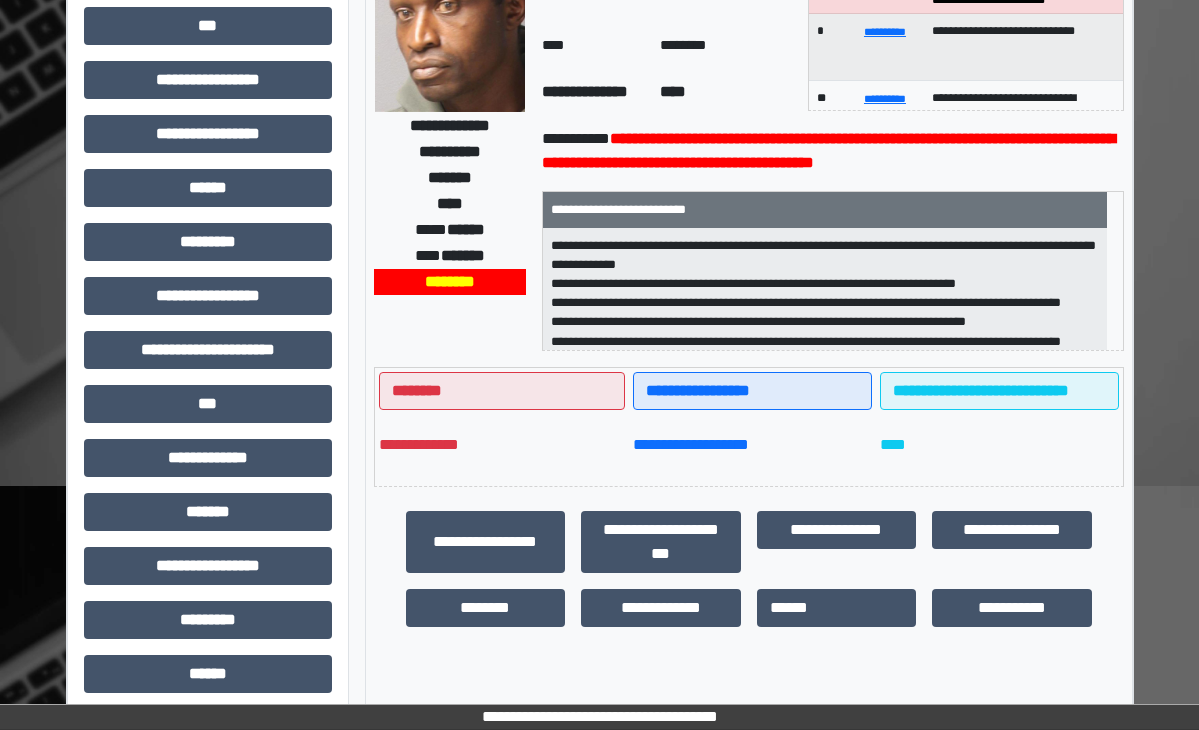 scroll, scrollTop: 300, scrollLeft: 0, axis: vertical 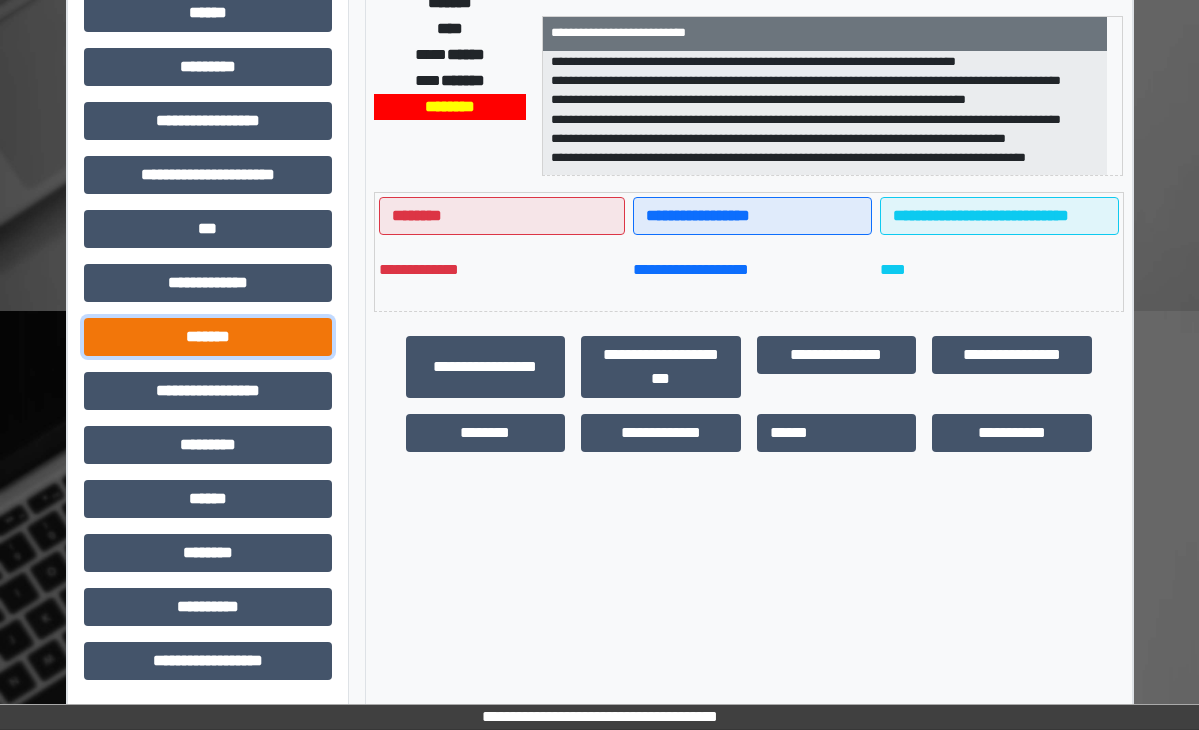 click on "*******" at bounding box center (208, 337) 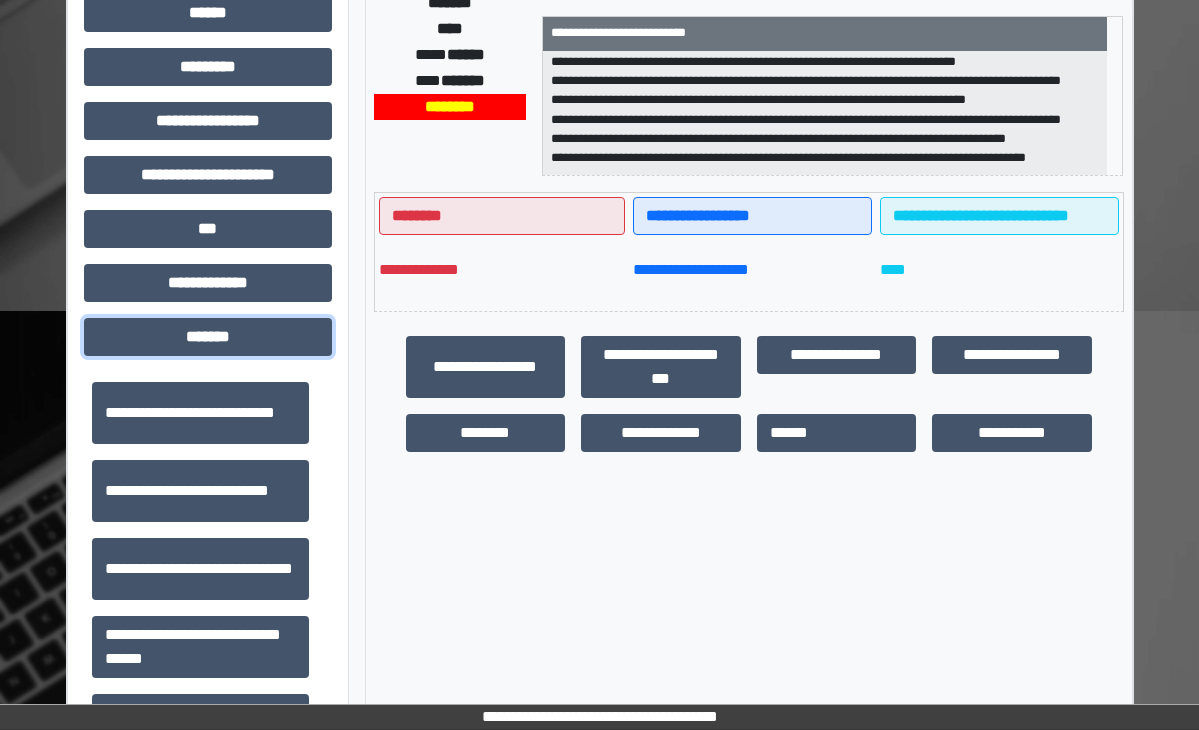 scroll, scrollTop: 600, scrollLeft: 0, axis: vertical 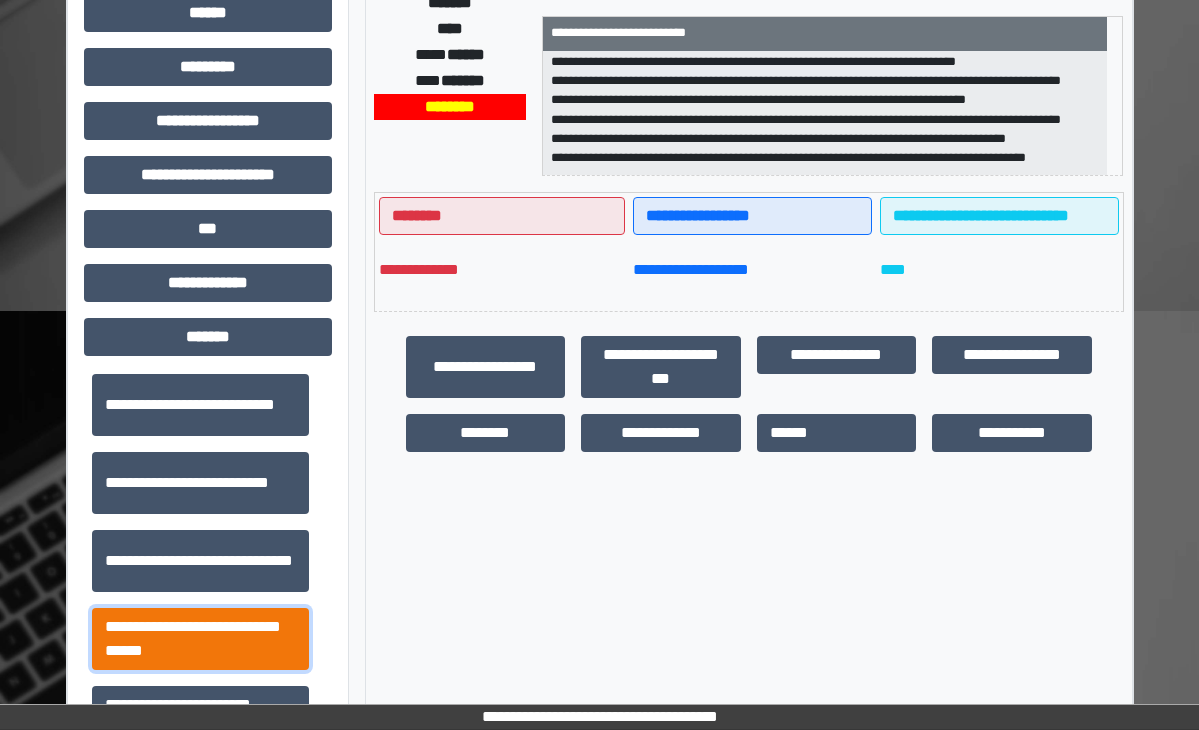 drag, startPoint x: 157, startPoint y: 633, endPoint x: 169, endPoint y: 633, distance: 12 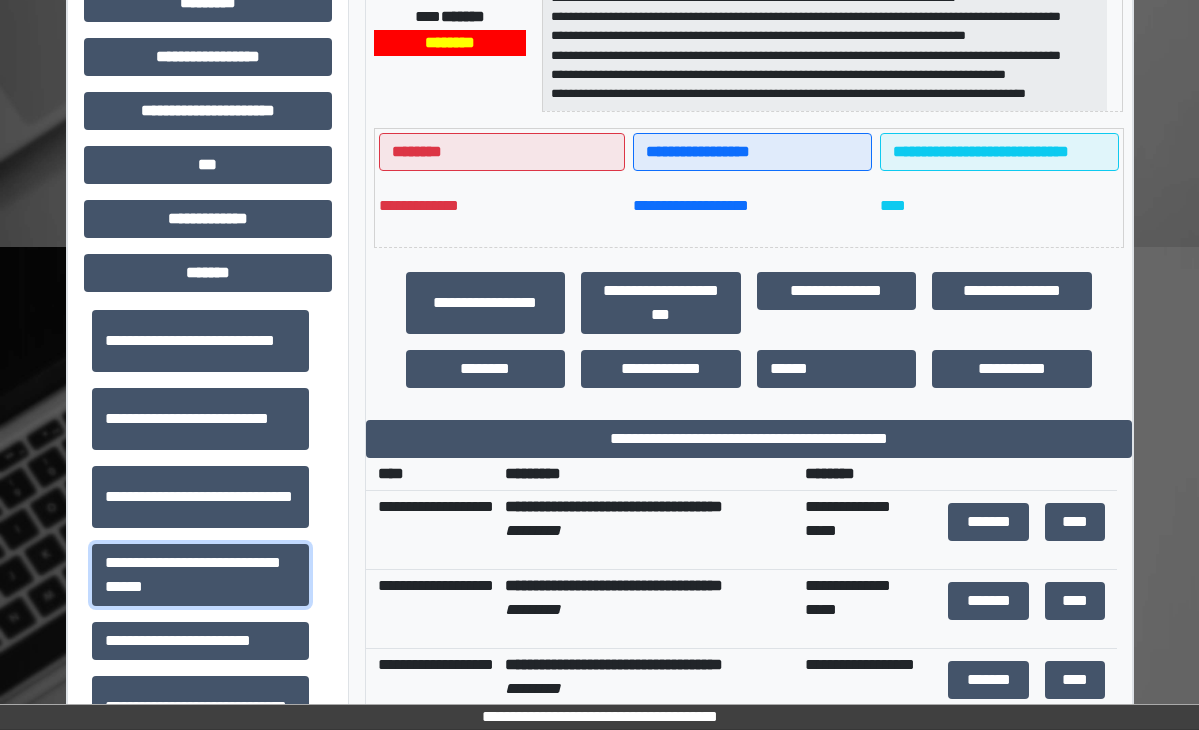 scroll, scrollTop: 544, scrollLeft: 0, axis: vertical 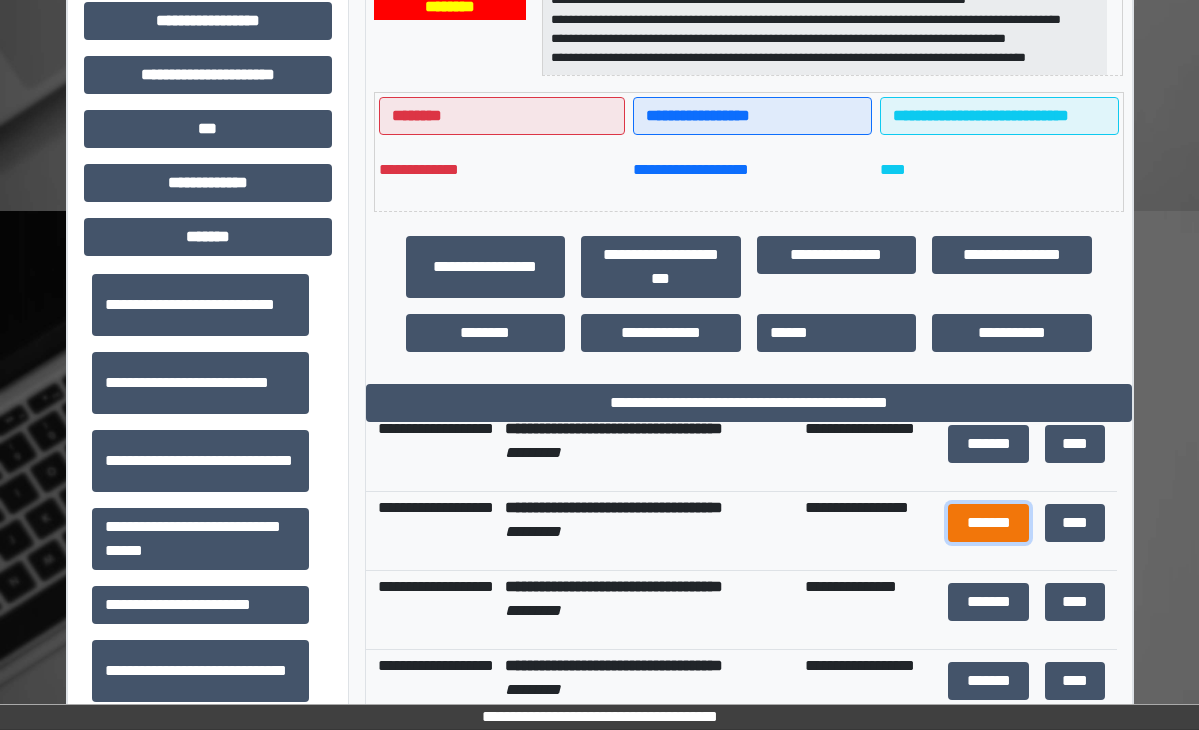 click on "*******" at bounding box center (988, 523) 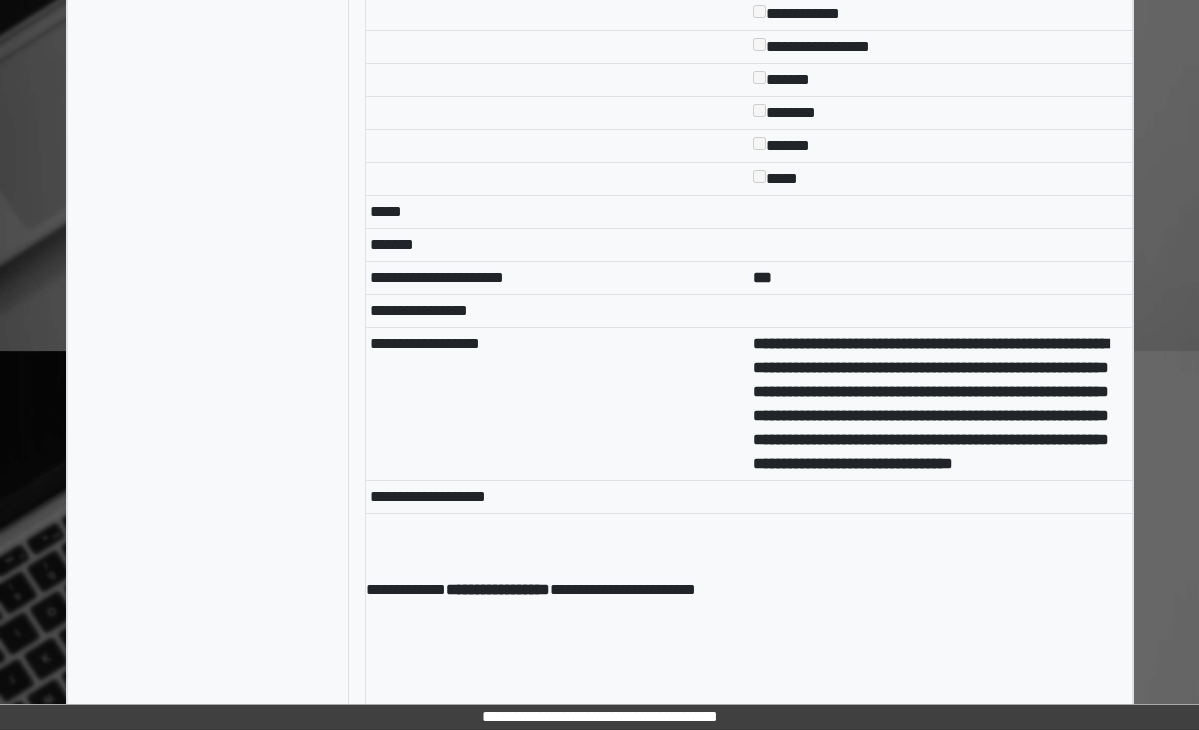 scroll, scrollTop: 1936, scrollLeft: 0, axis: vertical 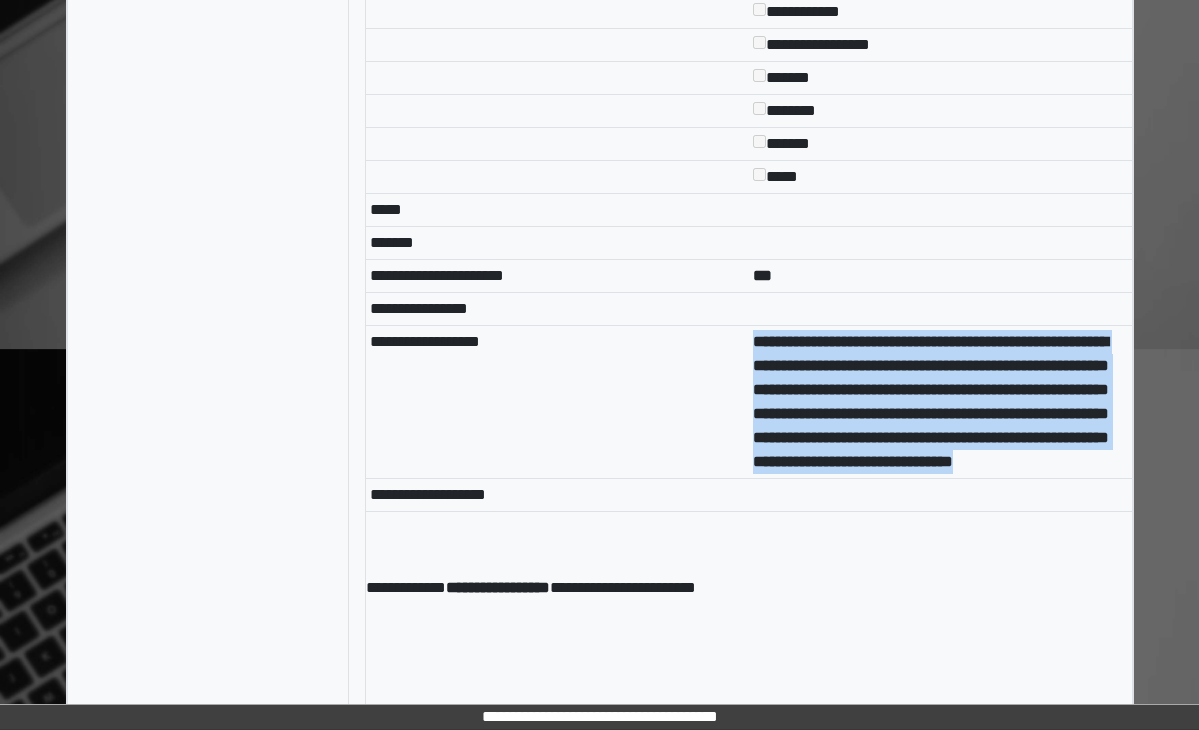 drag, startPoint x: 753, startPoint y: 379, endPoint x: 1035, endPoint y: 553, distance: 331.36084 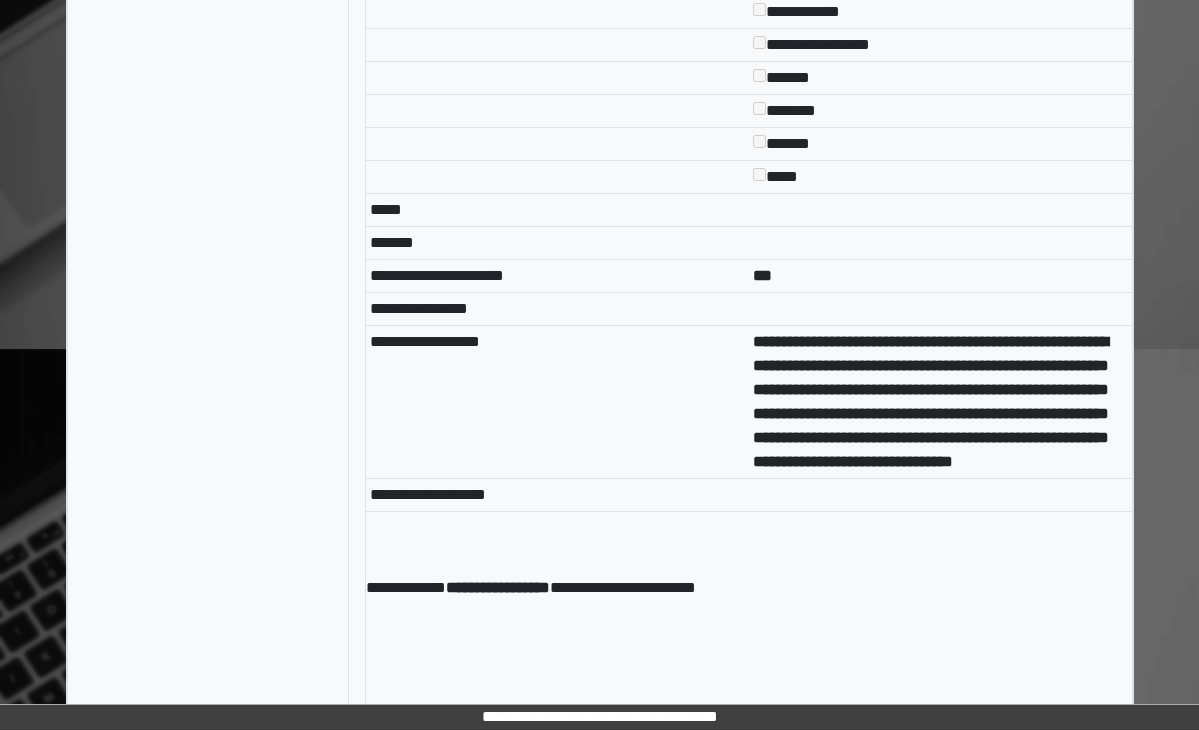 click on "**********" at bounding box center (557, 402) 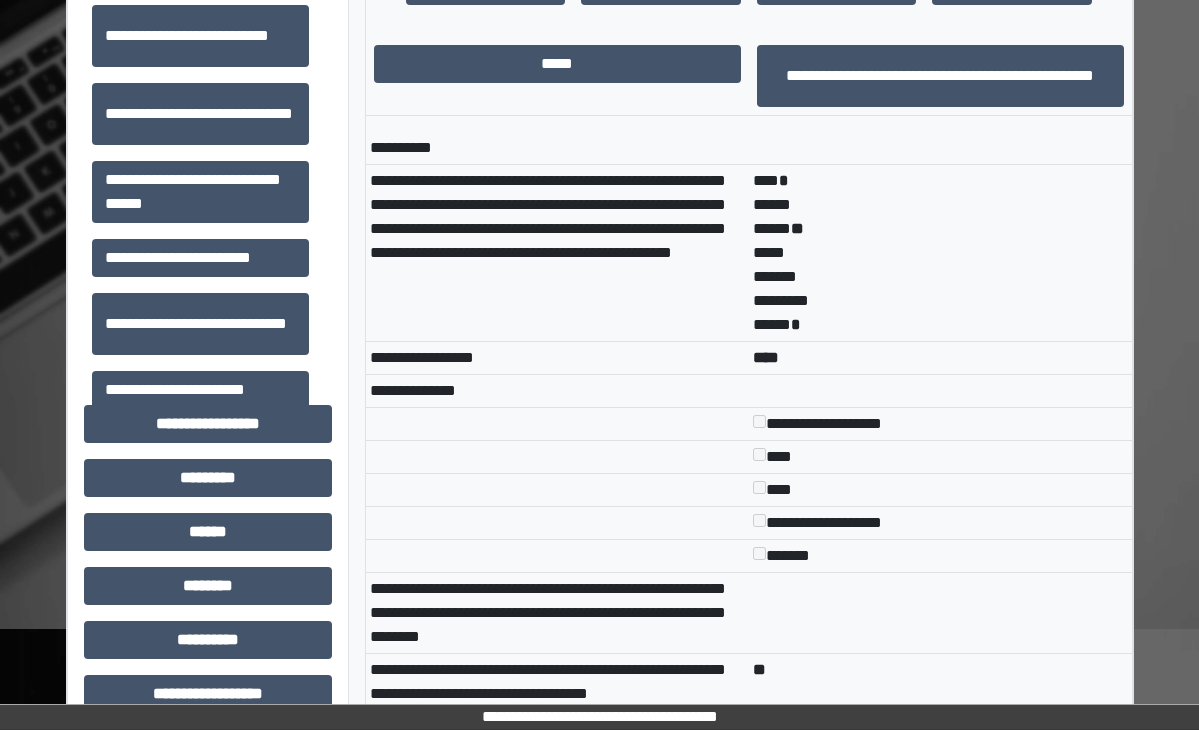 scroll, scrollTop: 736, scrollLeft: 0, axis: vertical 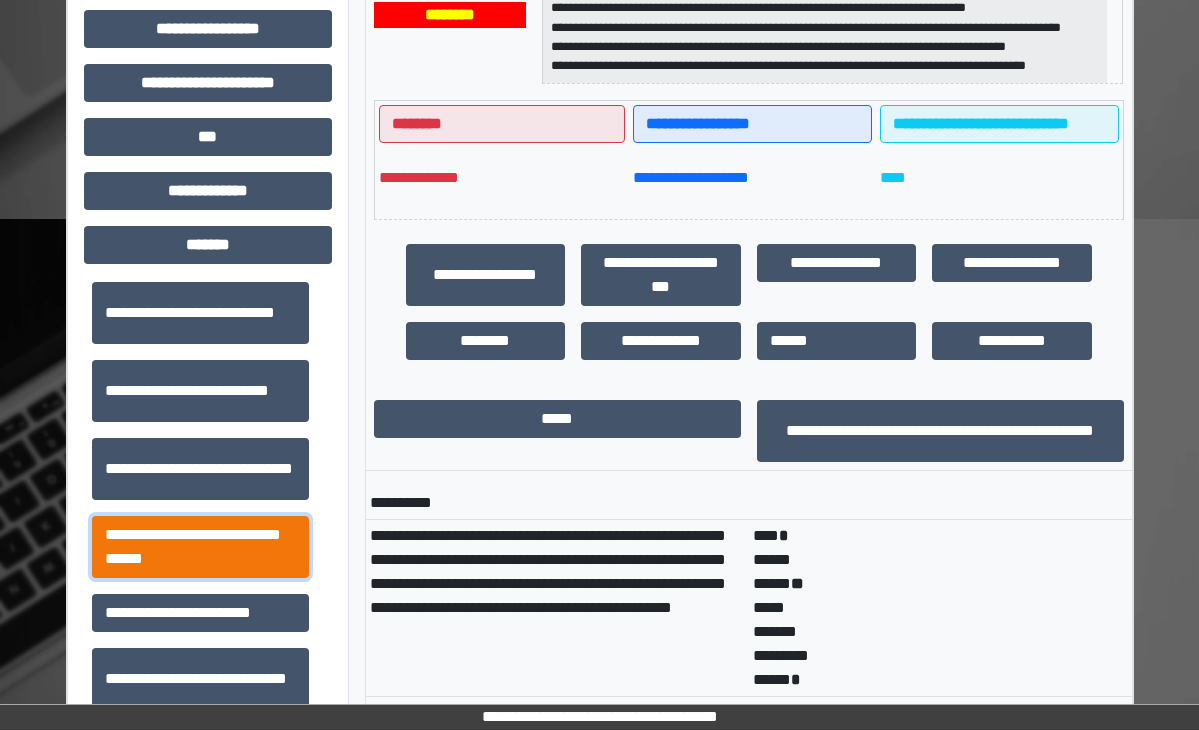 click on "**********" at bounding box center (200, 547) 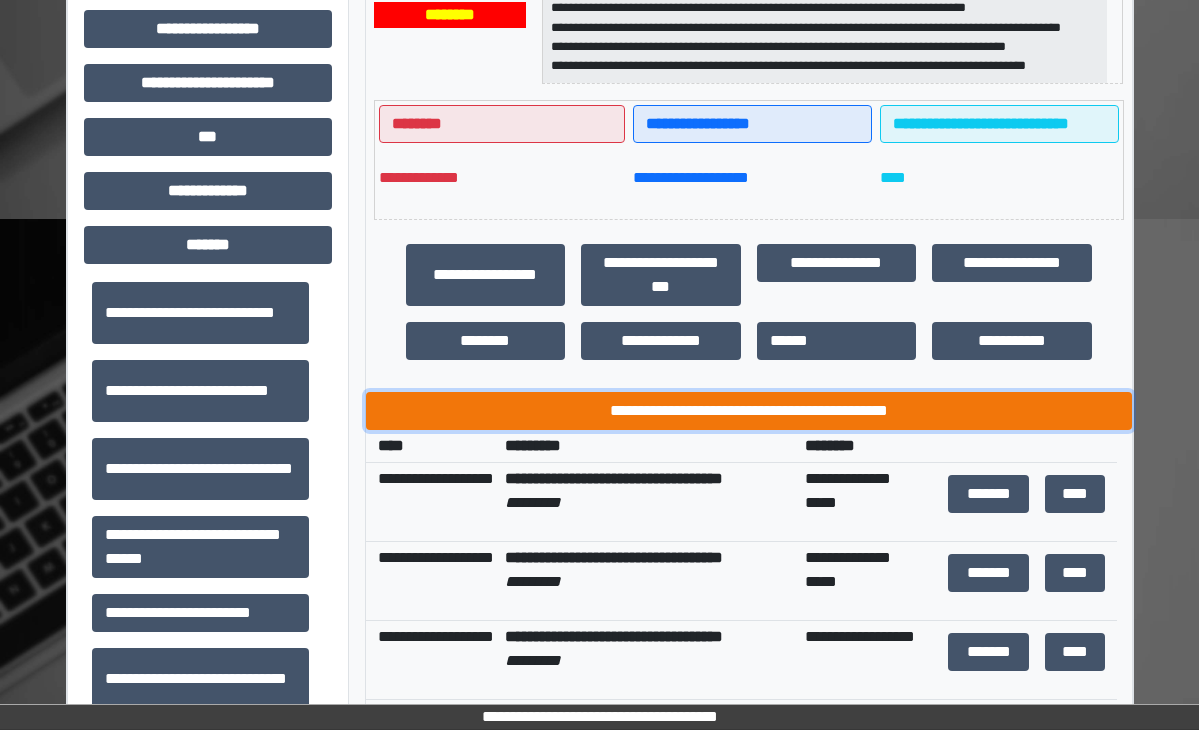 click on "**********" at bounding box center (749, 411) 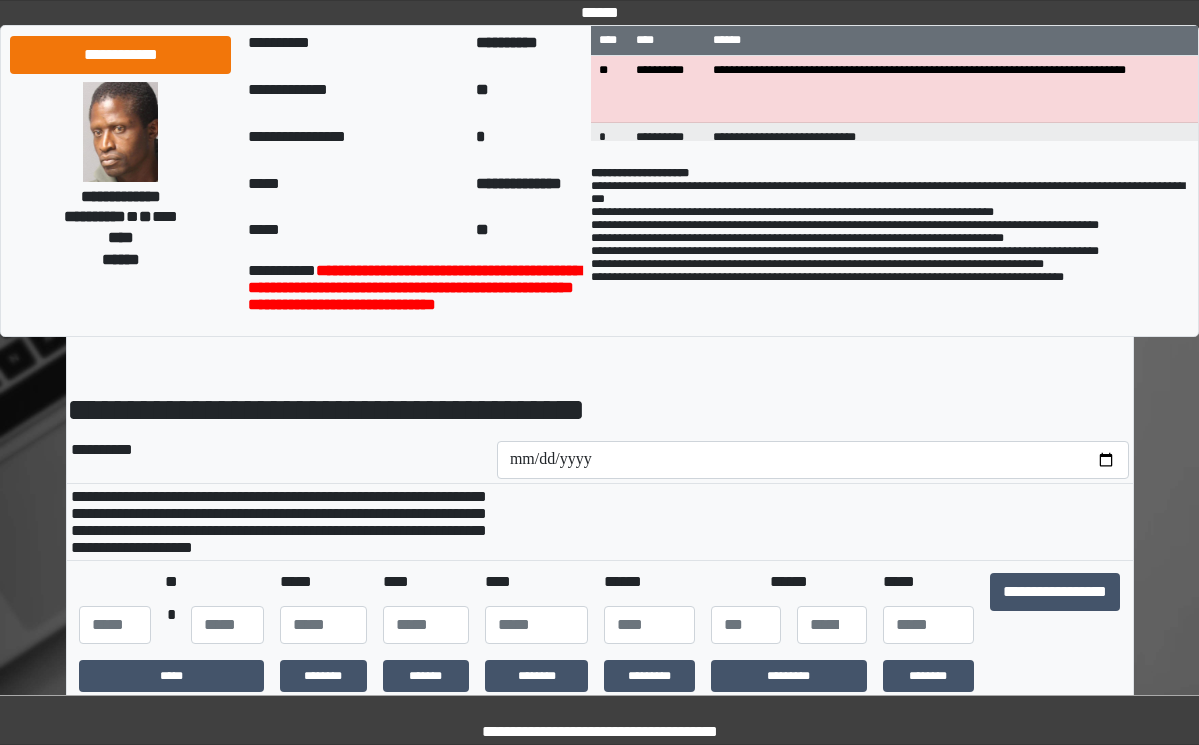 scroll, scrollTop: 0, scrollLeft: 0, axis: both 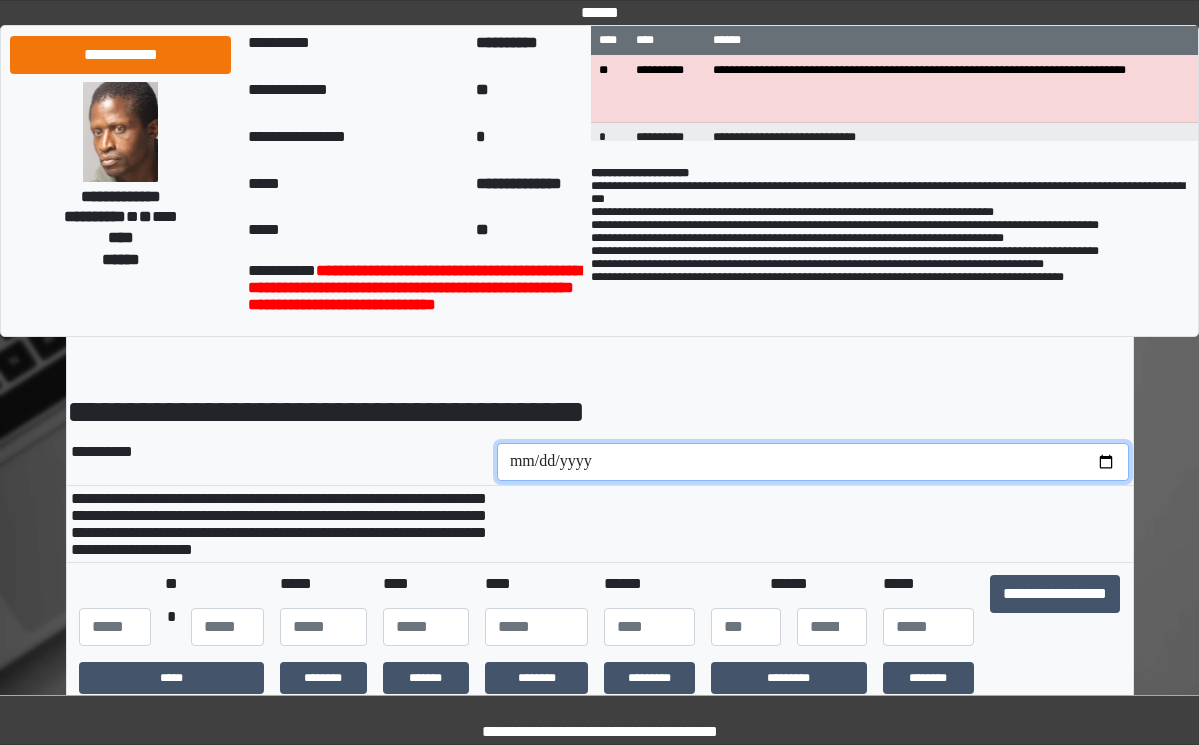 click at bounding box center (813, 462) 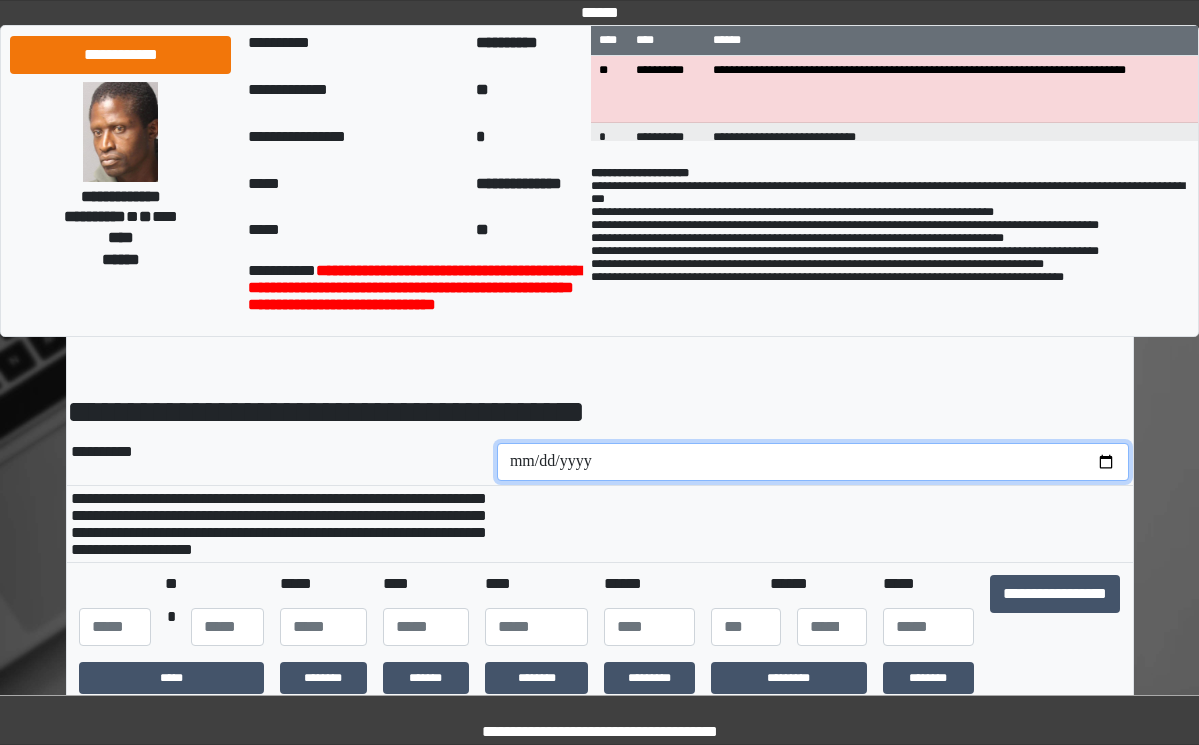 type on "**********" 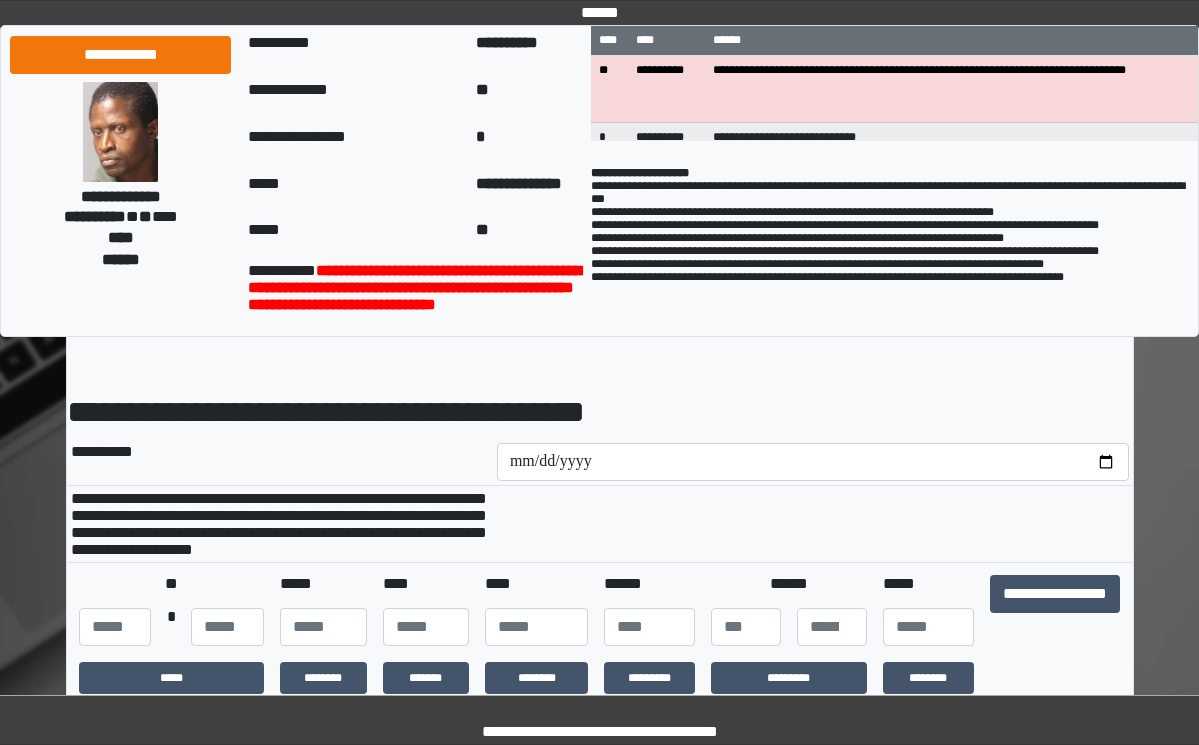 drag, startPoint x: 679, startPoint y: 531, endPoint x: 742, endPoint y: 445, distance: 106.60675 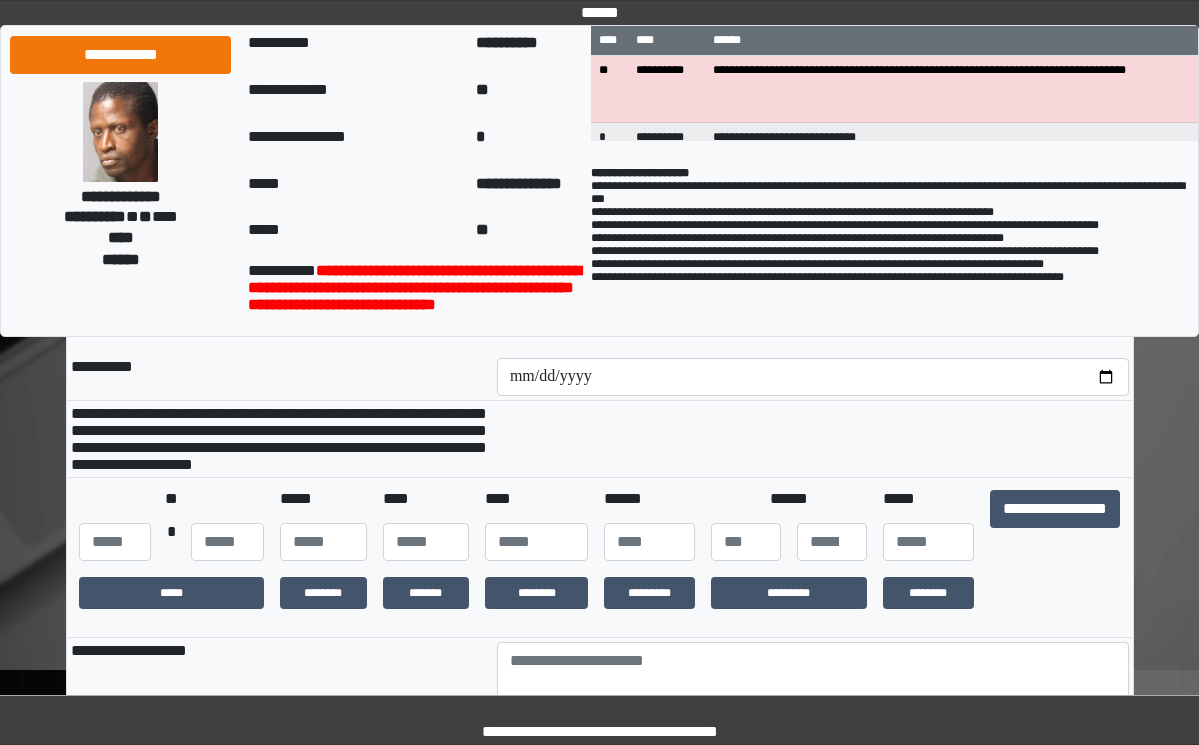 scroll, scrollTop: 200, scrollLeft: 0, axis: vertical 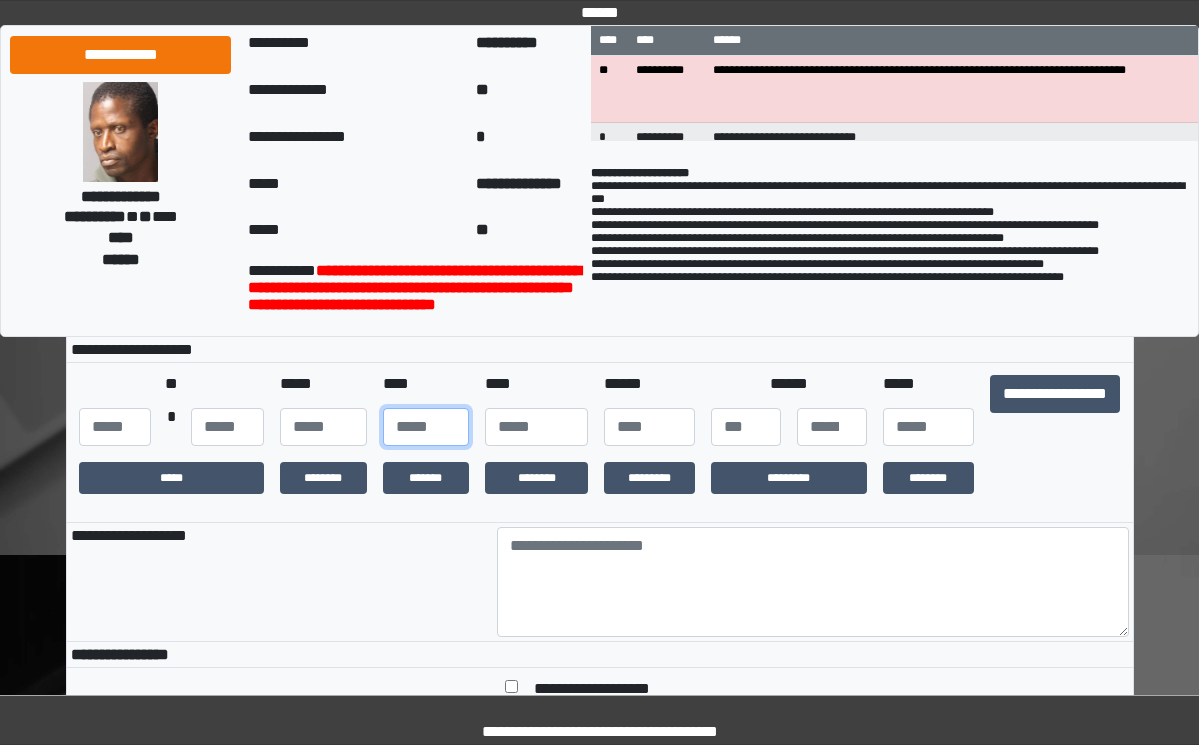 click at bounding box center (426, 427) 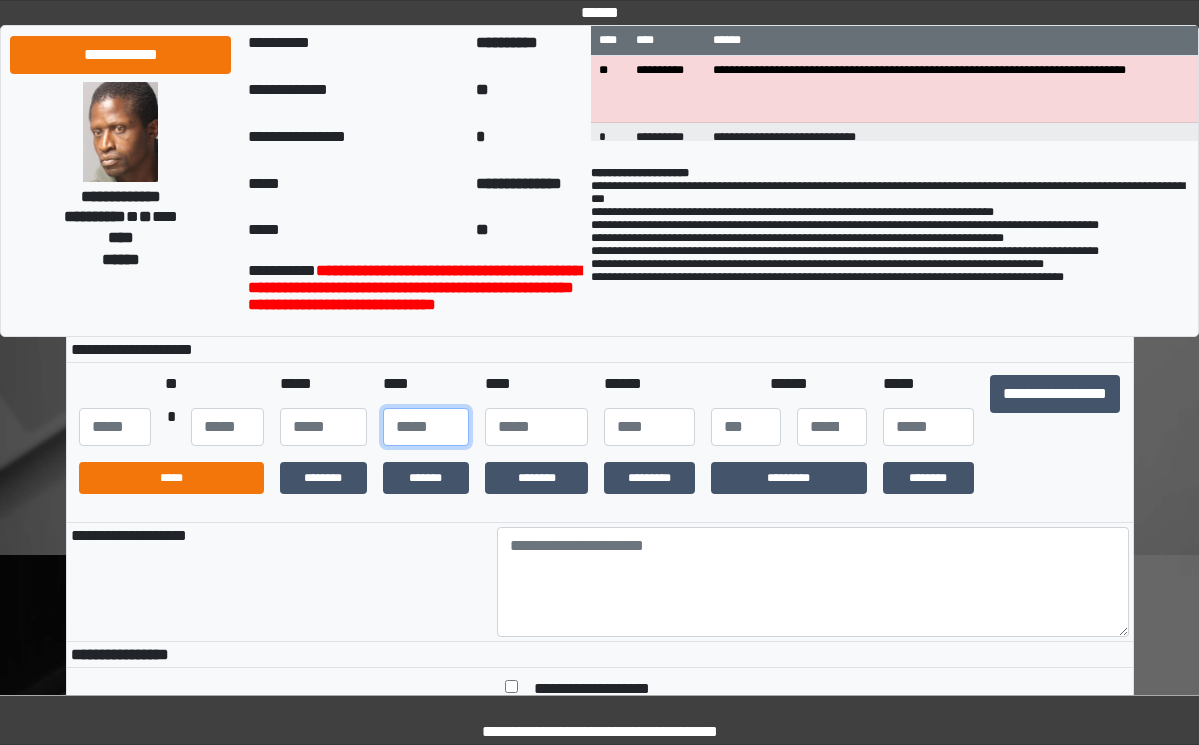 type on "**" 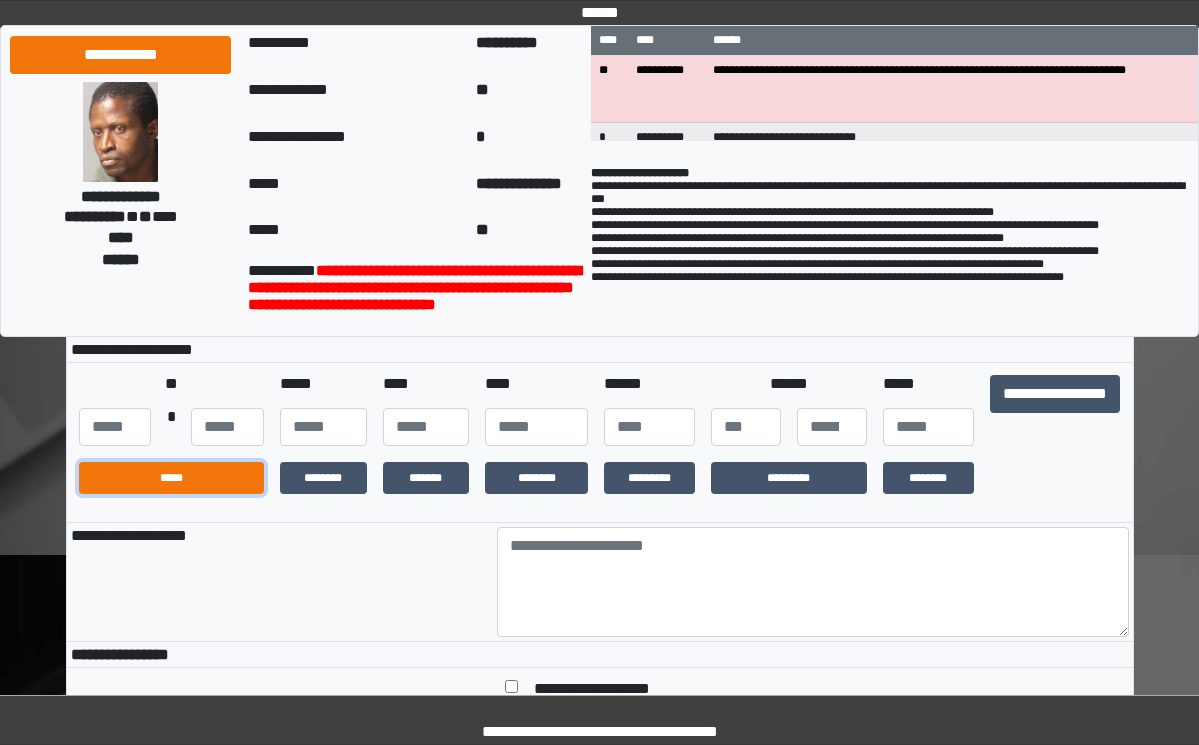 click on "*****" at bounding box center (171, 478) 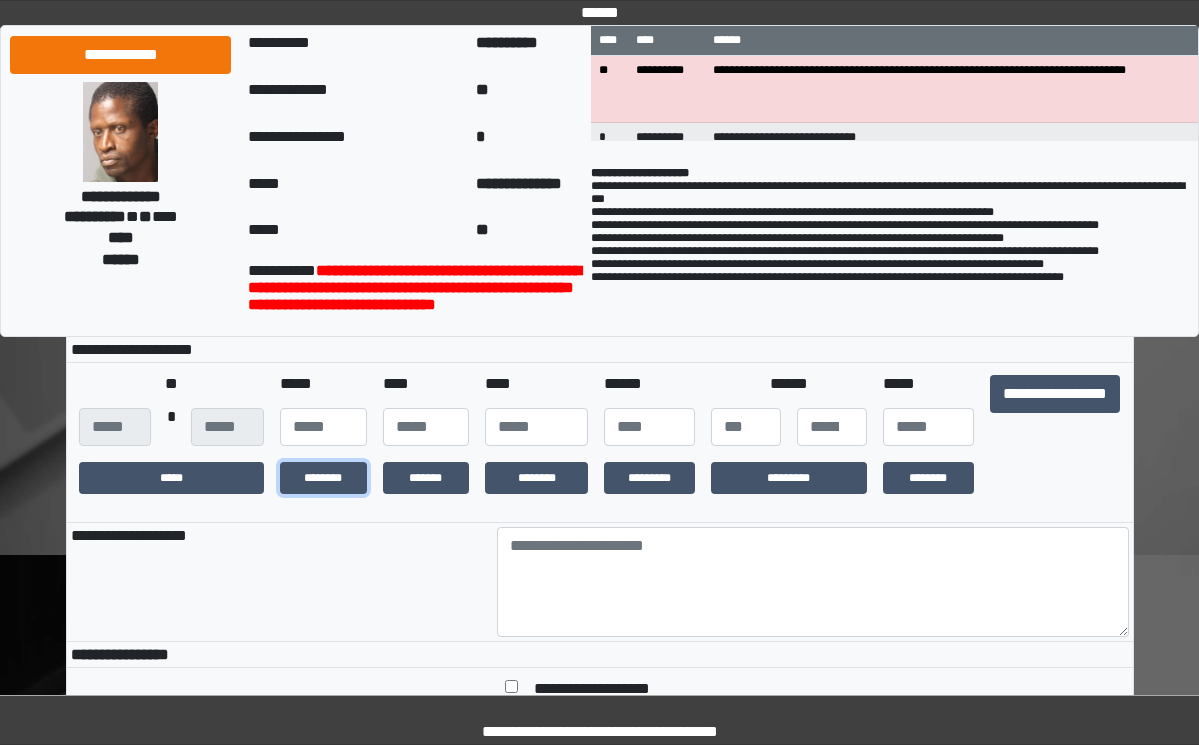 drag, startPoint x: 324, startPoint y: 522, endPoint x: 378, endPoint y: 521, distance: 54.00926 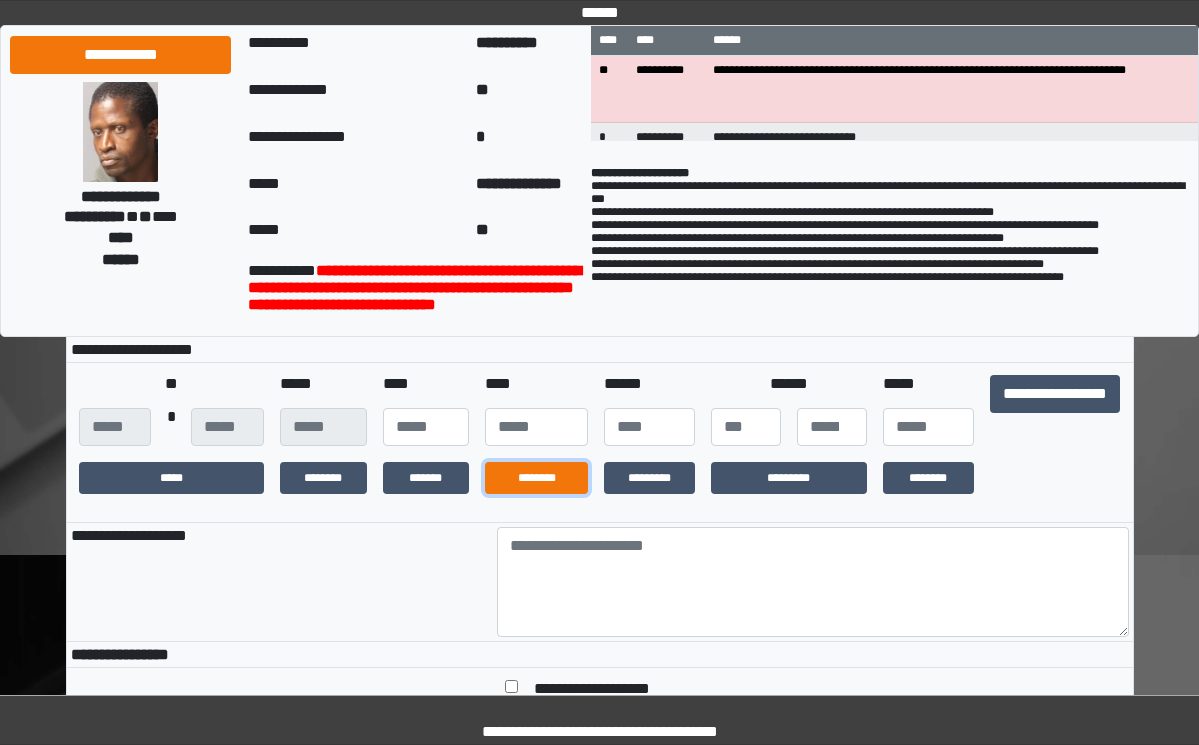 drag, startPoint x: 550, startPoint y: 529, endPoint x: 579, endPoint y: 516, distance: 31.780497 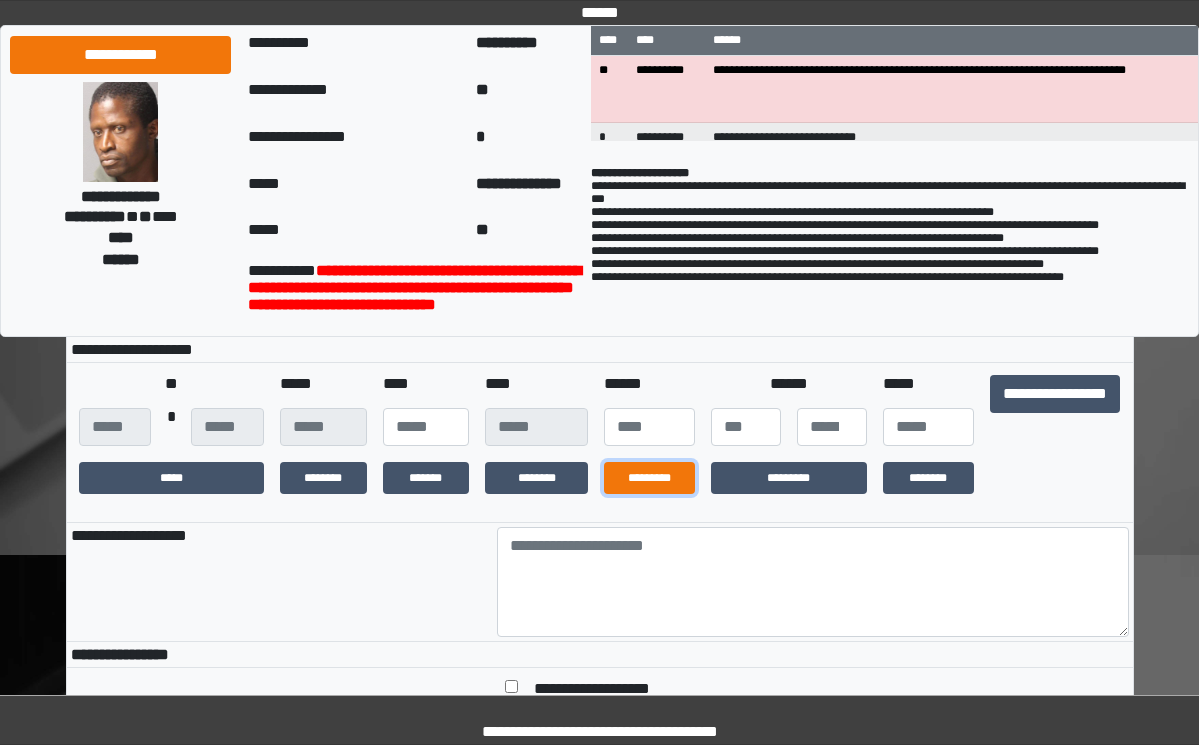 drag, startPoint x: 620, startPoint y: 505, endPoint x: 690, endPoint y: 511, distance: 70.256676 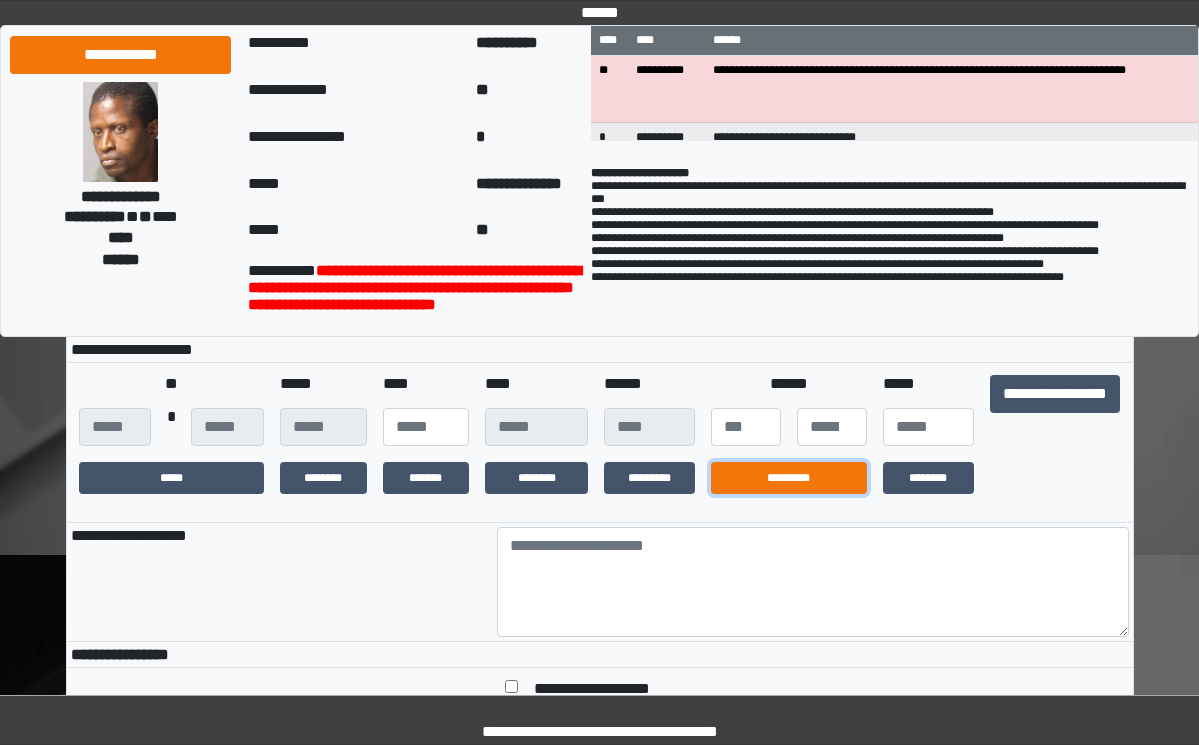 drag, startPoint x: 753, startPoint y: 515, endPoint x: 857, endPoint y: 506, distance: 104.388695 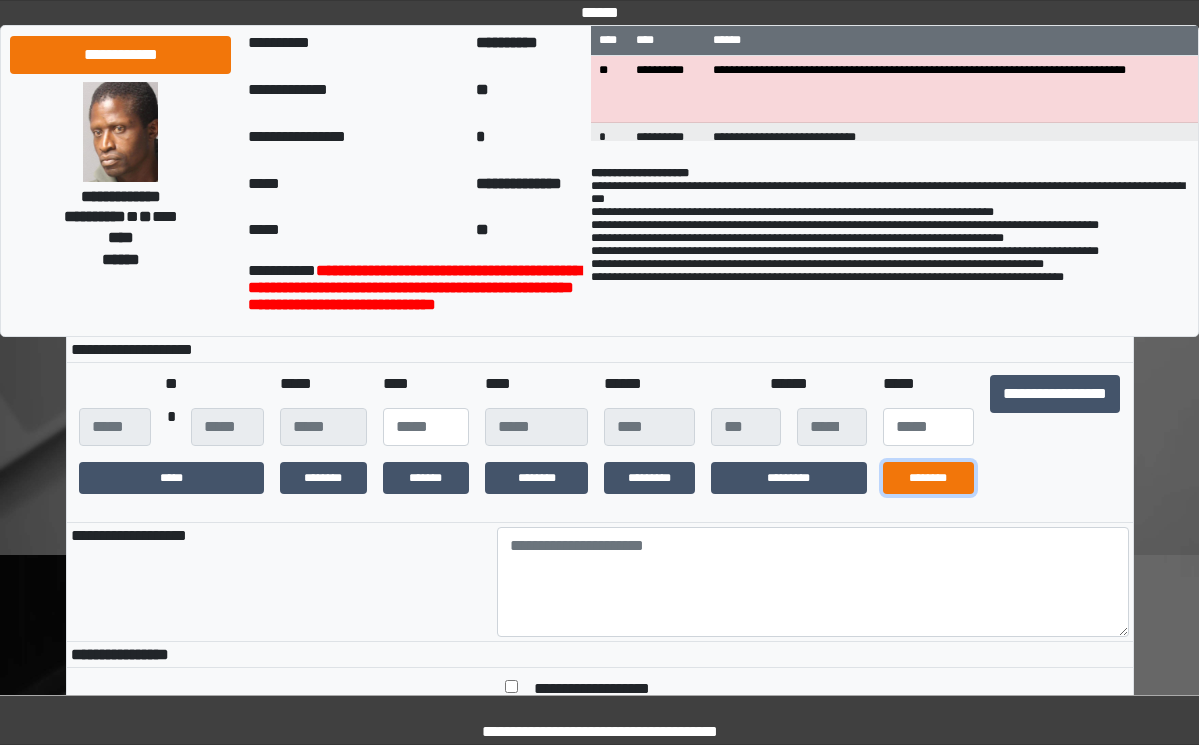 click on "********" at bounding box center (928, 478) 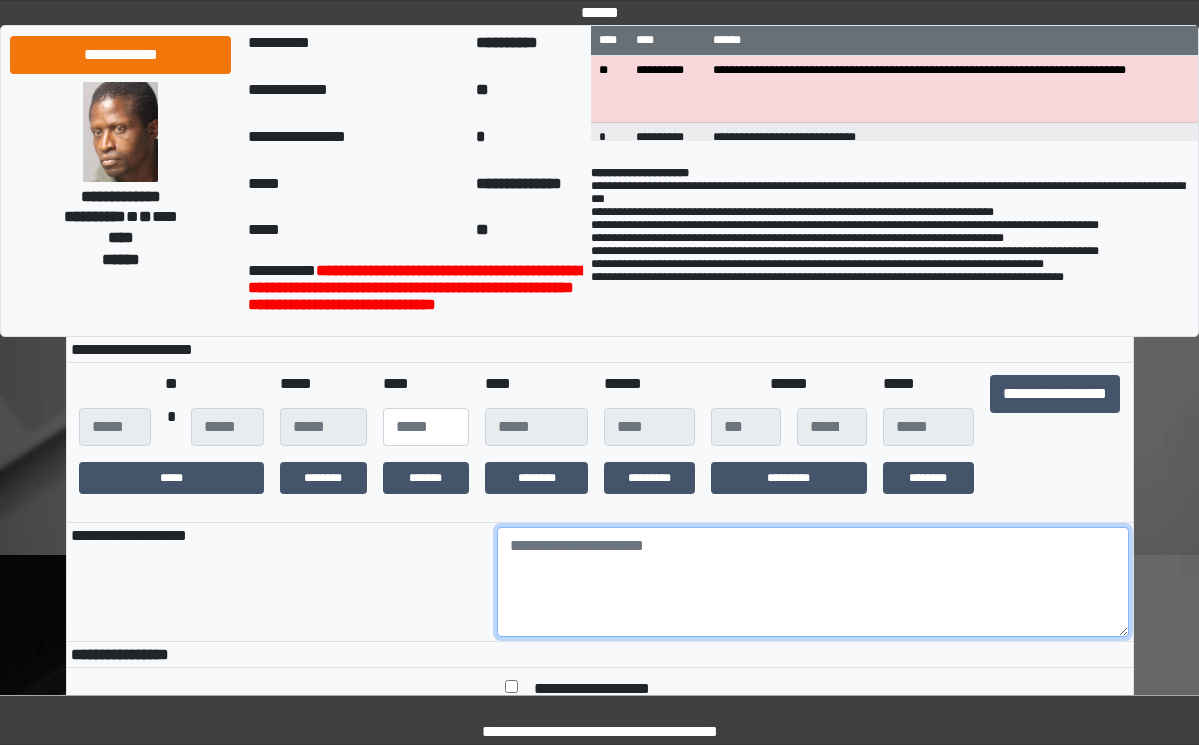 click at bounding box center [813, 582] 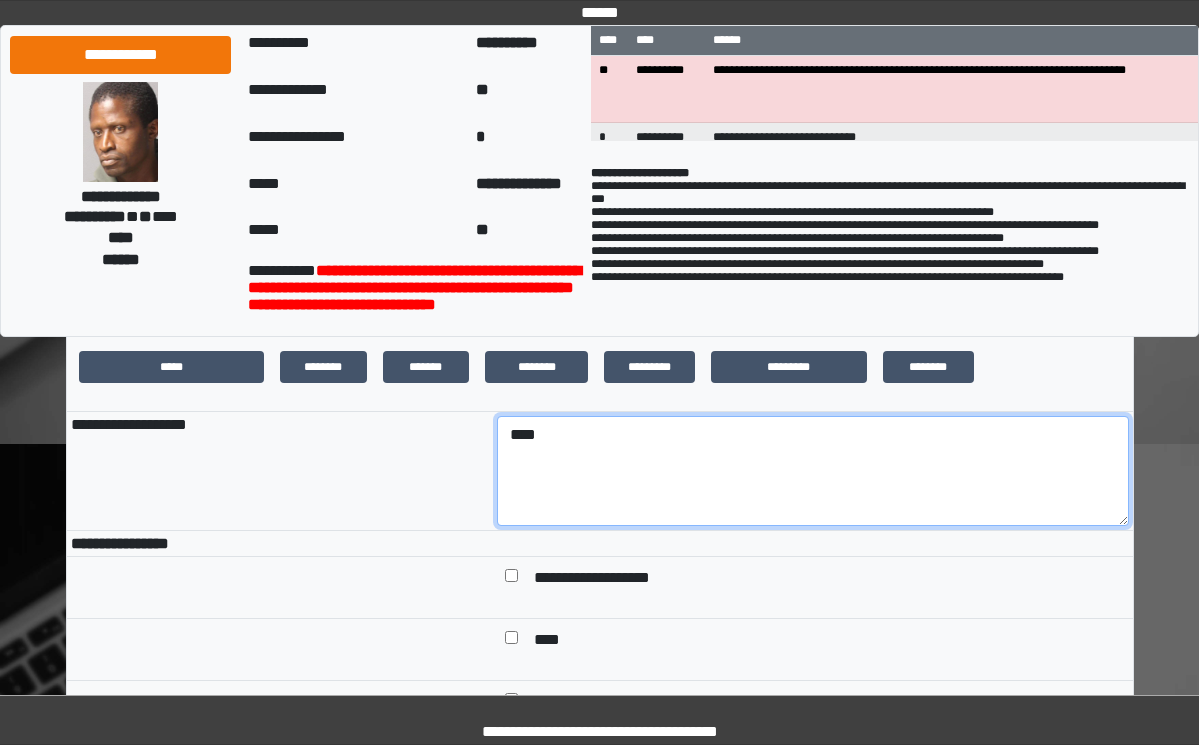 scroll, scrollTop: 500, scrollLeft: 0, axis: vertical 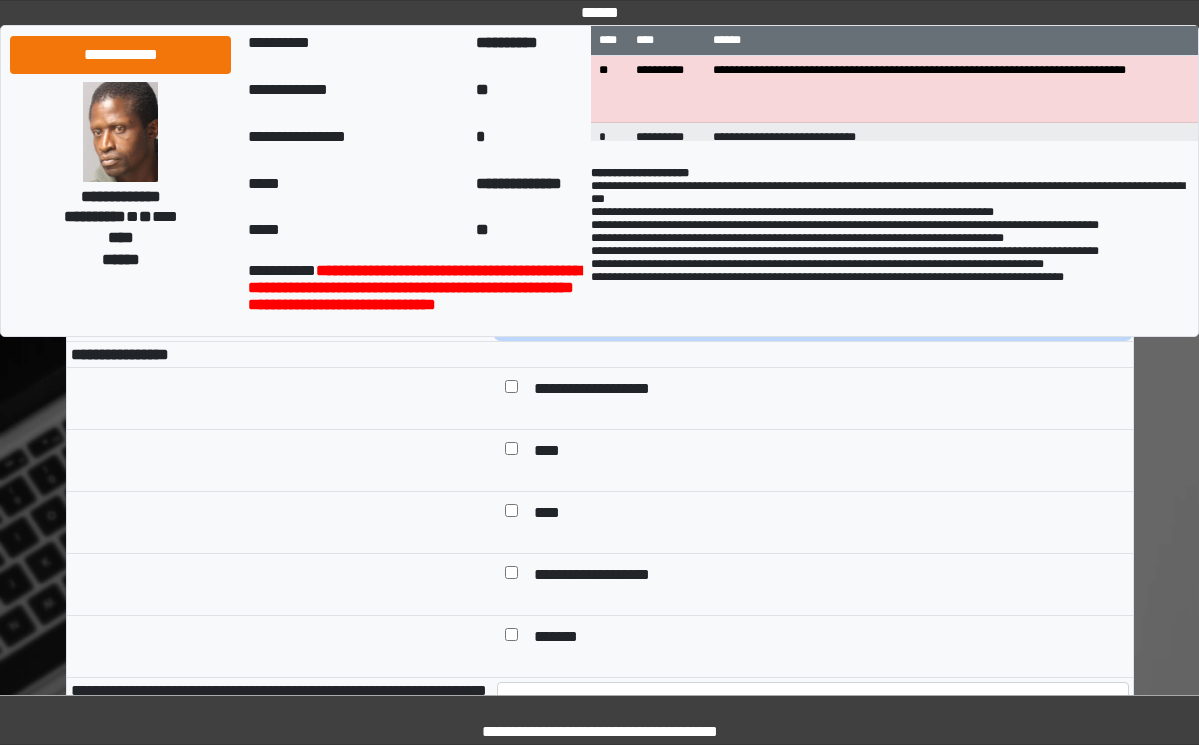 type on "****" 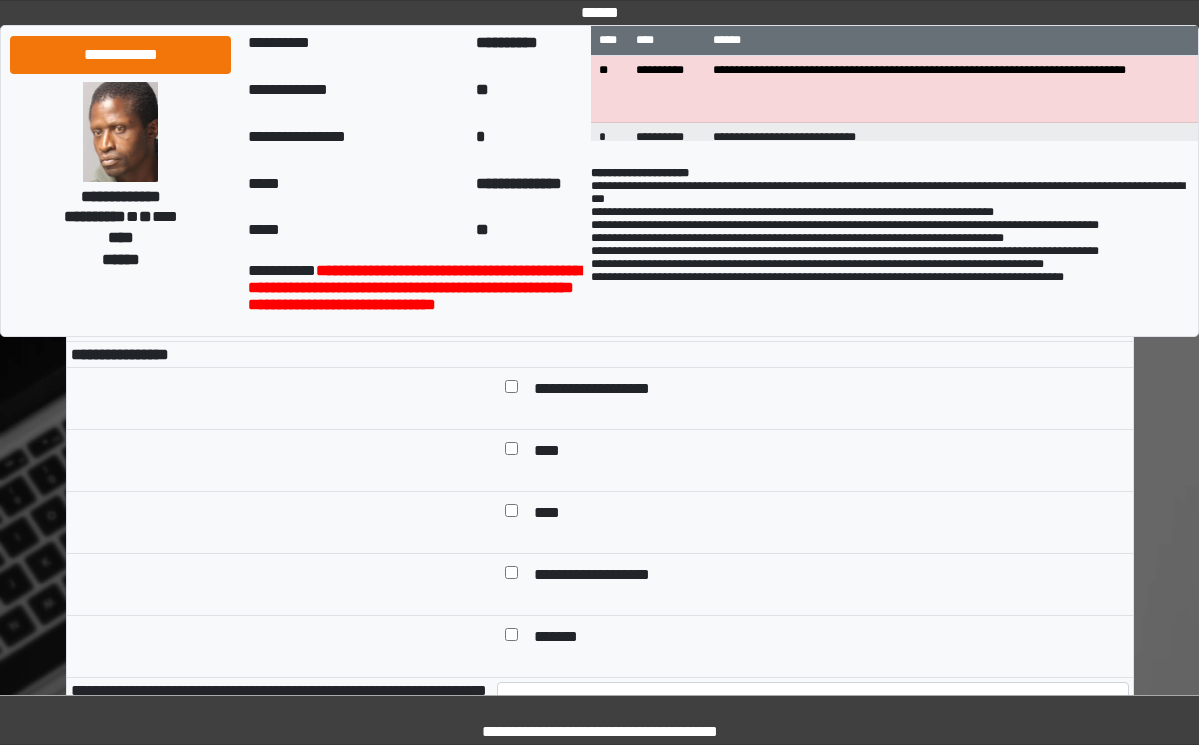 click on "**********" at bounding box center [609, 390] 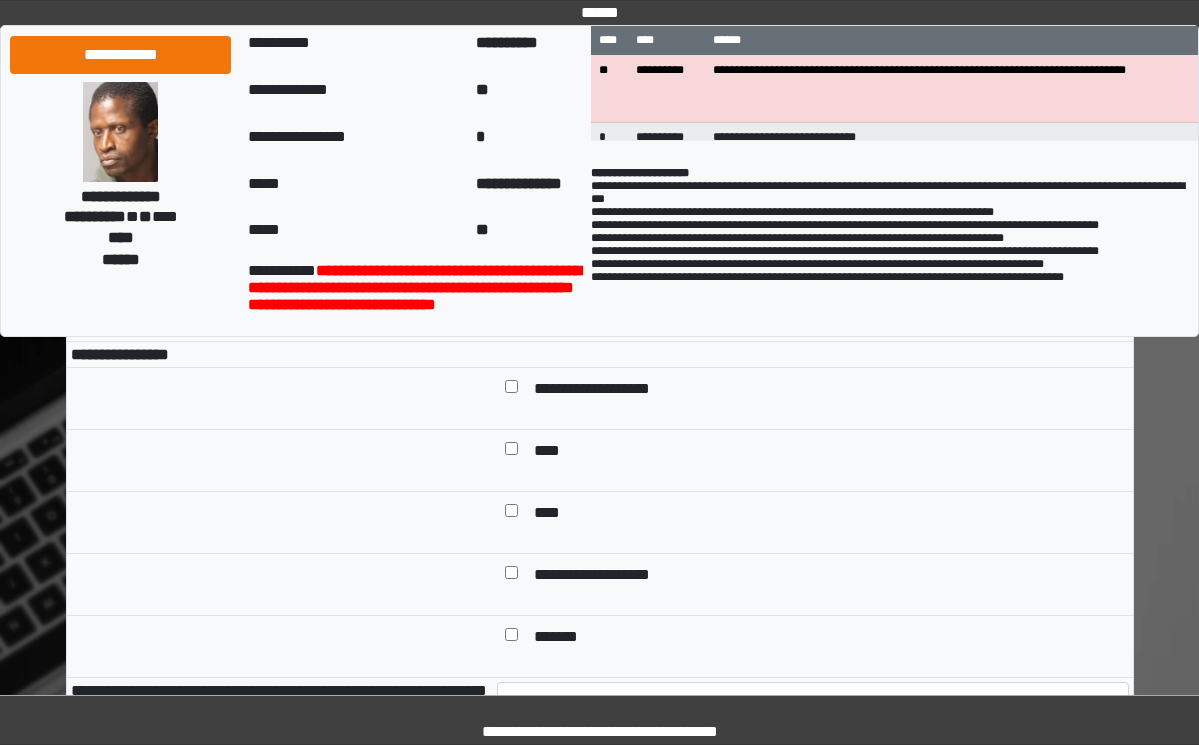 scroll, scrollTop: 600, scrollLeft: 0, axis: vertical 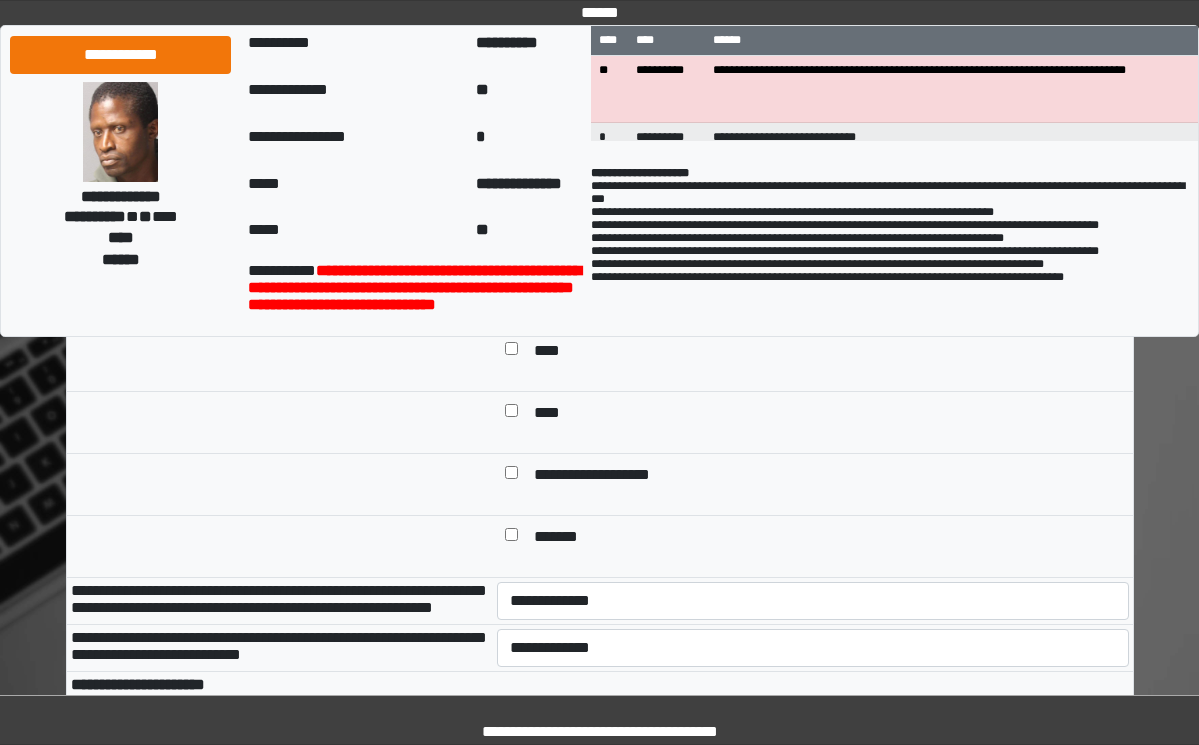 click on "*******" at bounding box center [565, 538] 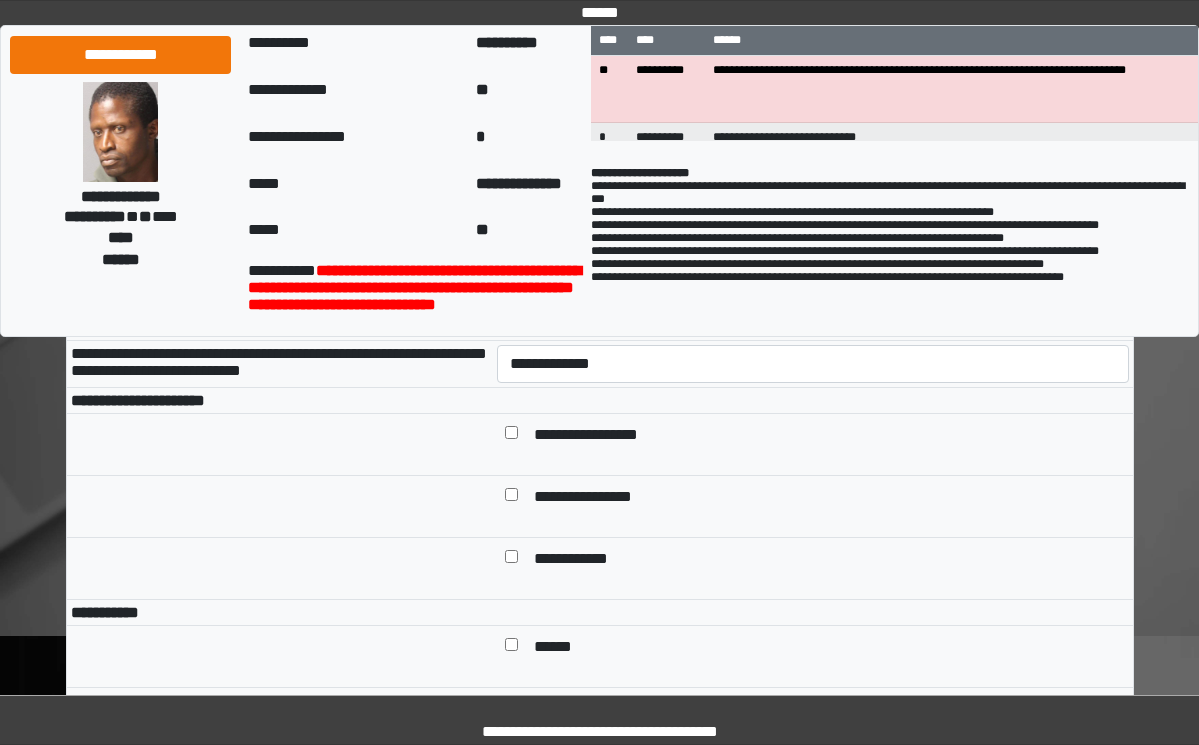 scroll, scrollTop: 900, scrollLeft: 0, axis: vertical 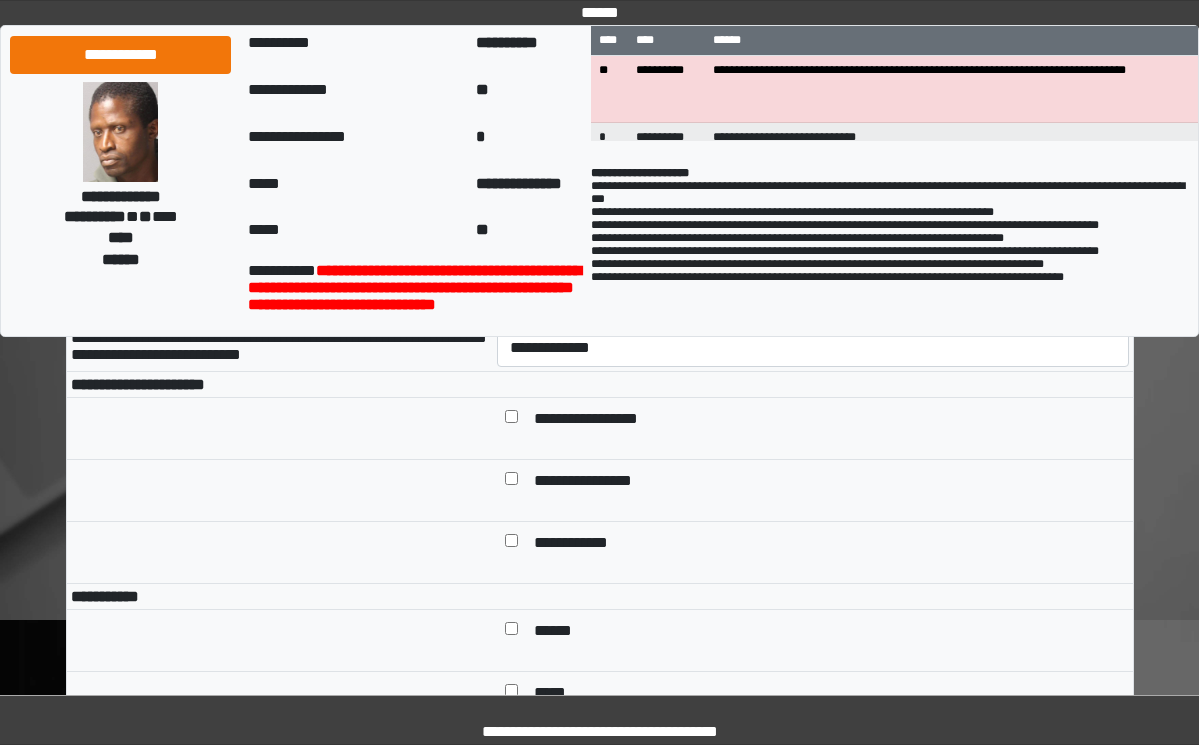 click on "**********" at bounding box center [813, 301] 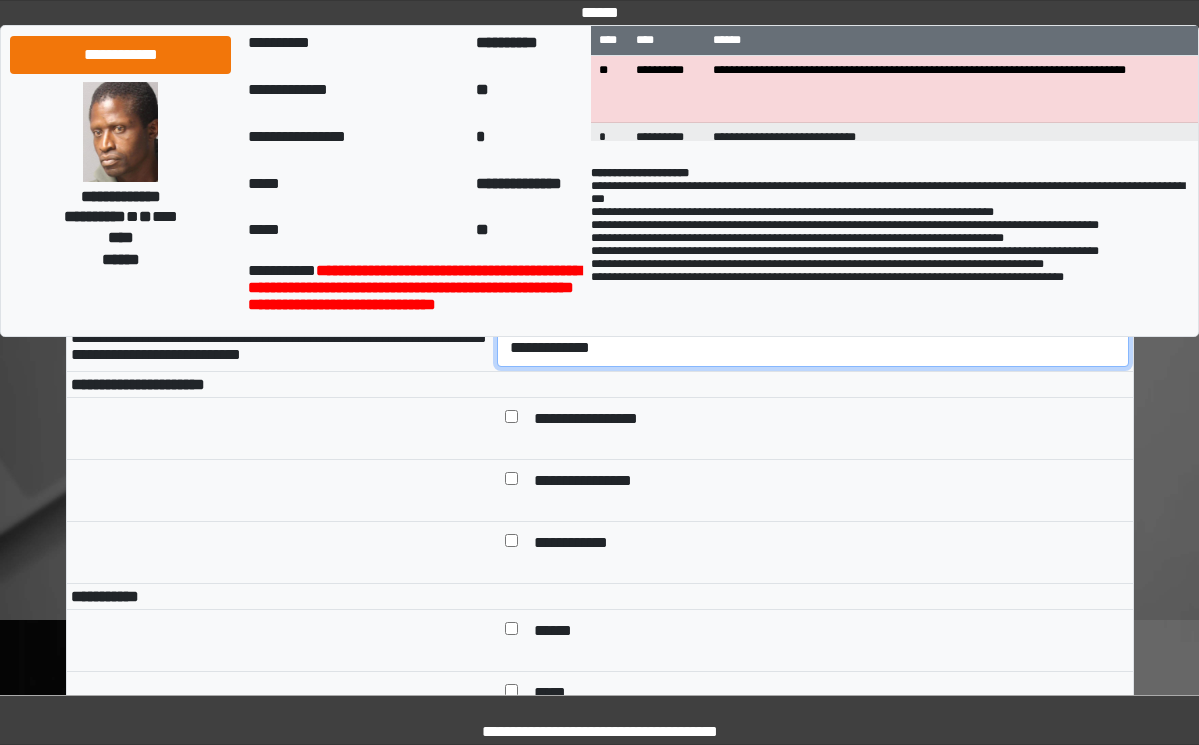 drag, startPoint x: 575, startPoint y: 408, endPoint x: 582, endPoint y: 436, distance: 28.86174 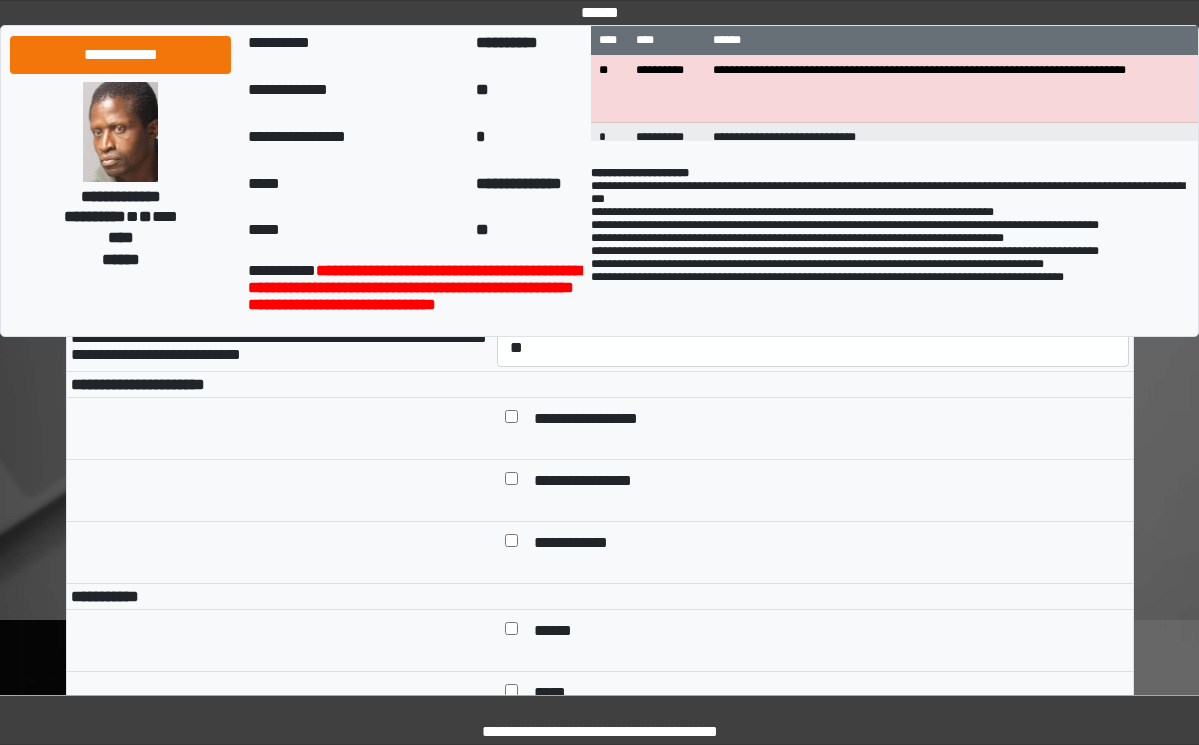 click on "**********" at bounding box center [280, 348] 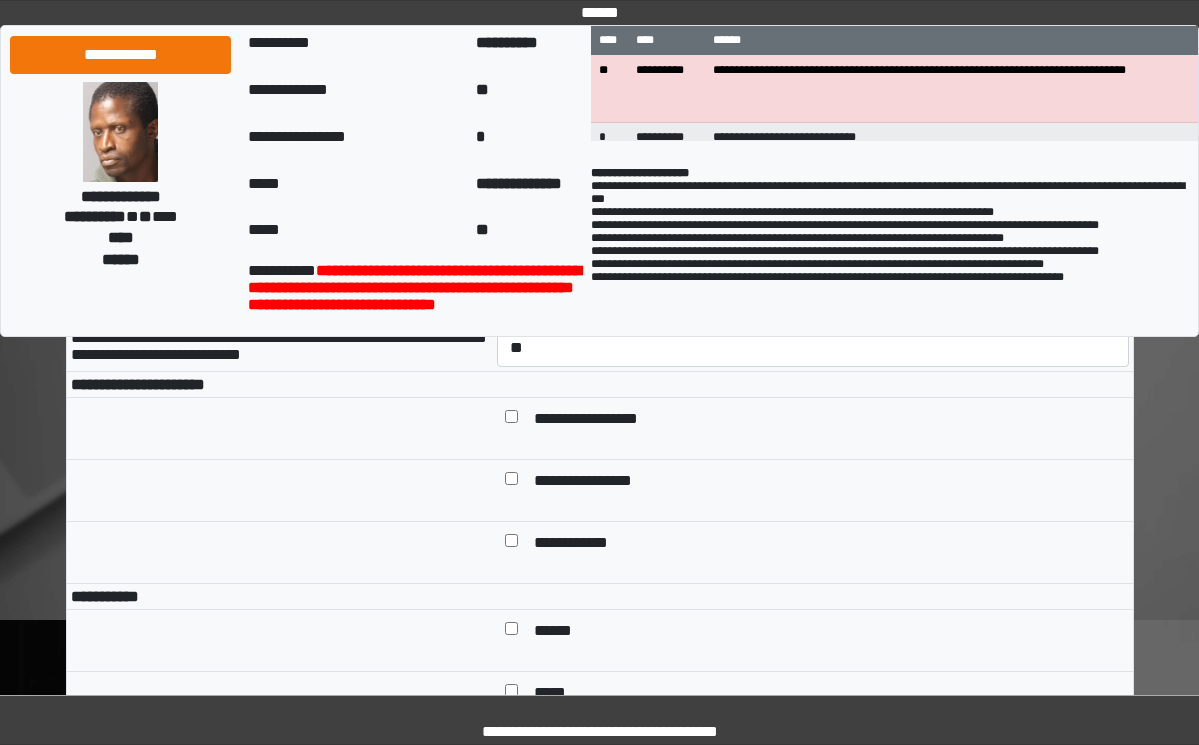 click on "**********" at bounding box center [601, 420] 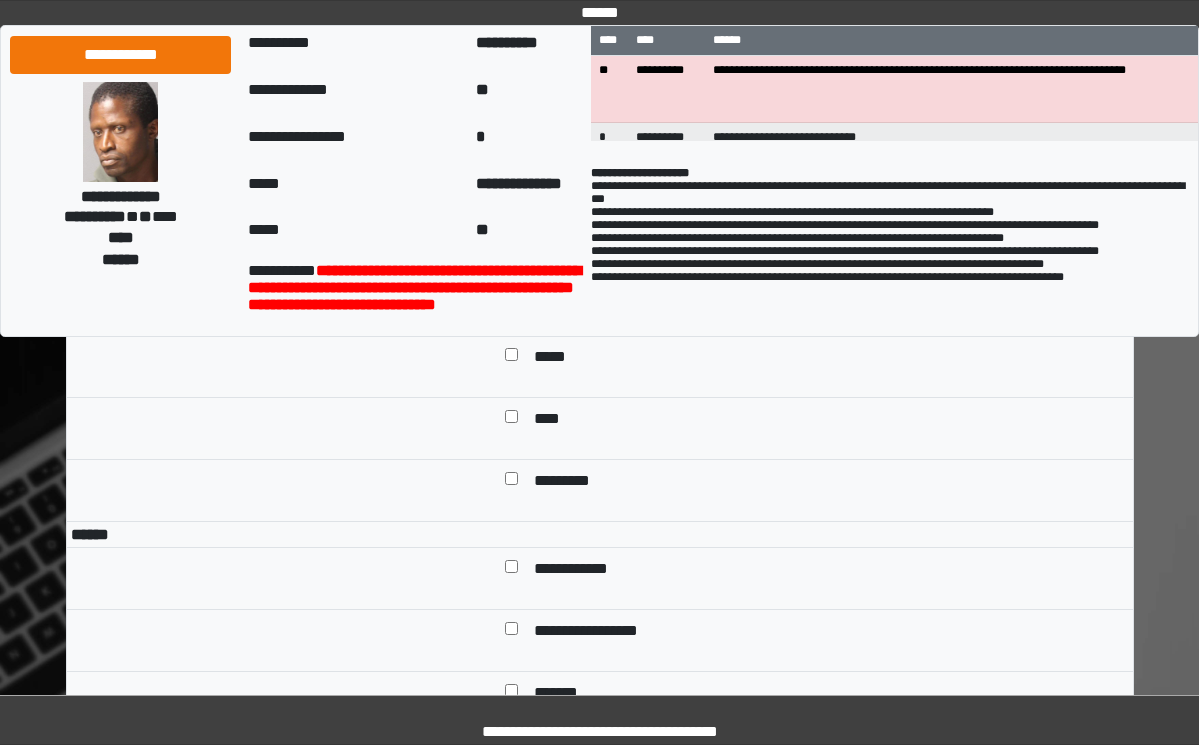 scroll, scrollTop: 1200, scrollLeft: 0, axis: vertical 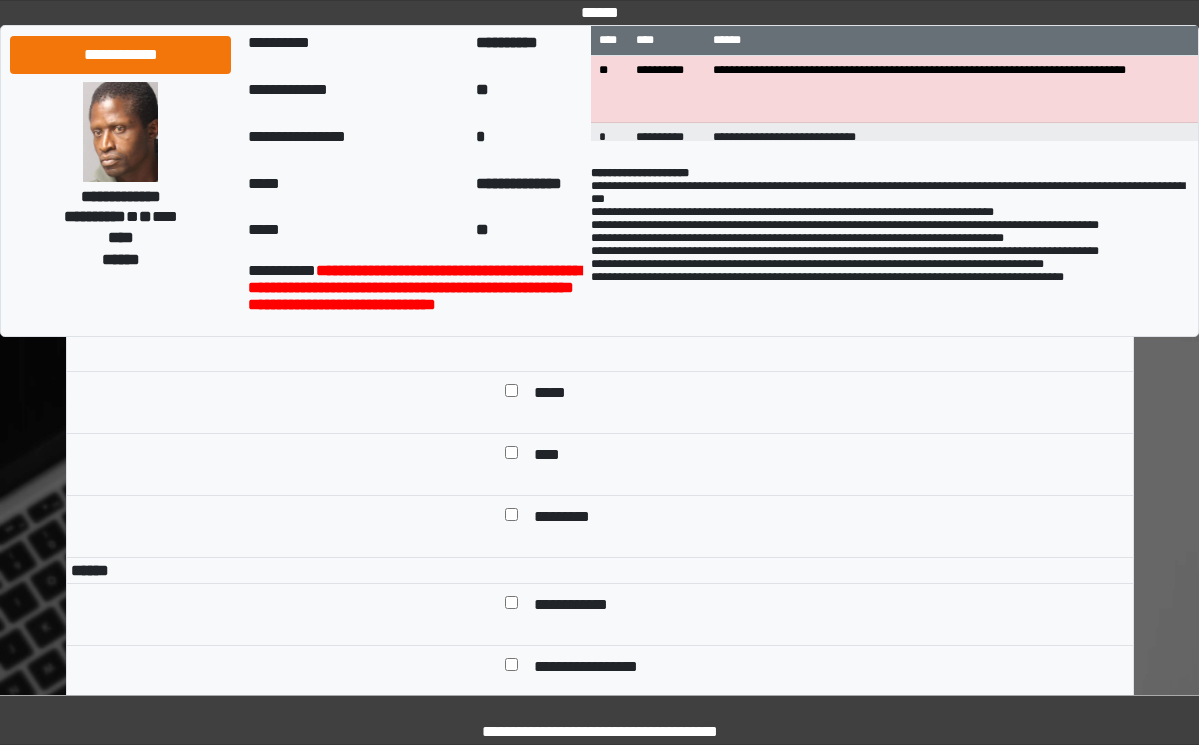 click on "******" at bounding box center [560, 332] 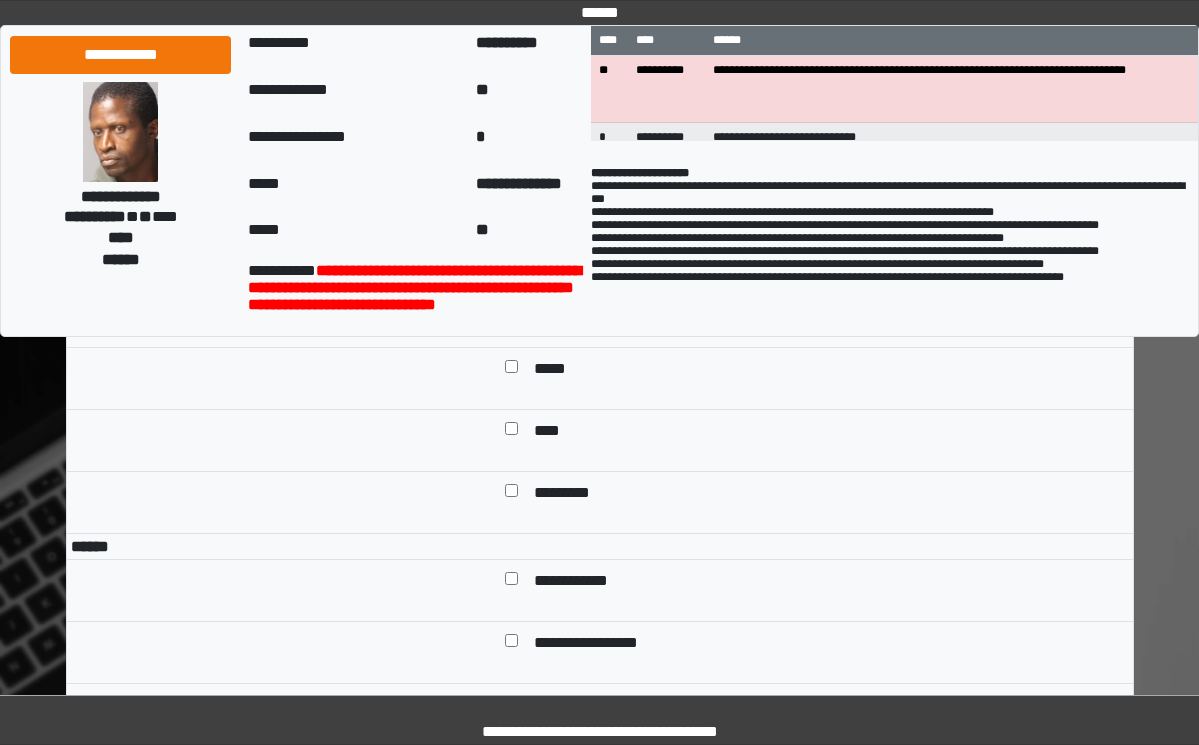 scroll, scrollTop: 1300, scrollLeft: 0, axis: vertical 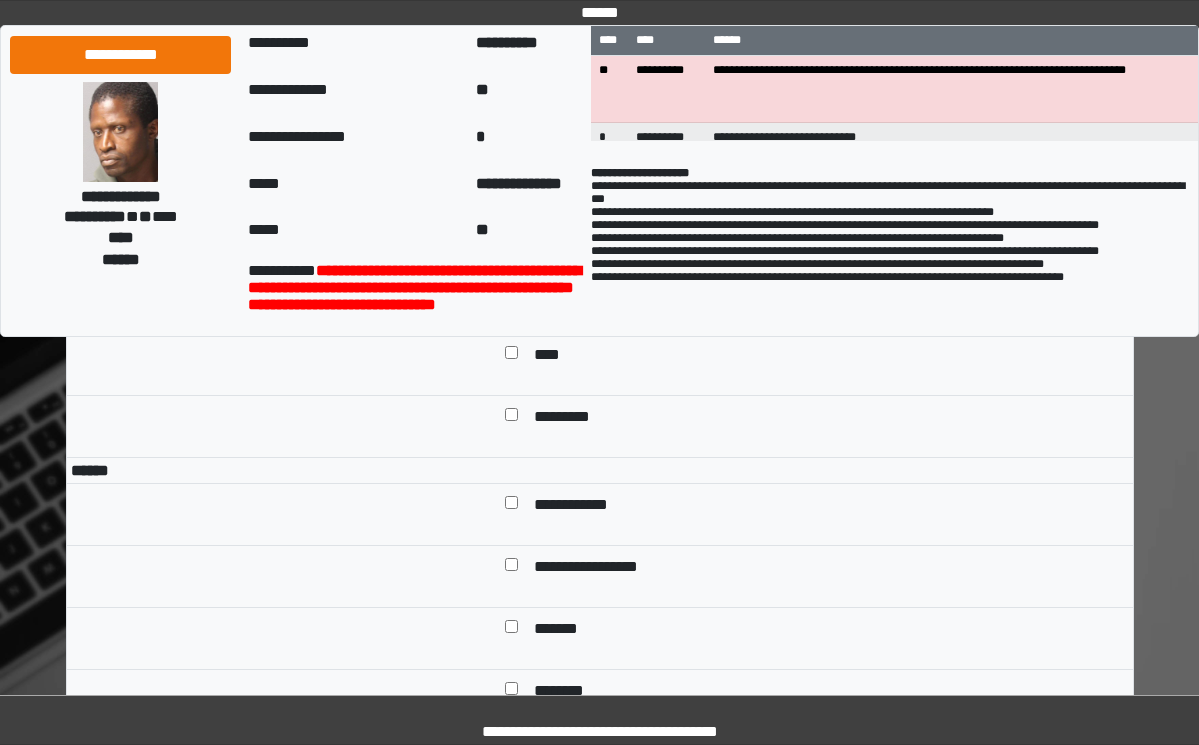 click on "**********" at bounding box center (586, 506) 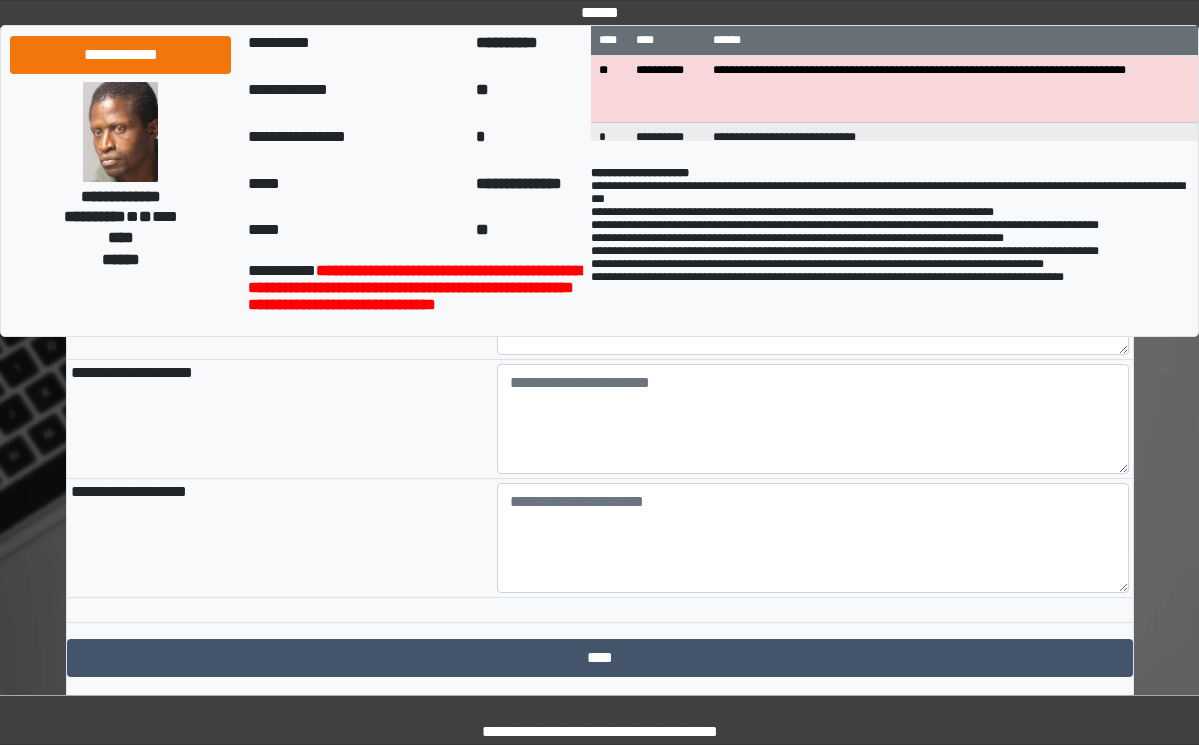 scroll, scrollTop: 2100, scrollLeft: 0, axis: vertical 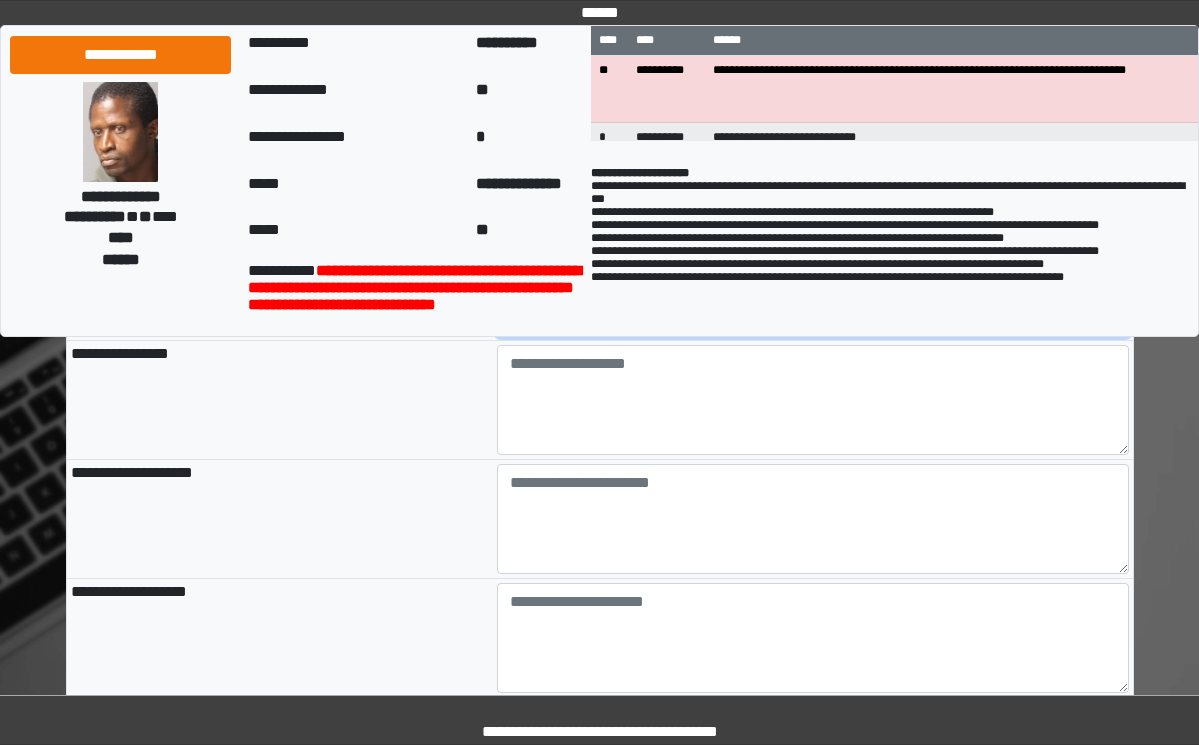 drag, startPoint x: 584, startPoint y: 401, endPoint x: 592, endPoint y: 418, distance: 18.788294 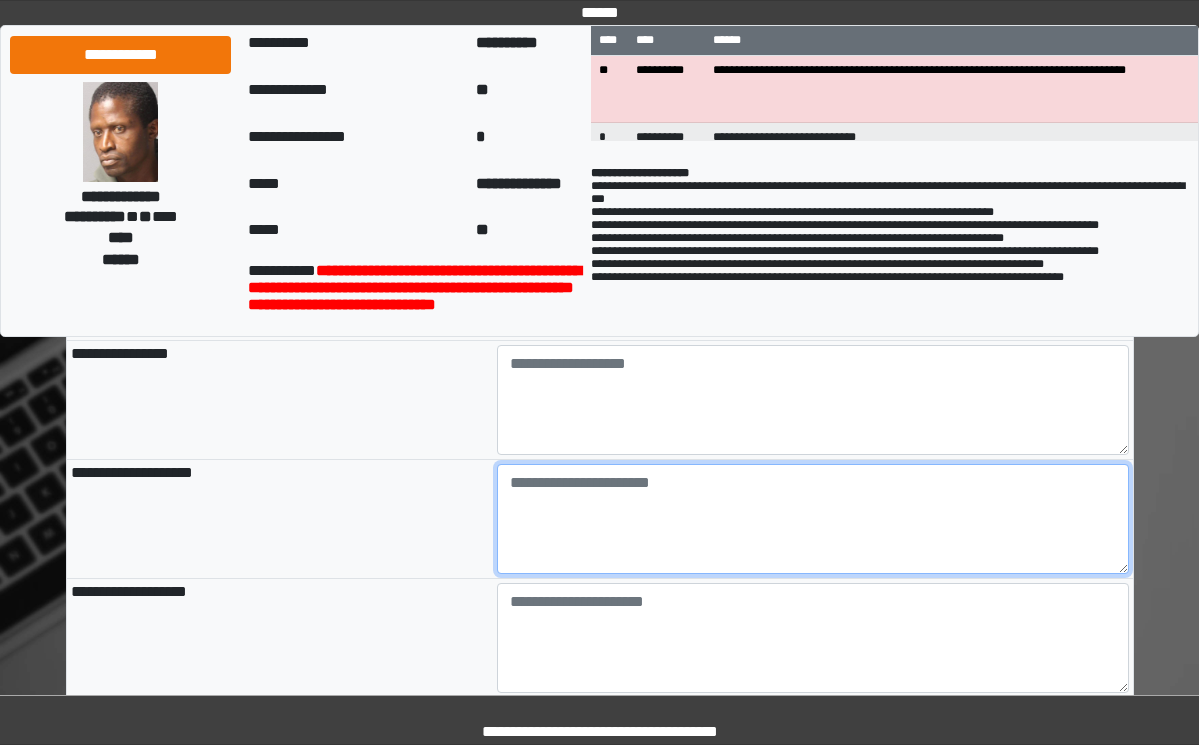 click at bounding box center [813, 519] 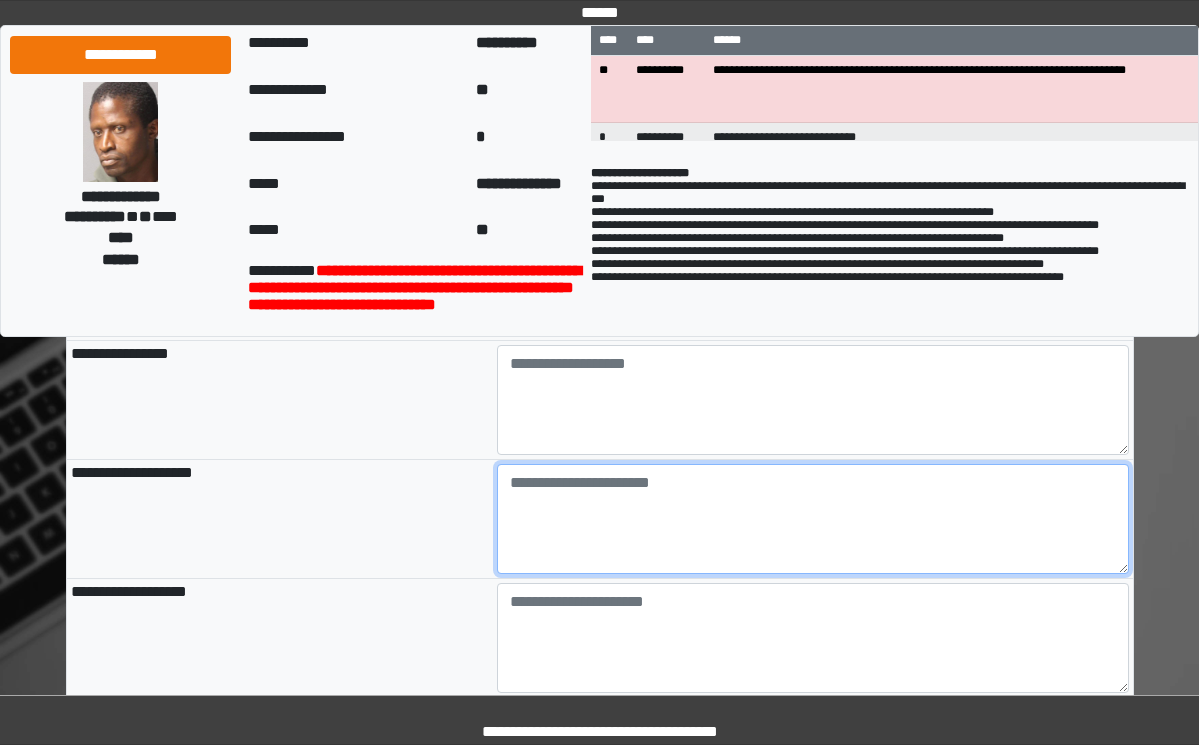 paste on "**********" 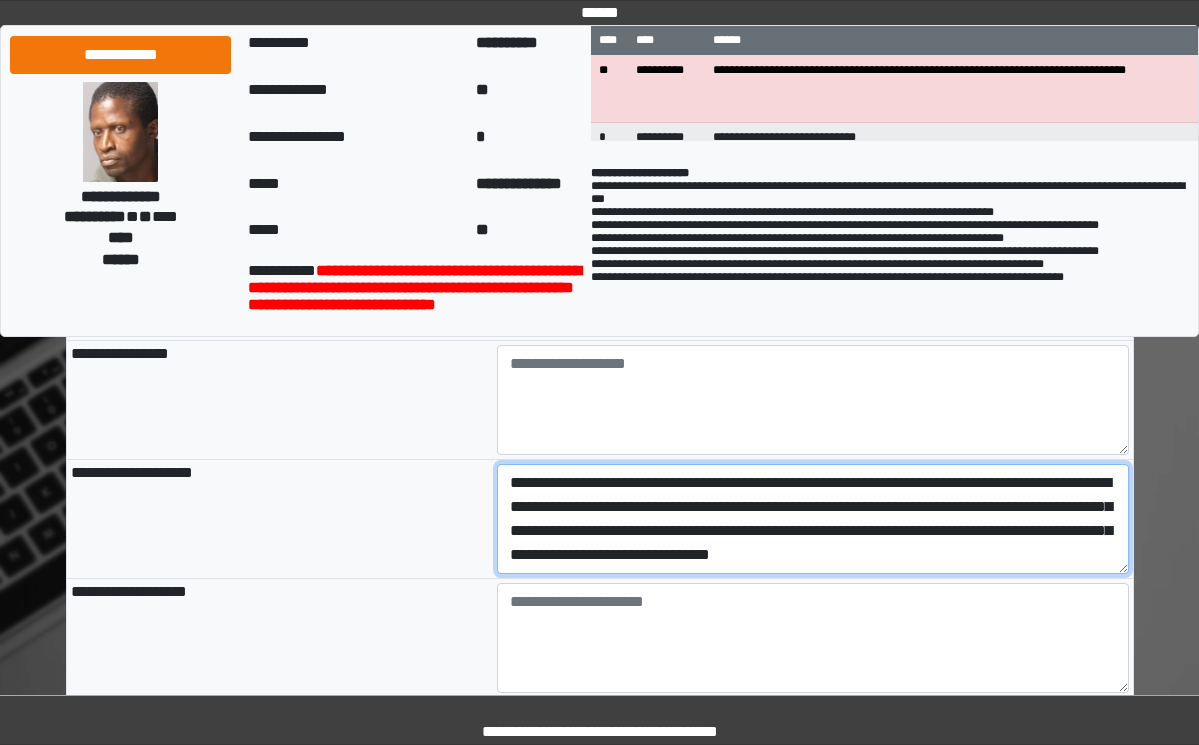 scroll, scrollTop: 17, scrollLeft: 0, axis: vertical 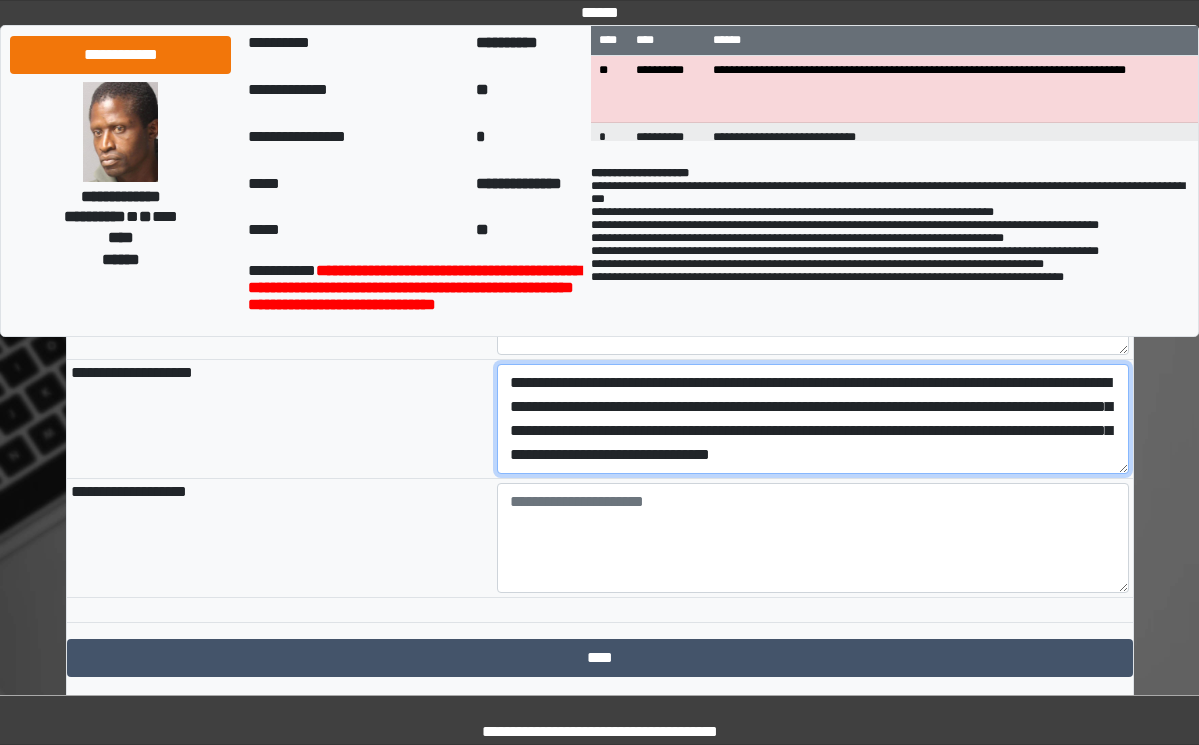 drag, startPoint x: 797, startPoint y: 494, endPoint x: 762, endPoint y: 478, distance: 38.483765 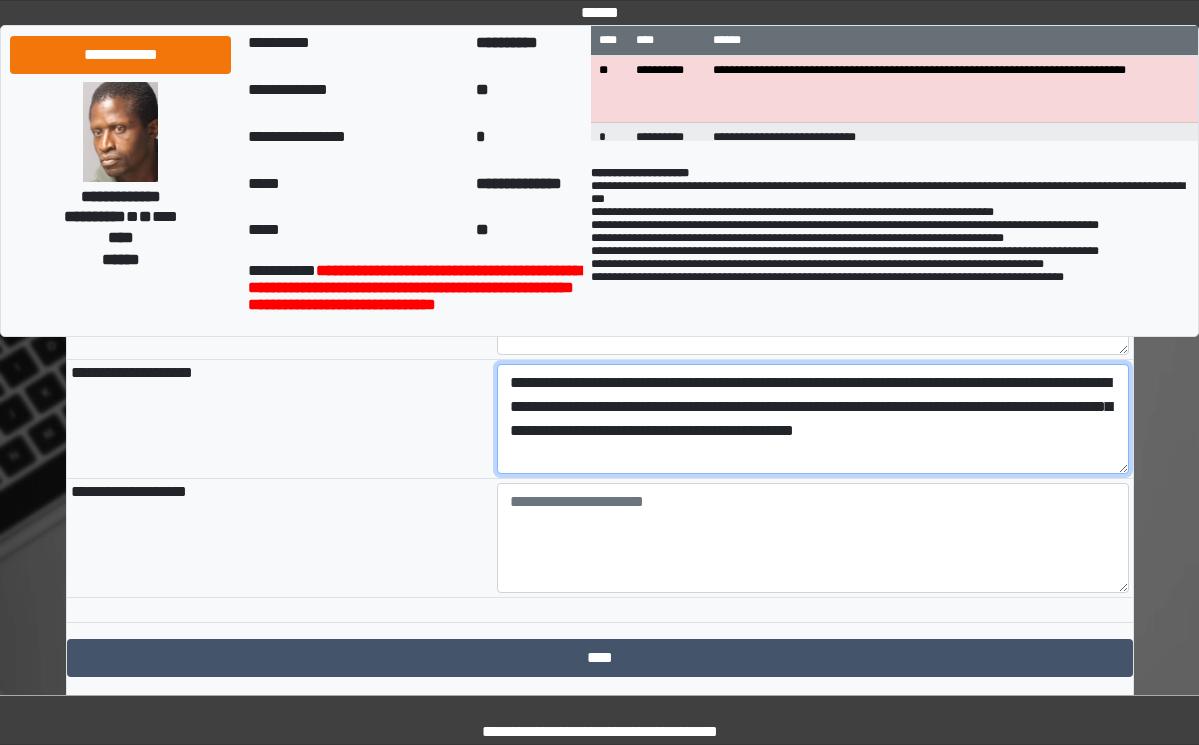 drag, startPoint x: 790, startPoint y: 494, endPoint x: 511, endPoint y: 490, distance: 279.0287 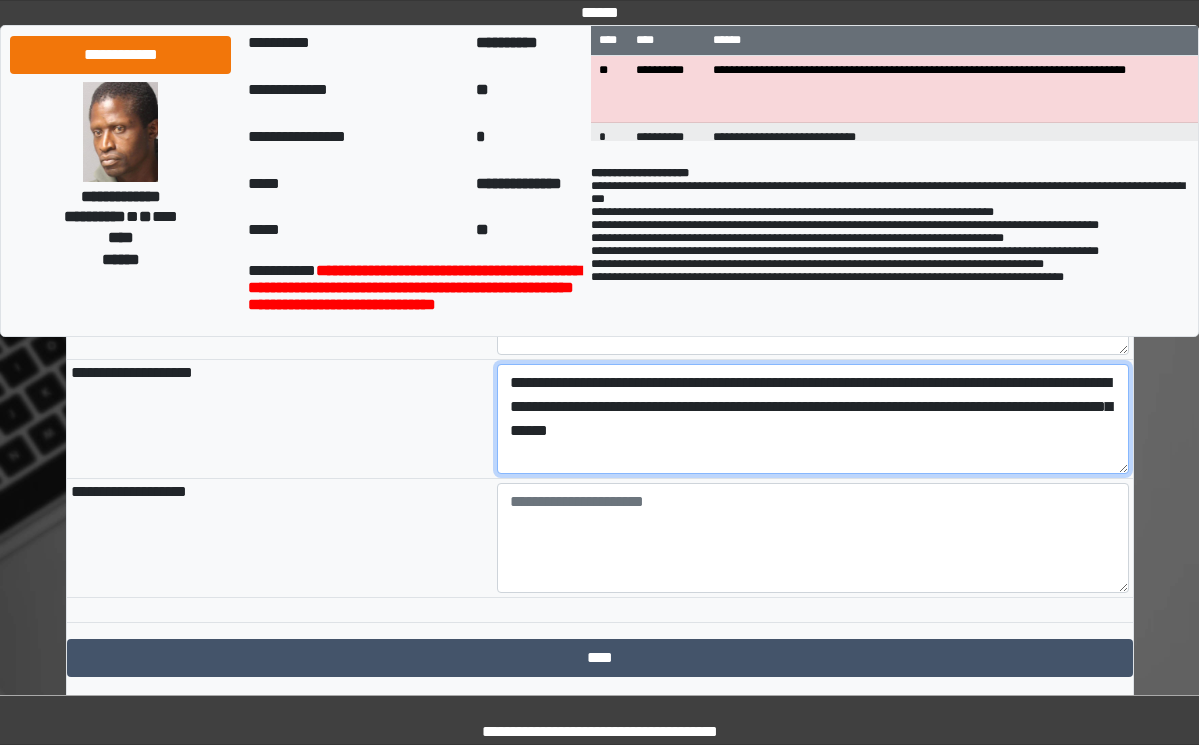 click on "**********" at bounding box center [813, 419] 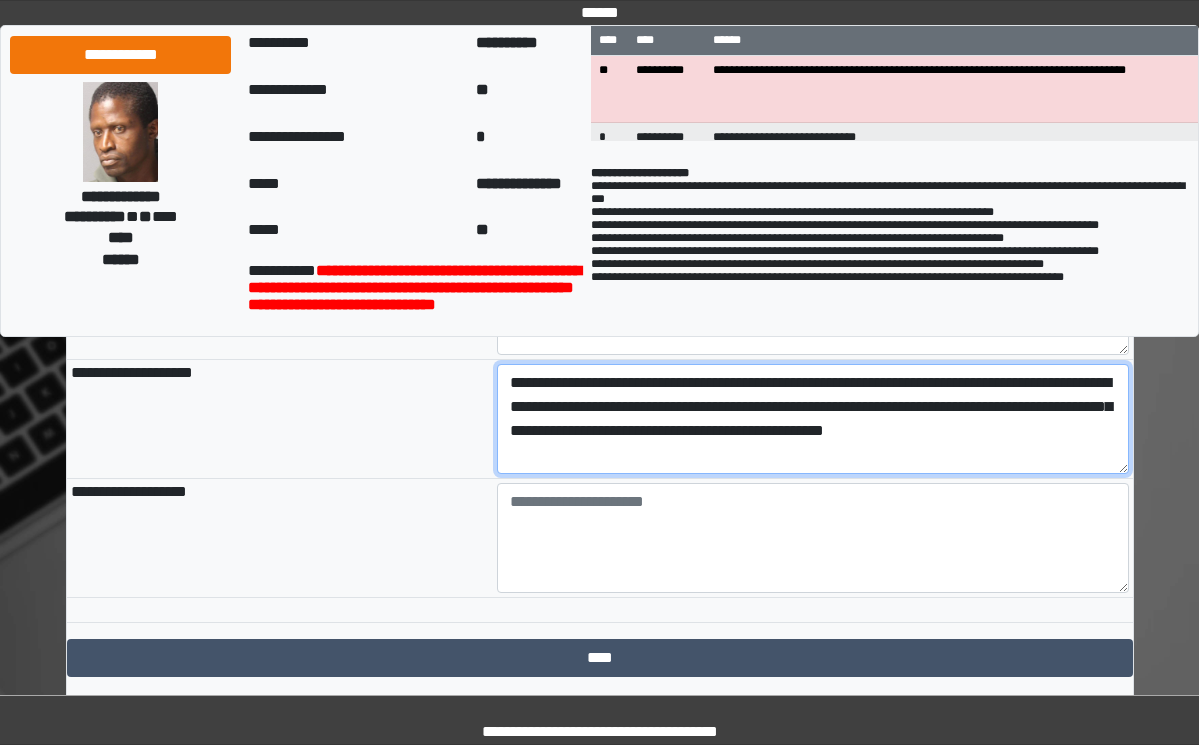 drag, startPoint x: 1011, startPoint y: 468, endPoint x: 850, endPoint y: 454, distance: 161.60754 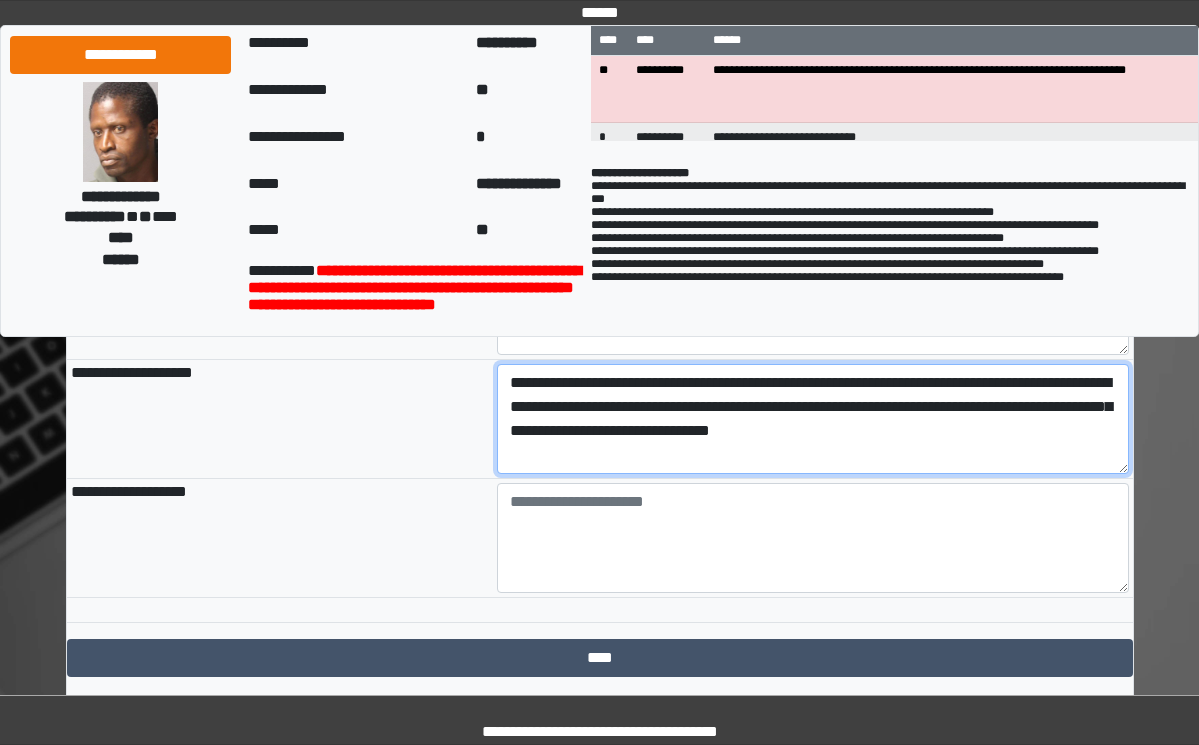 click on "**********" at bounding box center (813, 419) 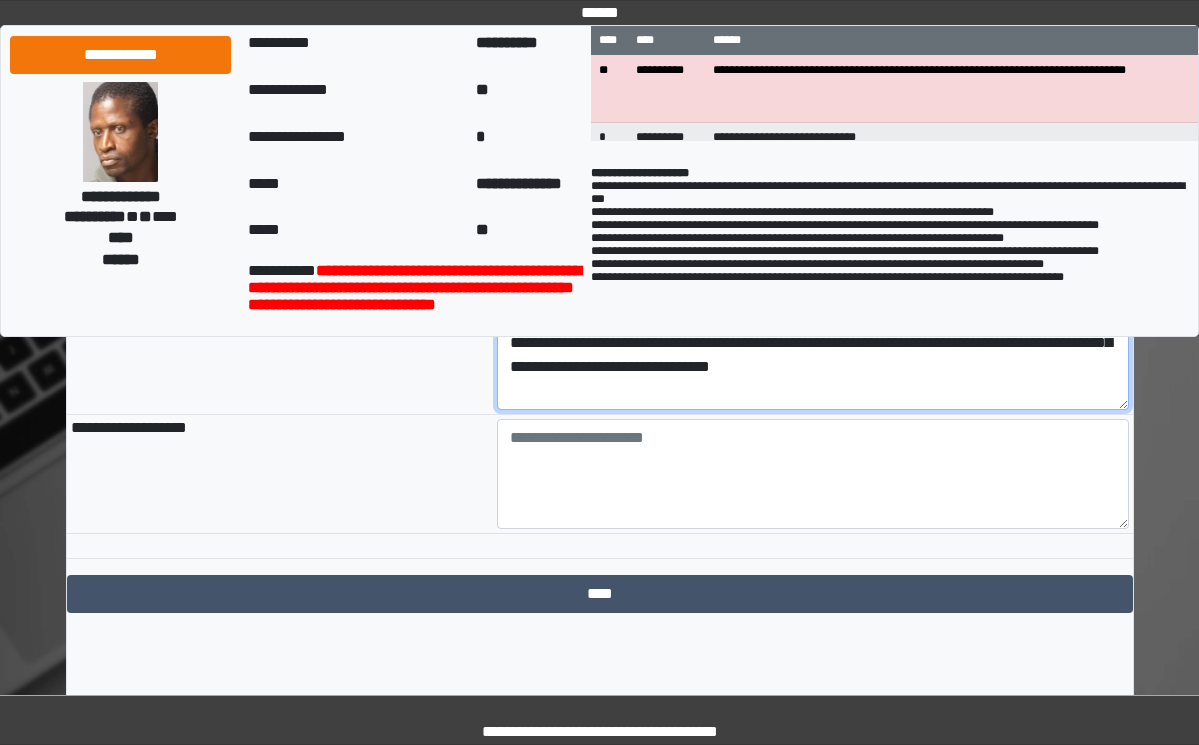 scroll, scrollTop: 2300, scrollLeft: 0, axis: vertical 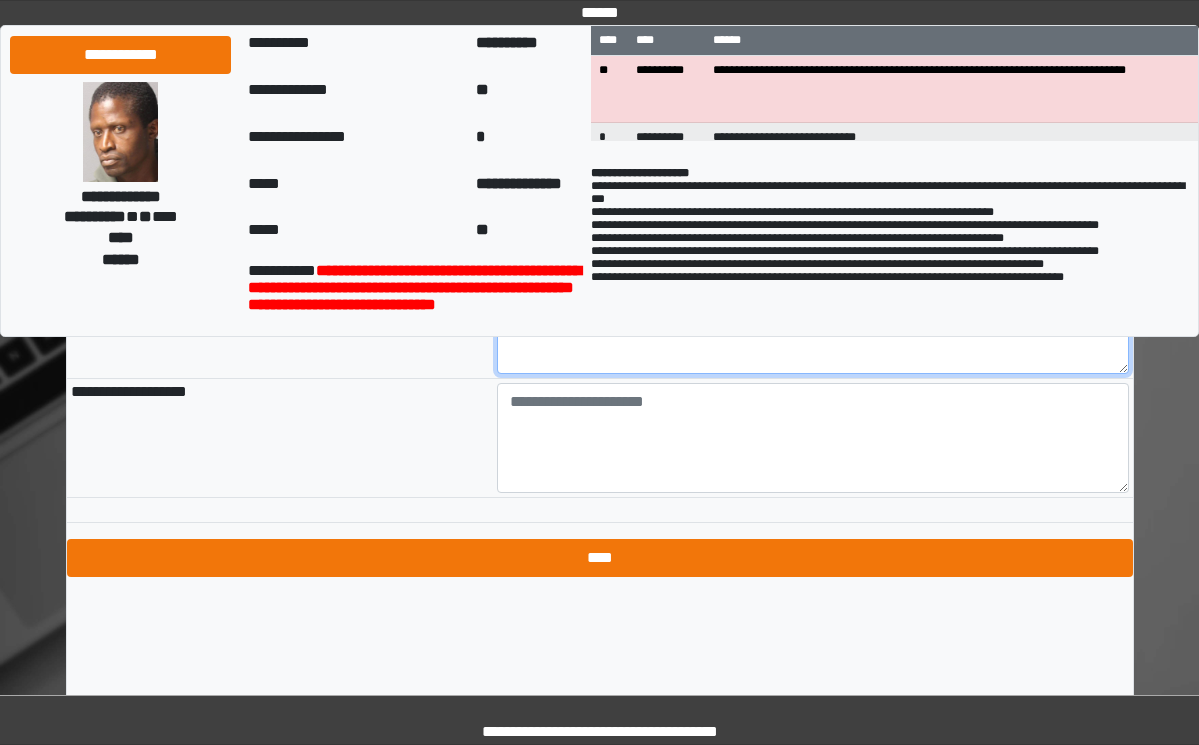 type on "**********" 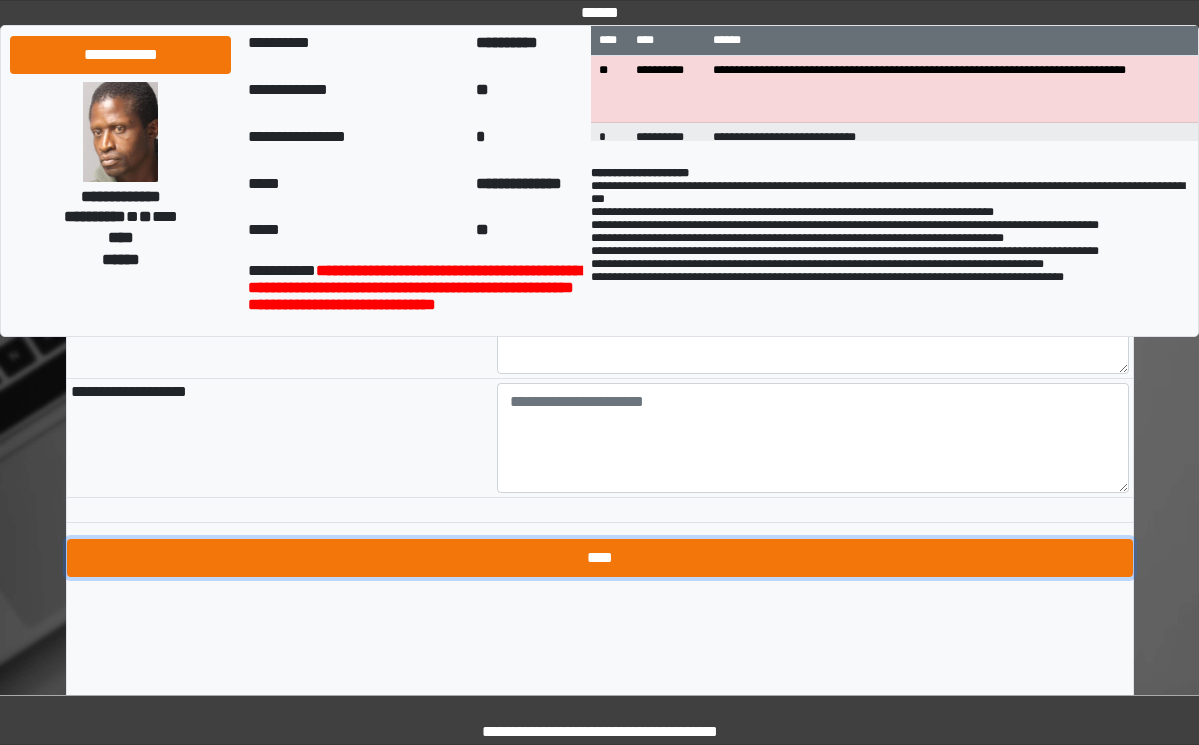 click on "****" at bounding box center (600, 558) 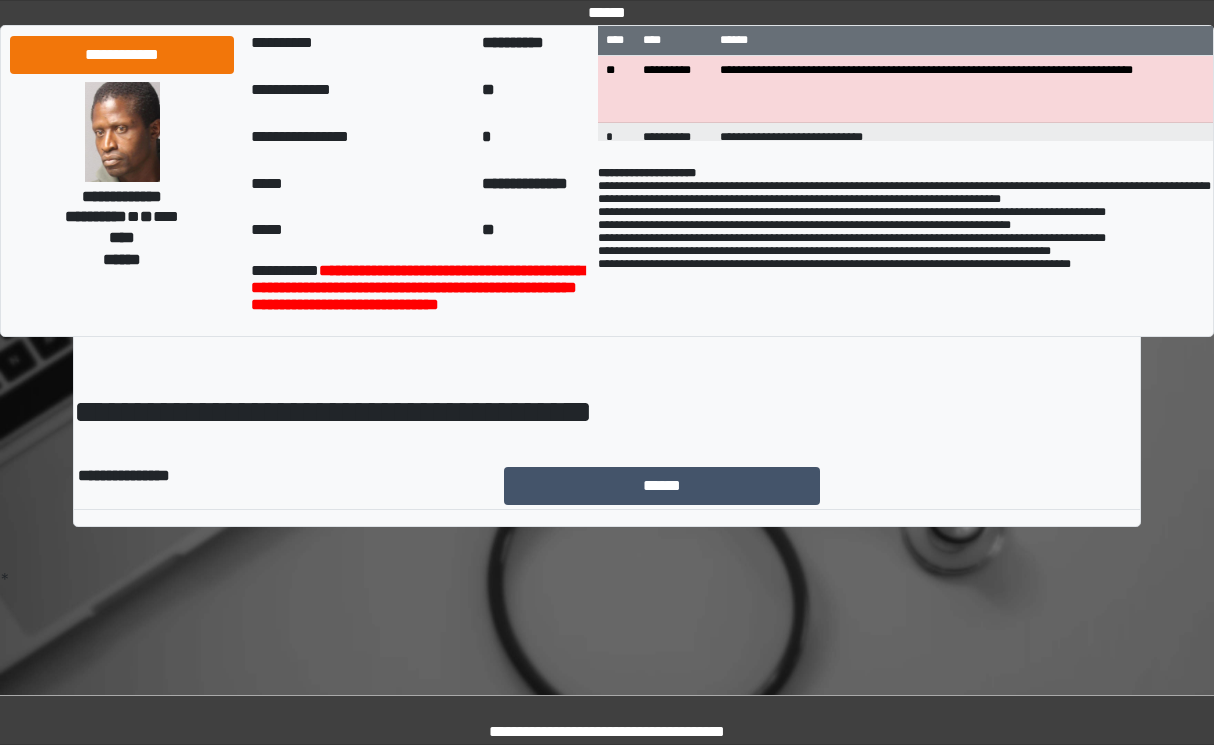 scroll, scrollTop: 0, scrollLeft: 0, axis: both 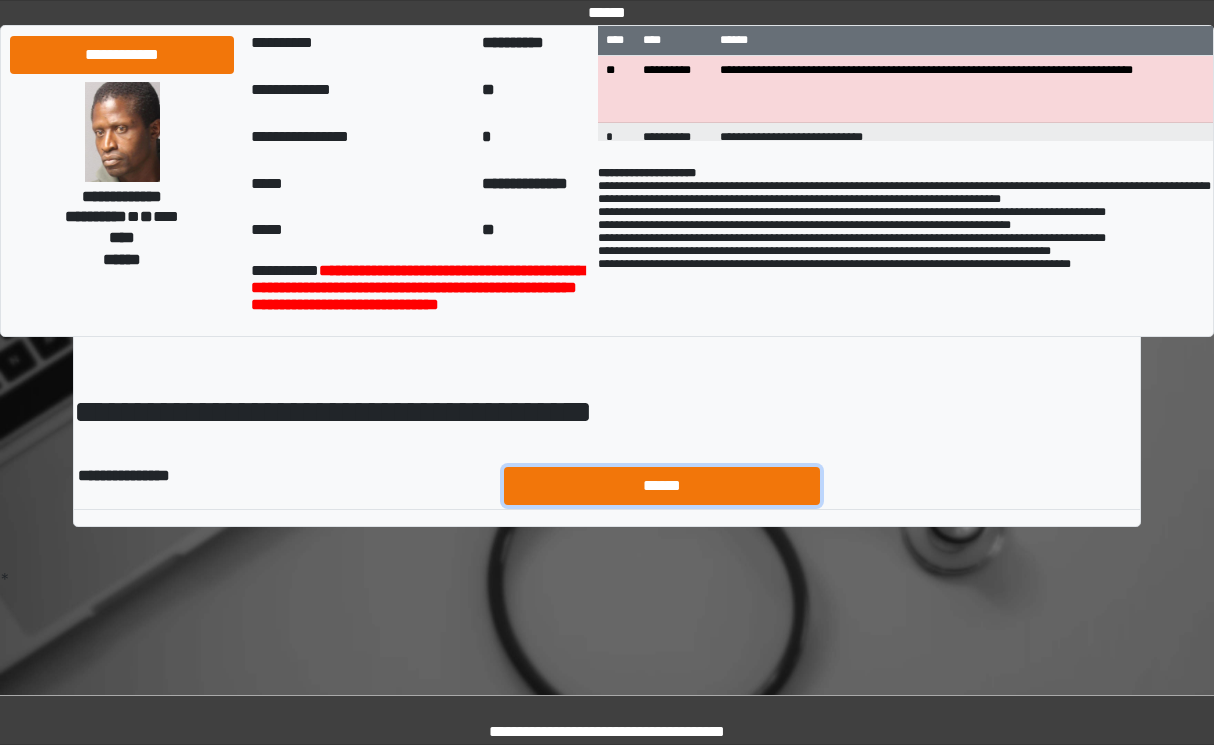 click on "******" at bounding box center [662, 486] 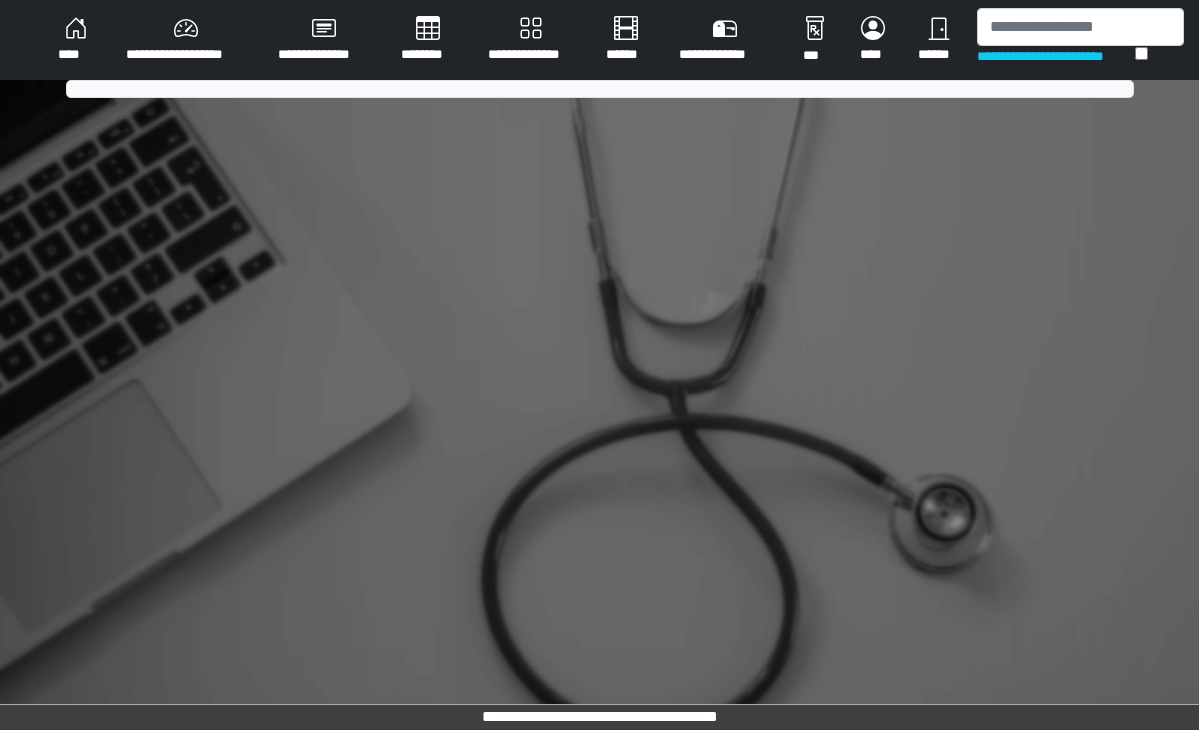 scroll, scrollTop: 0, scrollLeft: 0, axis: both 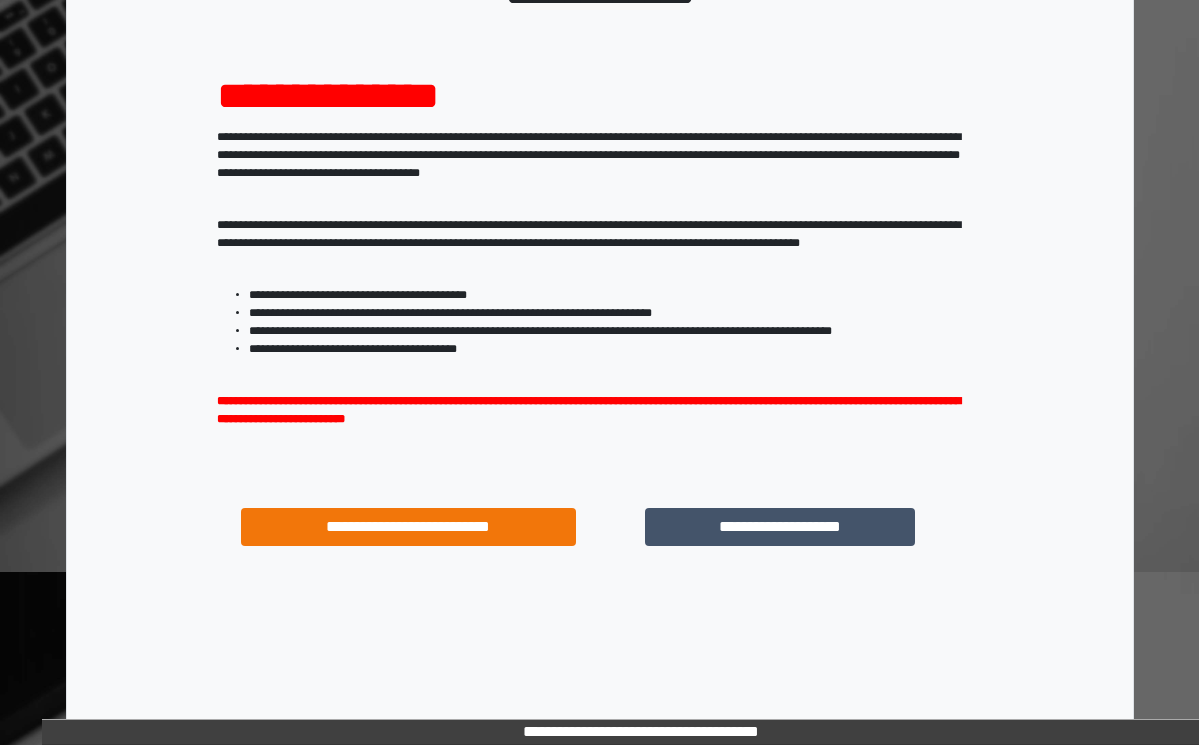 click on "**********" at bounding box center (600, 503) 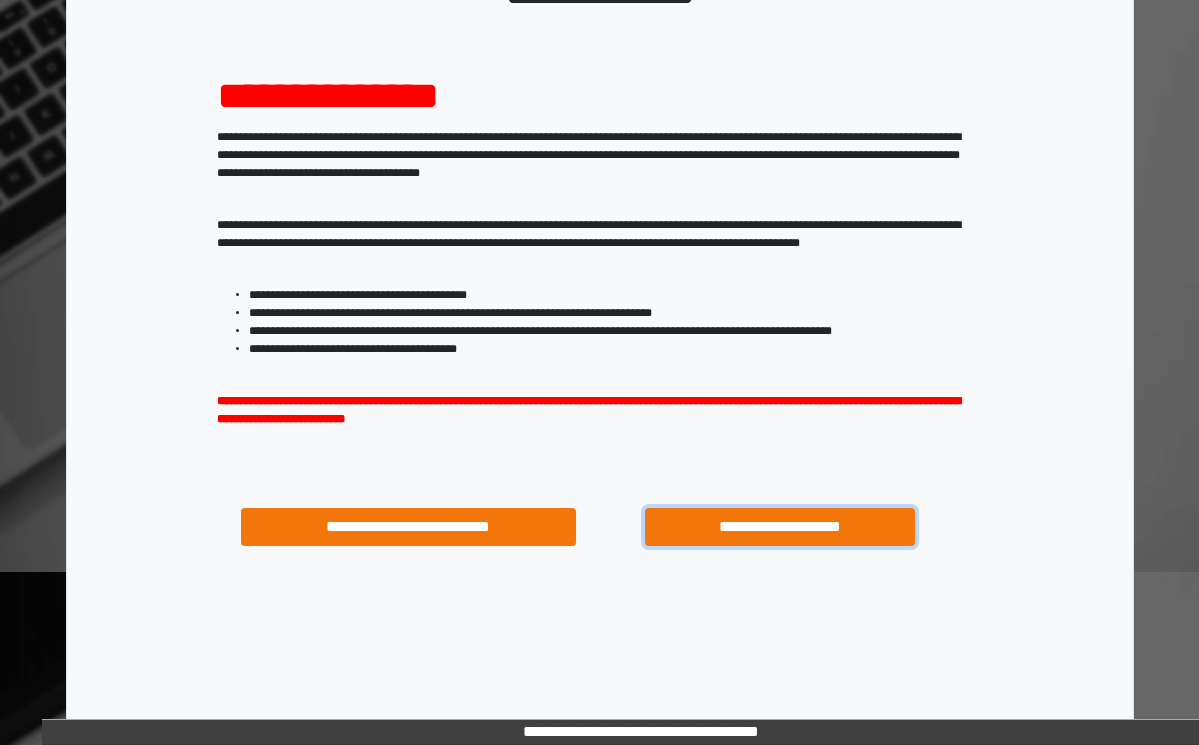 click on "**********" at bounding box center (779, 527) 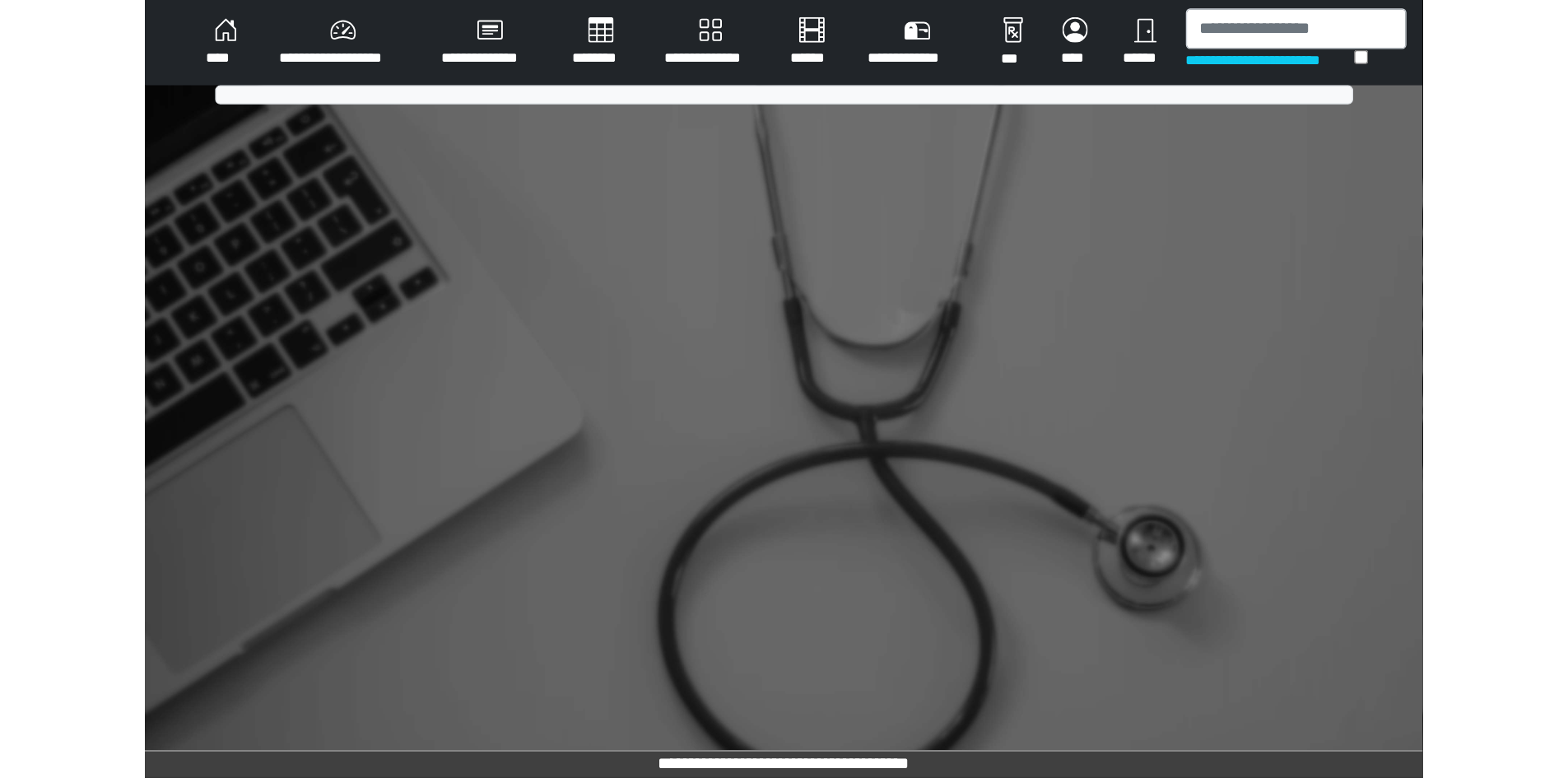 scroll, scrollTop: 0, scrollLeft: 0, axis: both 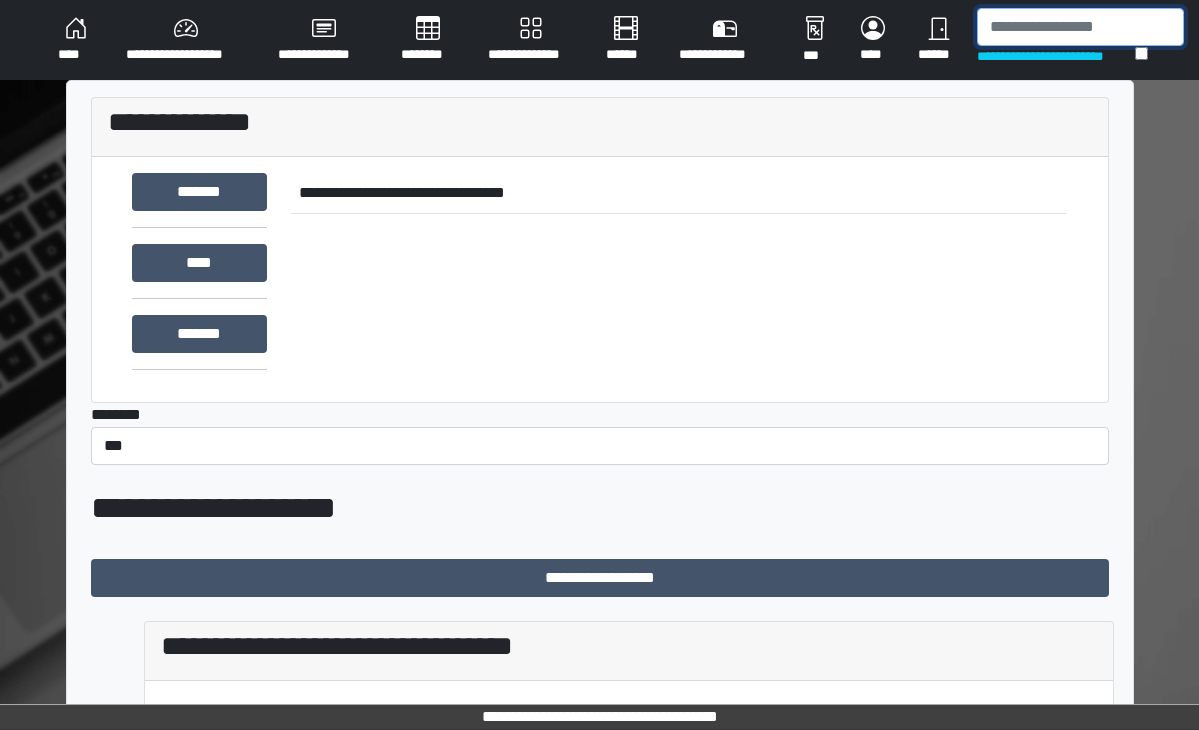 click at bounding box center (1080, 27) 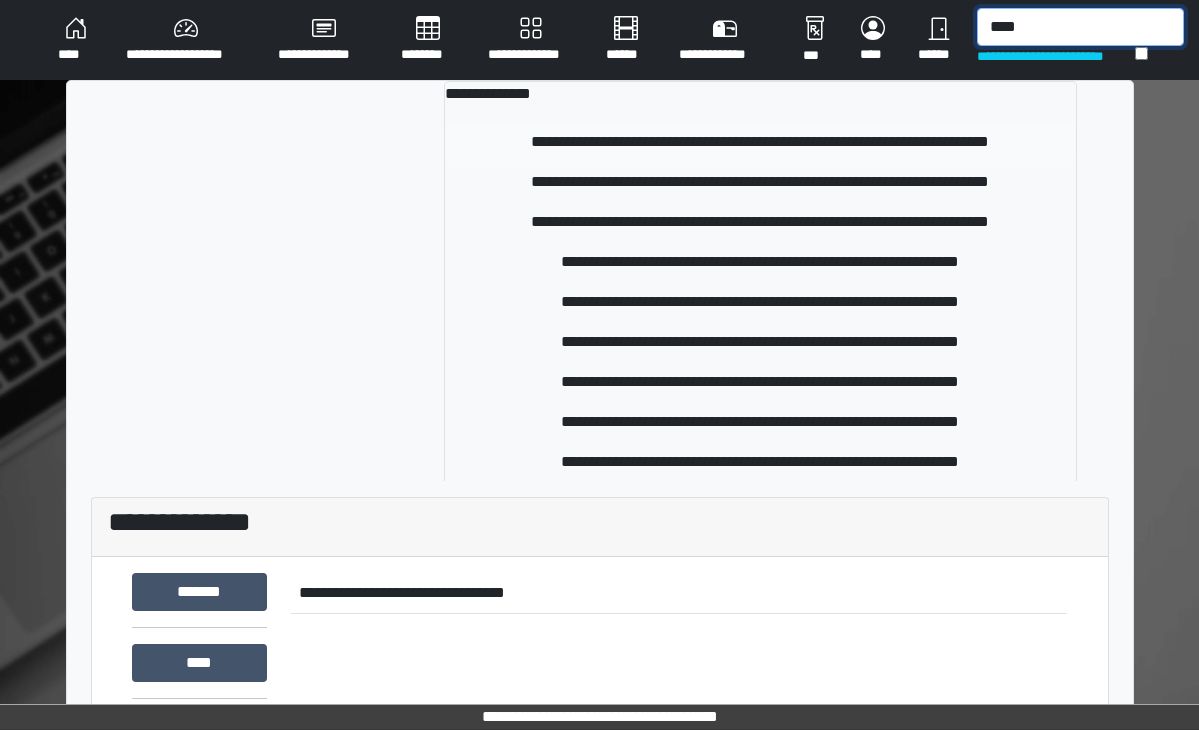 type on "****" 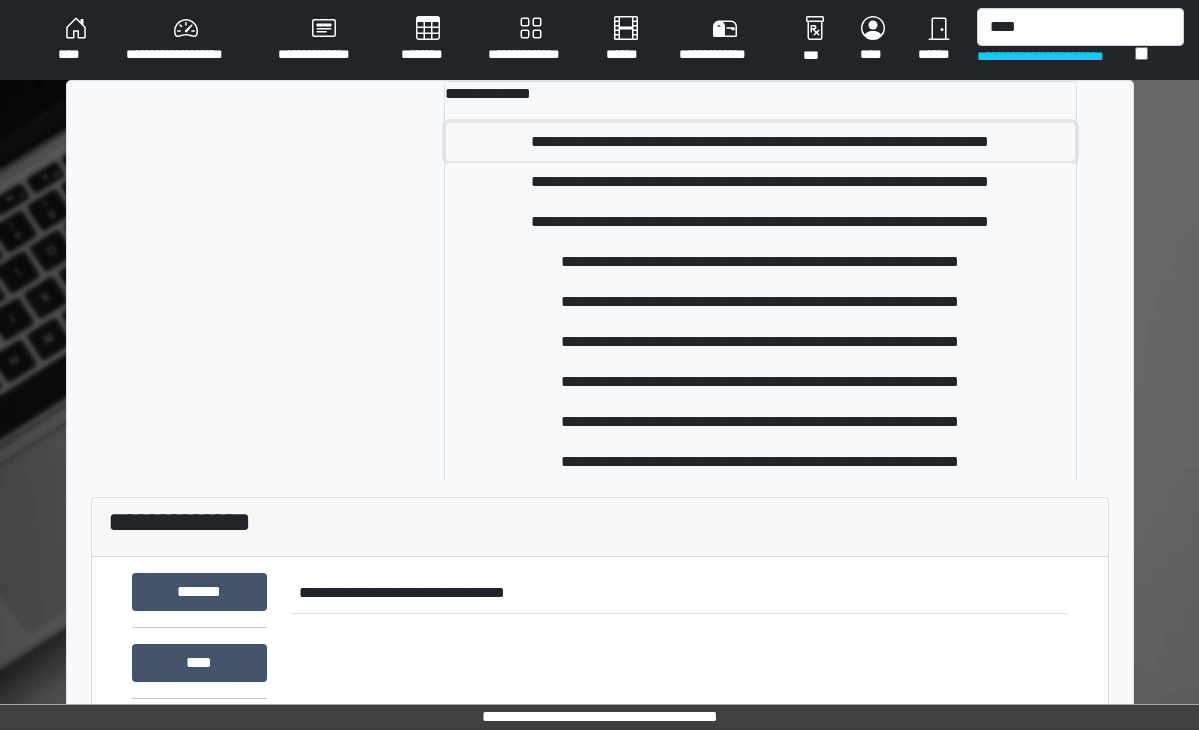 click on "**********" at bounding box center (760, 142) 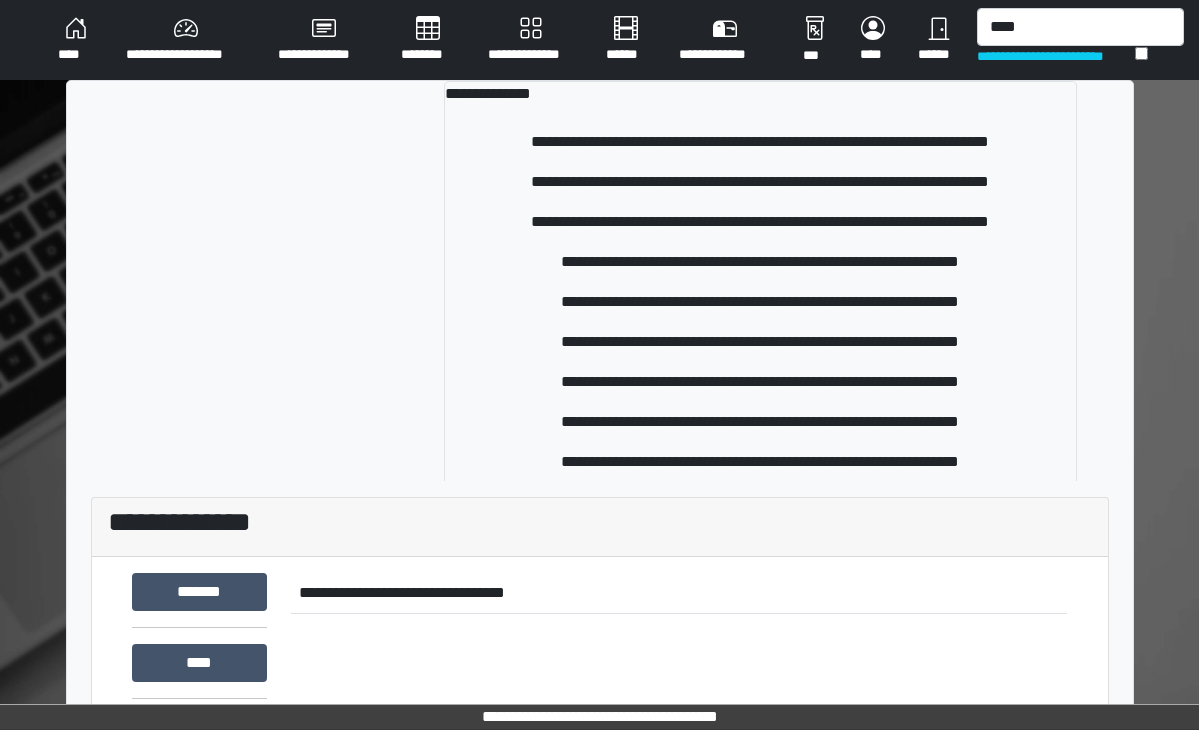 type 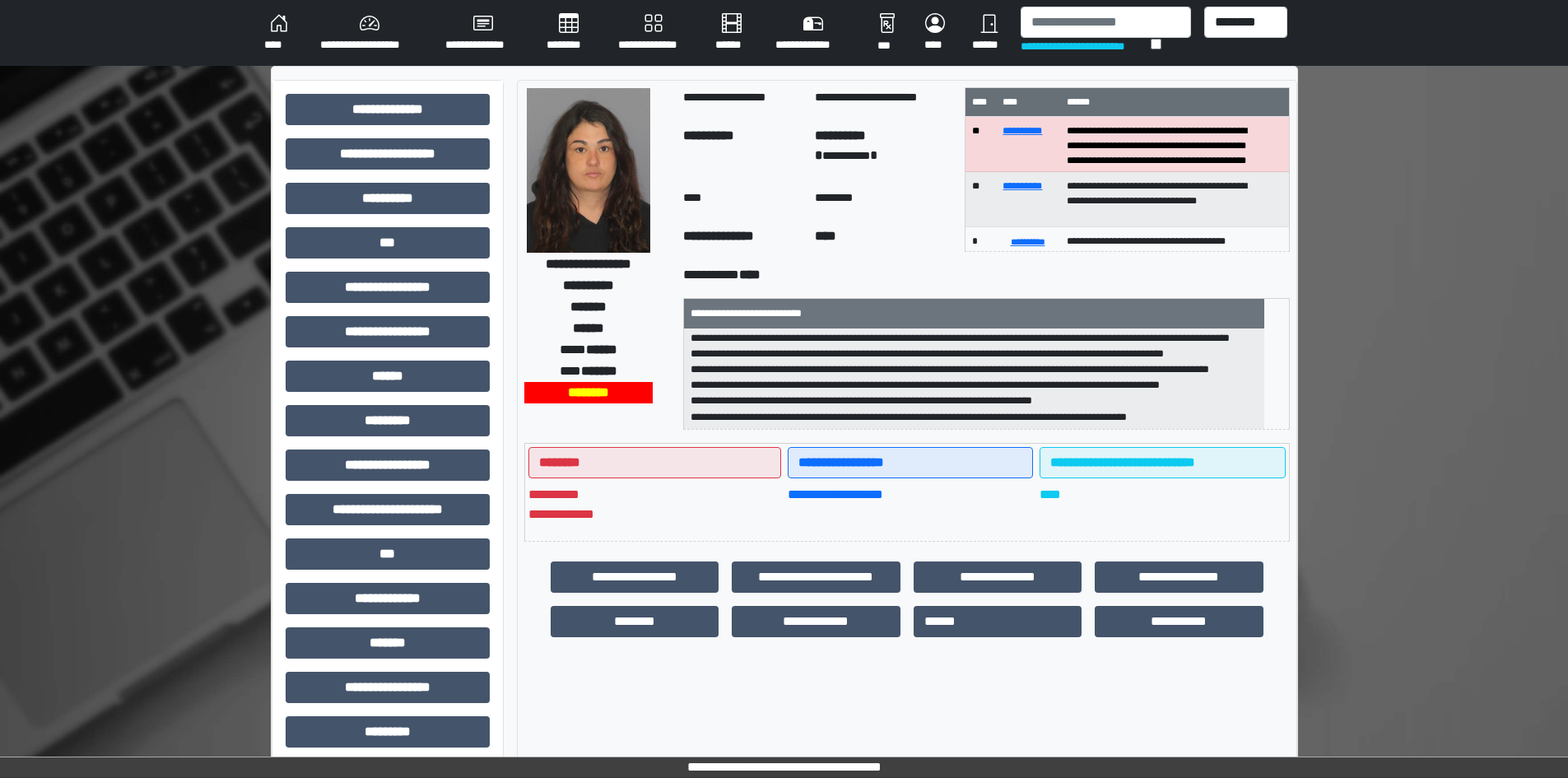 scroll, scrollTop: 0, scrollLeft: 0, axis: both 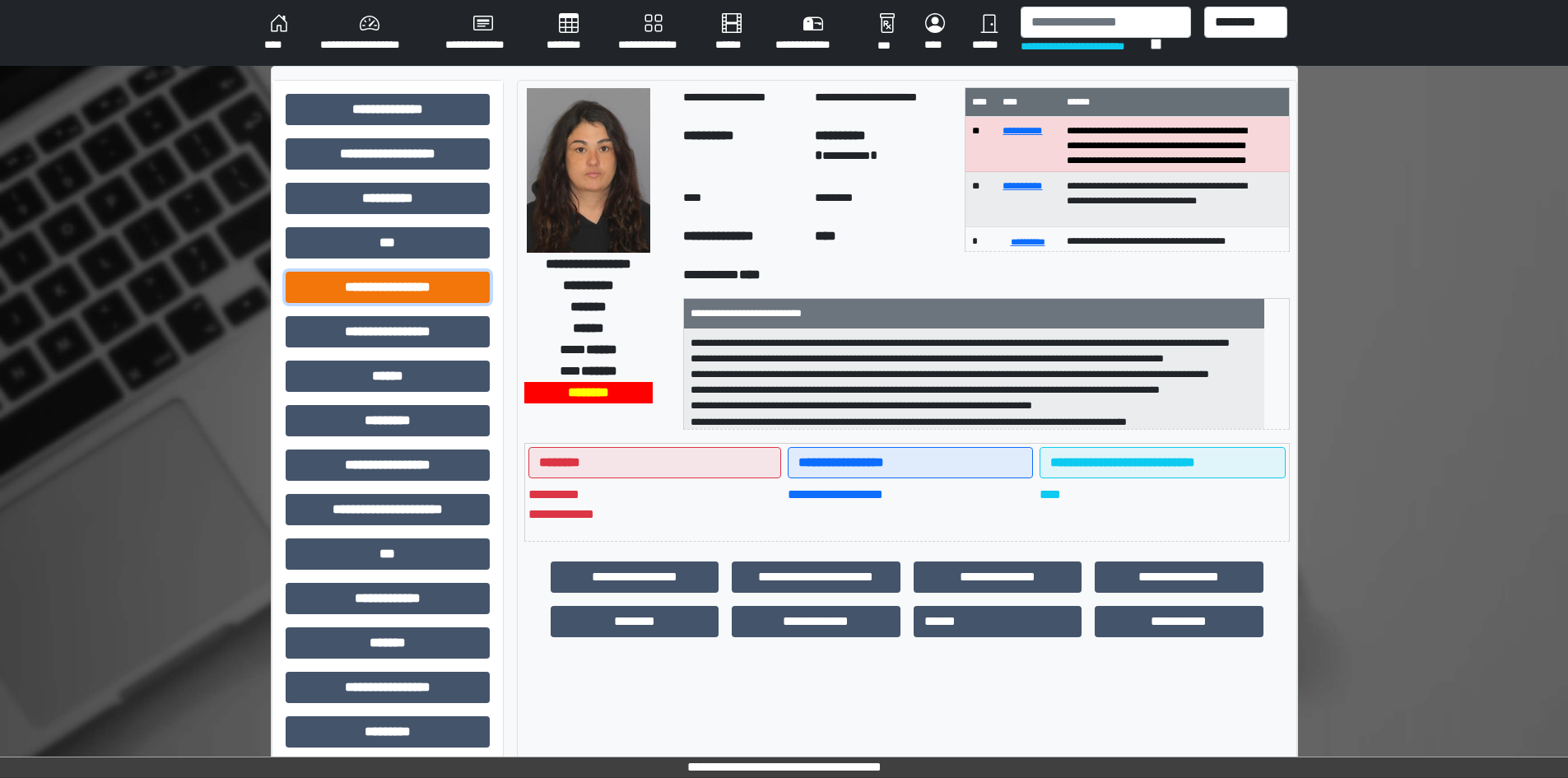 click on "**********" at bounding box center [388, 287] 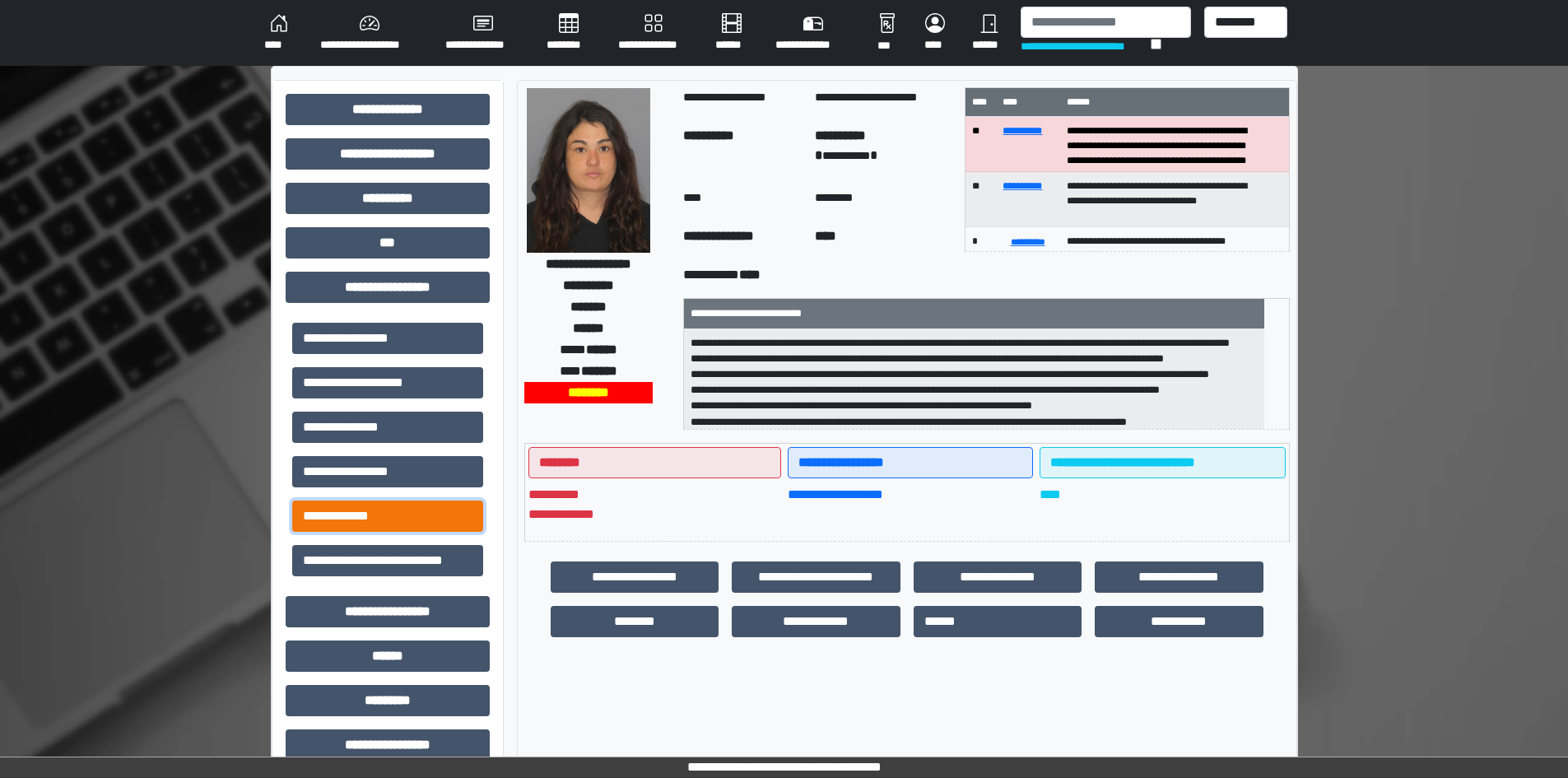click on "**********" at bounding box center (388, 516) 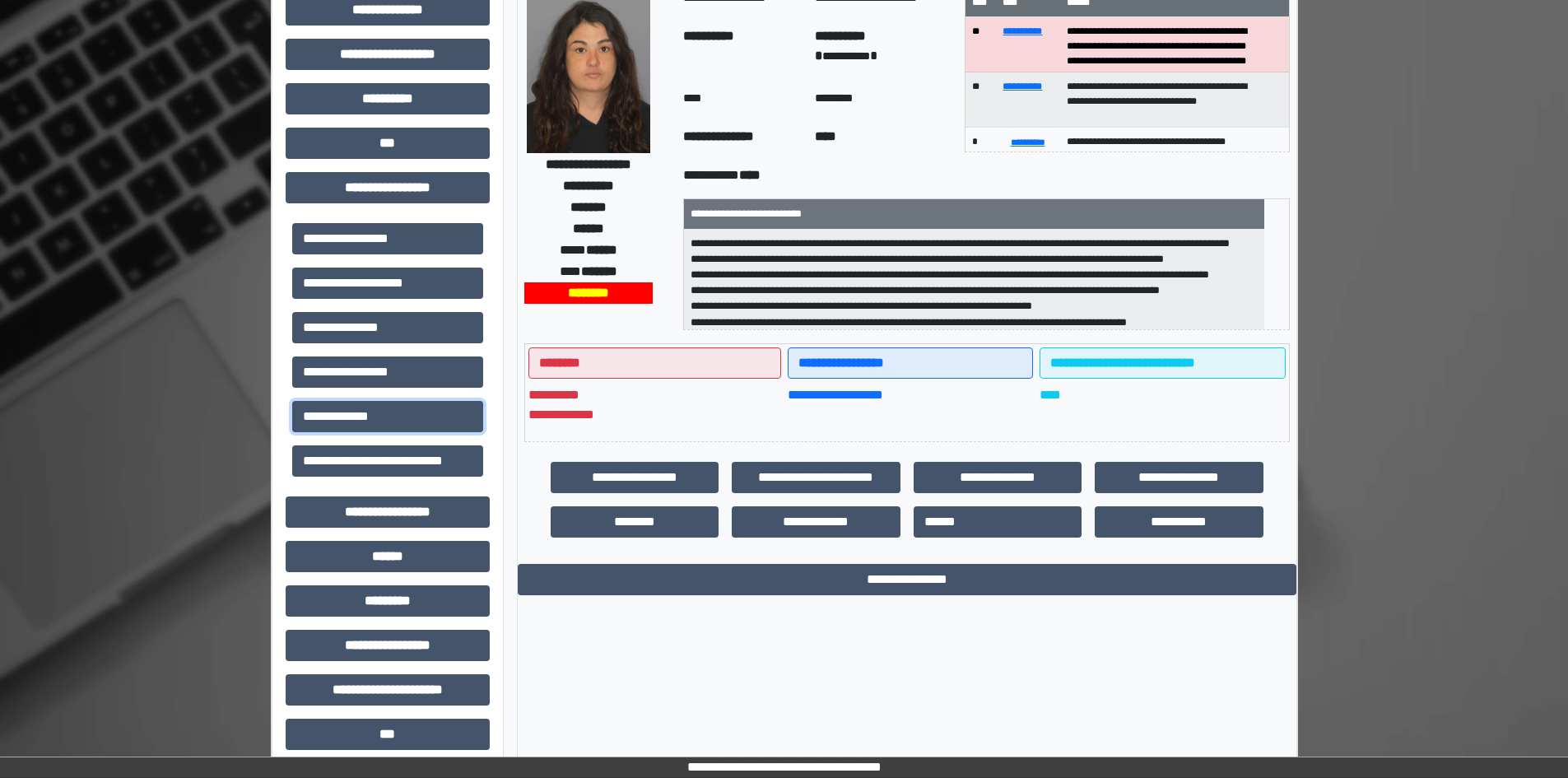 scroll, scrollTop: 247, scrollLeft: 0, axis: vertical 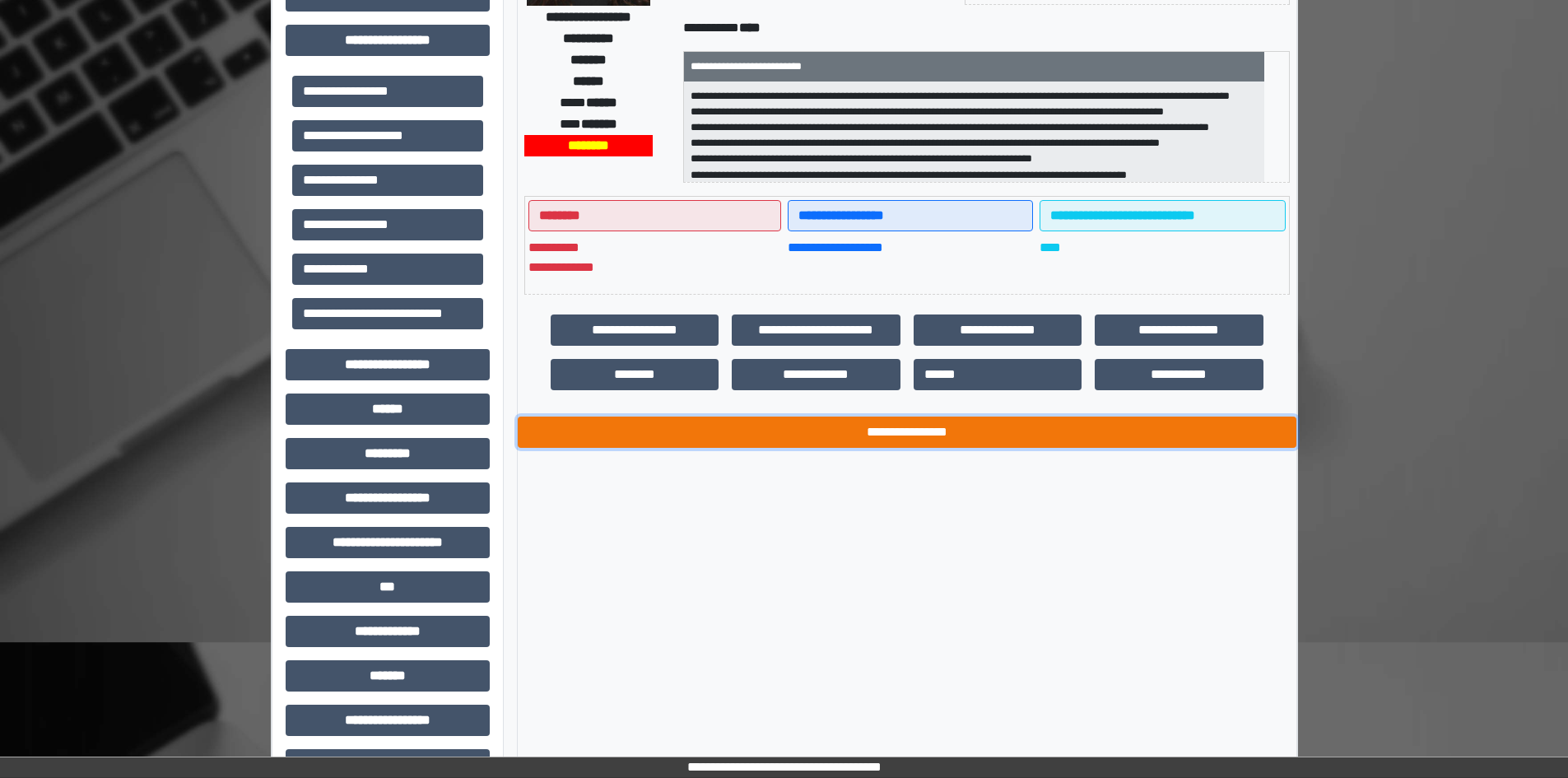 drag, startPoint x: 873, startPoint y: 438, endPoint x: 857, endPoint y: 433, distance: 16.763055 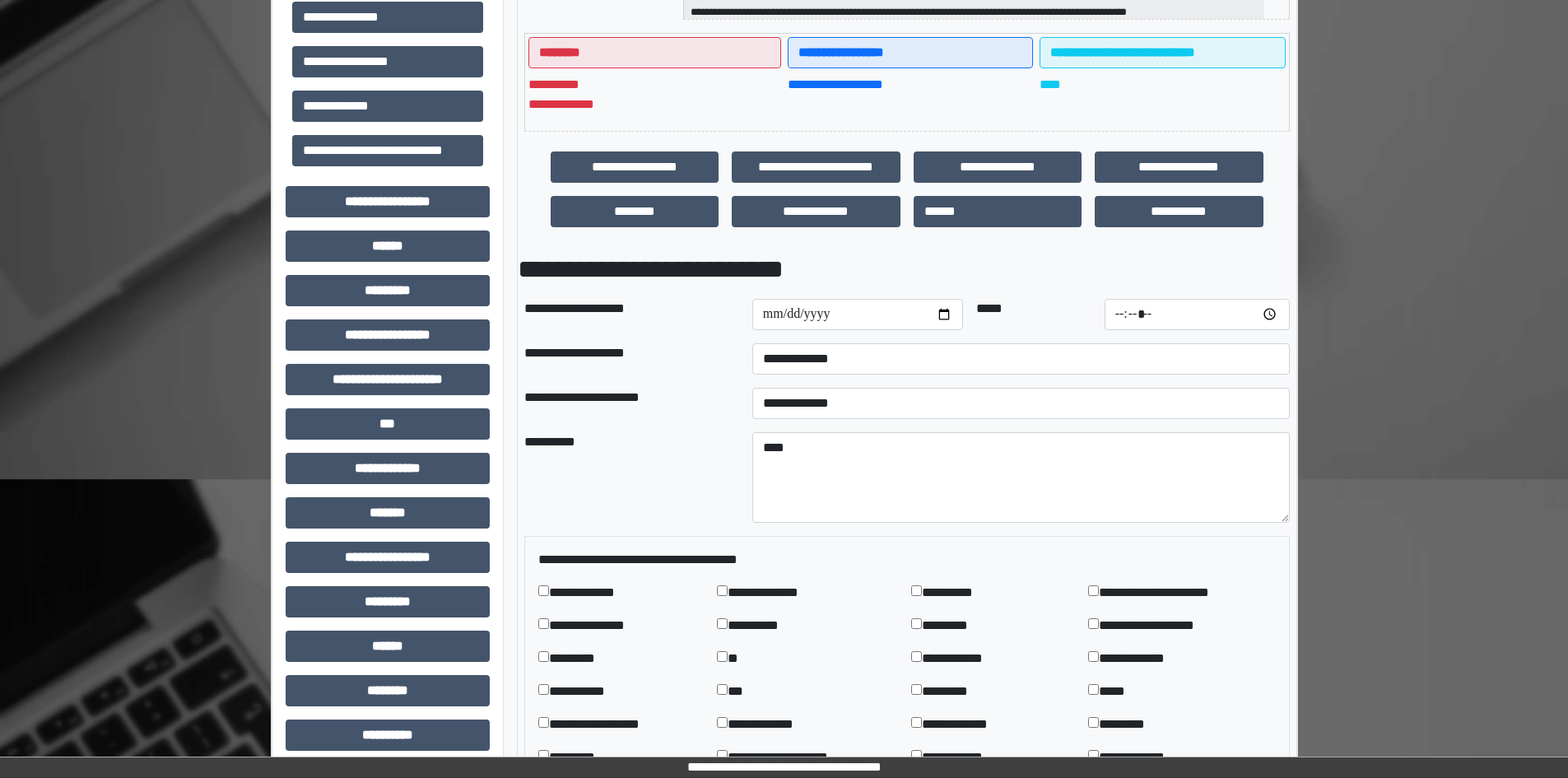 scroll, scrollTop: 412, scrollLeft: 0, axis: vertical 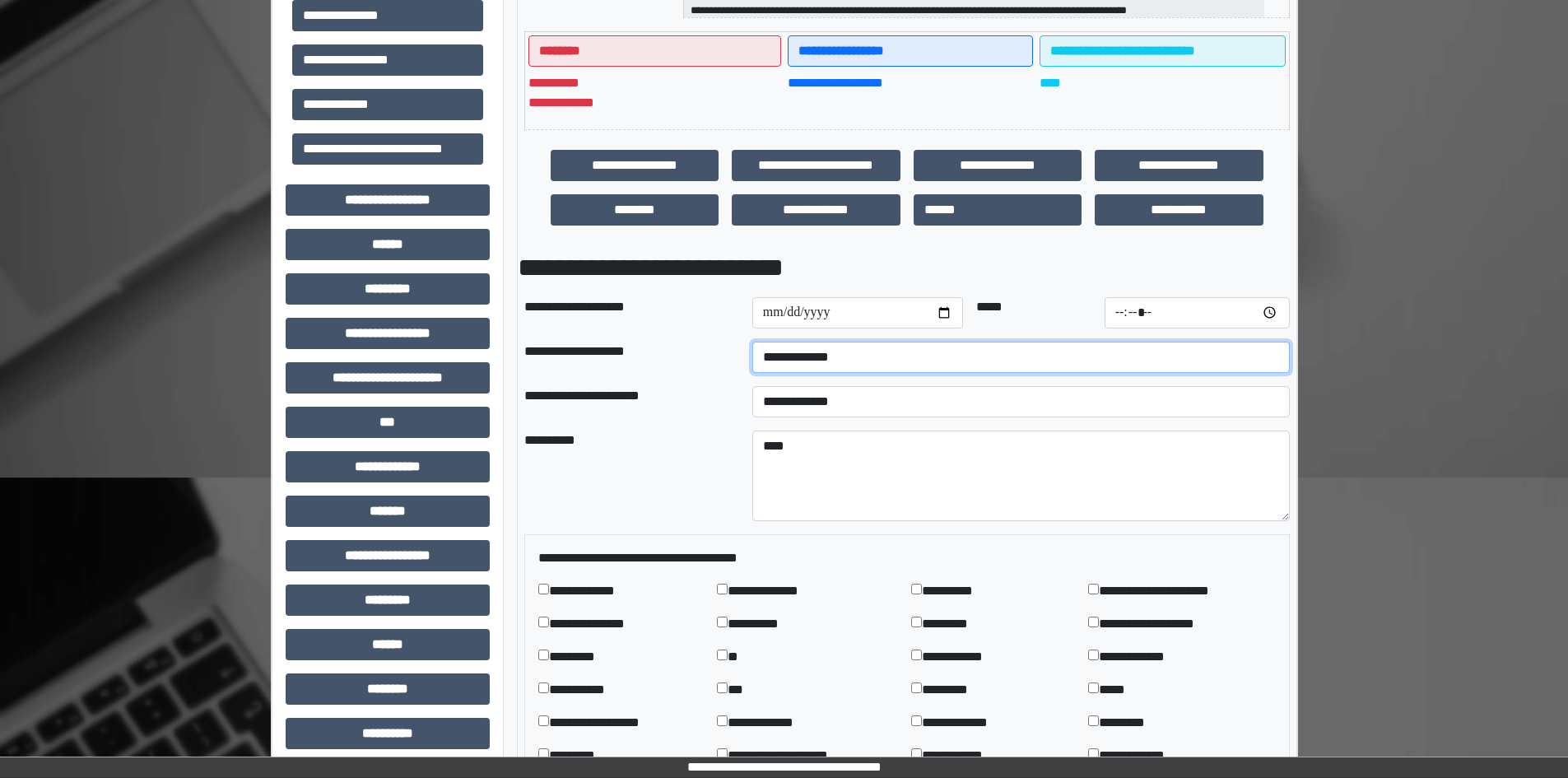 click on "**********" at bounding box center [1021, 357] 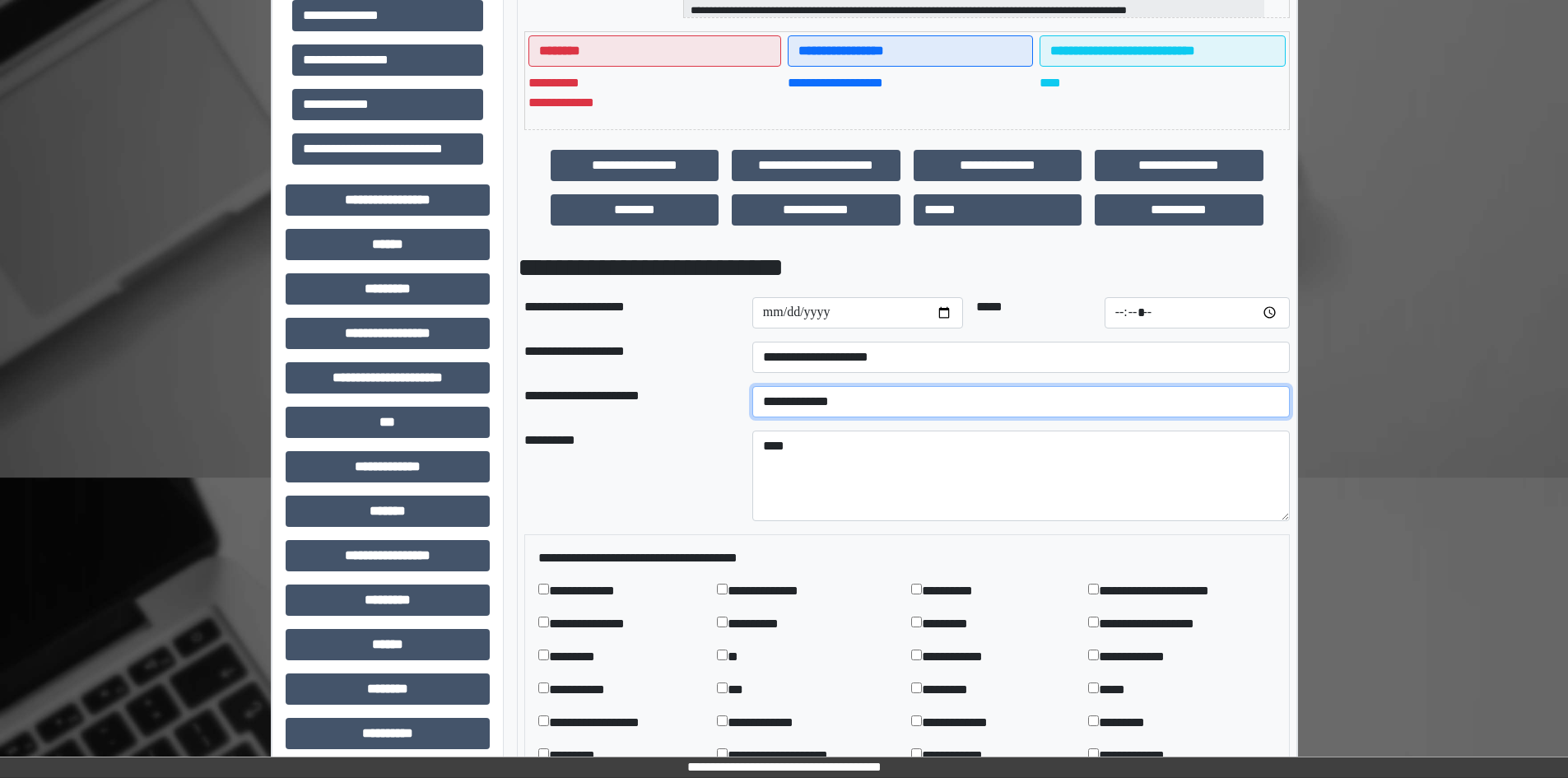 click on "**********" at bounding box center (1021, 402) 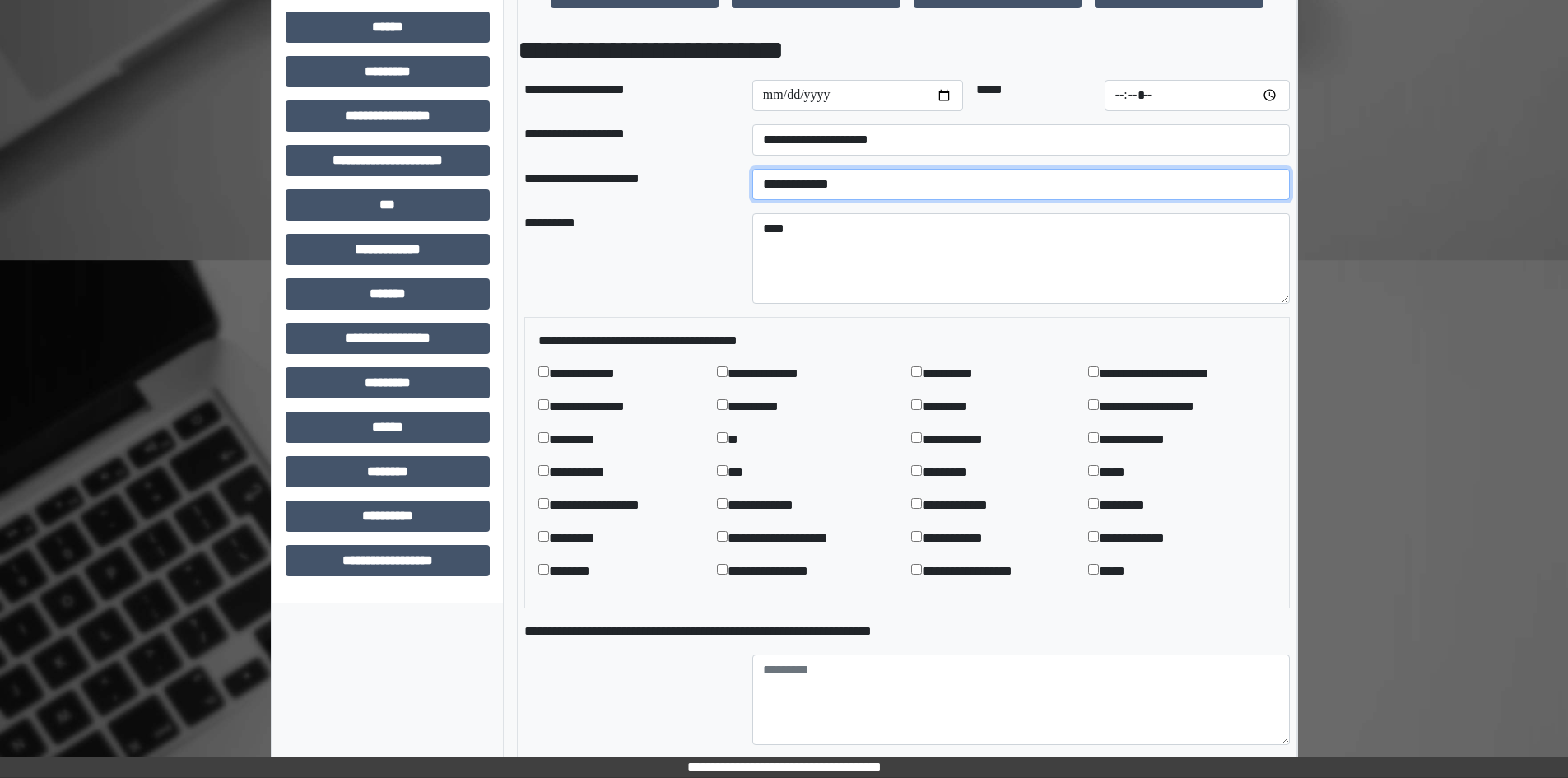 scroll, scrollTop: 659, scrollLeft: 0, axis: vertical 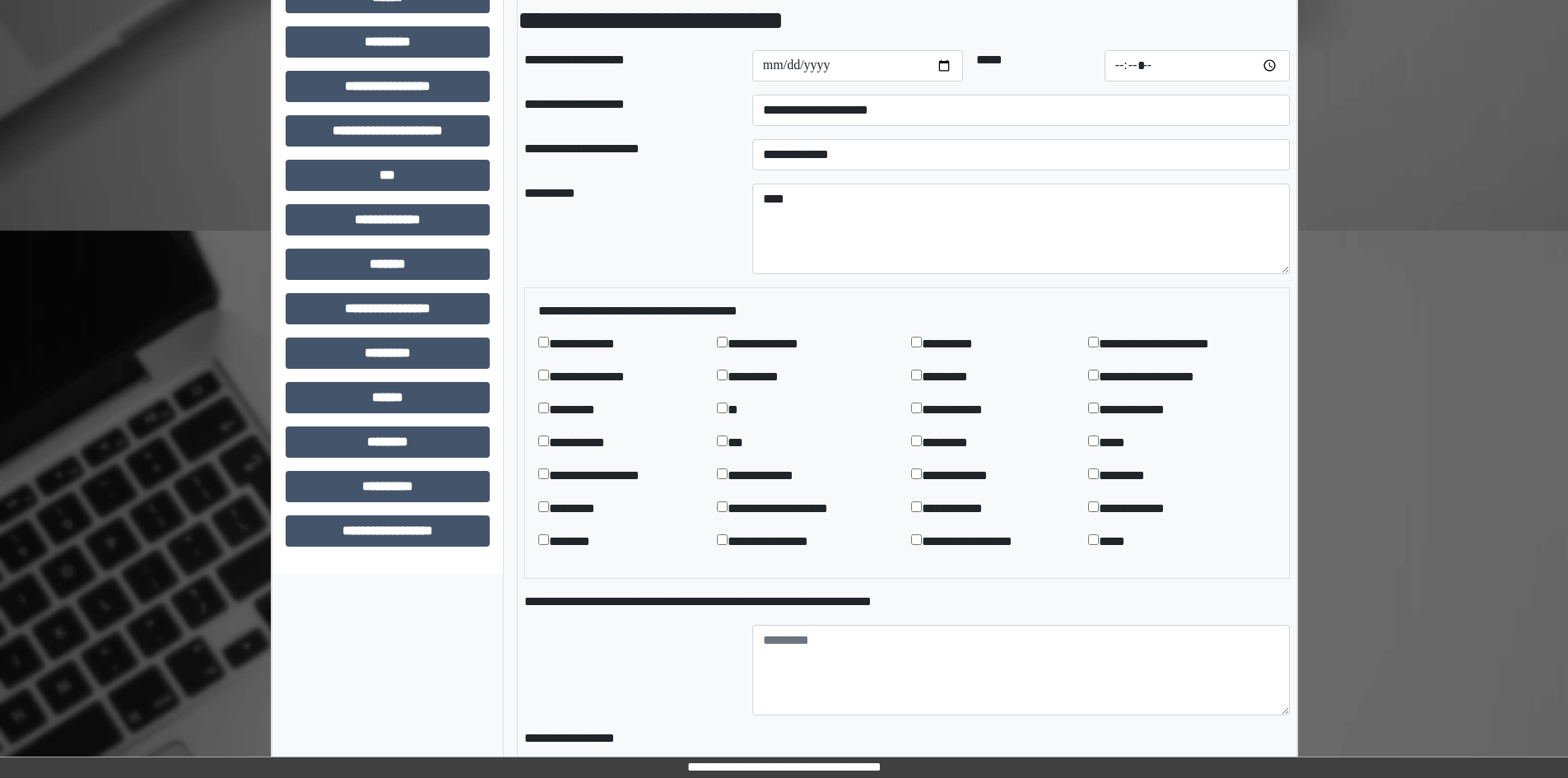 click on "*********" at bounding box center (957, 443) 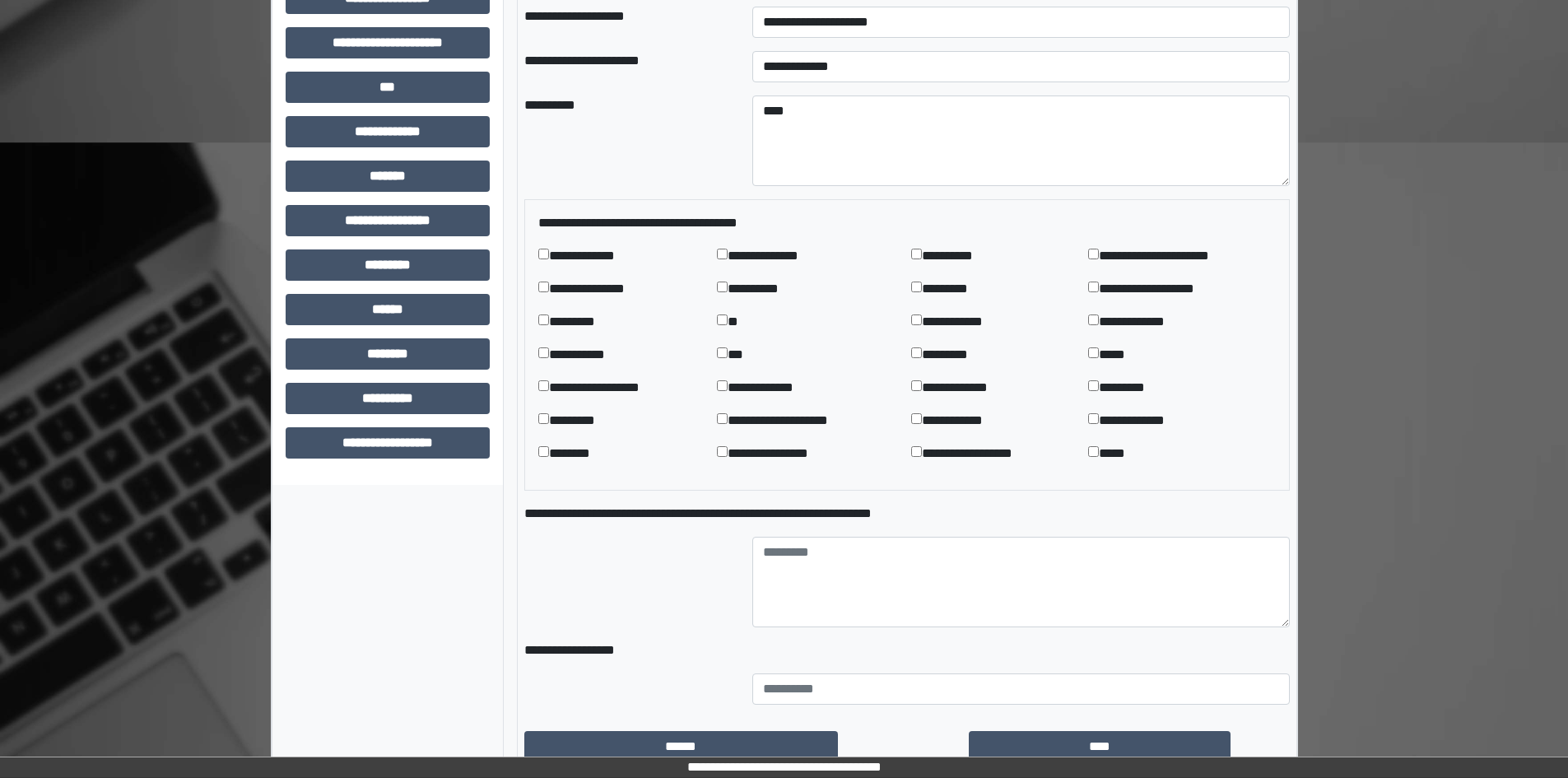 scroll, scrollTop: 850, scrollLeft: 0, axis: vertical 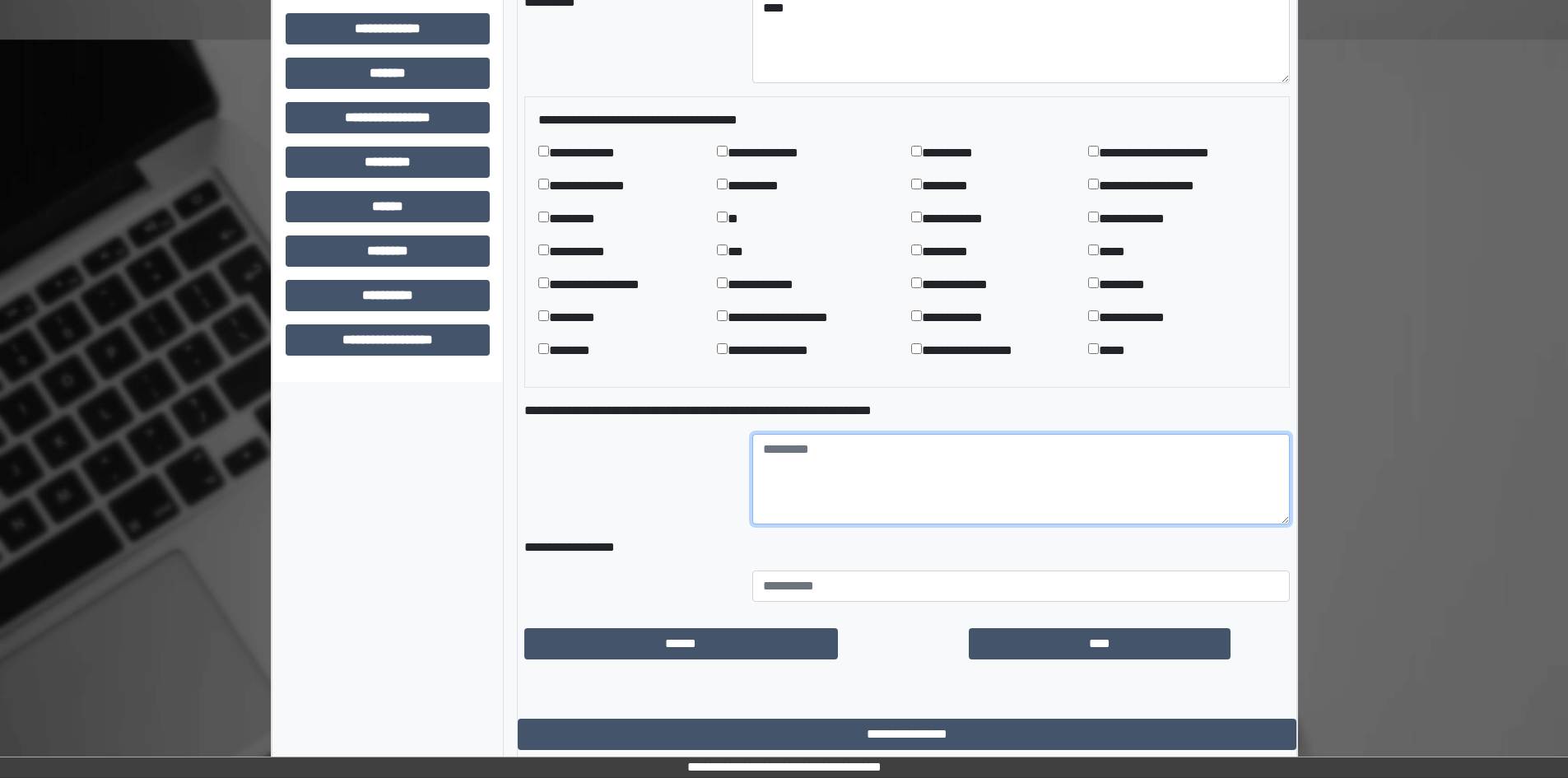 click at bounding box center [1021, 479] 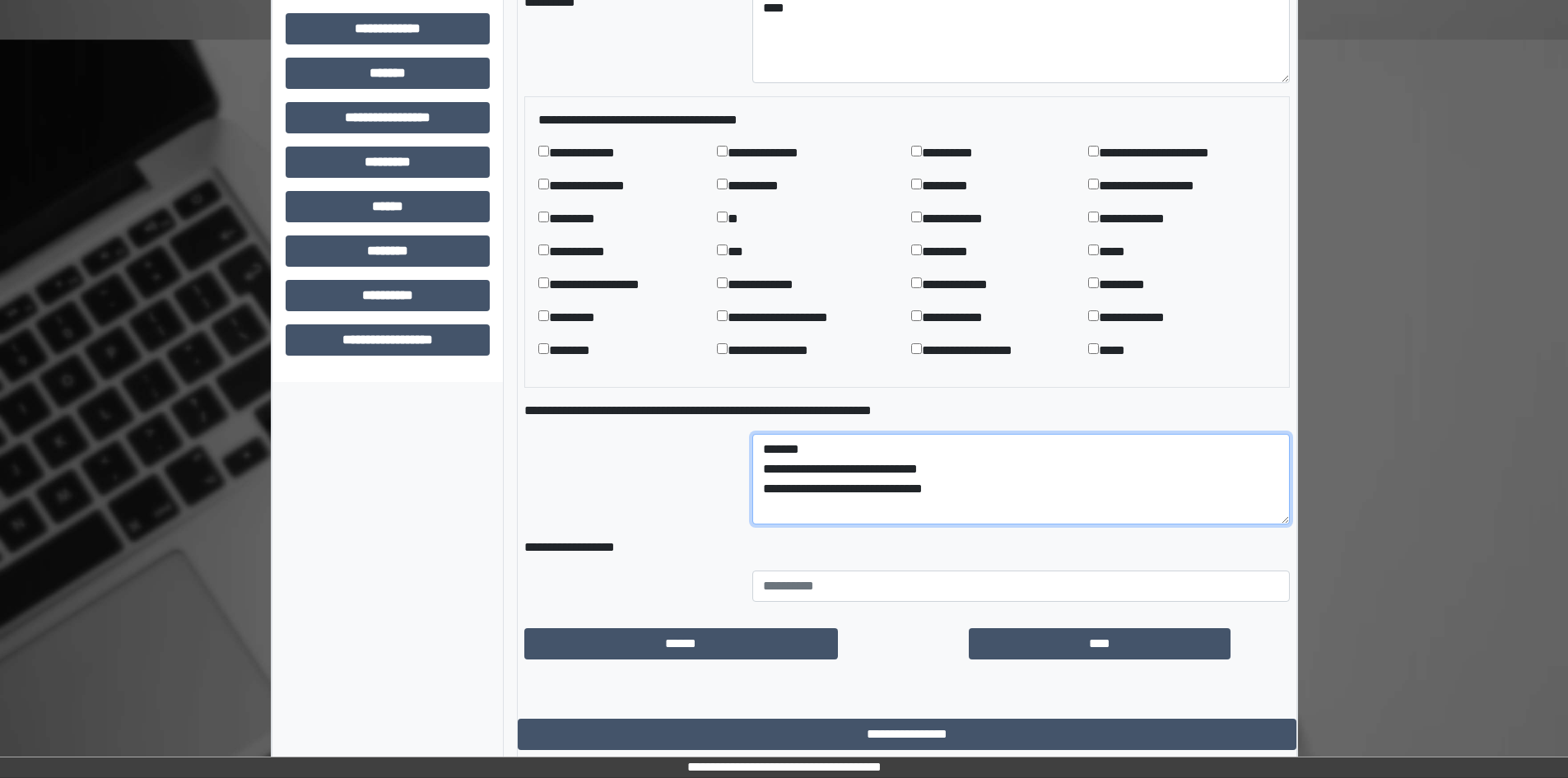 drag, startPoint x: 836, startPoint y: 488, endPoint x: 881, endPoint y: 532, distance: 62.93648 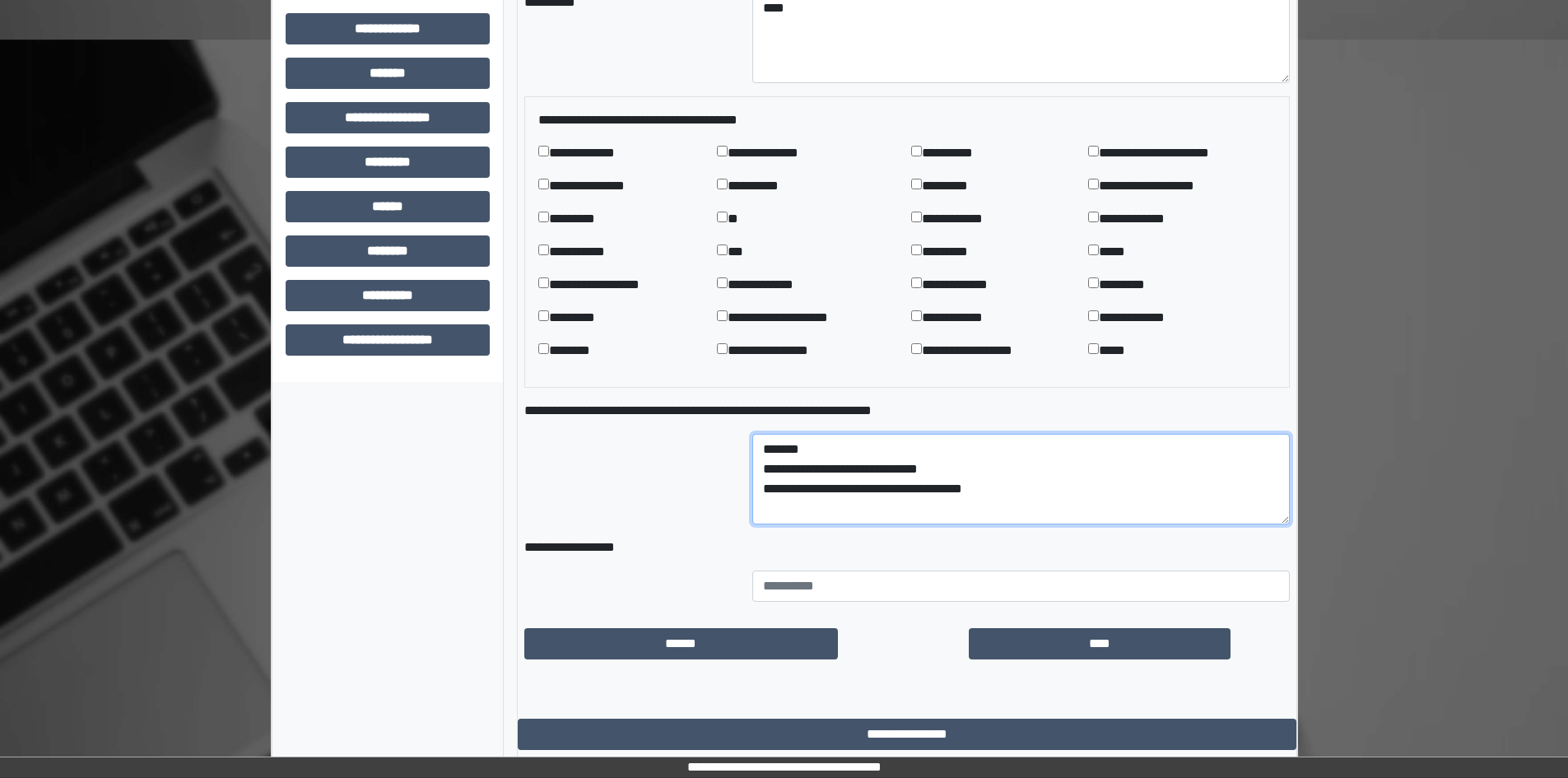 type on "[FIRST]
[LAST]
[ADDRESS]" 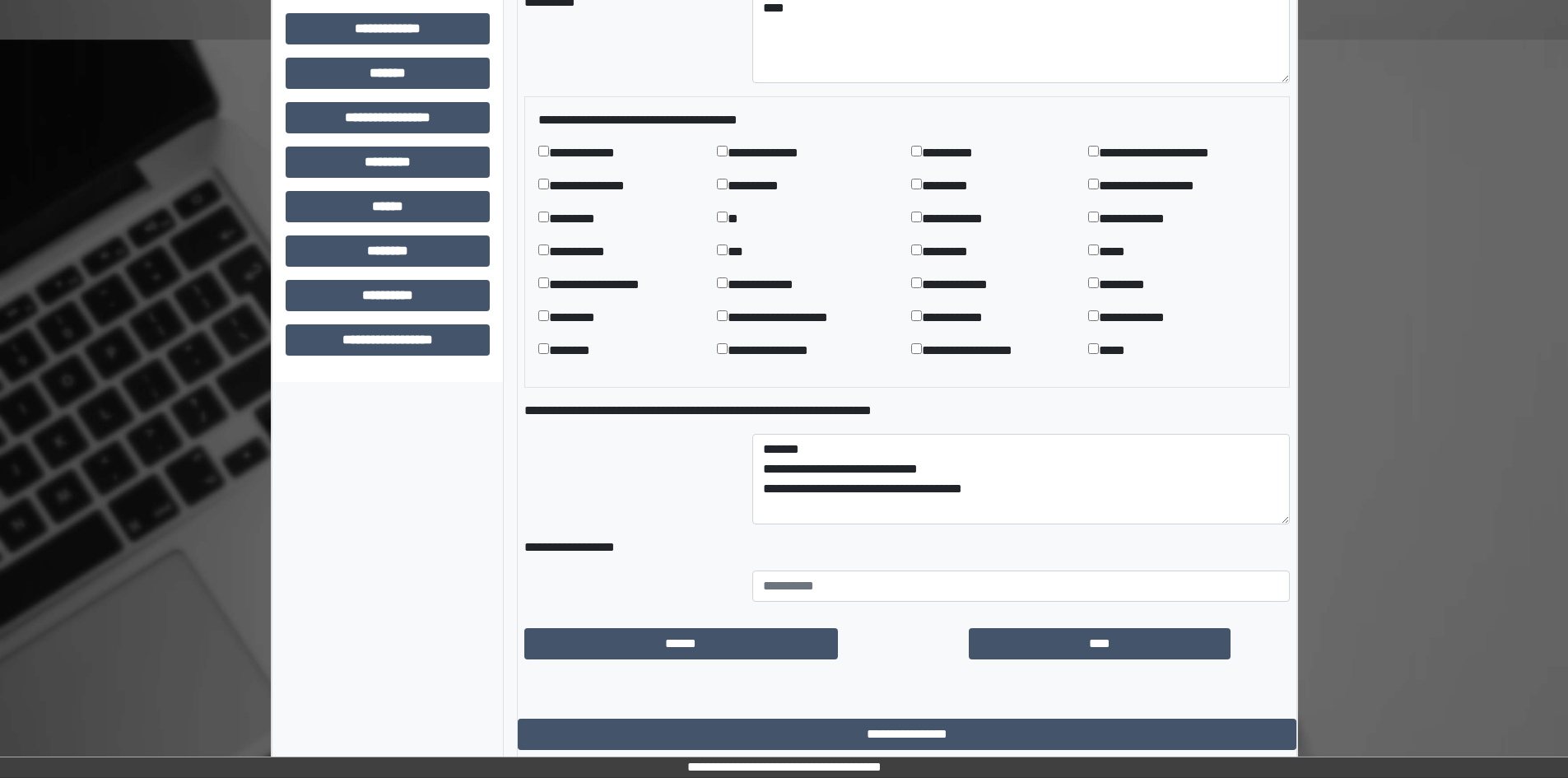 drag, startPoint x: 831, startPoint y: 608, endPoint x: 846, endPoint y: 598, distance: 18.027756 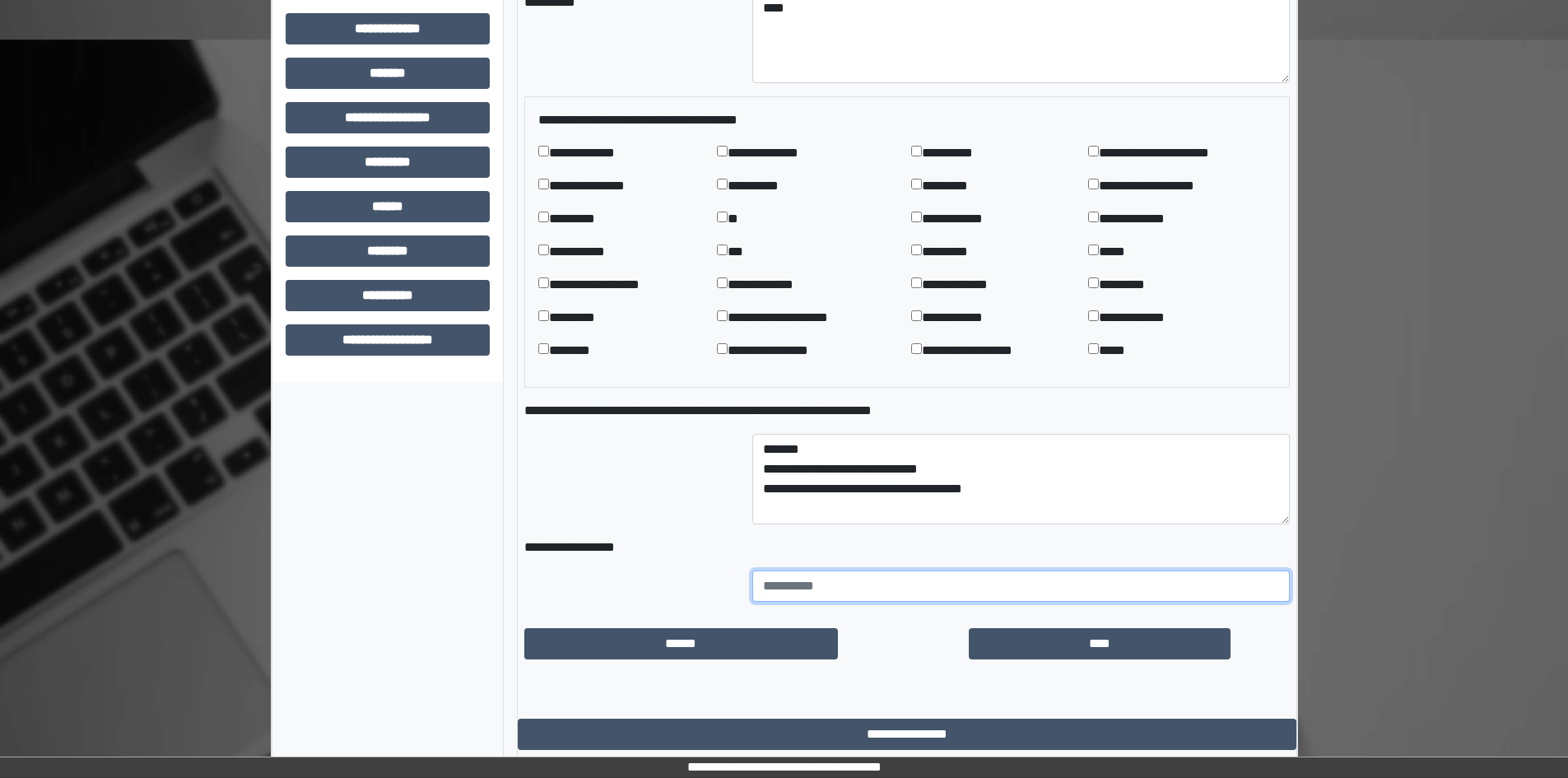 click at bounding box center (1021, 586) 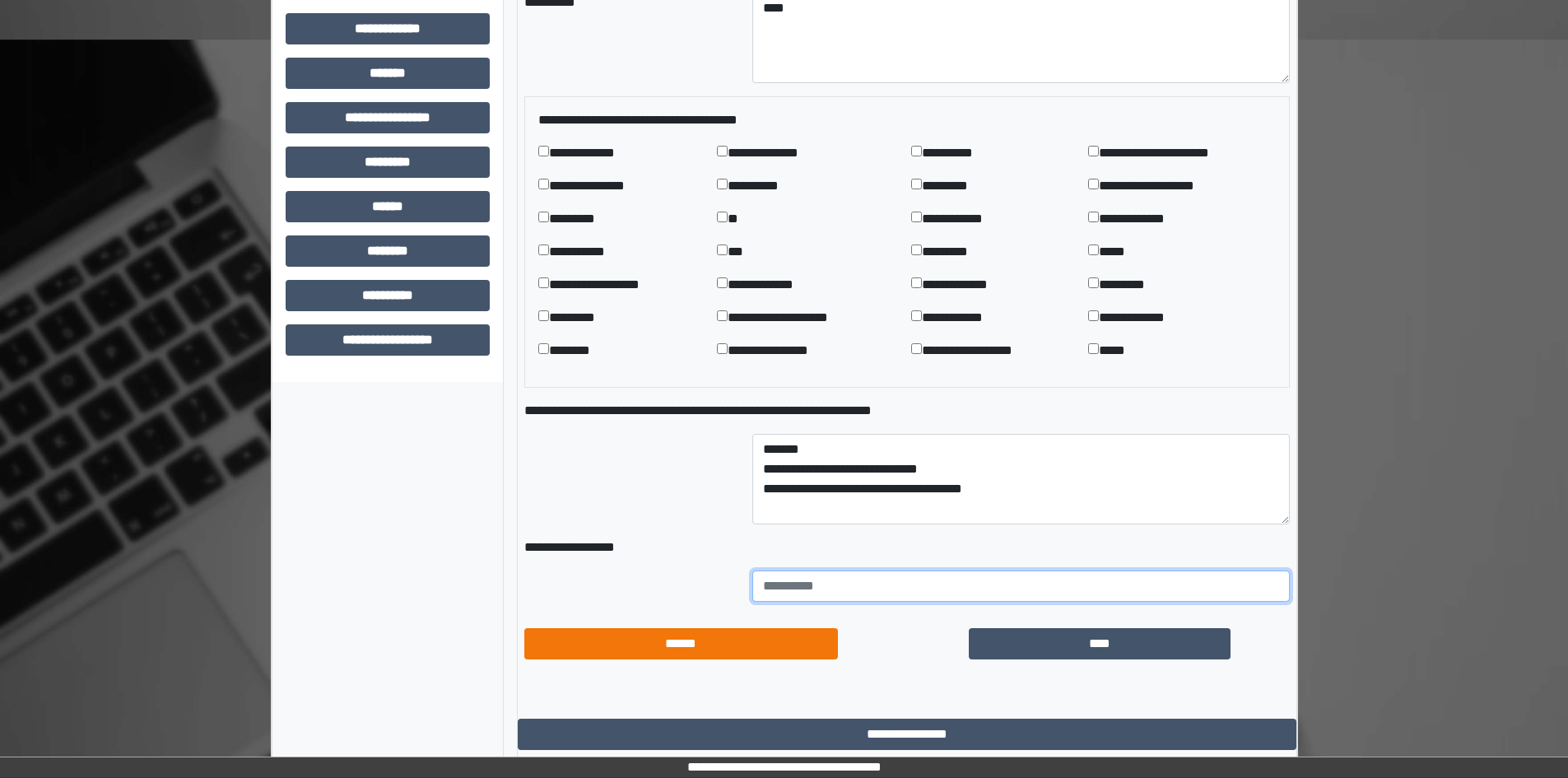 type on "**********" 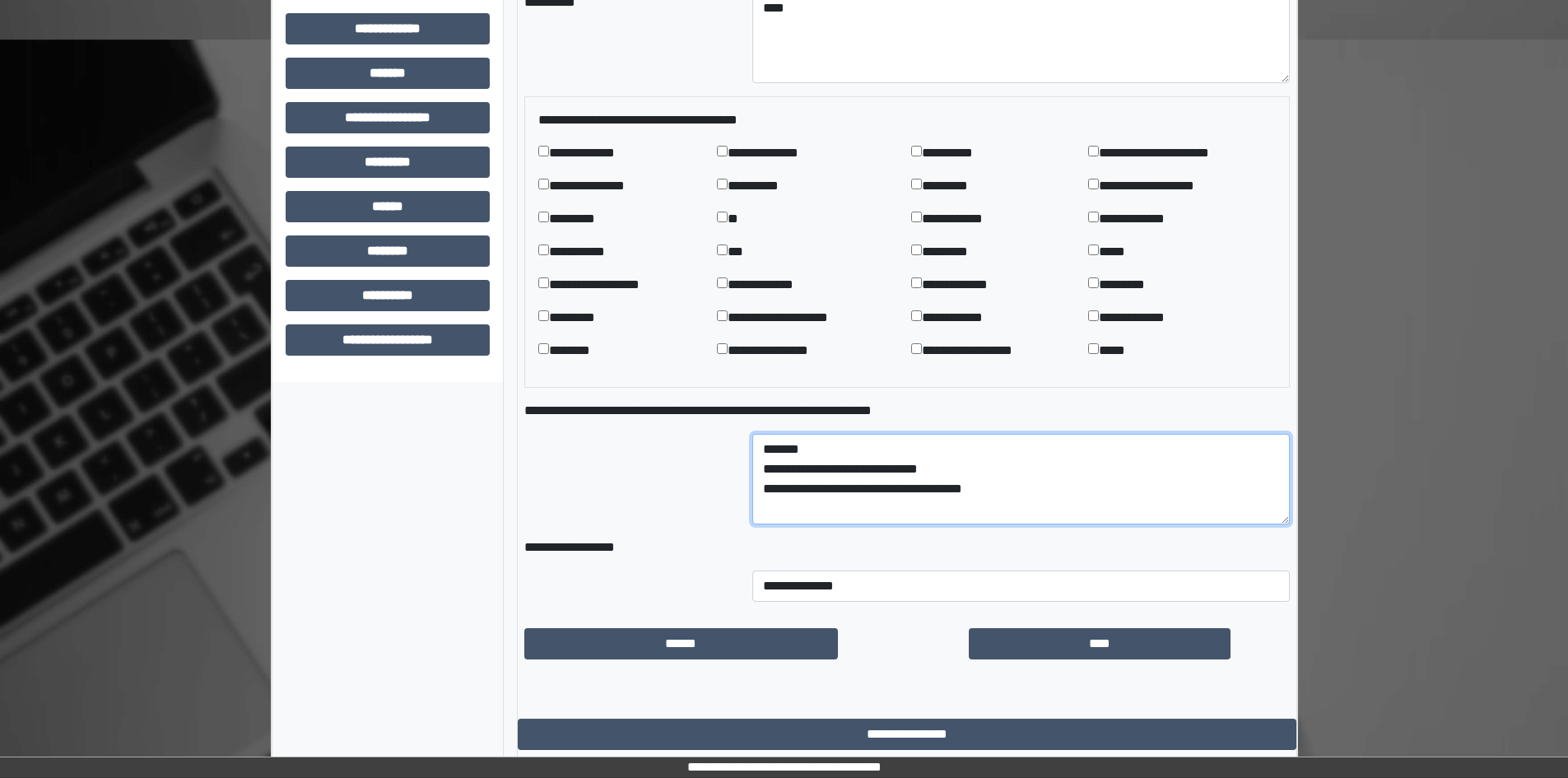 click on "[FIRST]
[LAST]
[ADDRESS]" at bounding box center (1021, 479) 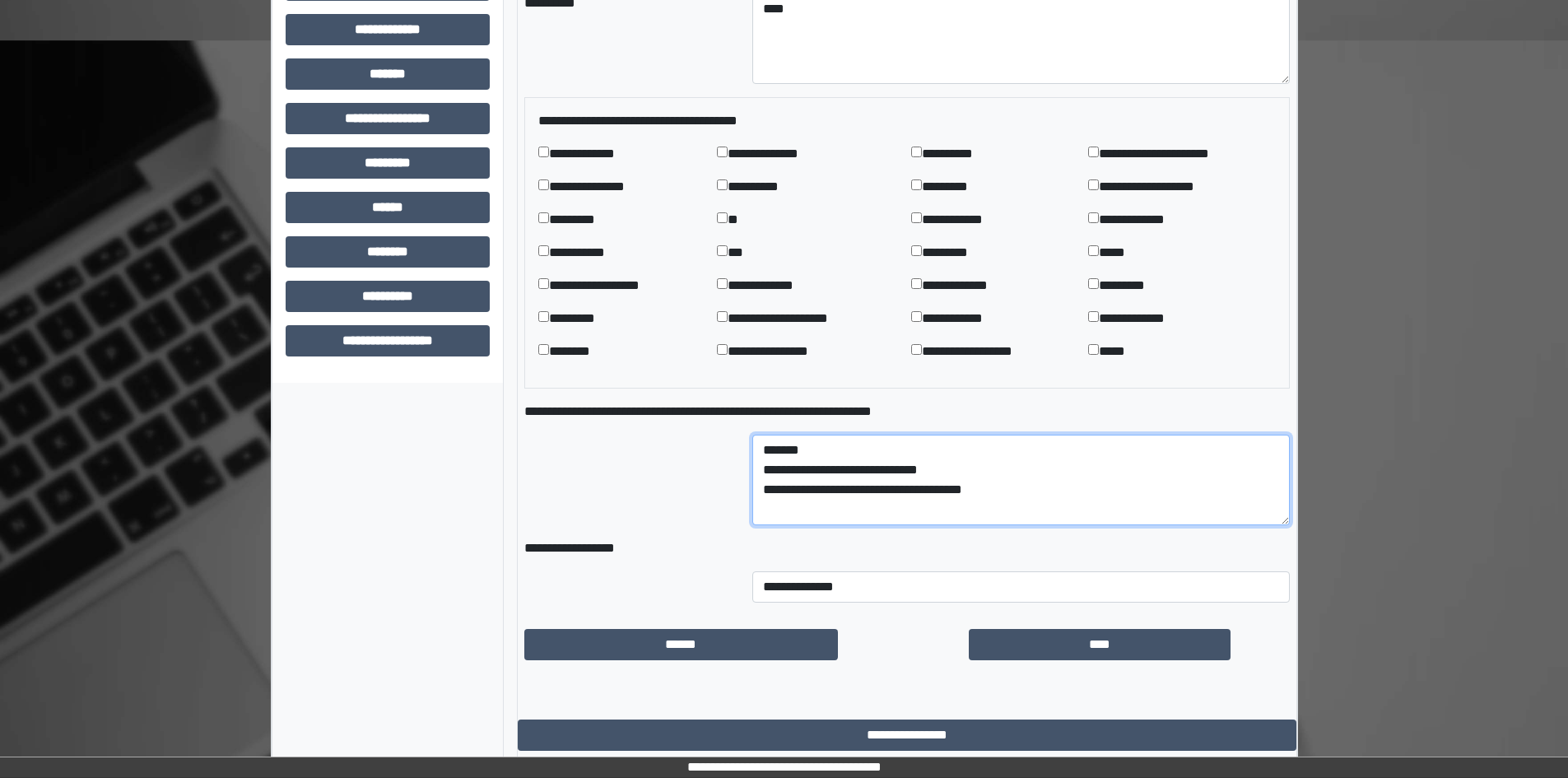 scroll, scrollTop: 850, scrollLeft: 0, axis: vertical 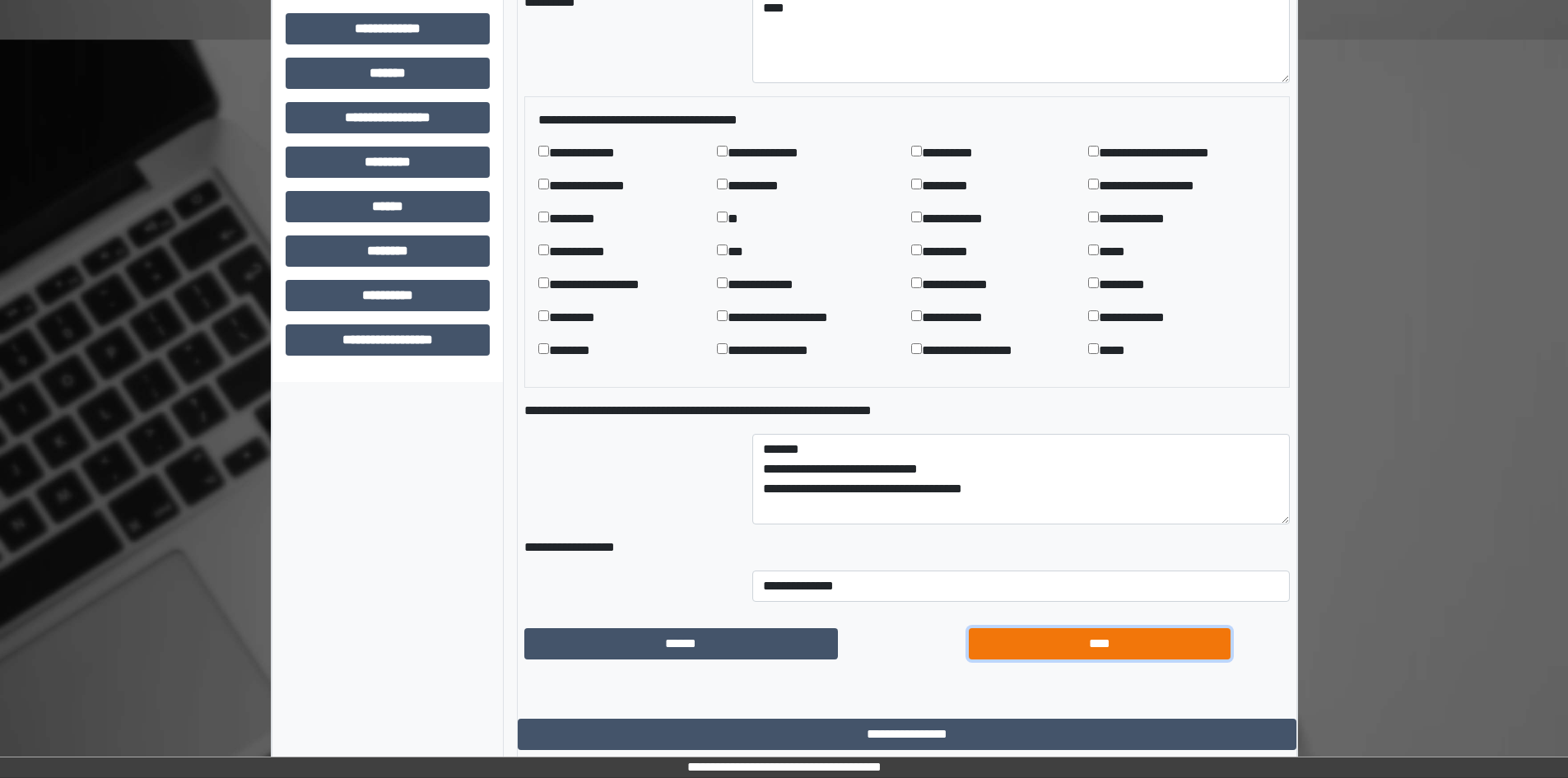 click on "****" at bounding box center [1100, 644] 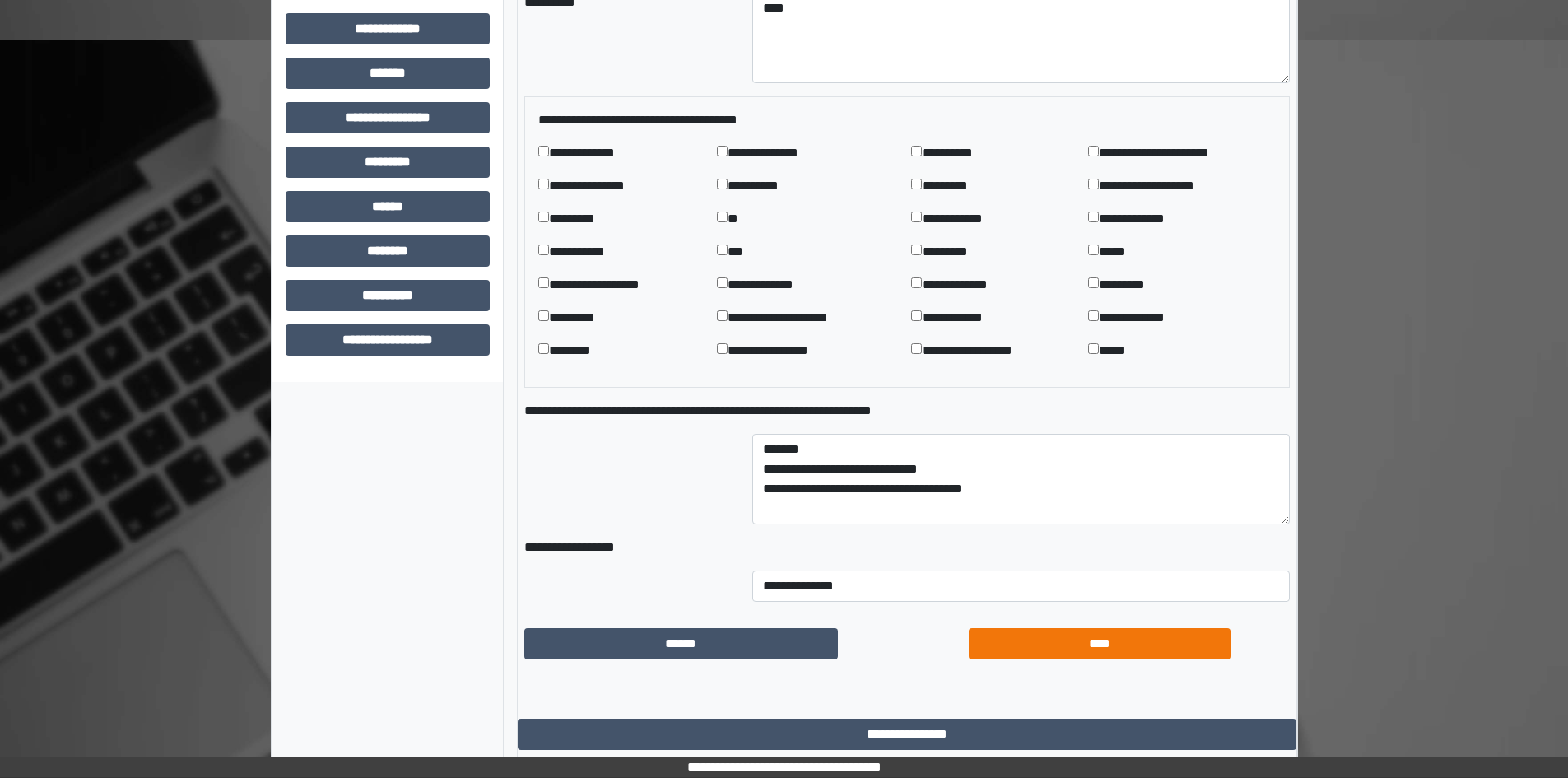 scroll, scrollTop: 468, scrollLeft: 0, axis: vertical 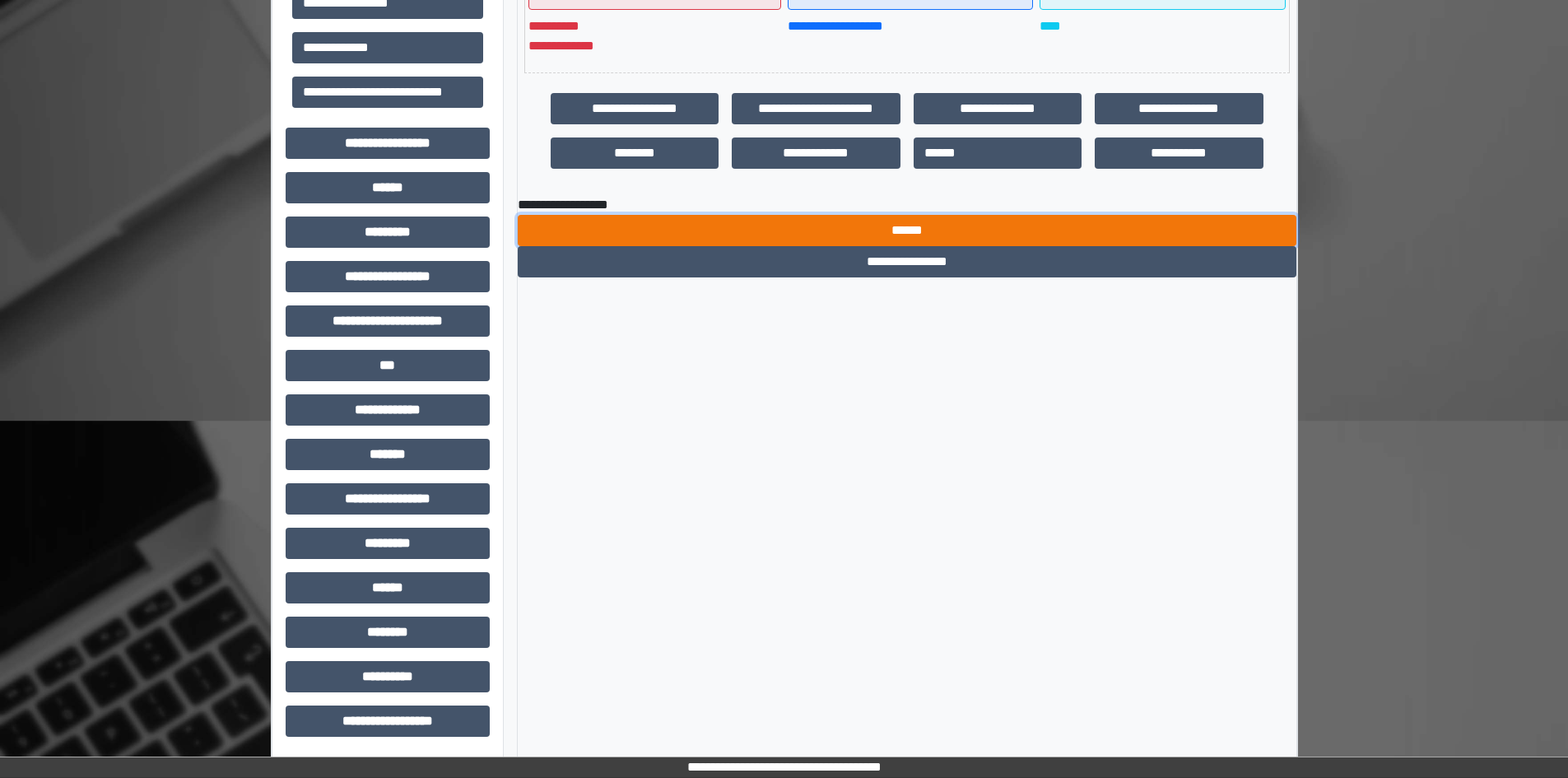 click on "******" at bounding box center [907, 231] 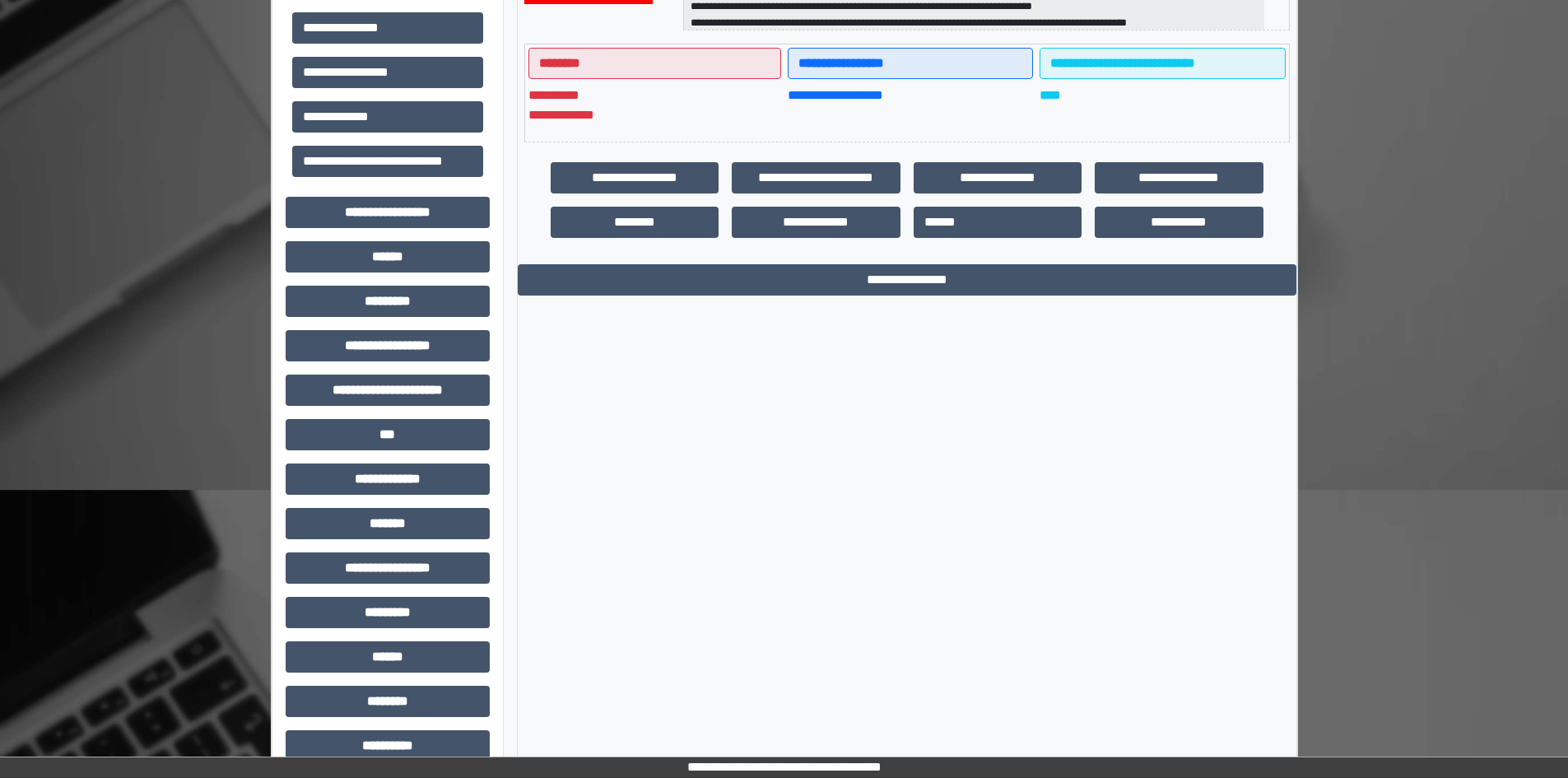 scroll, scrollTop: 304, scrollLeft: 0, axis: vertical 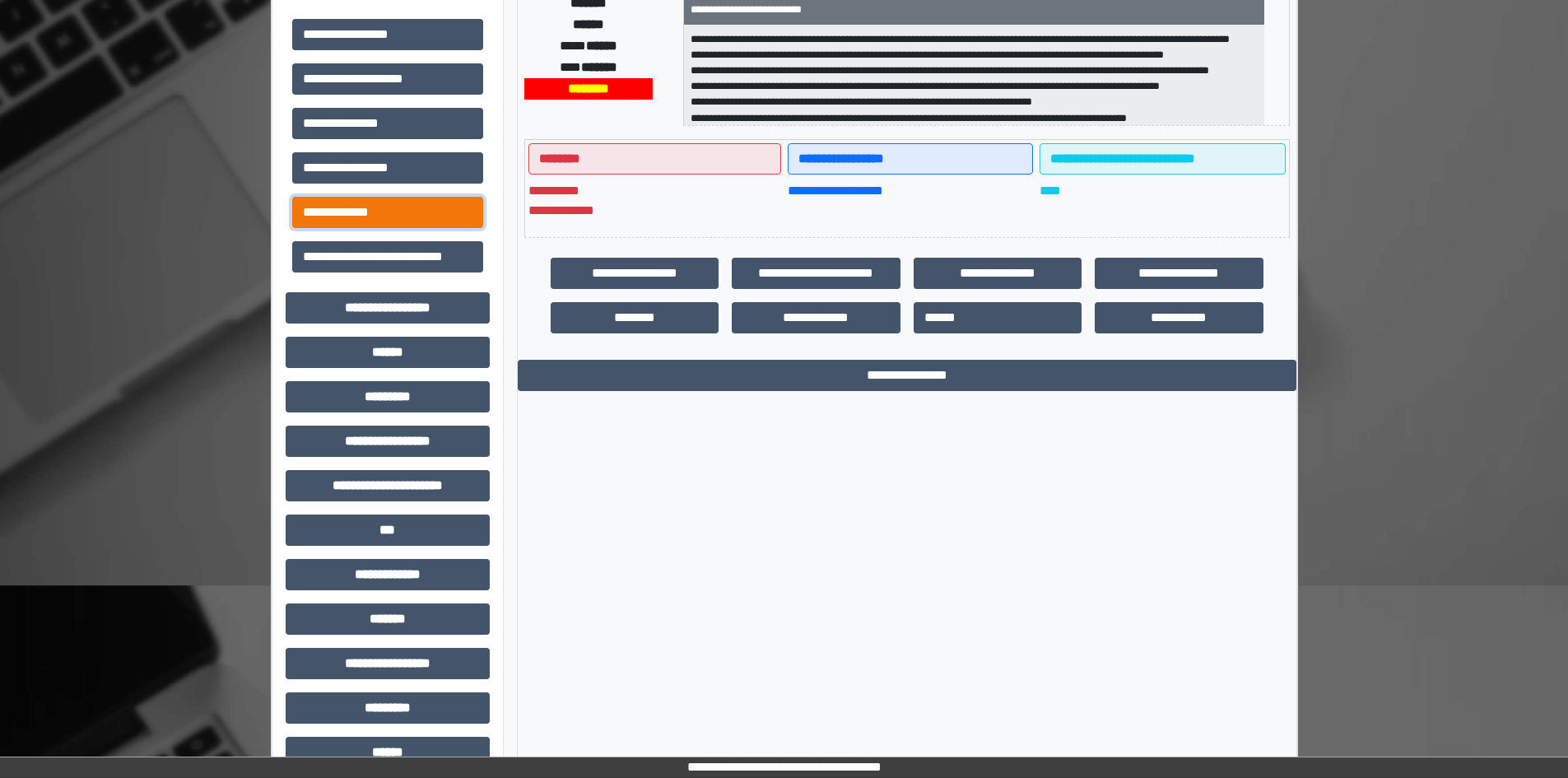 click on "**********" at bounding box center [388, 212] 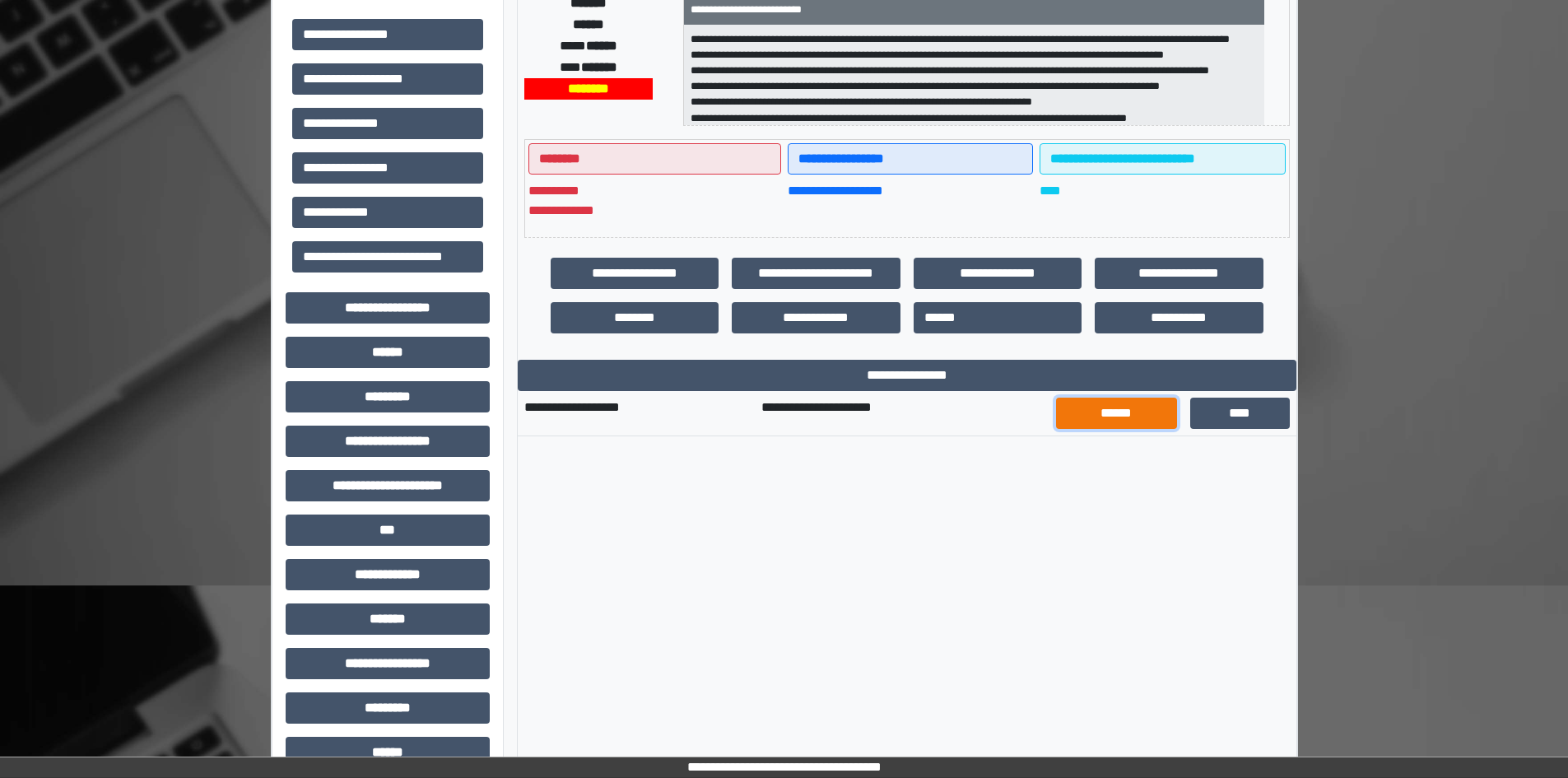 click on "******" at bounding box center [1117, 413] 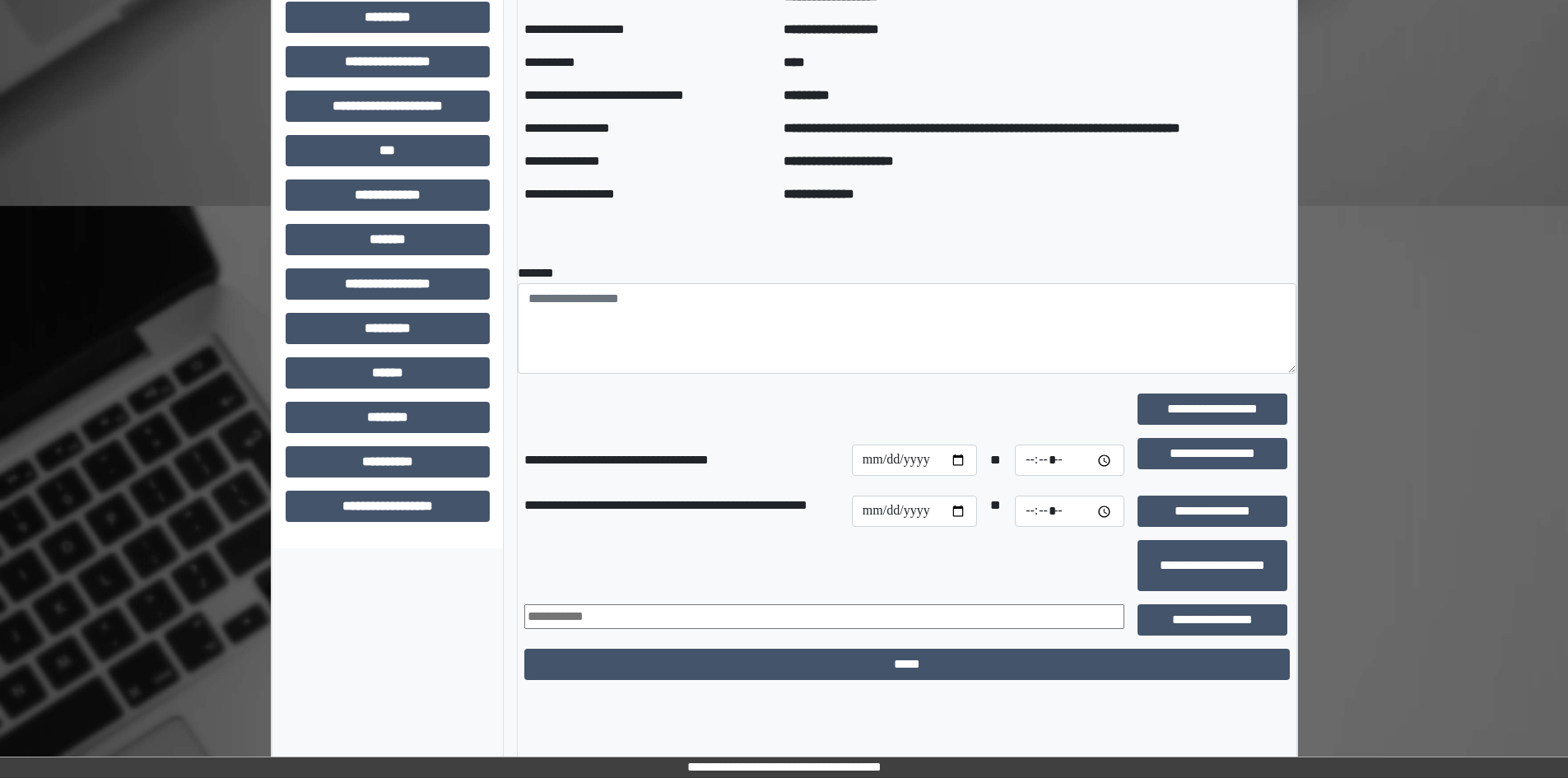 scroll, scrollTop: 687, scrollLeft: 0, axis: vertical 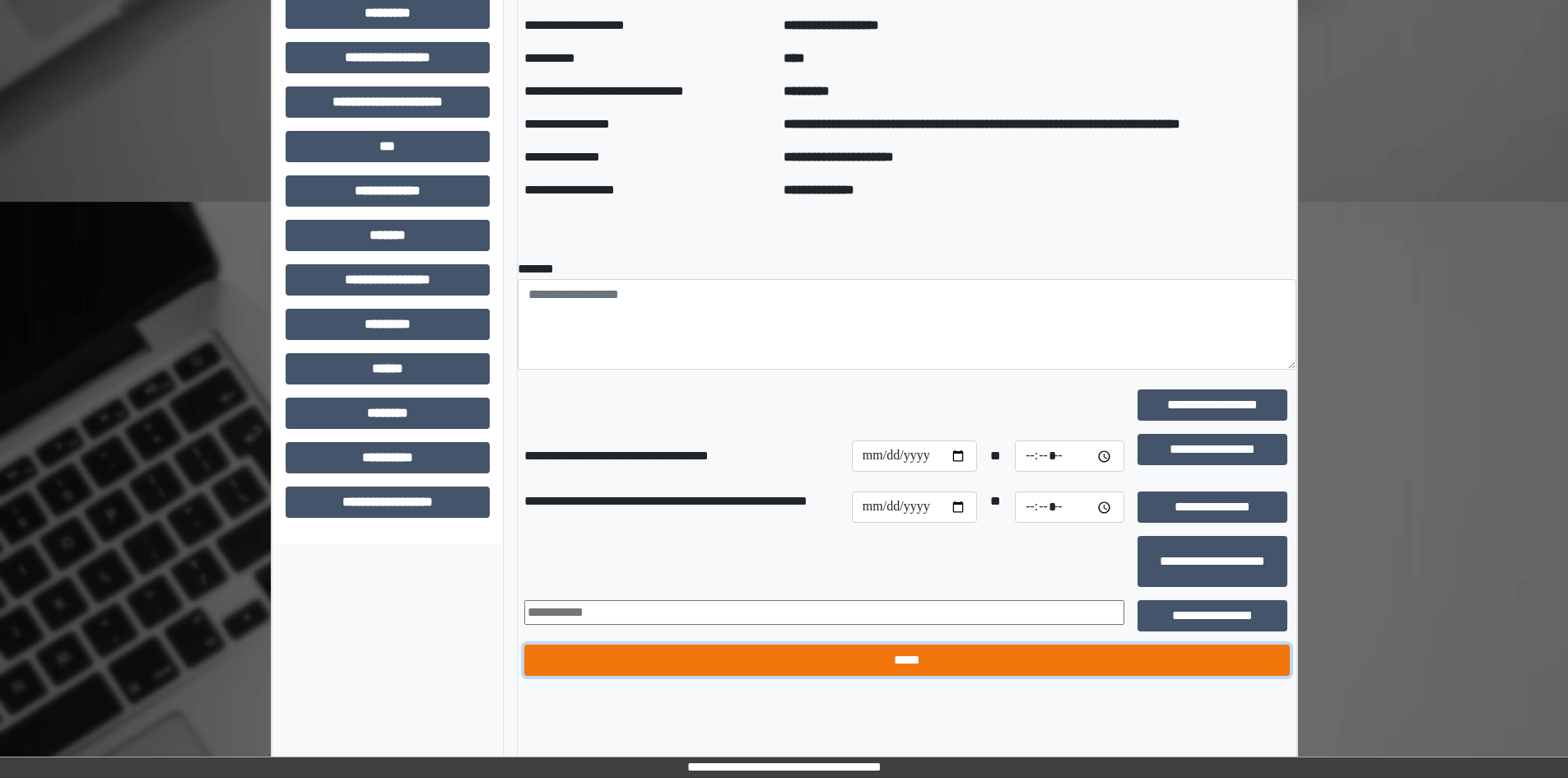 click on "*****" at bounding box center [907, 660] 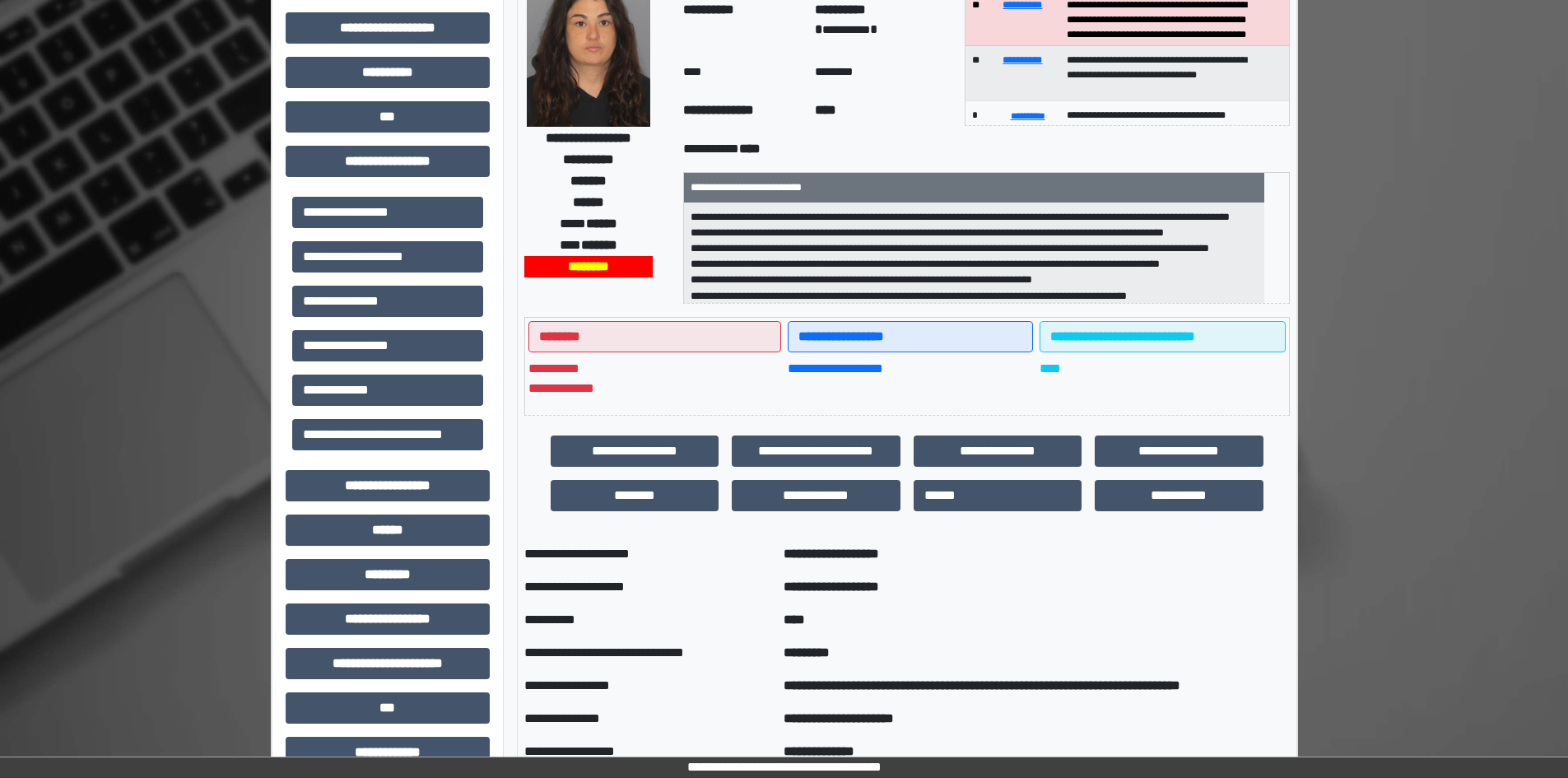 scroll, scrollTop: 0, scrollLeft: 0, axis: both 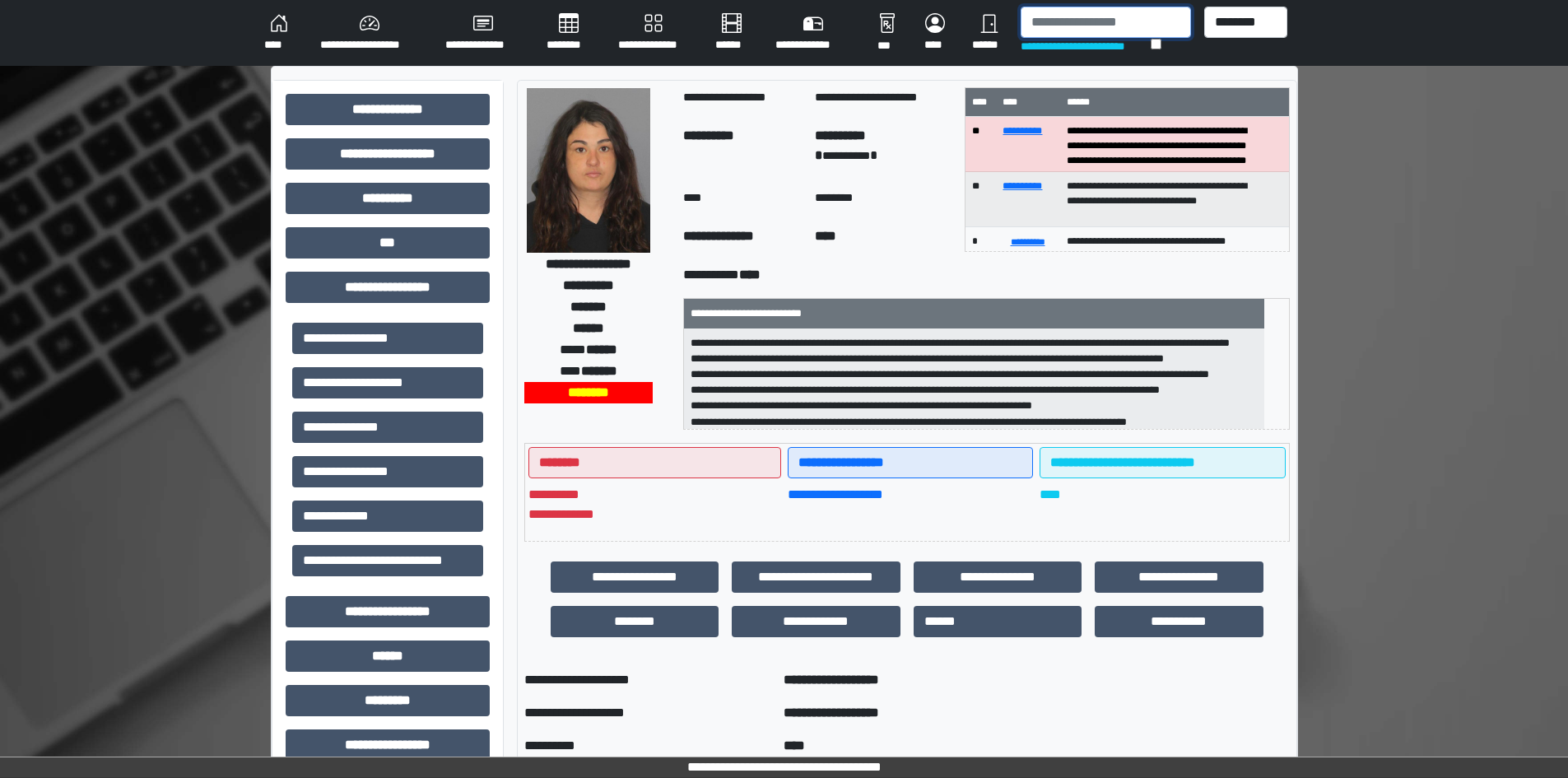 click at bounding box center [1105, 22] 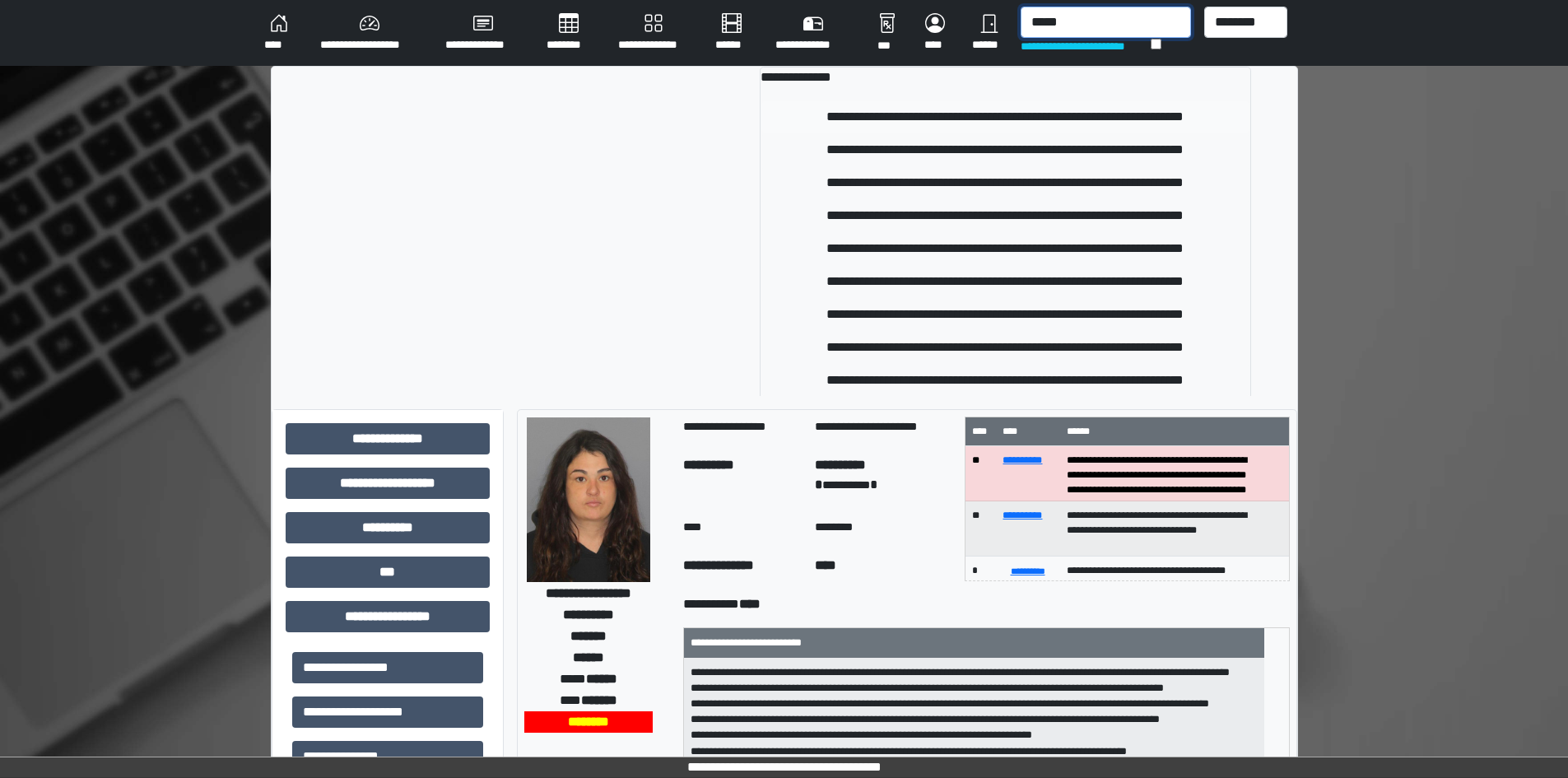 type on "*****" 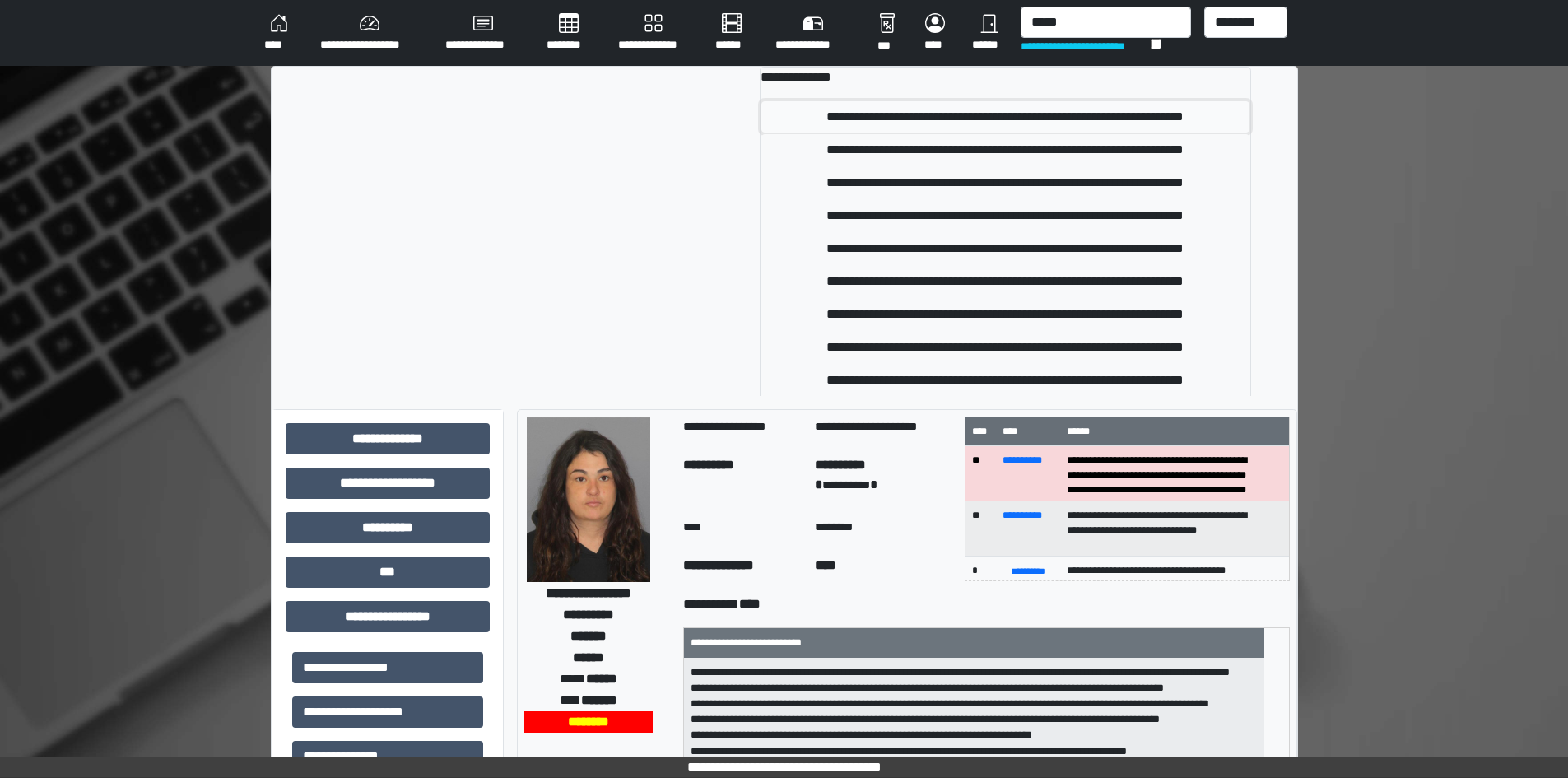 click on "**********" at bounding box center (1005, 117) 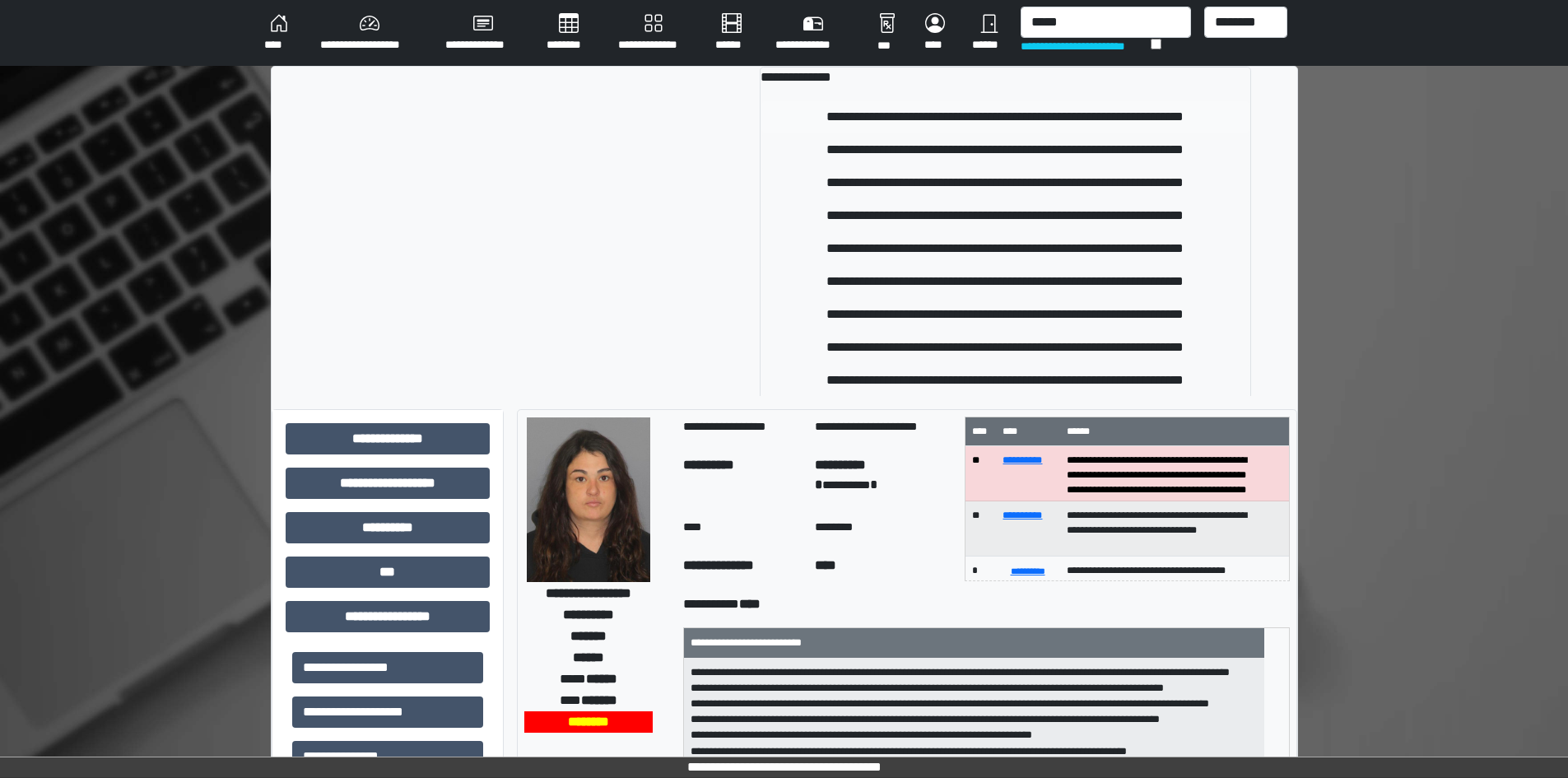 type 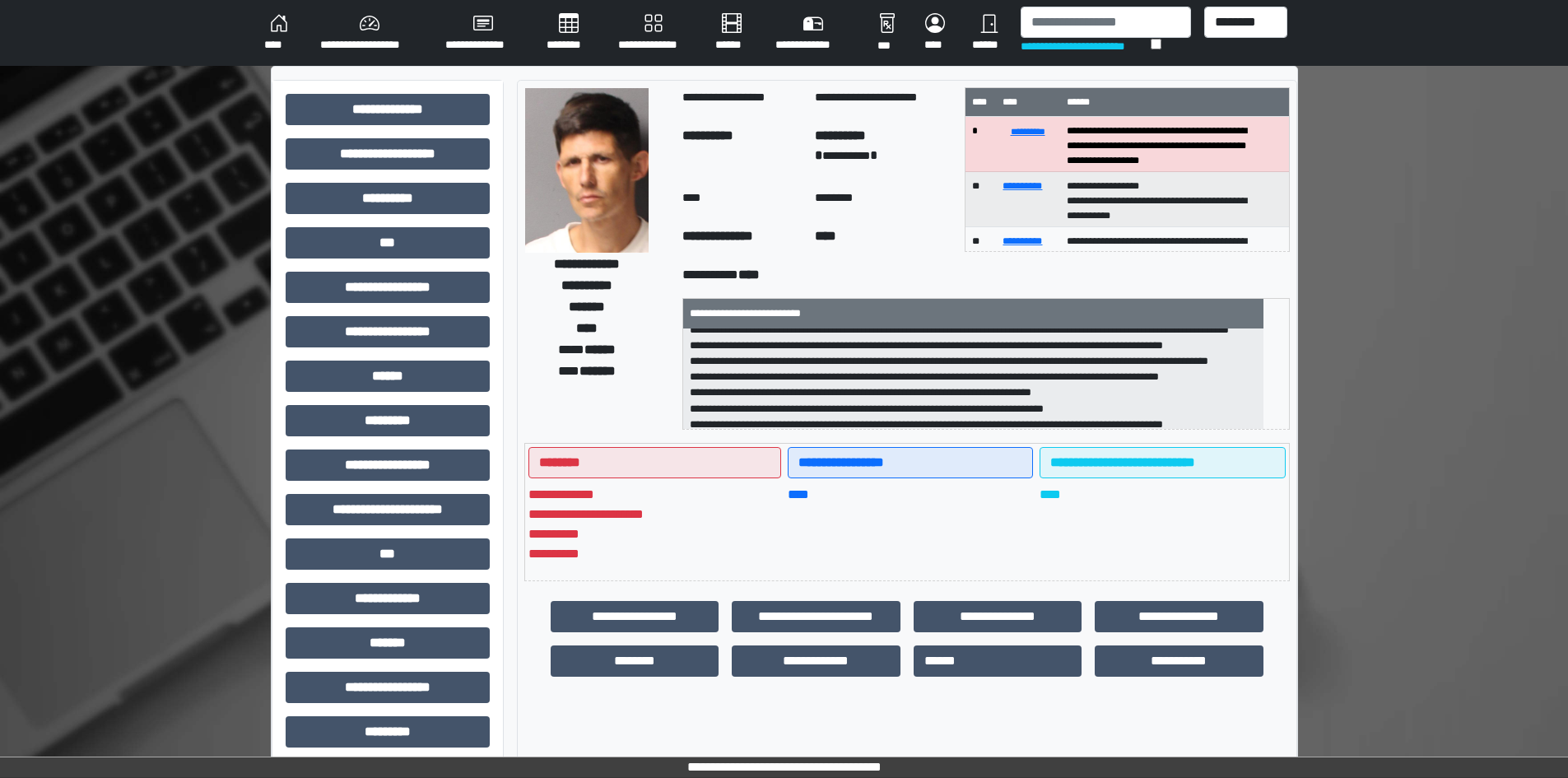 scroll, scrollTop: 0, scrollLeft: 0, axis: both 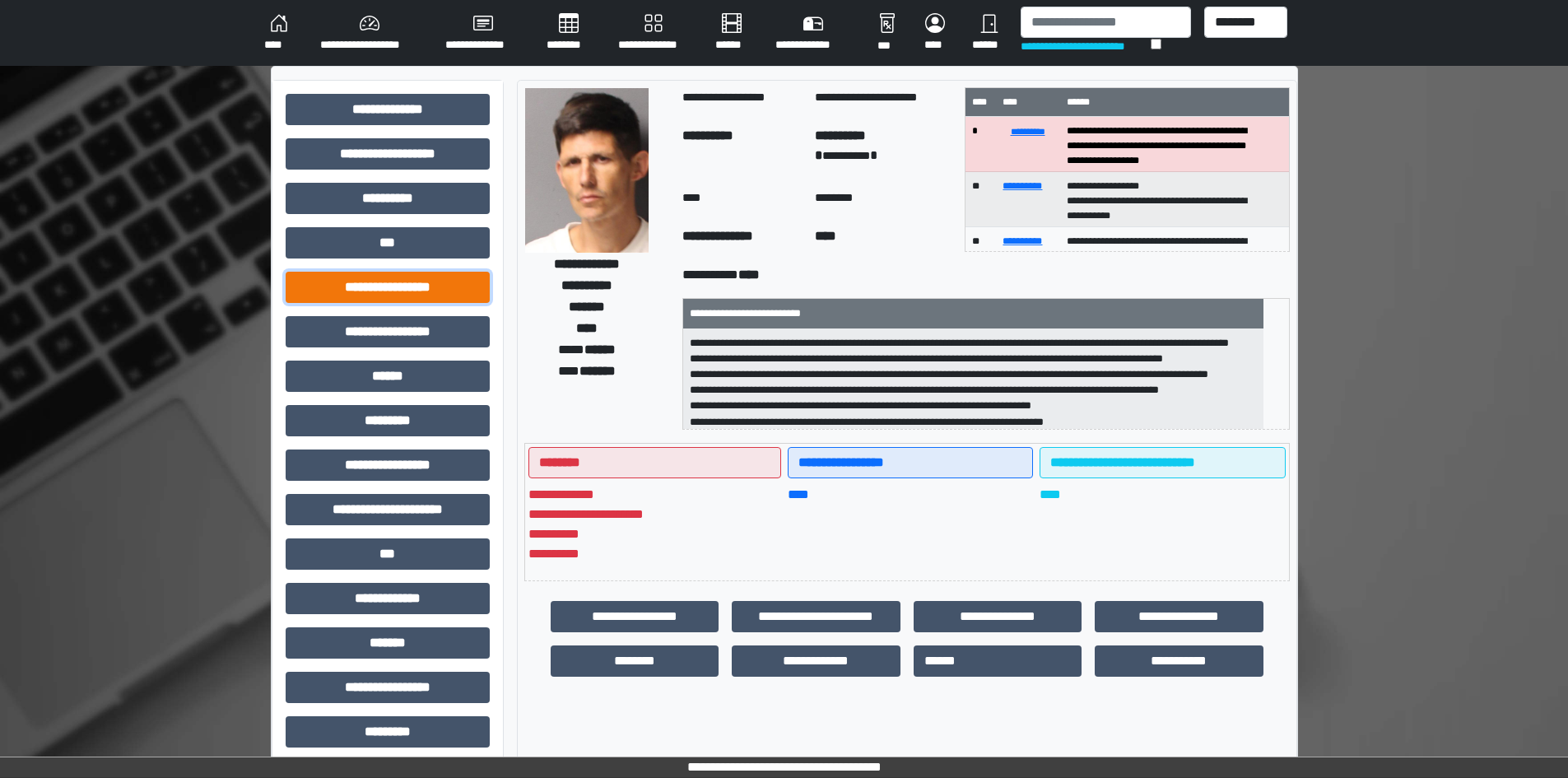click on "**********" at bounding box center [388, 287] 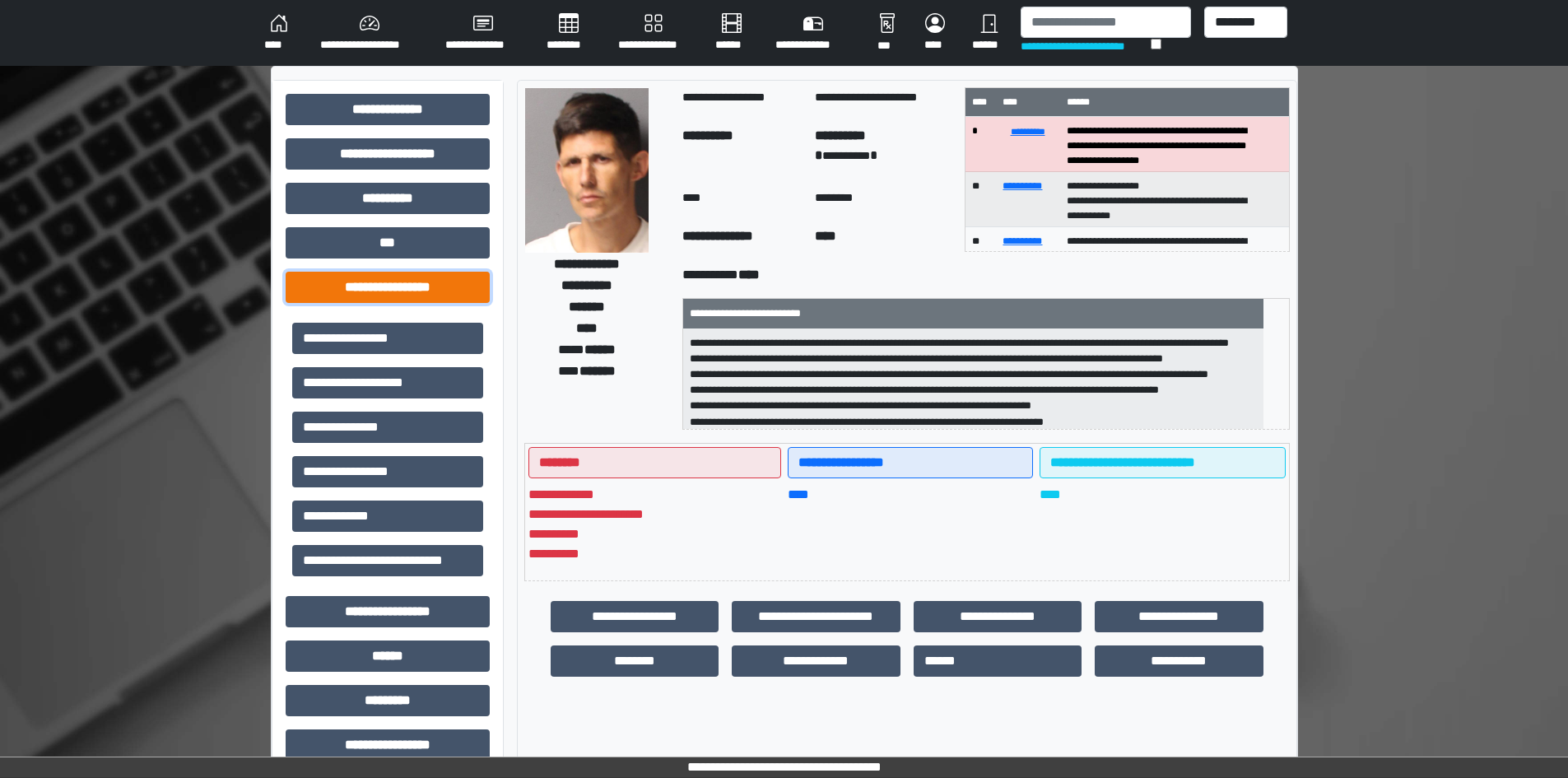 scroll, scrollTop: 247, scrollLeft: 0, axis: vertical 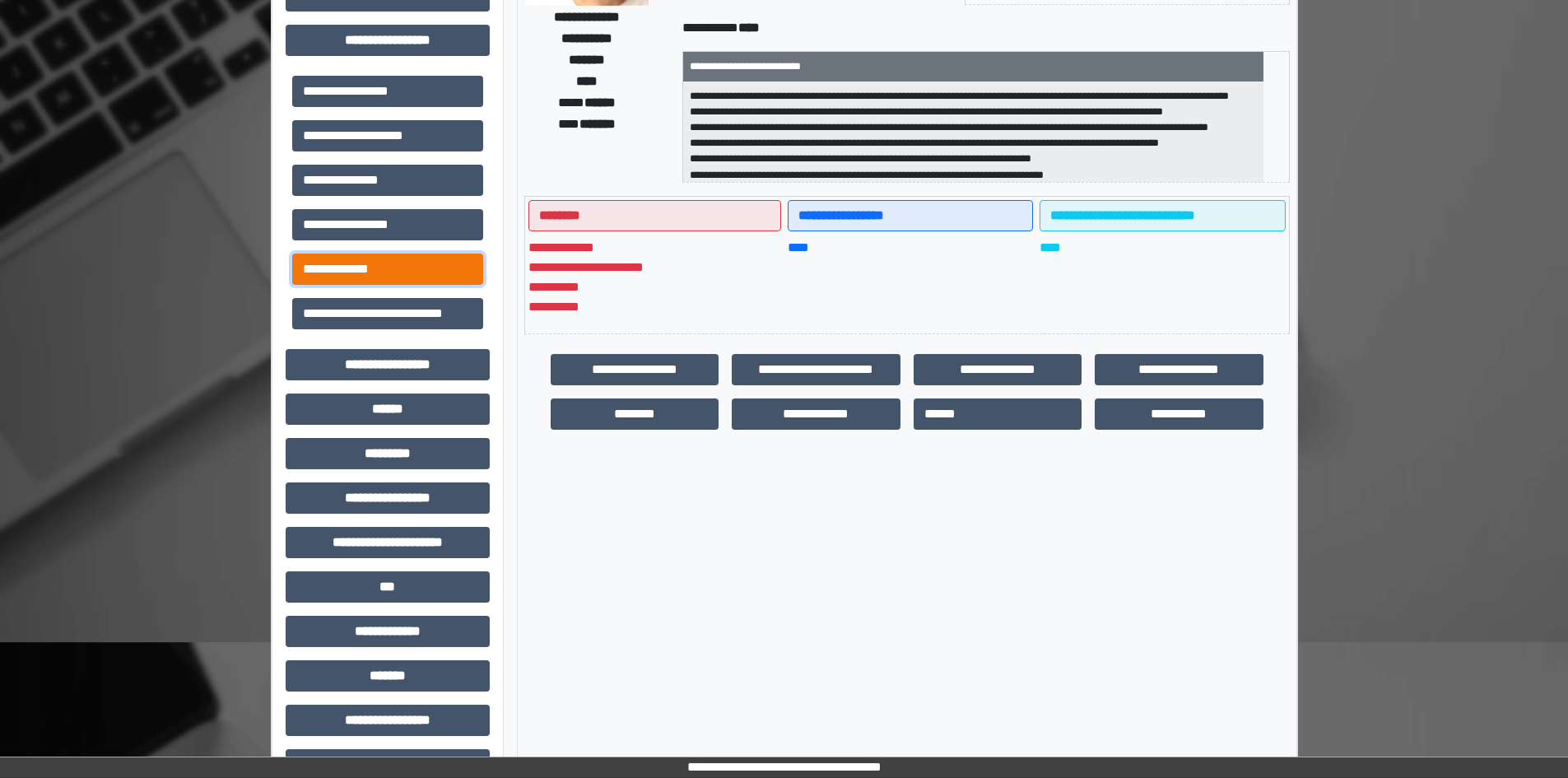 click on "**********" at bounding box center [388, 269] 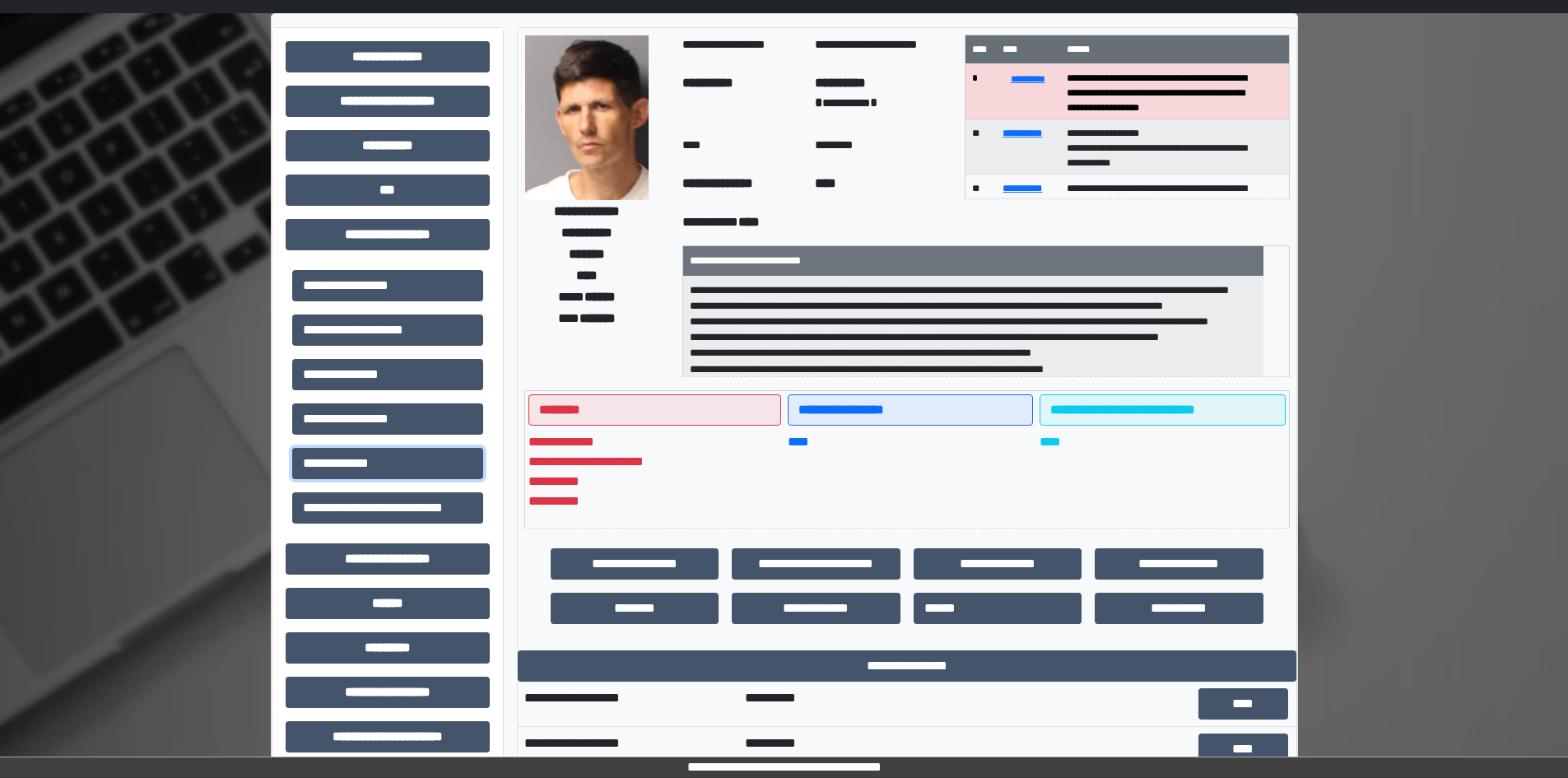 scroll, scrollTop: 0, scrollLeft: 0, axis: both 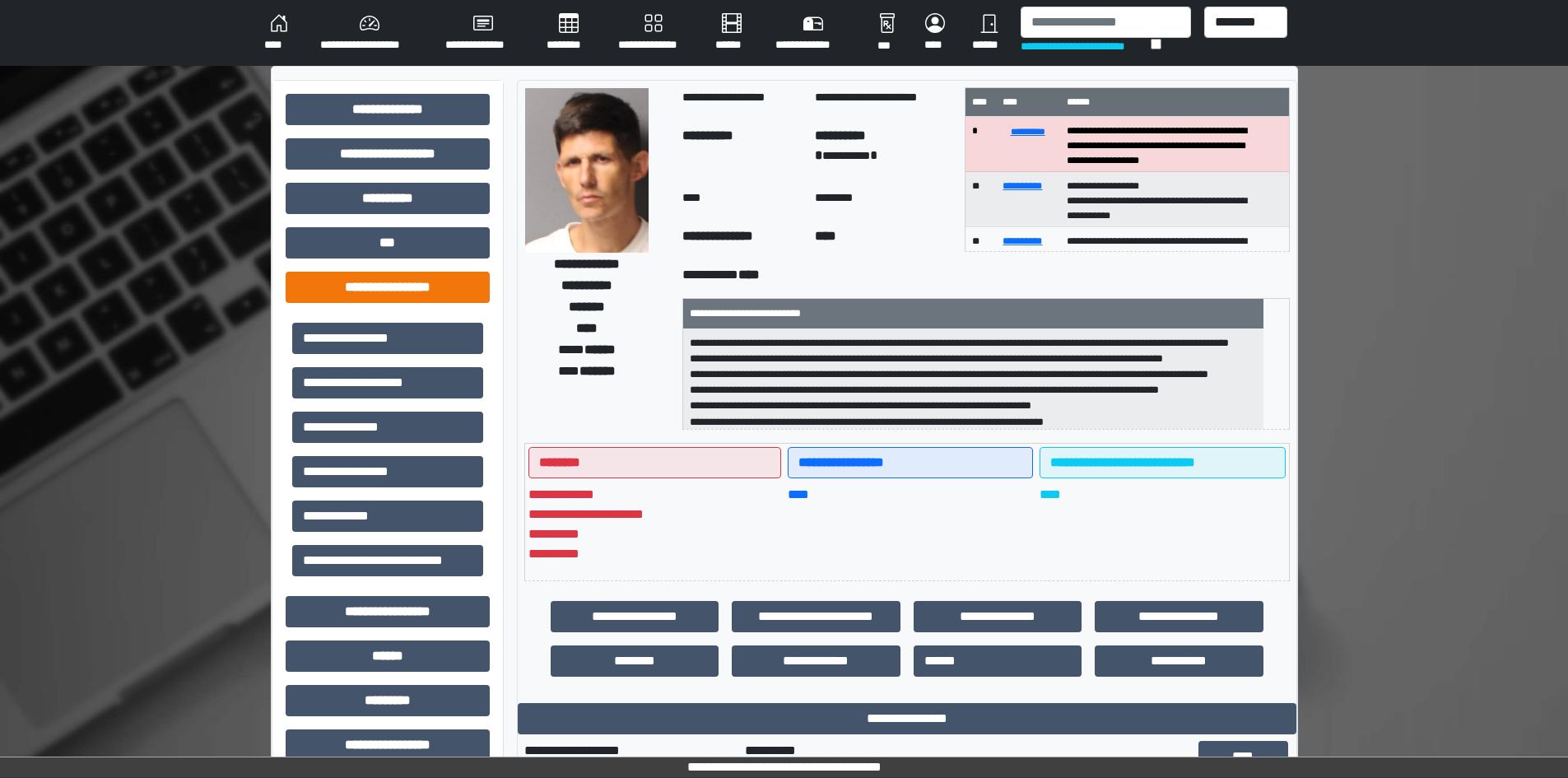 click on "**********" at bounding box center (388, 656) 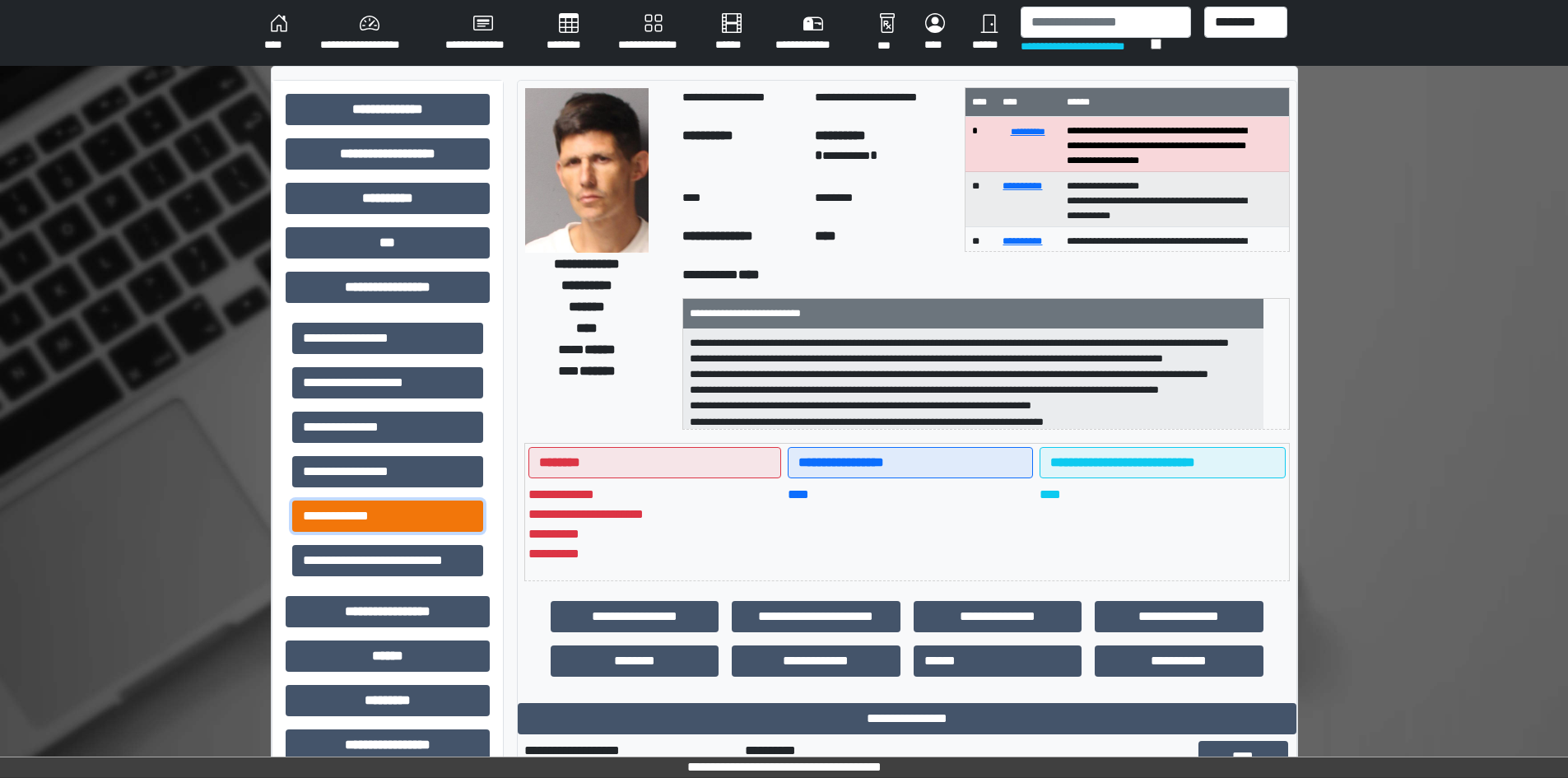 click on "**********" at bounding box center (388, 516) 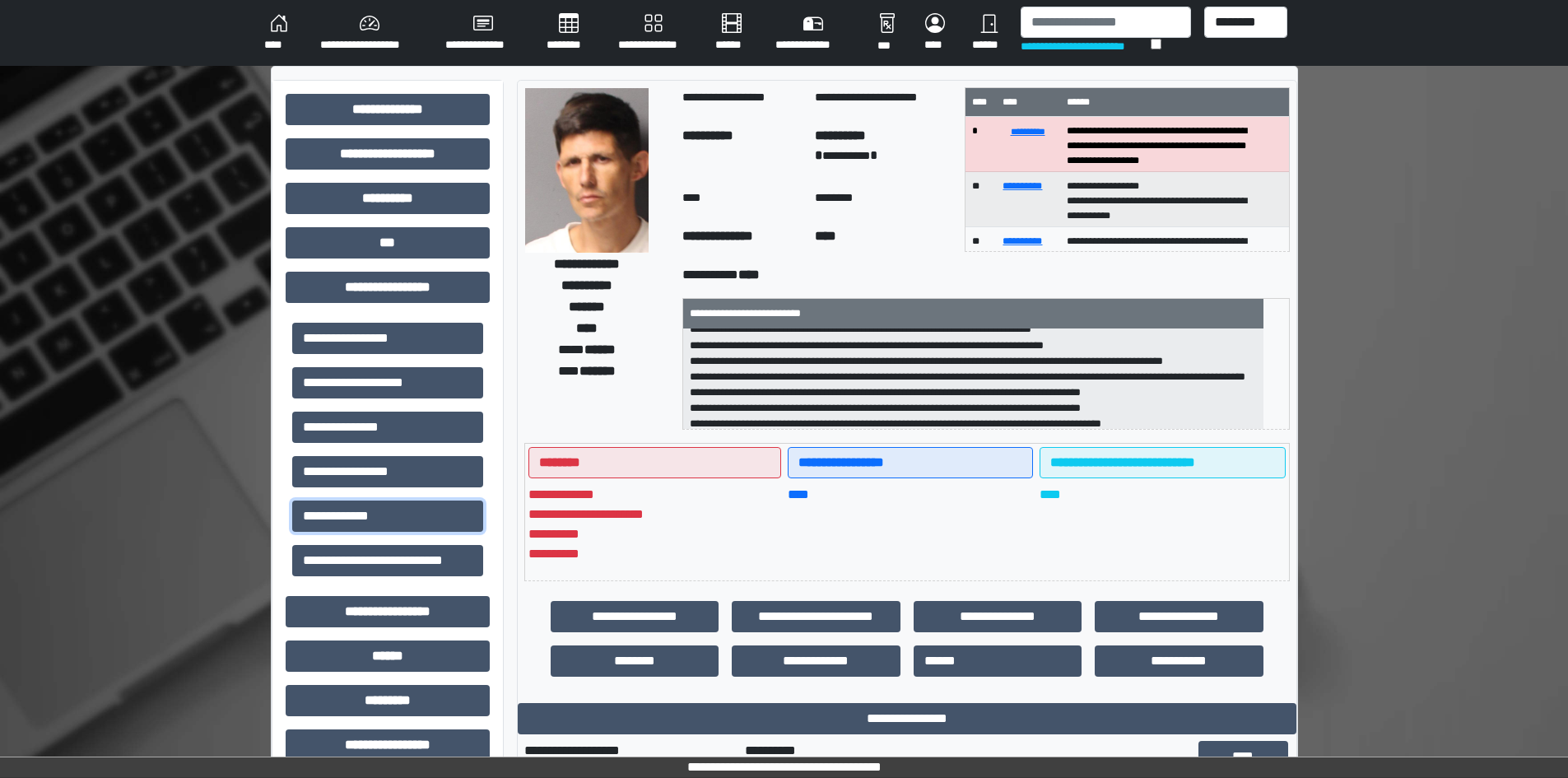 scroll, scrollTop: 194, scrollLeft: 0, axis: vertical 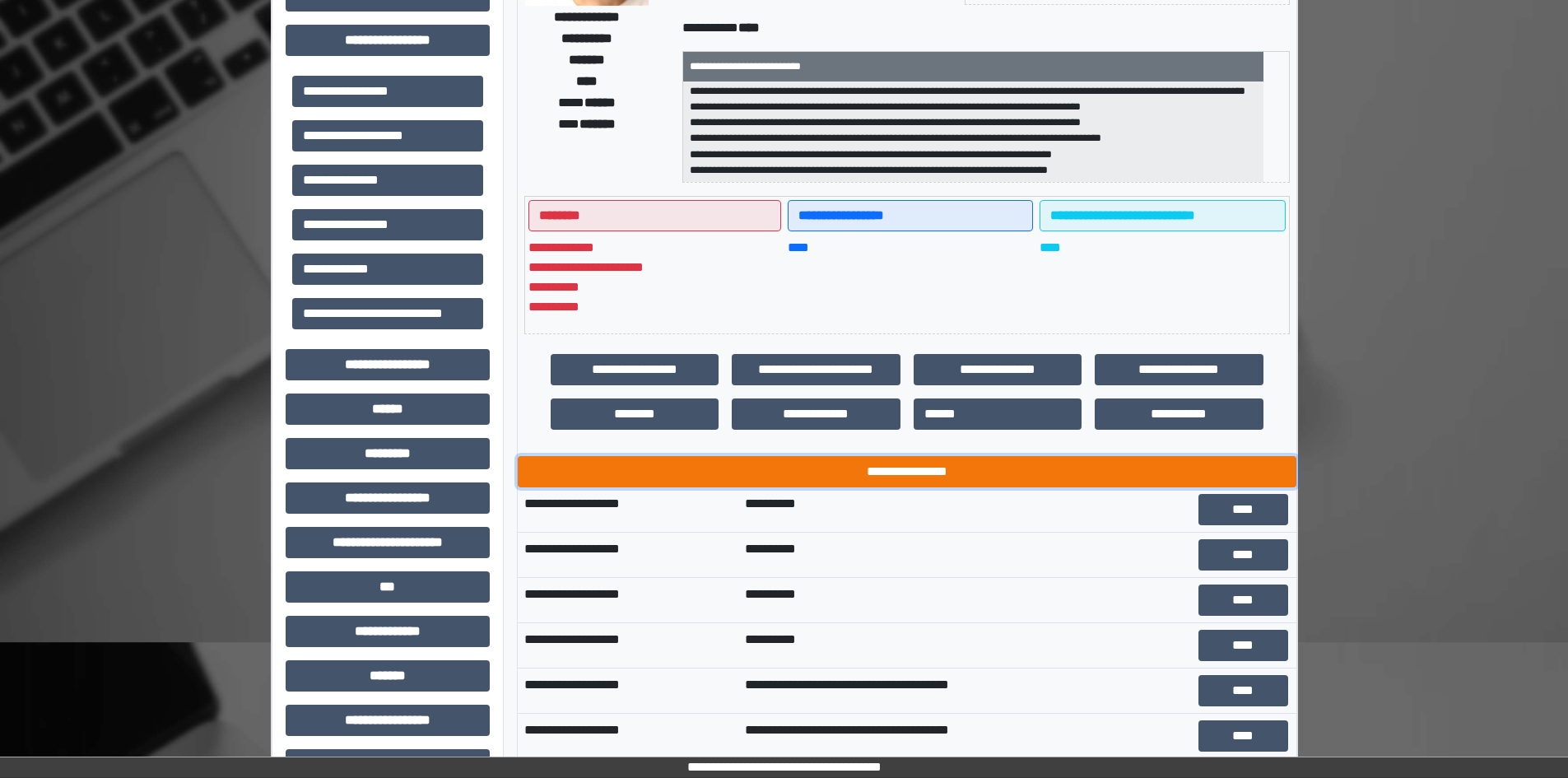 click on "**********" at bounding box center [907, 472] 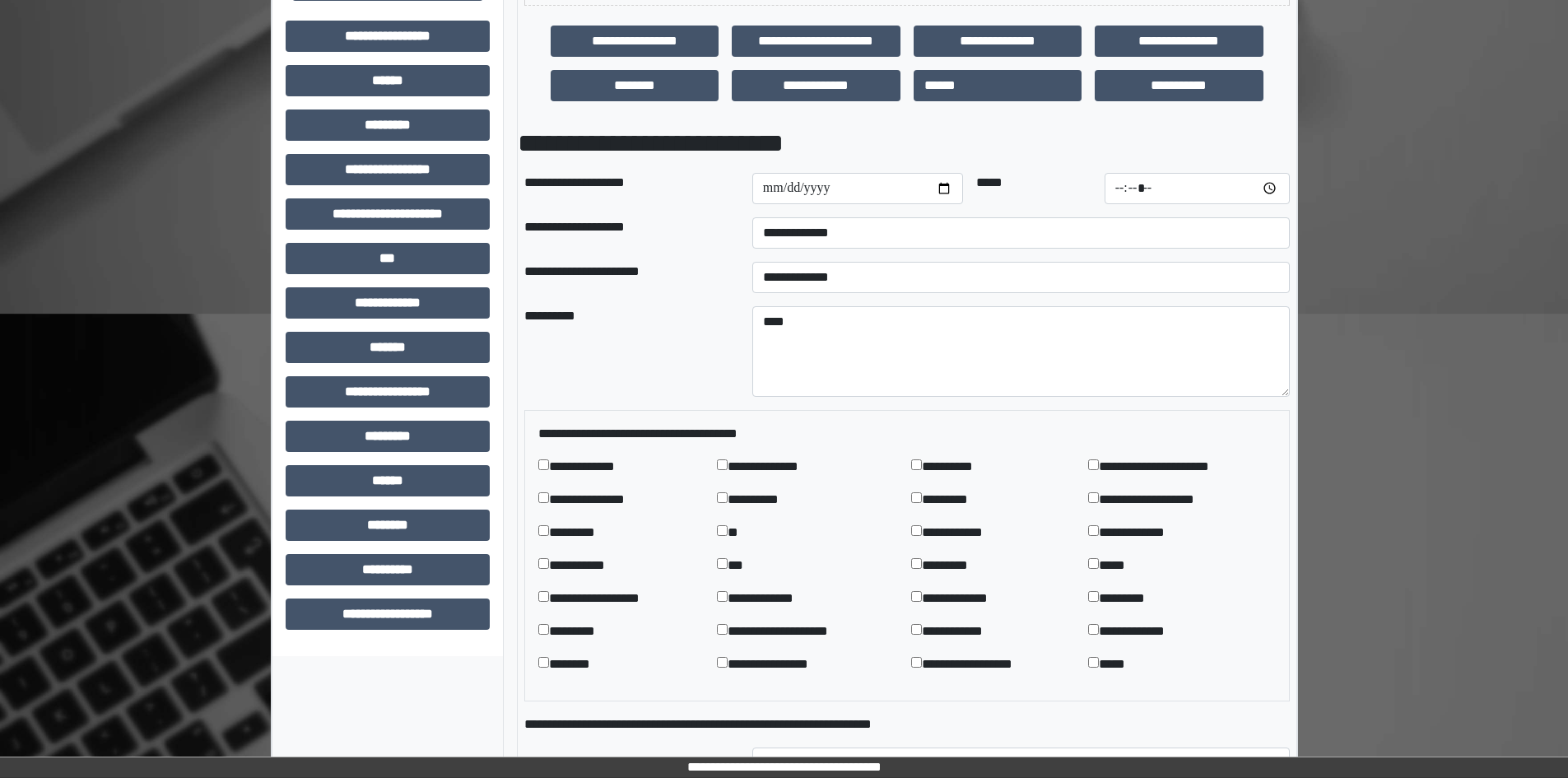 scroll, scrollTop: 576, scrollLeft: 0, axis: vertical 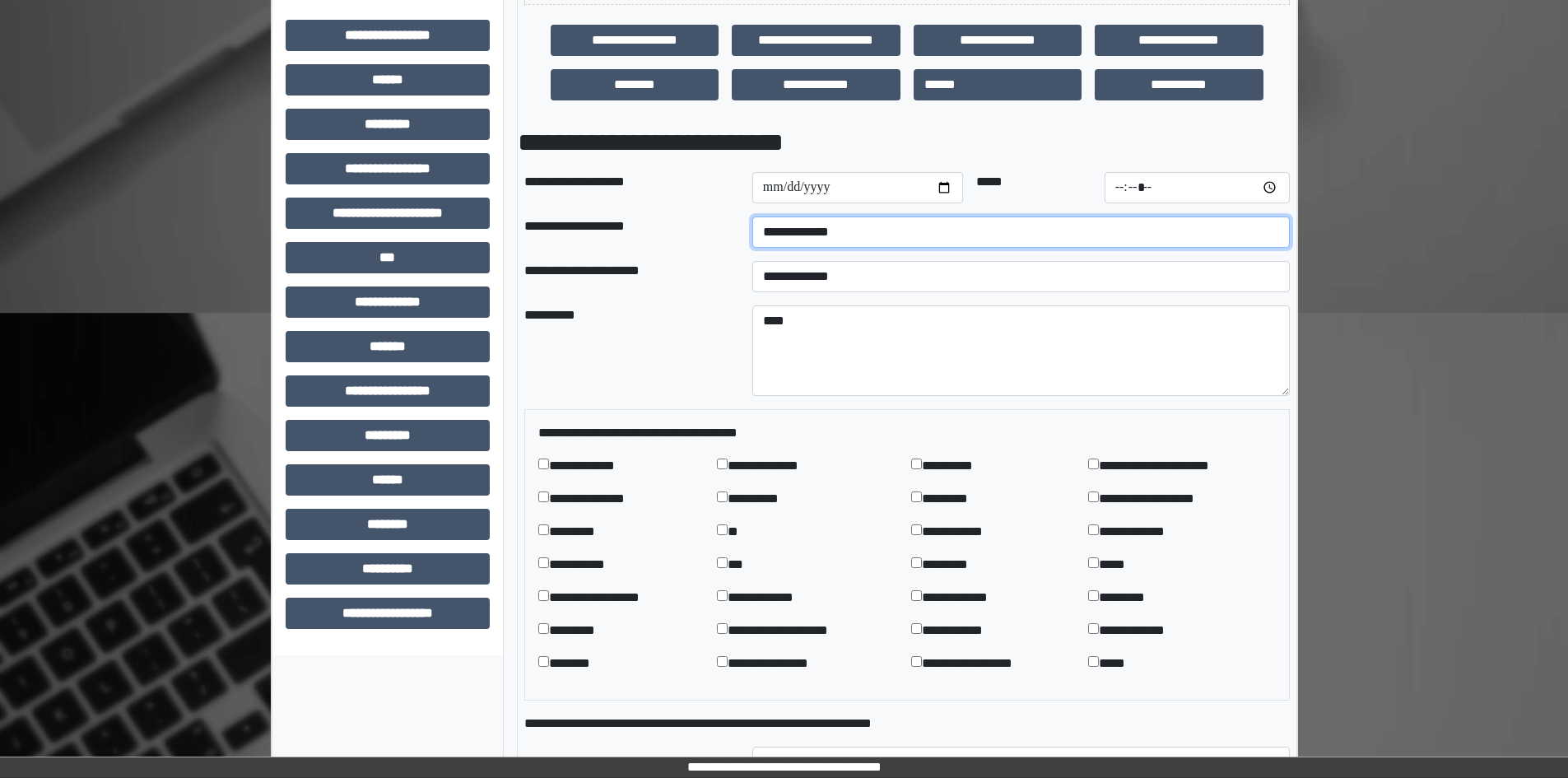 click on "**********" at bounding box center (1021, 232) 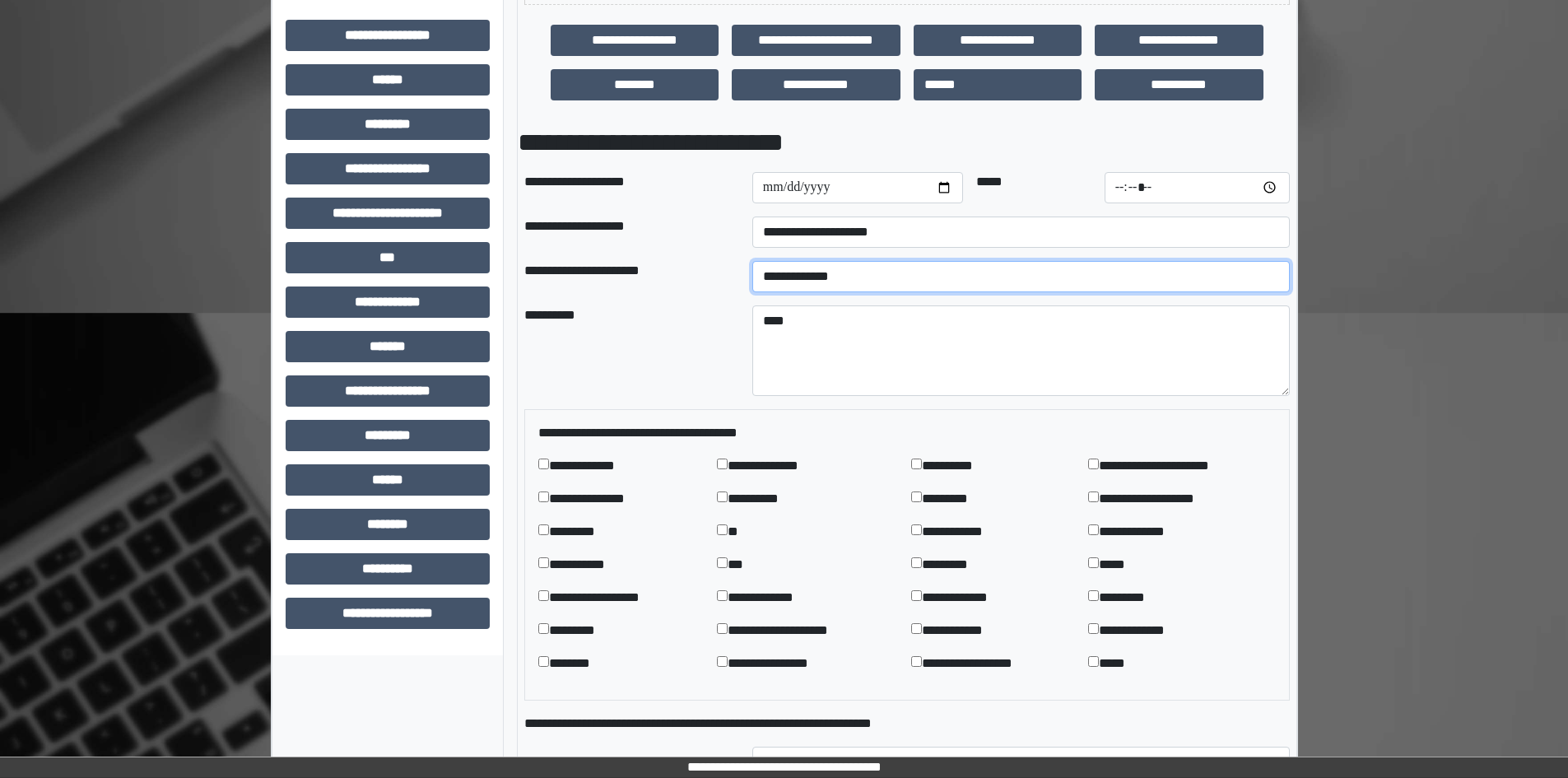 click on "**********" at bounding box center [1021, 277] 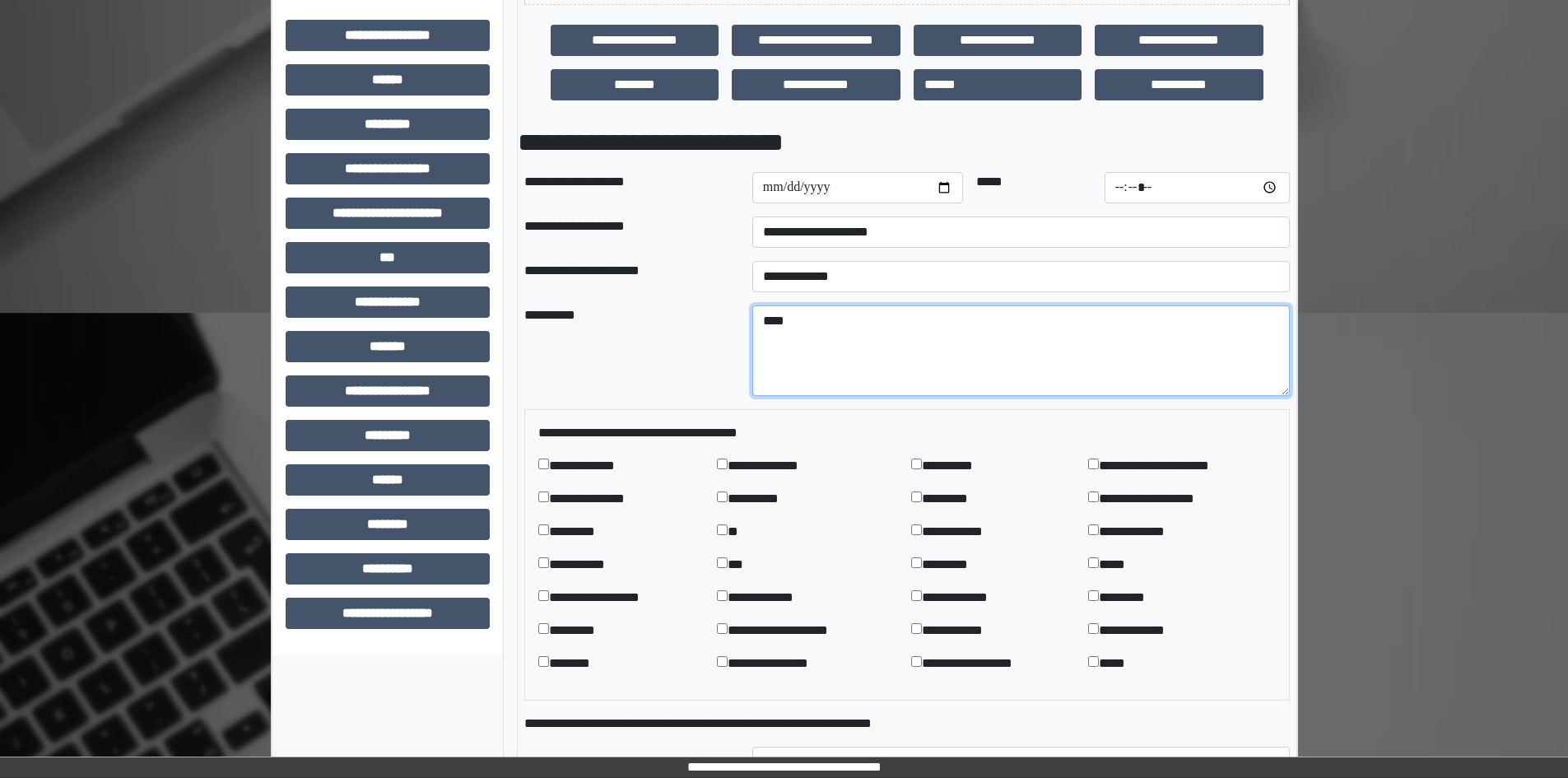 drag, startPoint x: 775, startPoint y: 344, endPoint x: 795, endPoint y: 362, distance: 26.90725 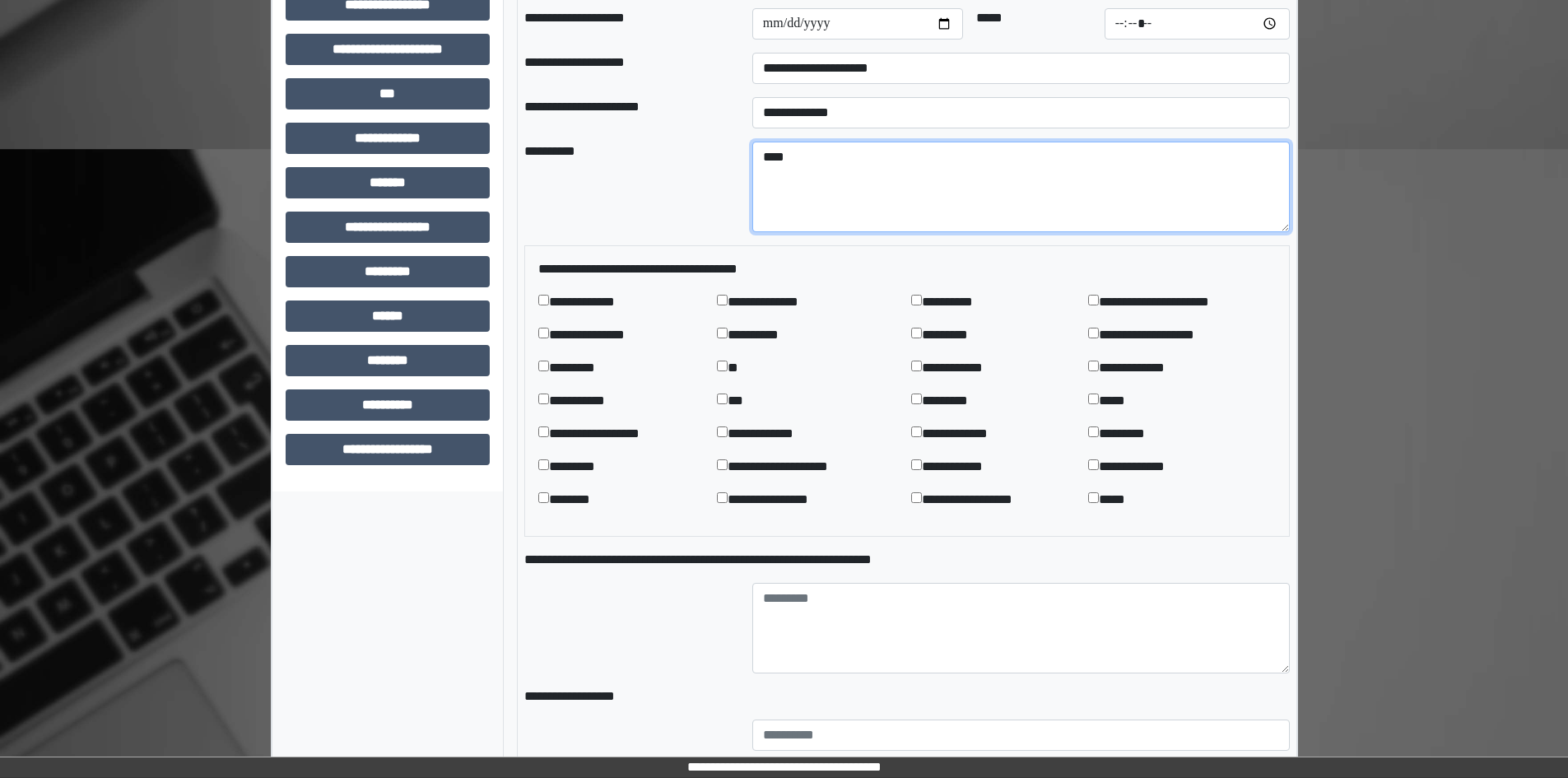 scroll, scrollTop: 741, scrollLeft: 0, axis: vertical 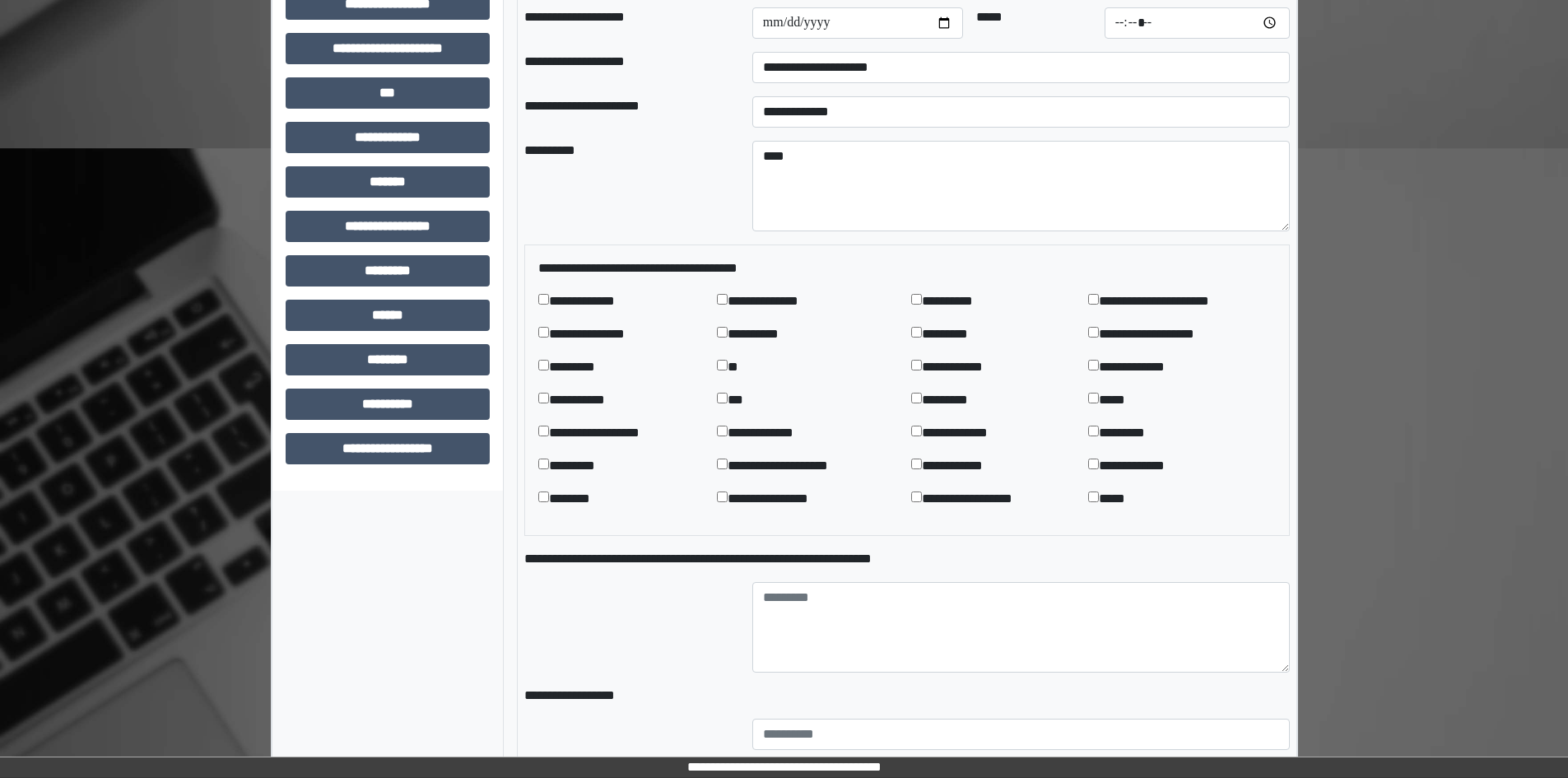 click on "*********" at bounding box center (957, 400) 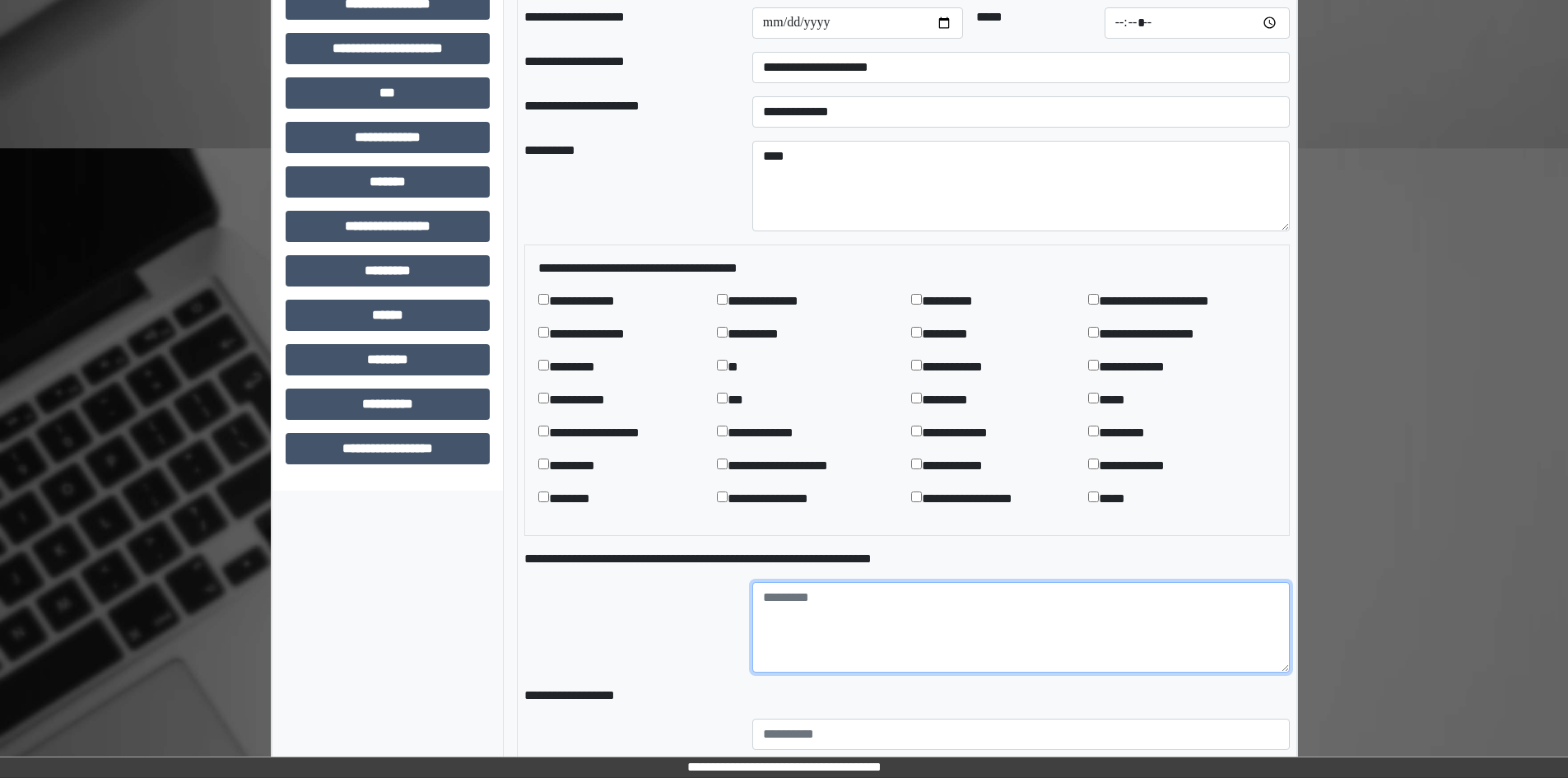 click at bounding box center [1021, 627] 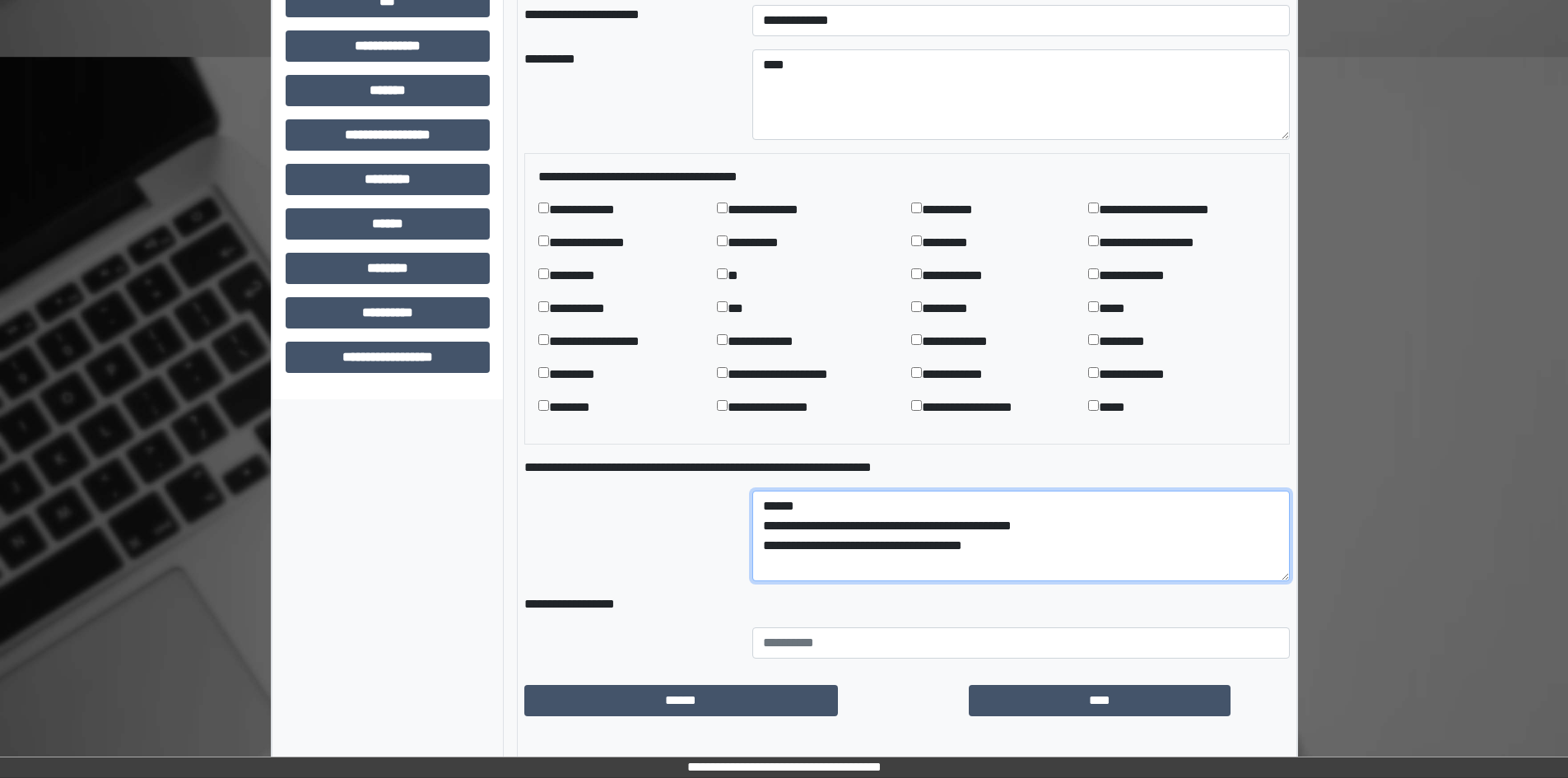 scroll, scrollTop: 988, scrollLeft: 0, axis: vertical 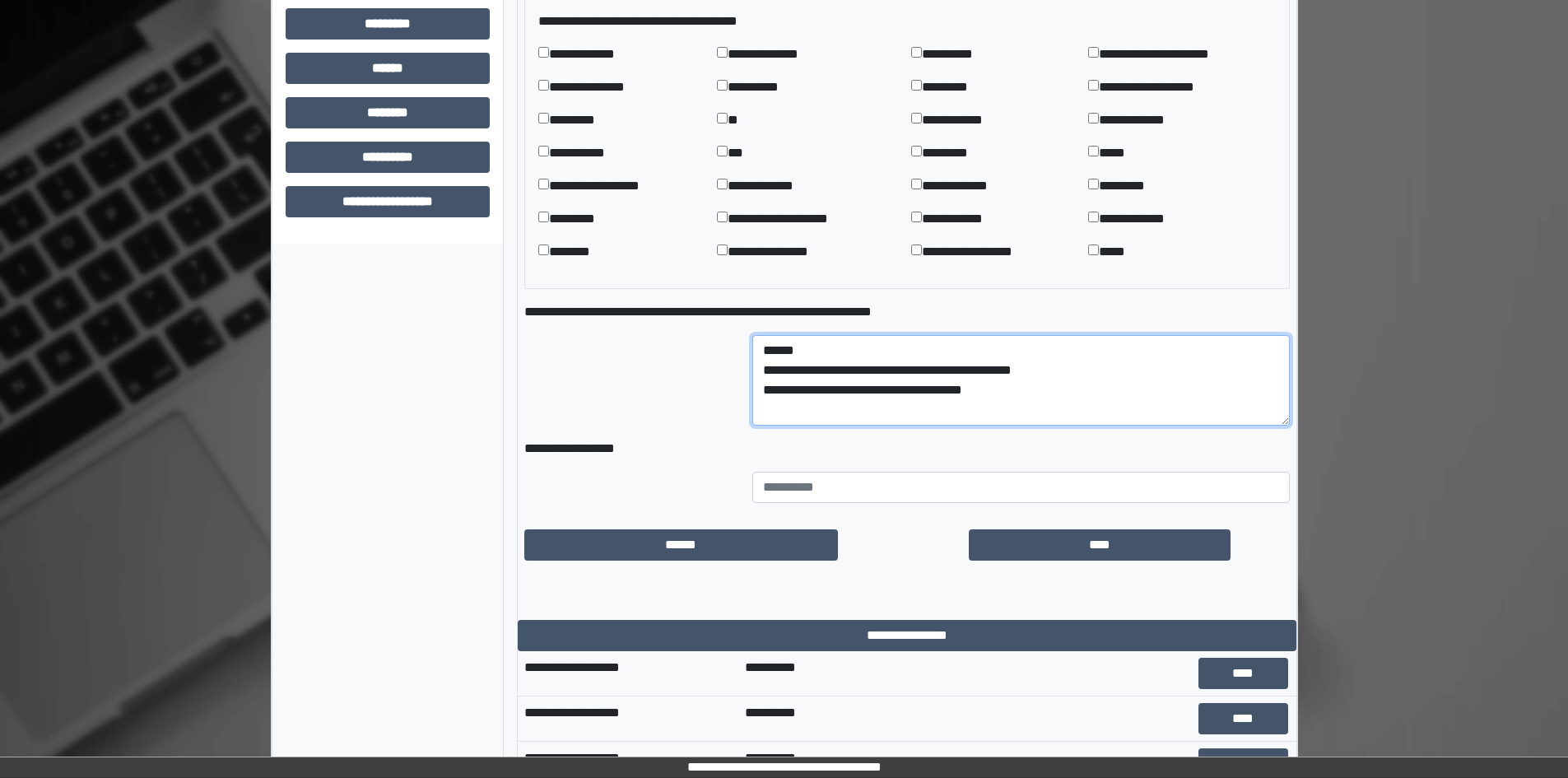 type on "[FIRST]
[LAST]
[ADDRESS]" 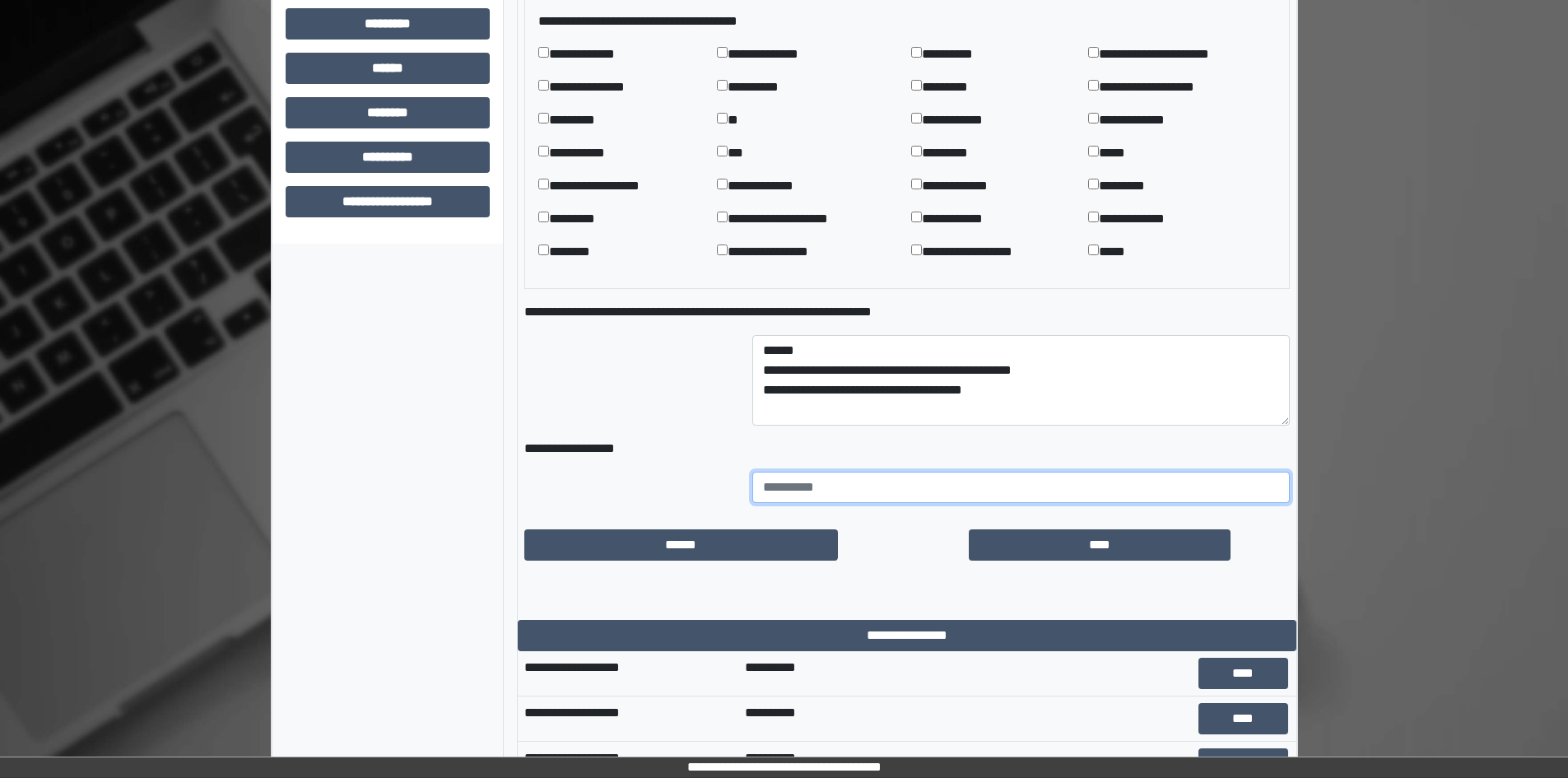 click at bounding box center [1021, 487] 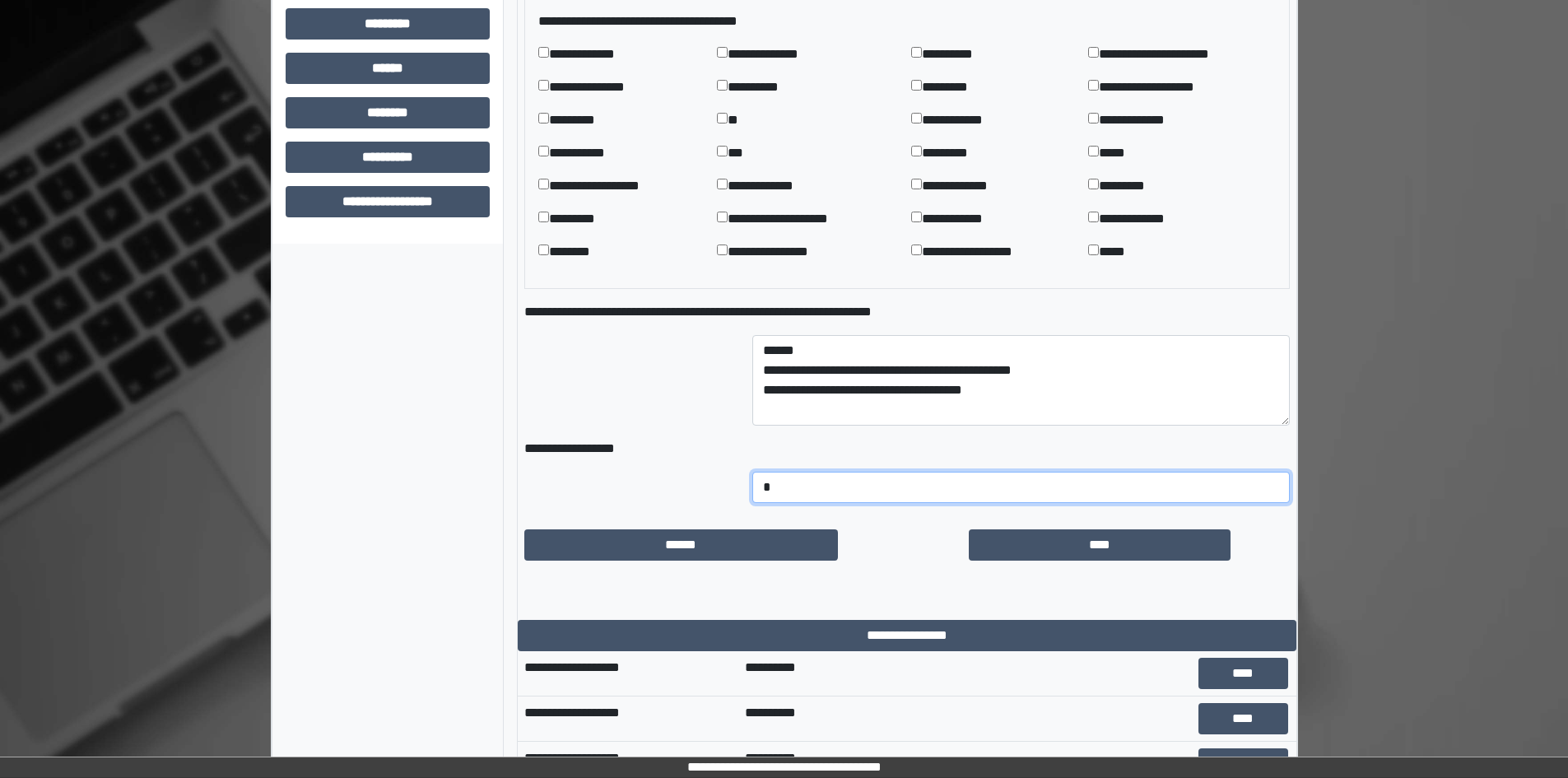 type on "**********" 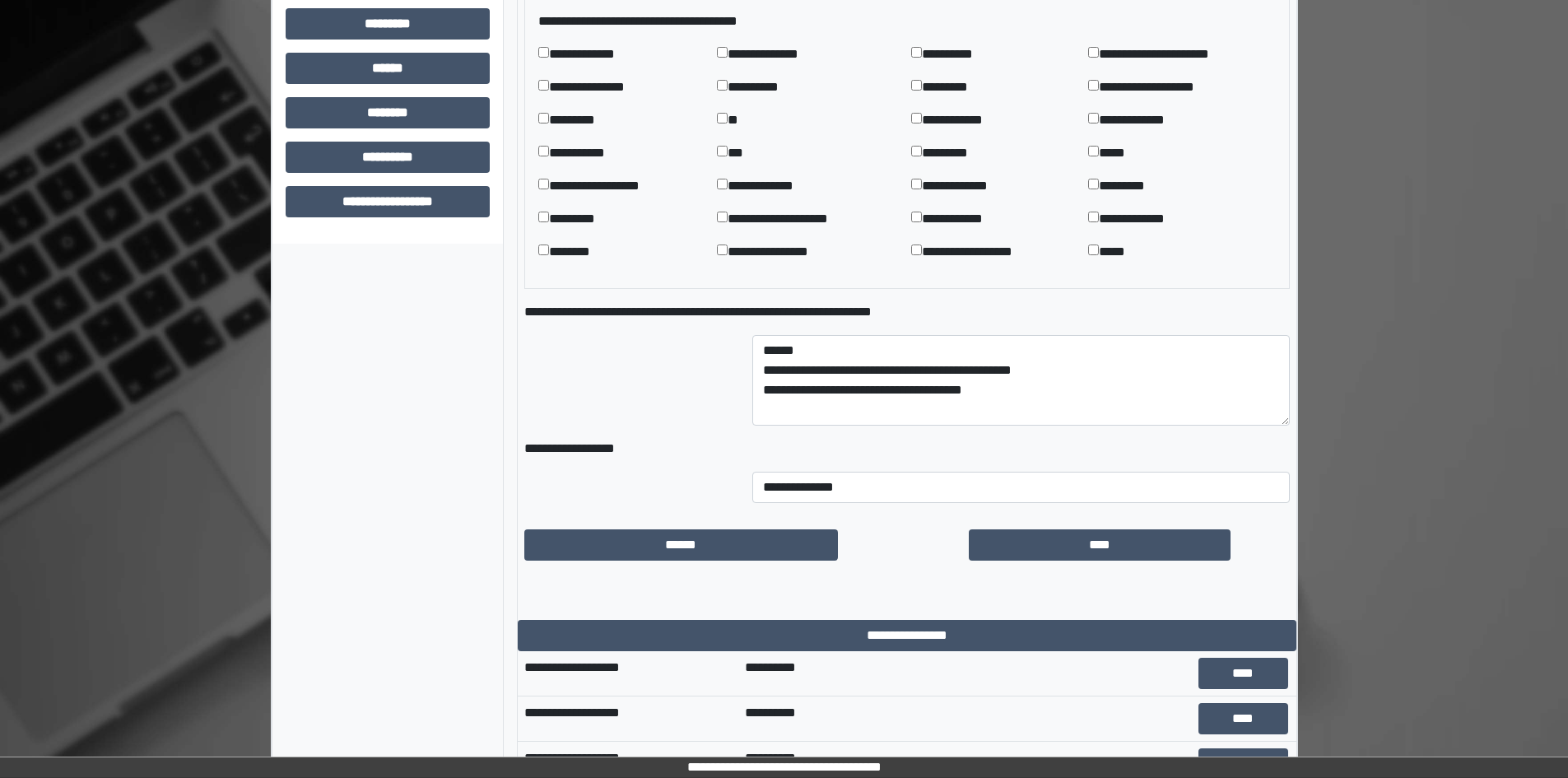 drag, startPoint x: 933, startPoint y: 565, endPoint x: 1081, endPoint y: 570, distance: 148.08444 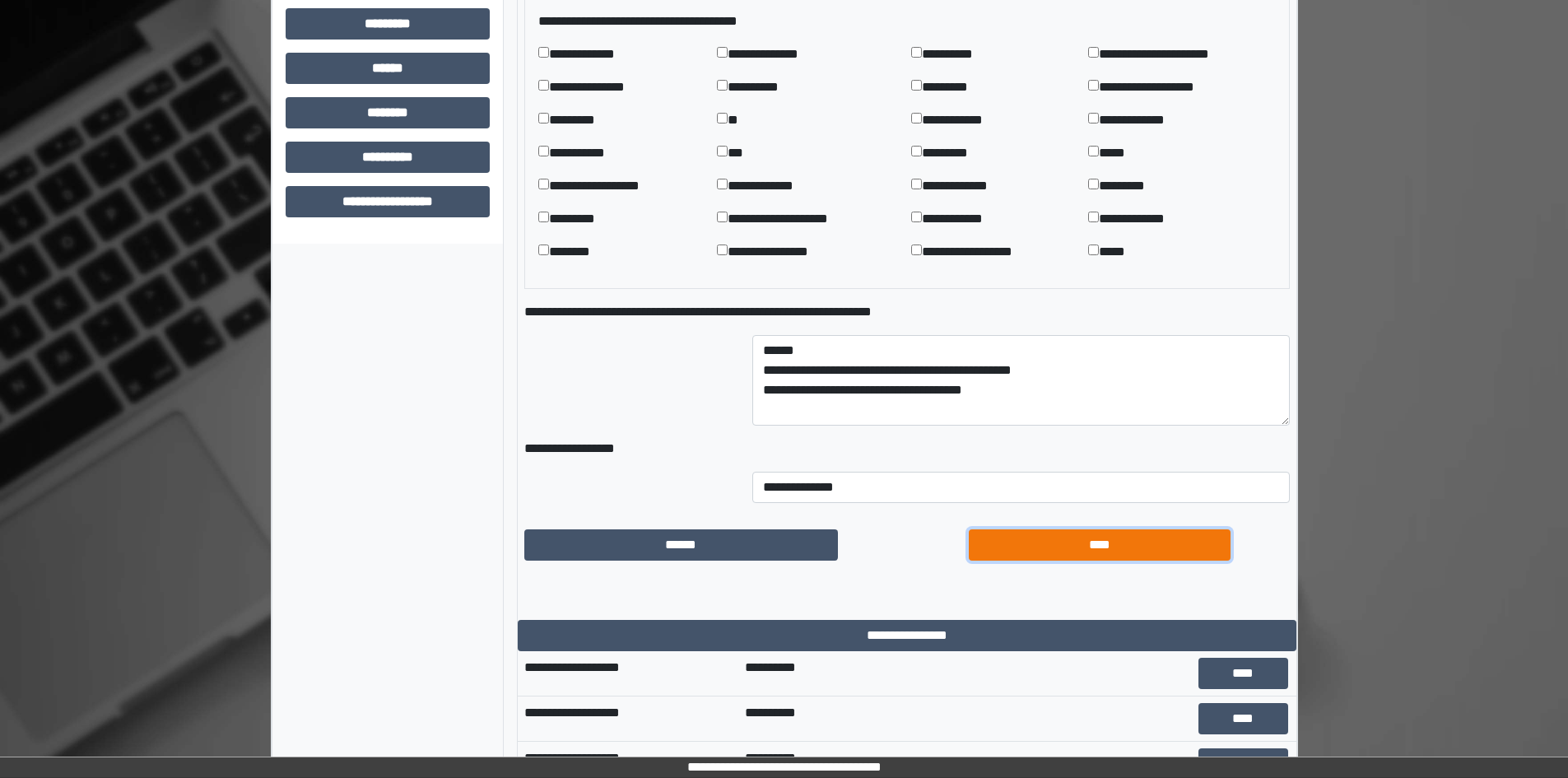 click on "****" at bounding box center [1100, 545] 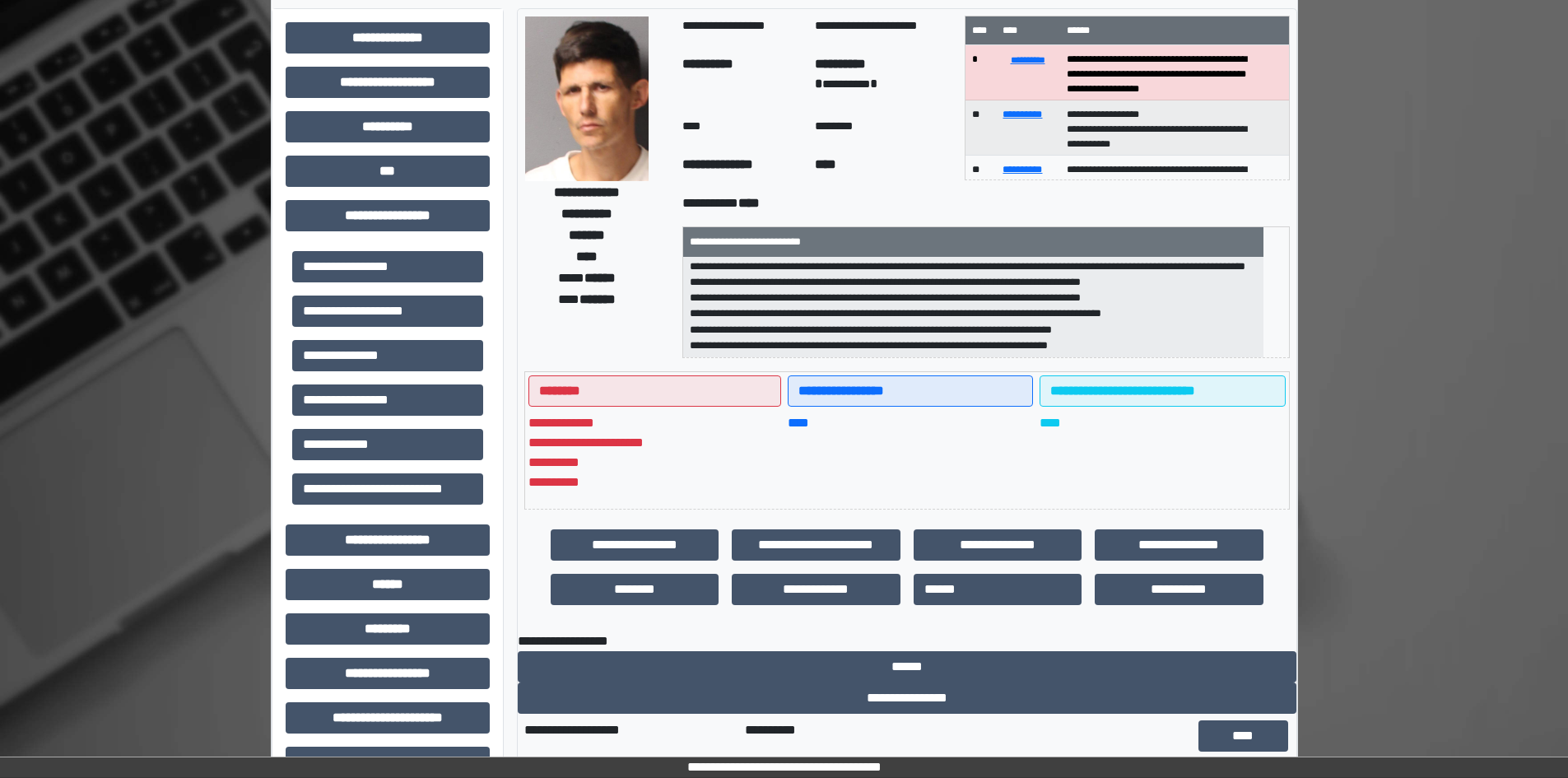 scroll, scrollTop: 57, scrollLeft: 0, axis: vertical 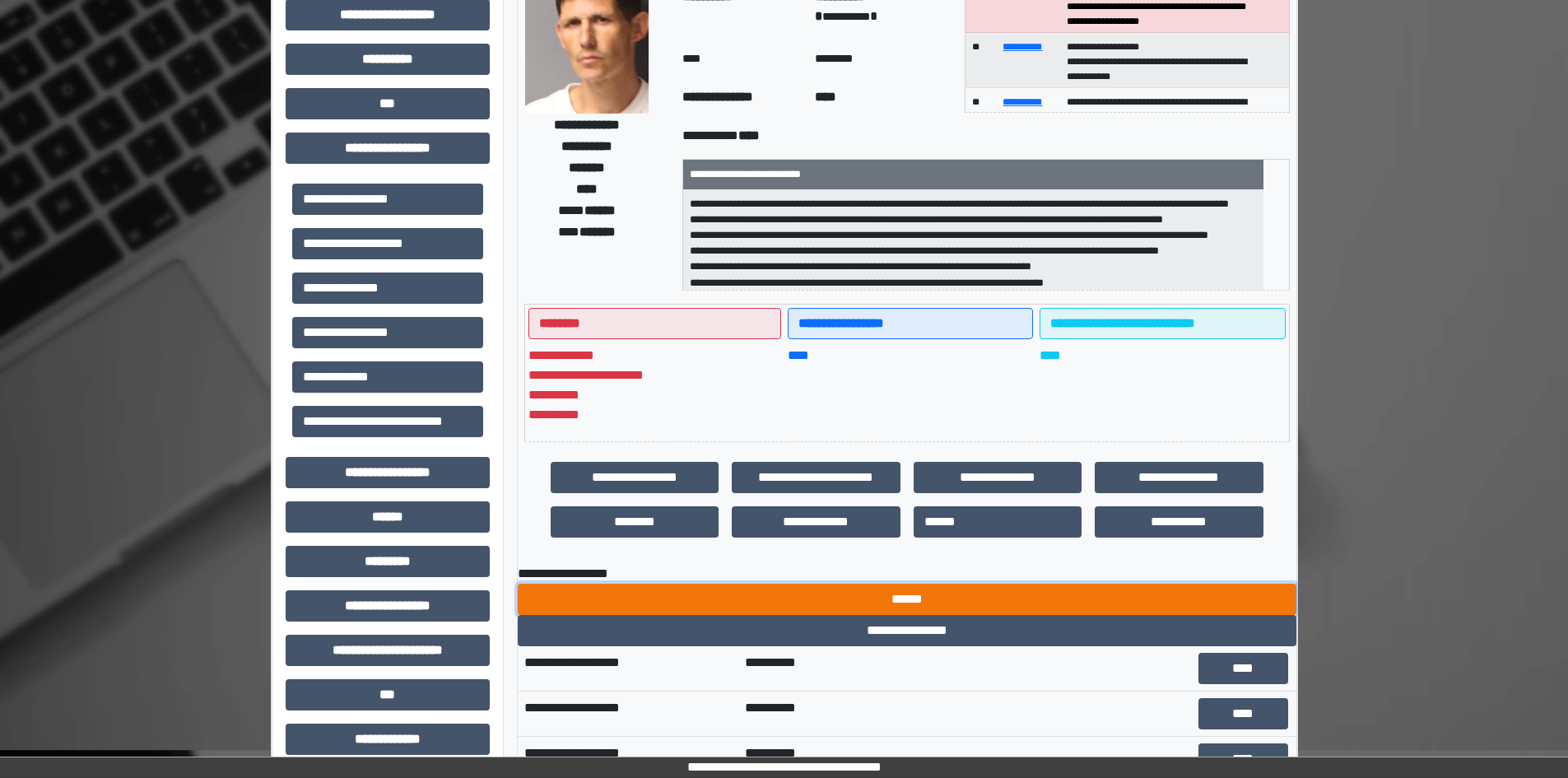 click on "******" at bounding box center (907, 599) 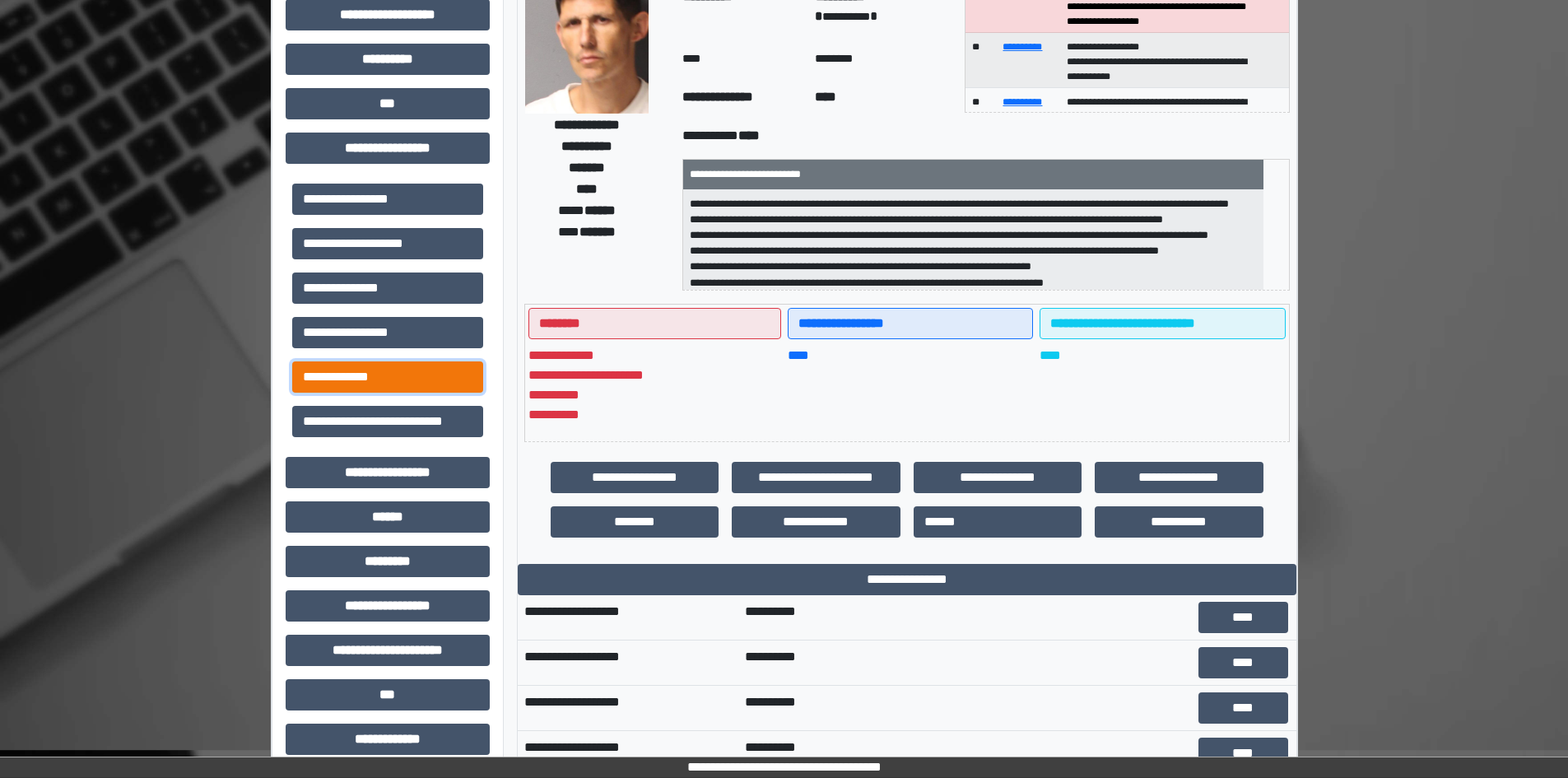 click on "**********" at bounding box center [388, 377] 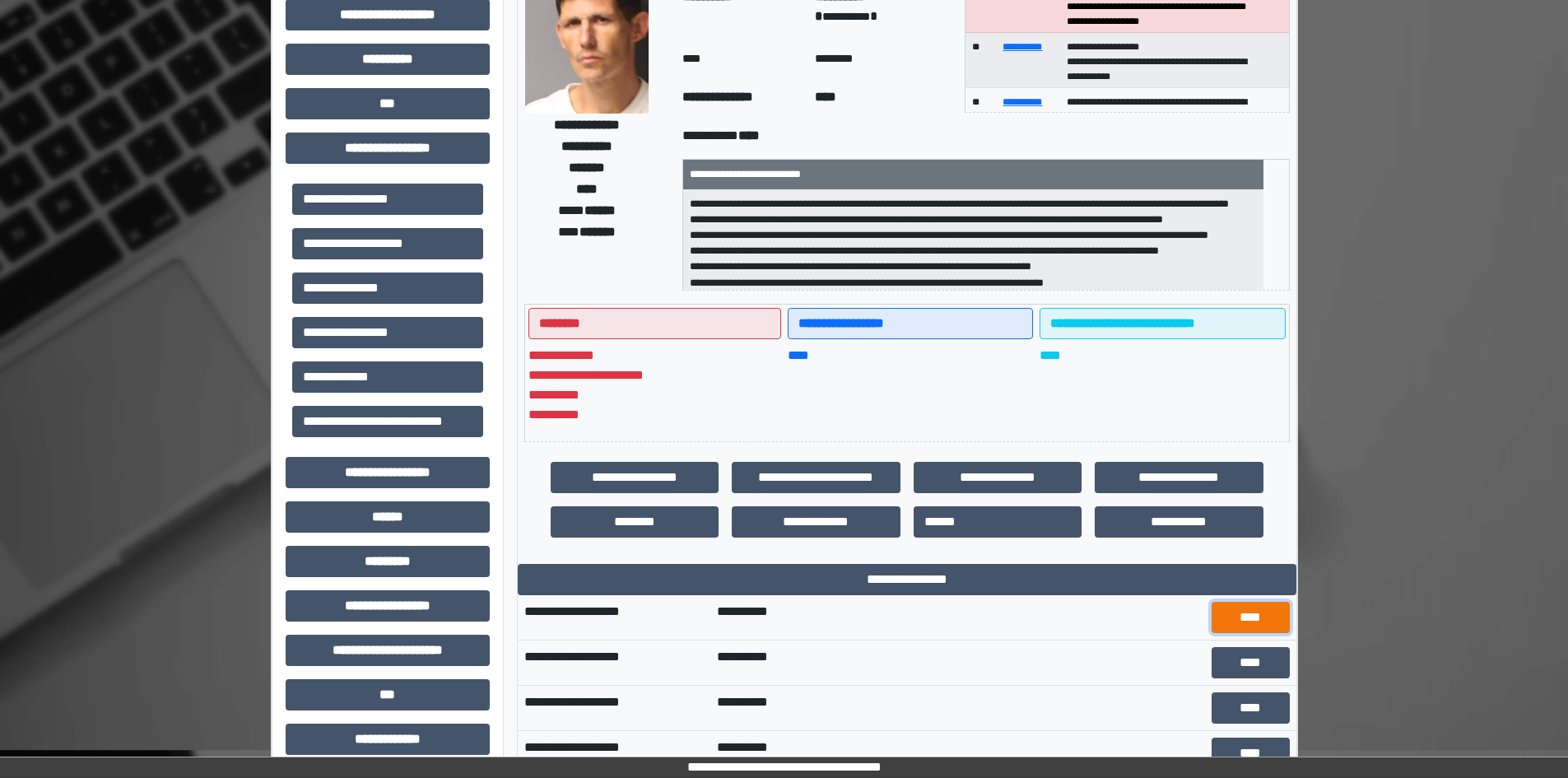 click on "****" at bounding box center (1250, 617) 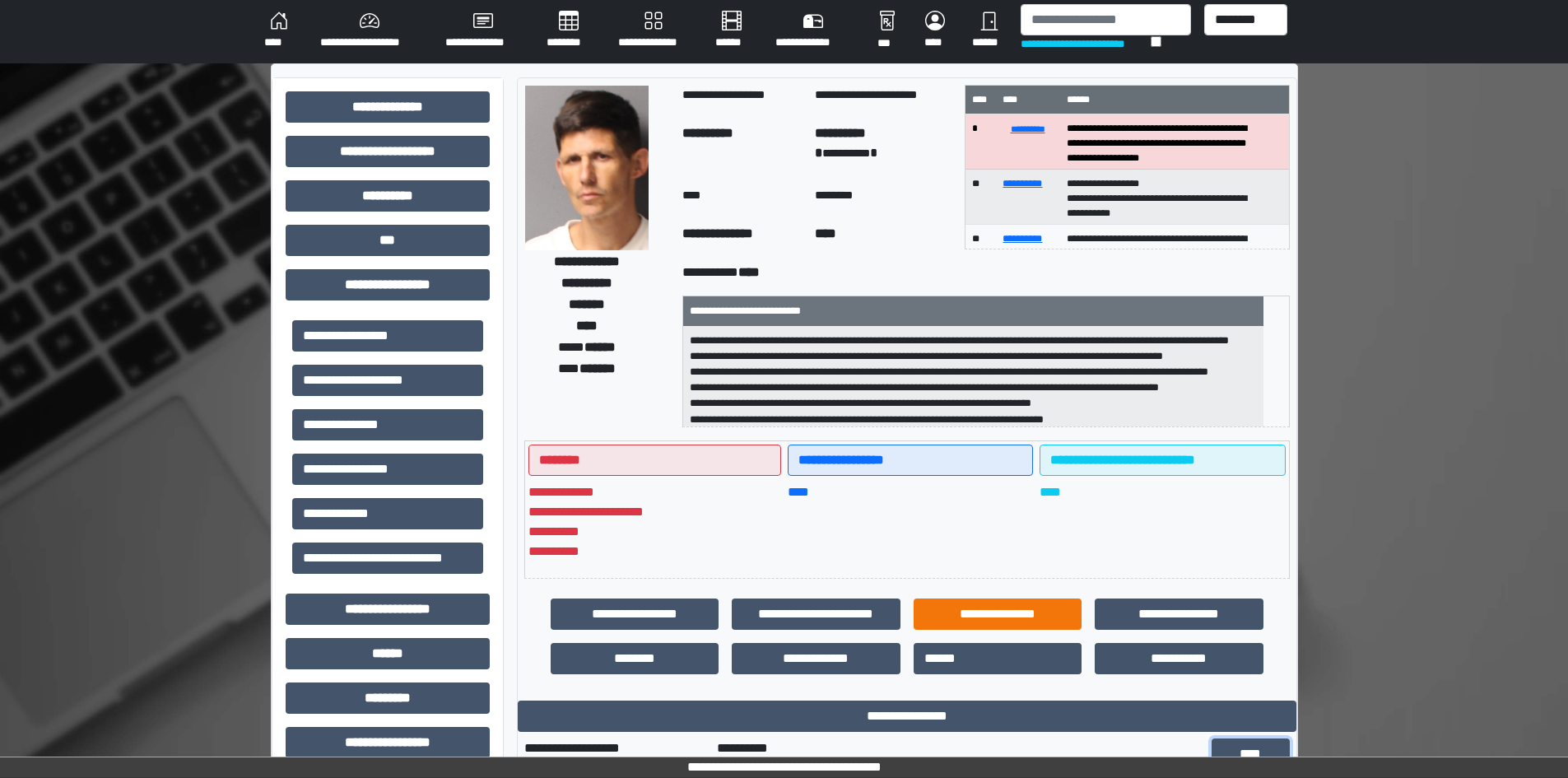 scroll, scrollTop: 0, scrollLeft: 0, axis: both 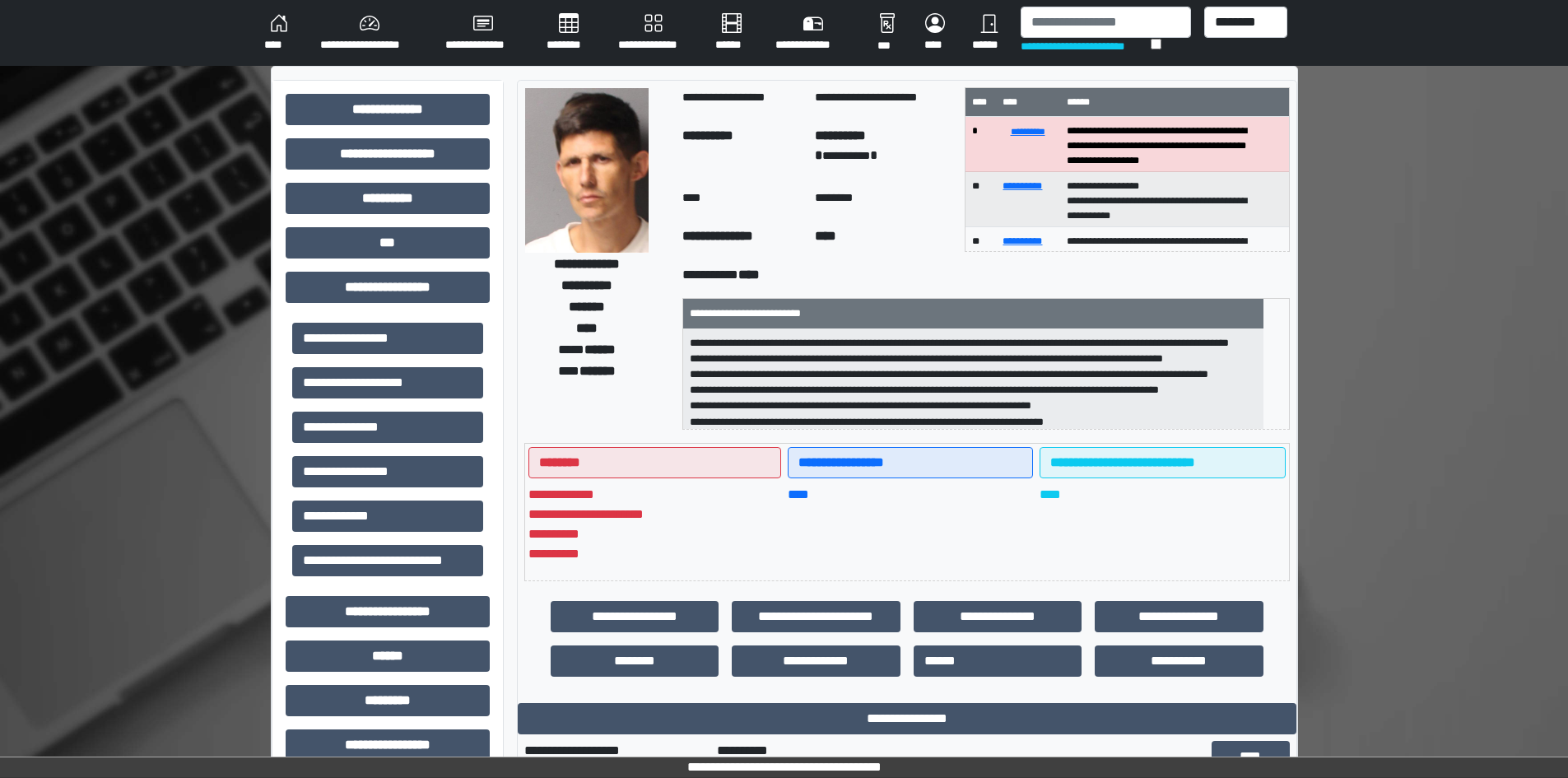 click on "**********" at bounding box center (784, 656) 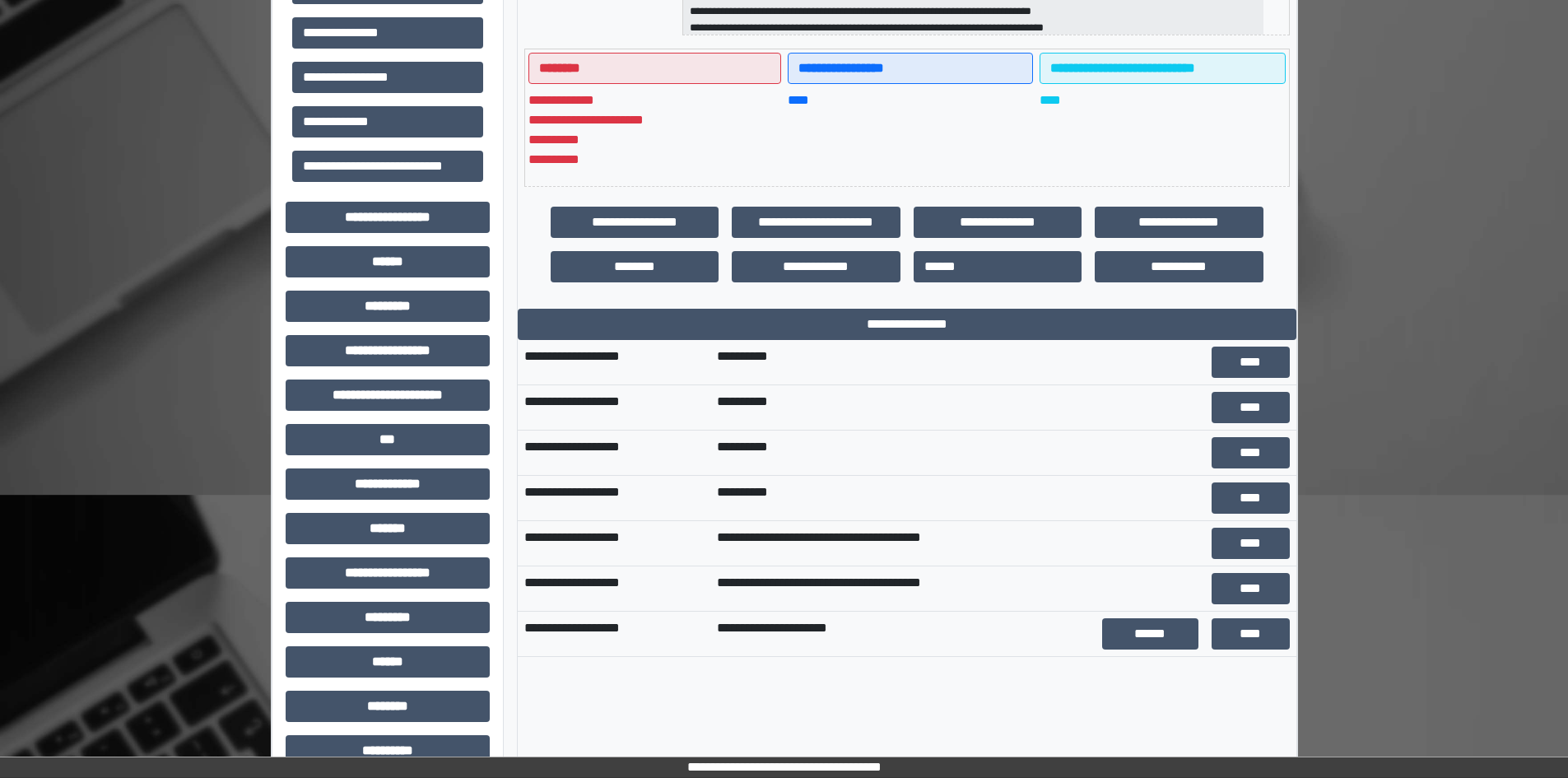 scroll, scrollTop: 468, scrollLeft: 0, axis: vertical 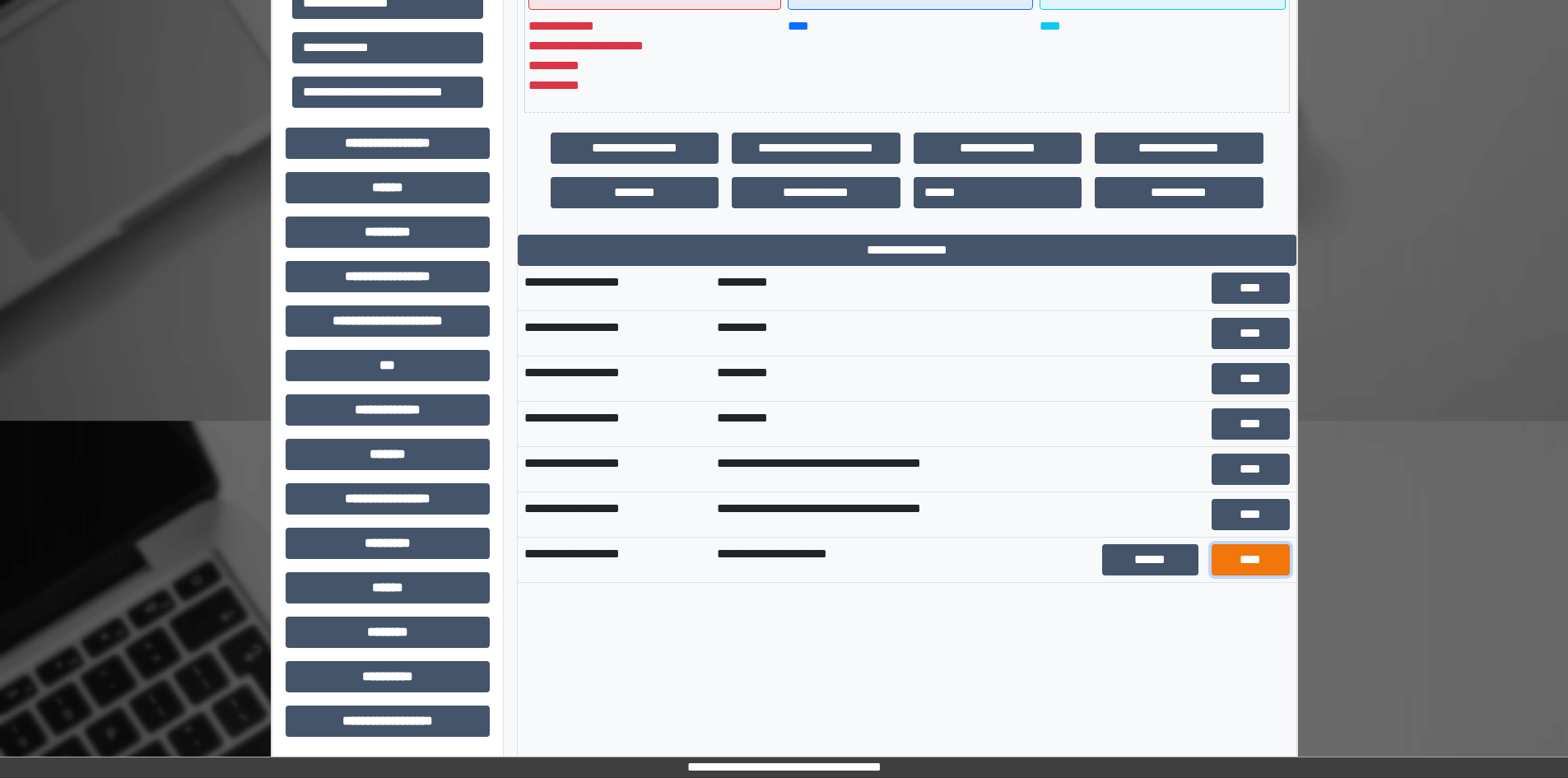click on "****" at bounding box center [1250, 560] 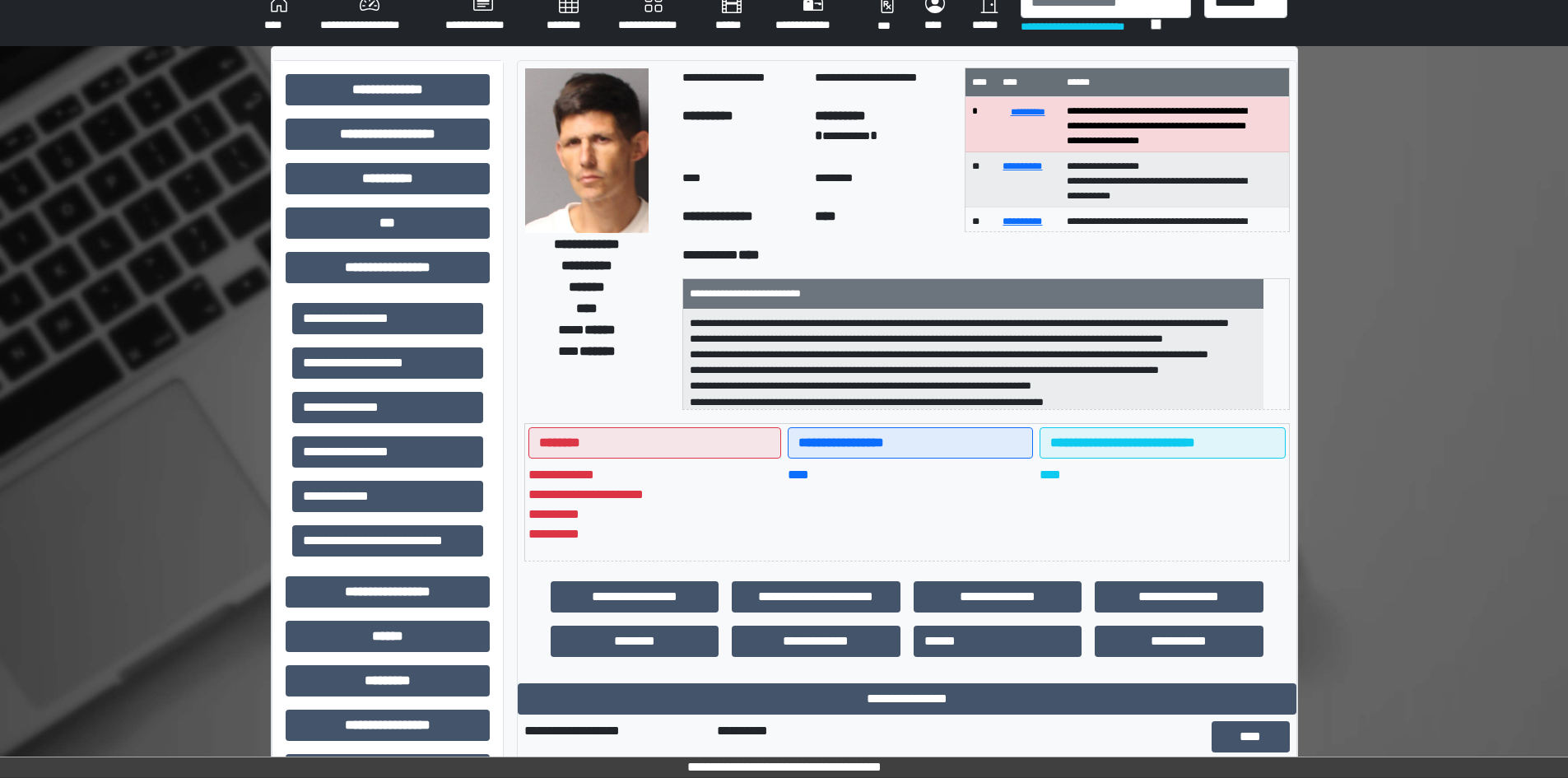 scroll, scrollTop: 0, scrollLeft: 0, axis: both 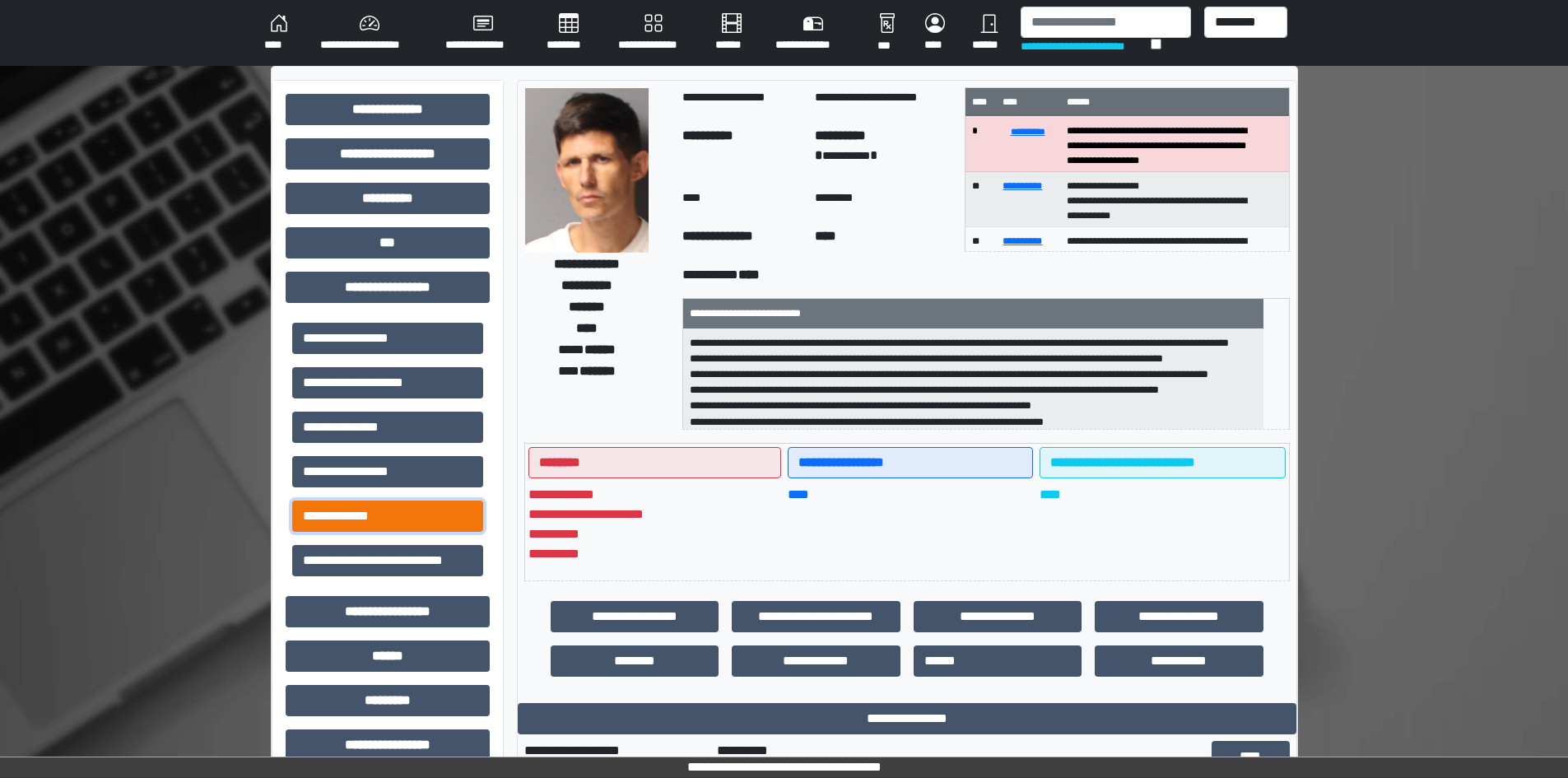 click on "**********" at bounding box center [388, 516] 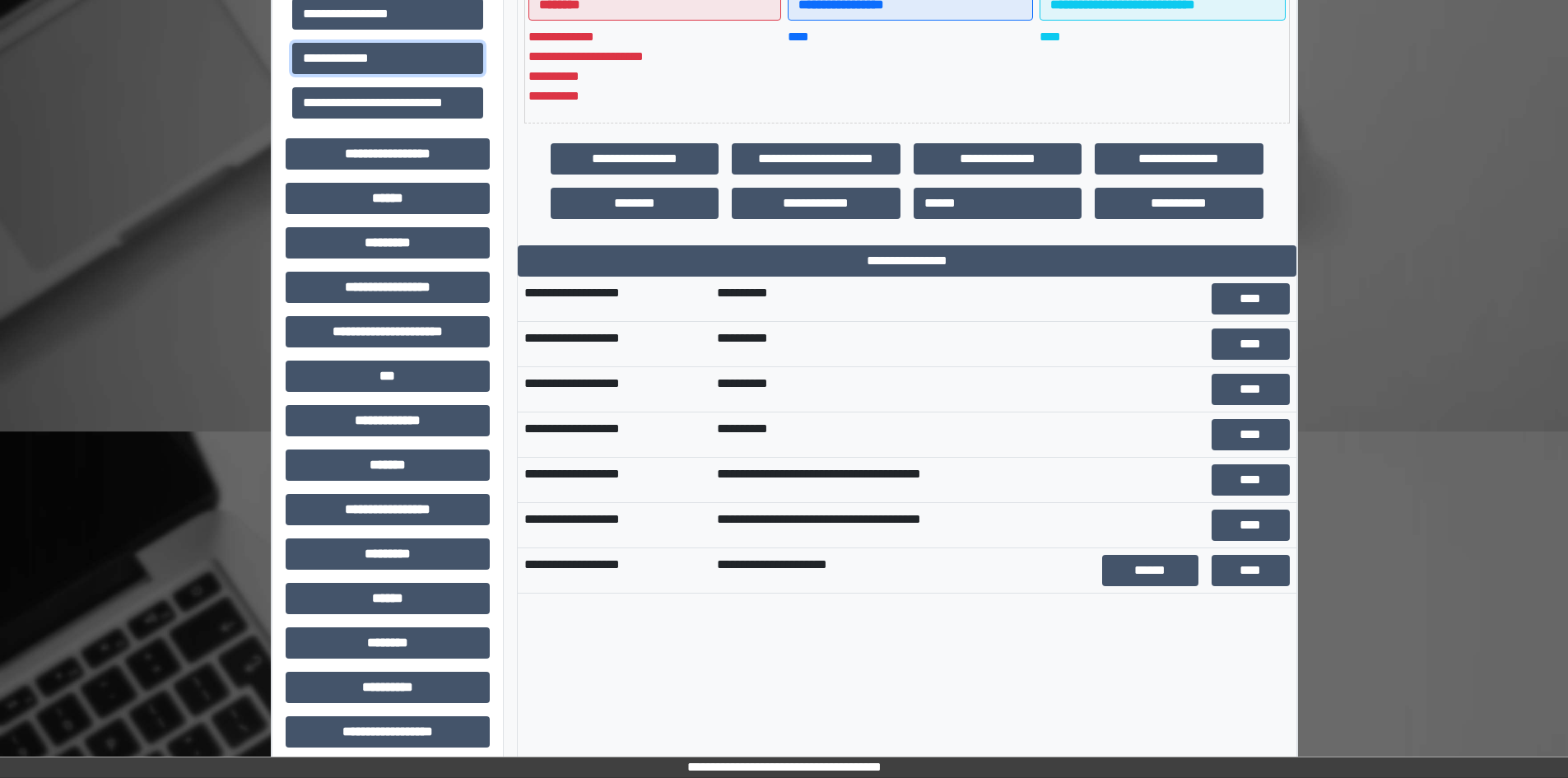 scroll, scrollTop: 468, scrollLeft: 0, axis: vertical 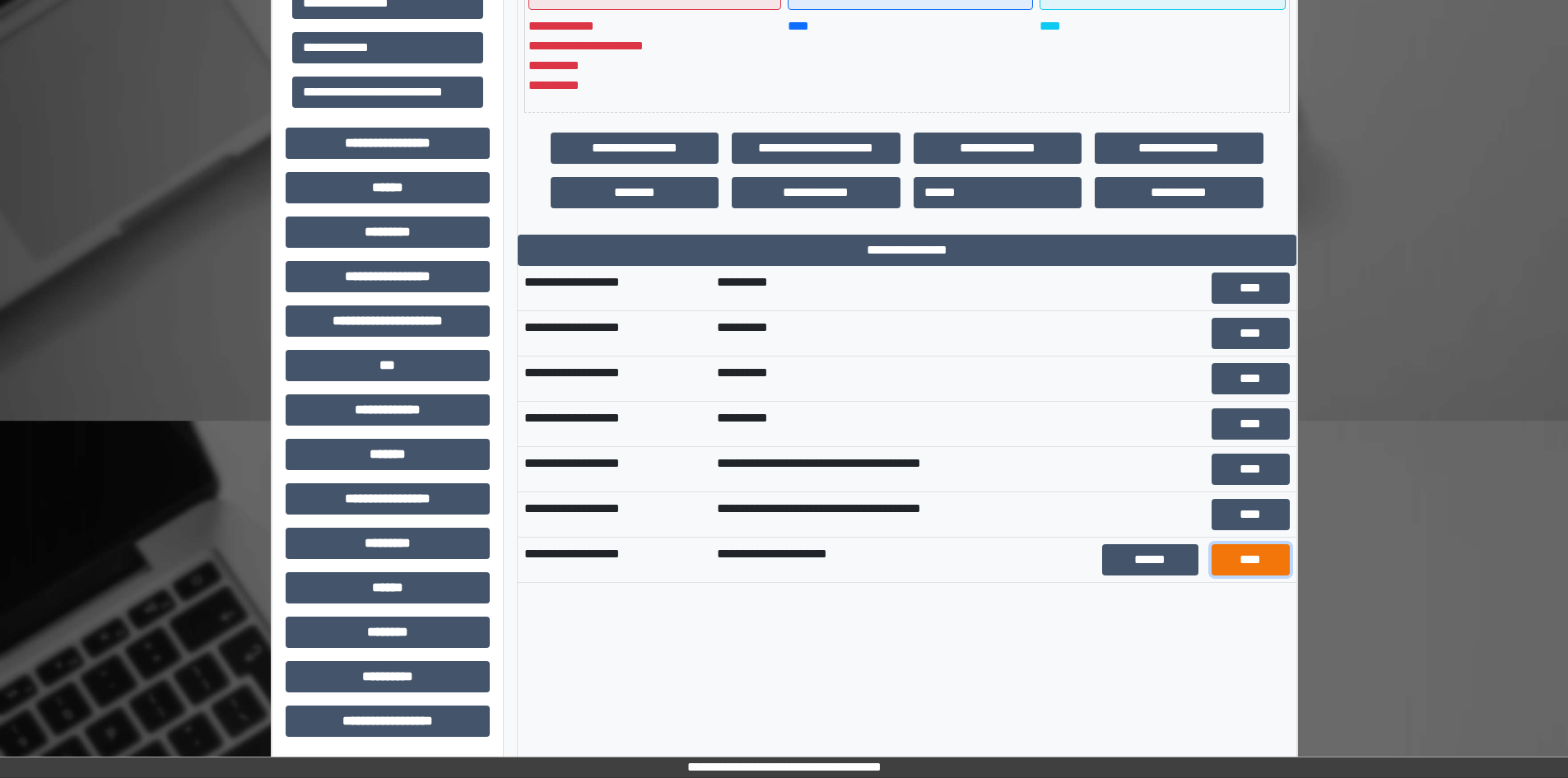 click on "****" at bounding box center [1250, 560] 